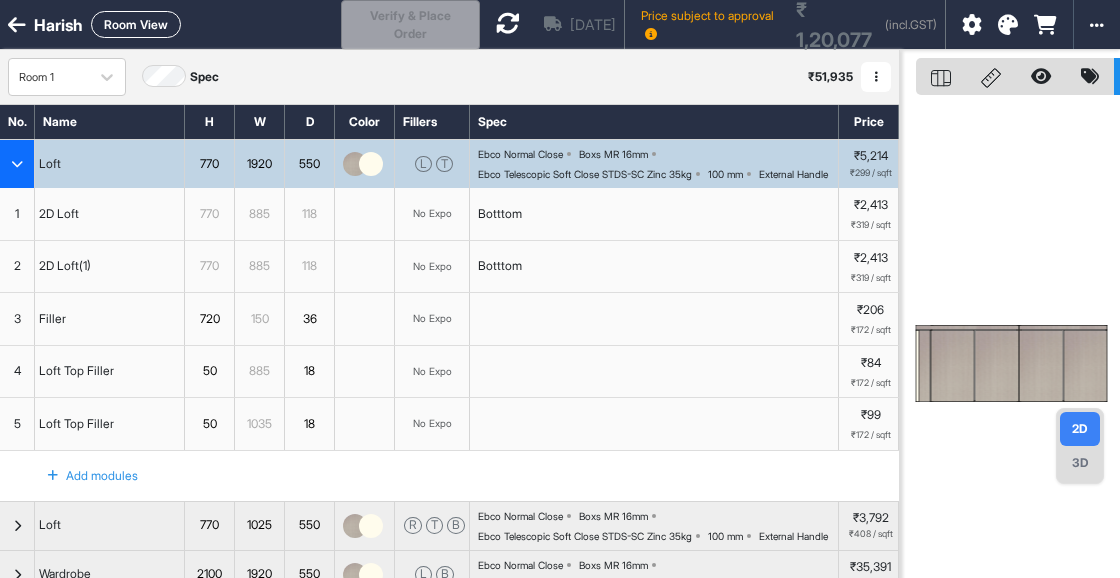scroll, scrollTop: 0, scrollLeft: 0, axis: both 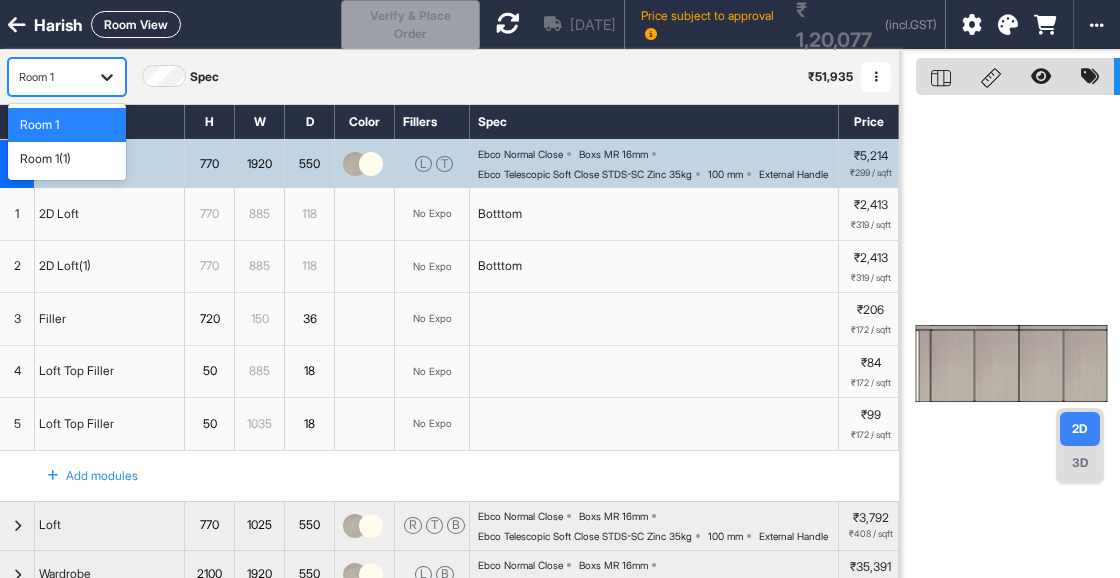 click 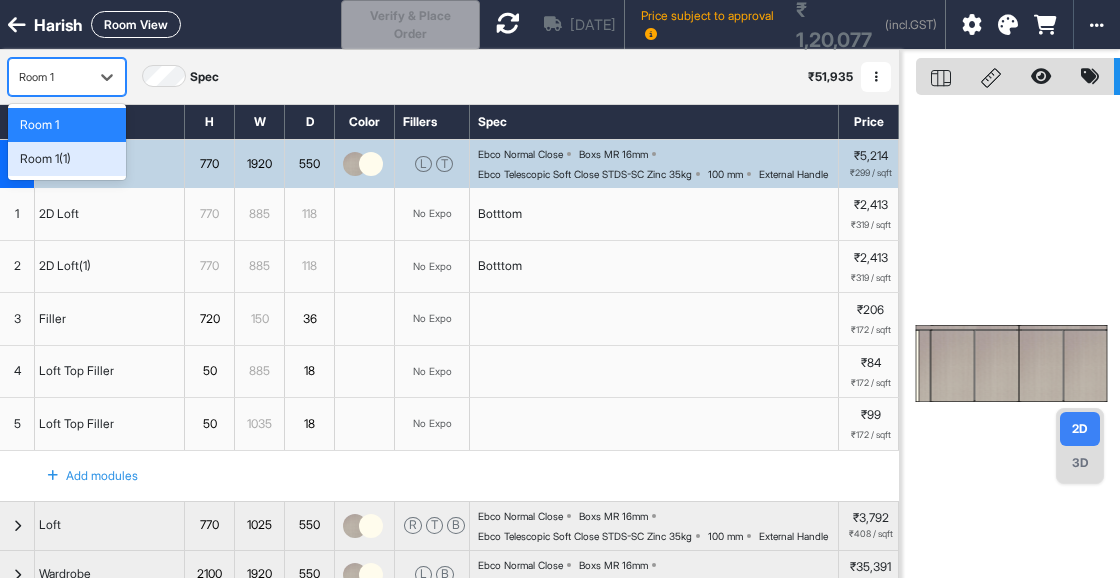 click on "Room 1(1)" at bounding box center [67, 159] 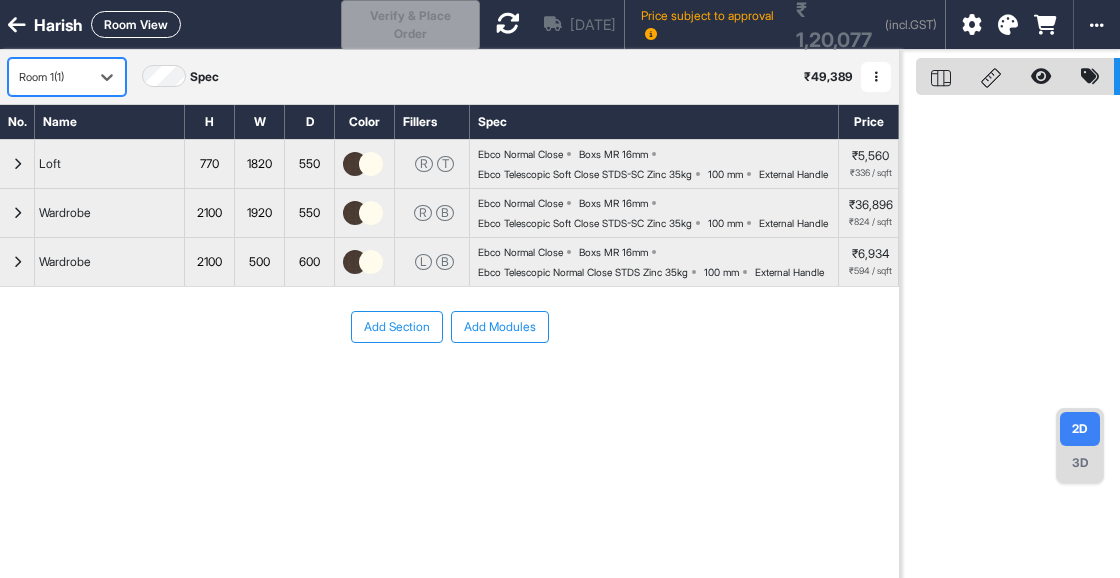 click on "3D" at bounding box center [1080, 463] 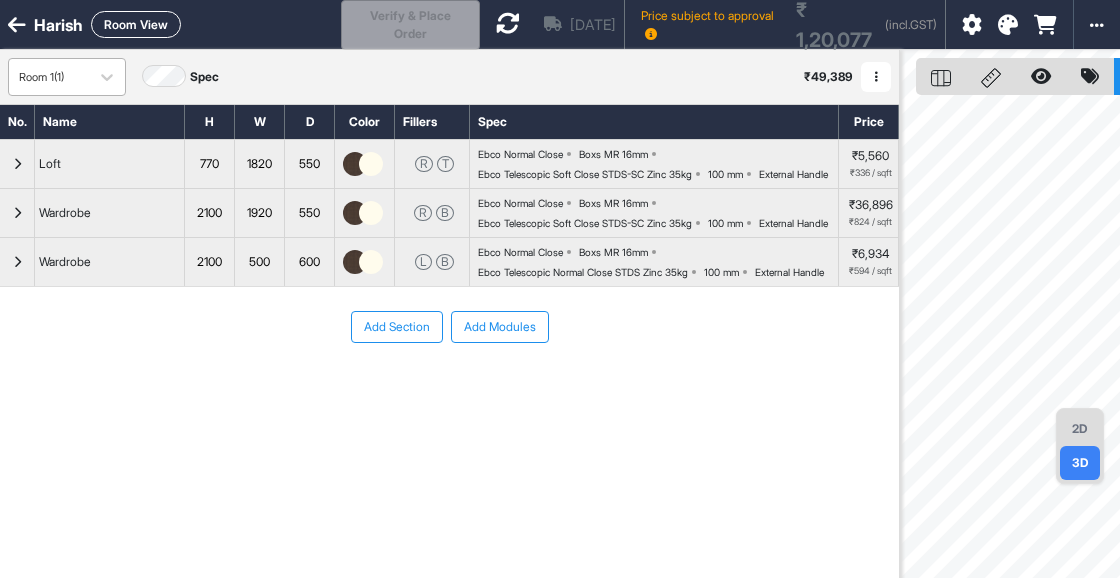 click on "Room 1(1)" at bounding box center [49, 77] 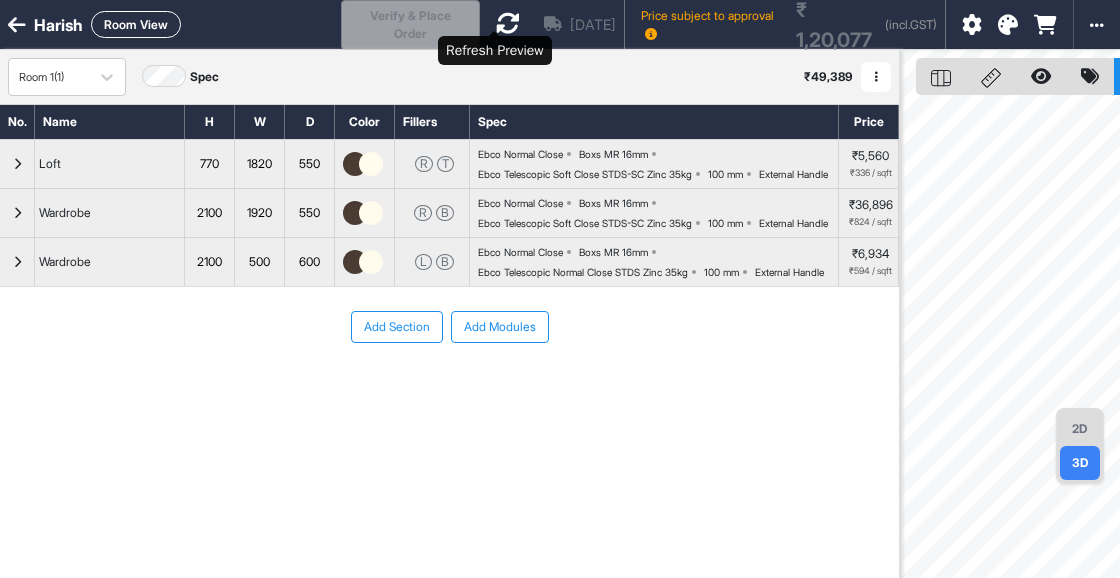 click at bounding box center [508, 24] 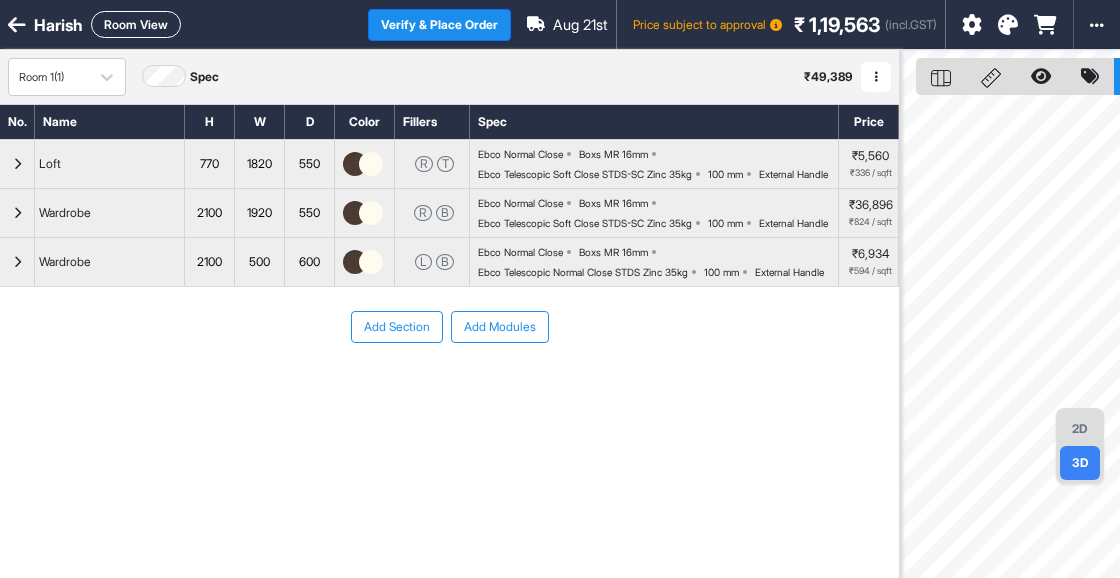 click on "3D" at bounding box center (1080, 463) 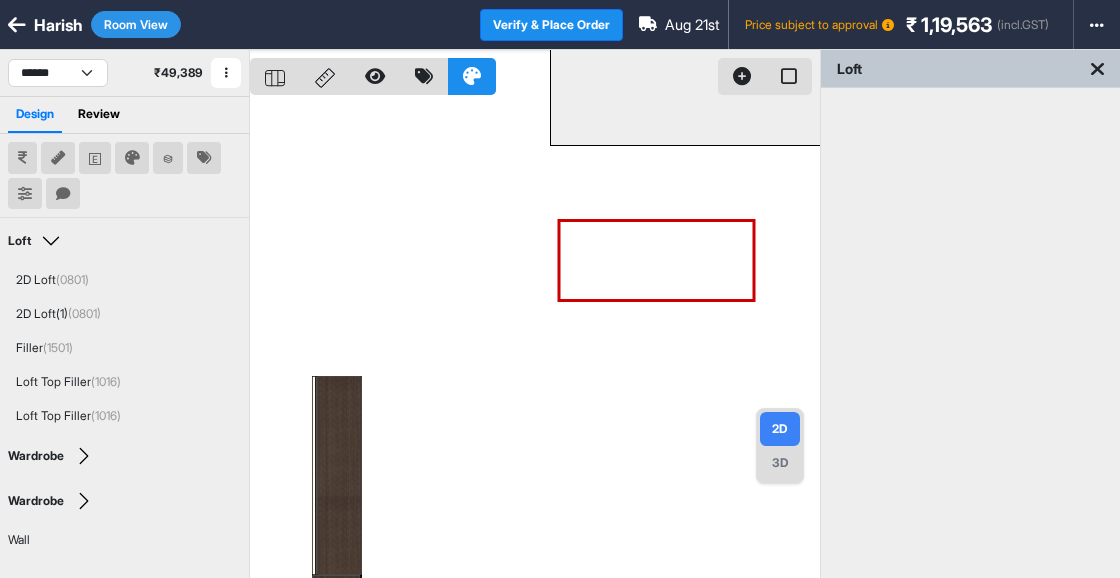 click at bounding box center [1097, 69] 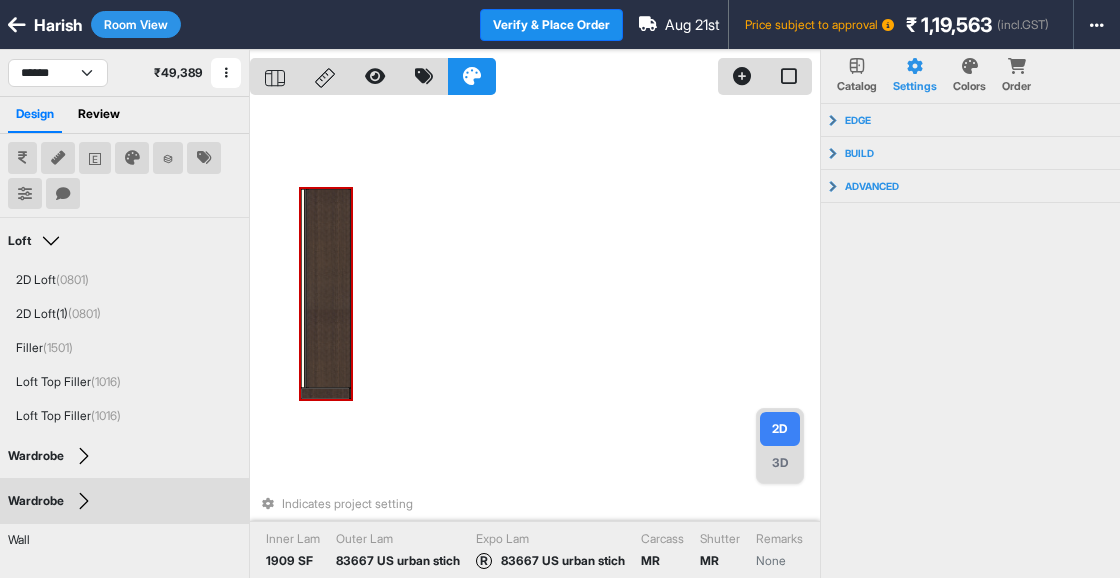 click at bounding box center [328, 288] 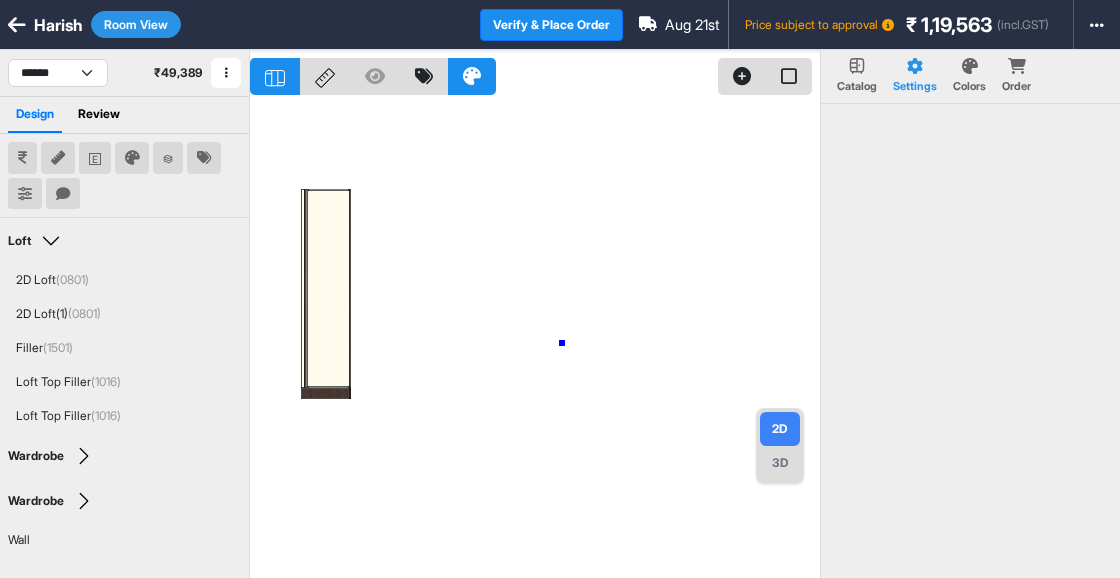 click at bounding box center [535, 339] 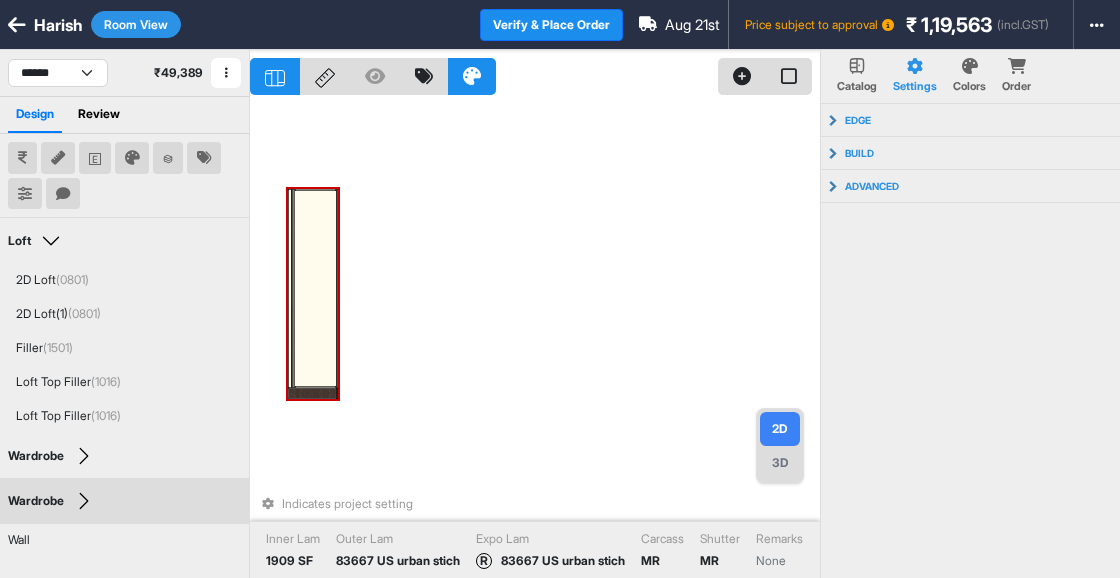 click at bounding box center (315, 288) 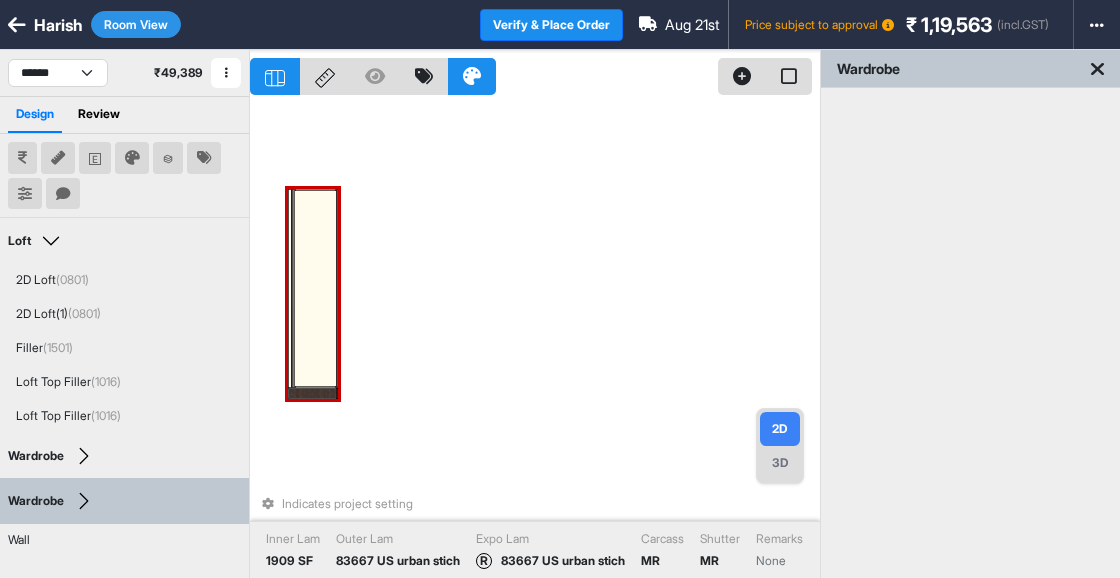 click at bounding box center [315, 288] 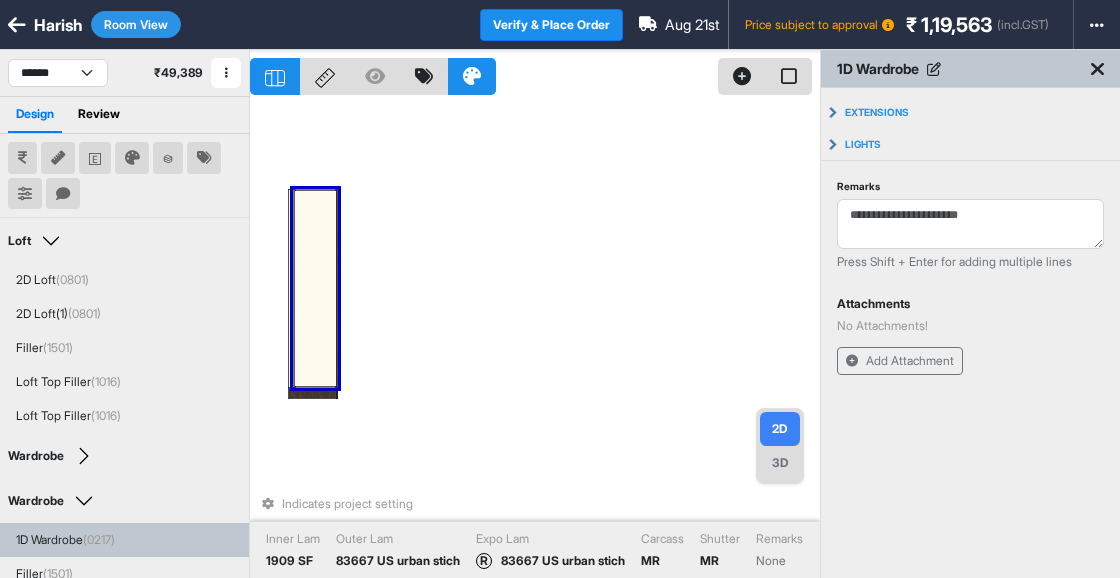 click at bounding box center (315, 288) 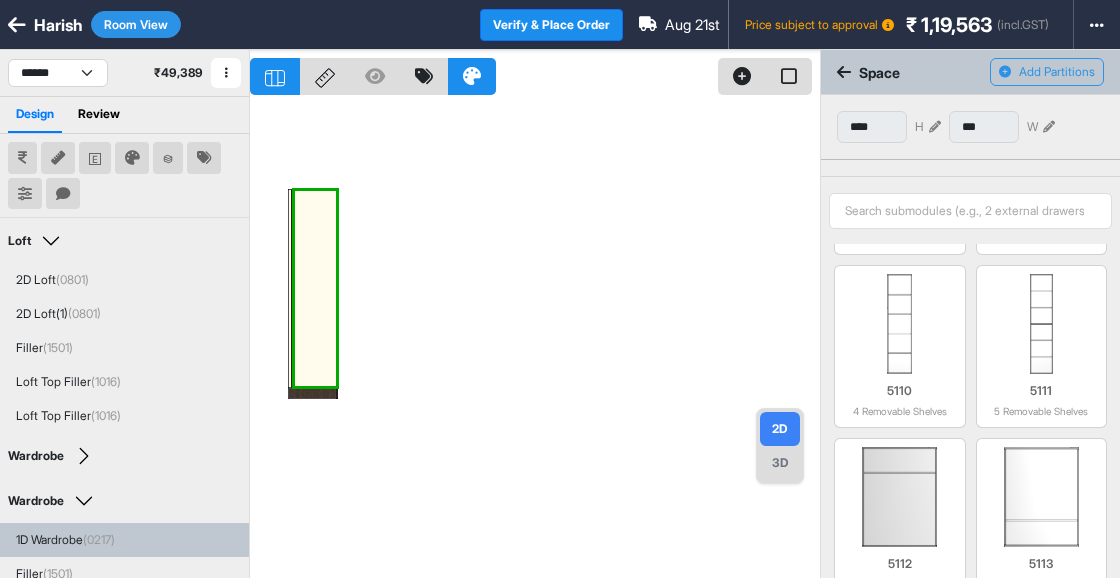 scroll, scrollTop: 0, scrollLeft: 0, axis: both 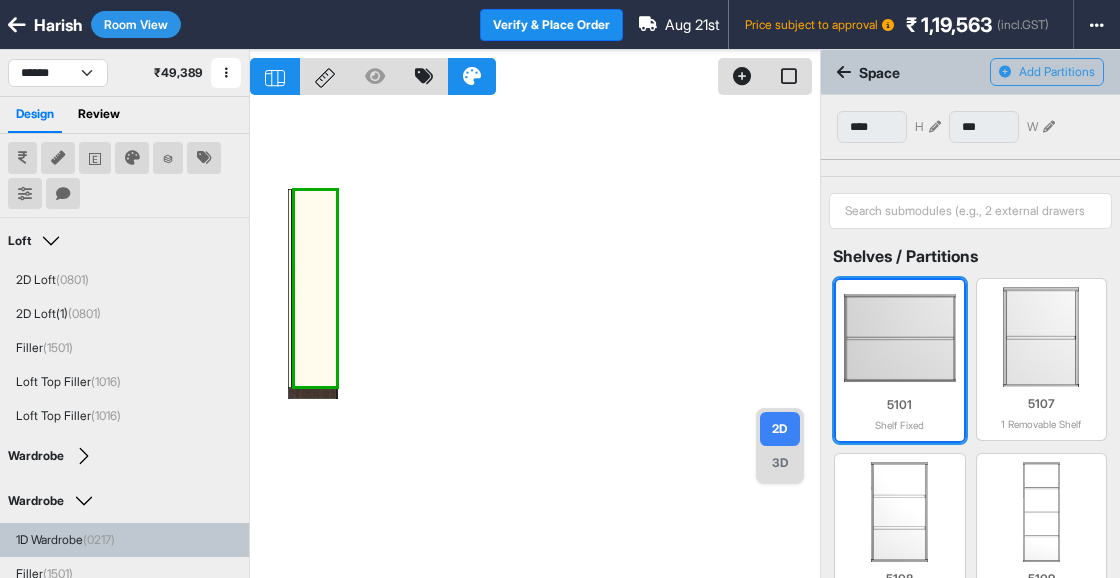 click at bounding box center [900, 338] 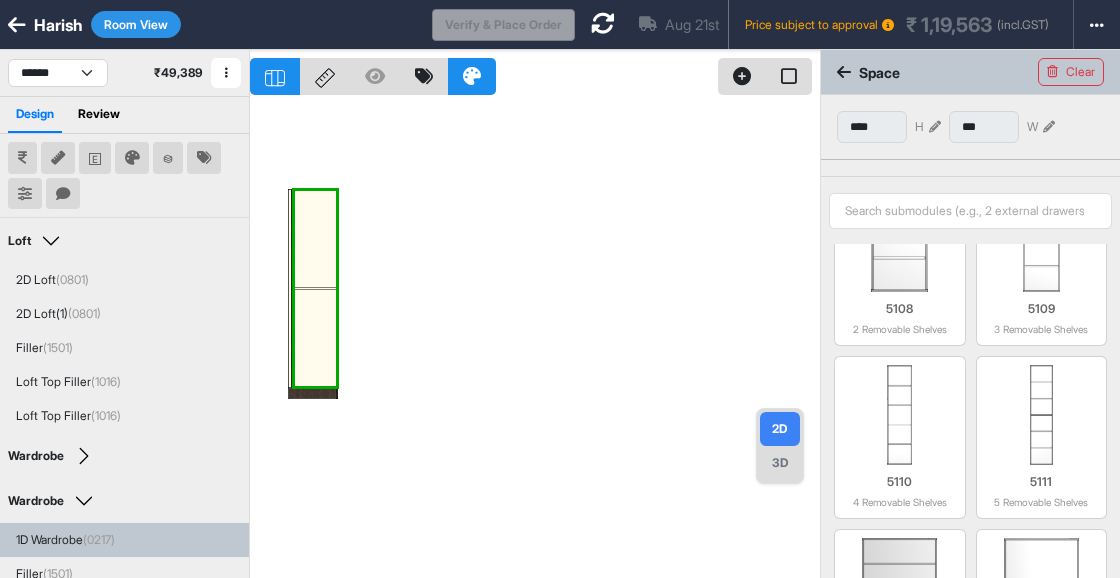 scroll, scrollTop: 266, scrollLeft: 0, axis: vertical 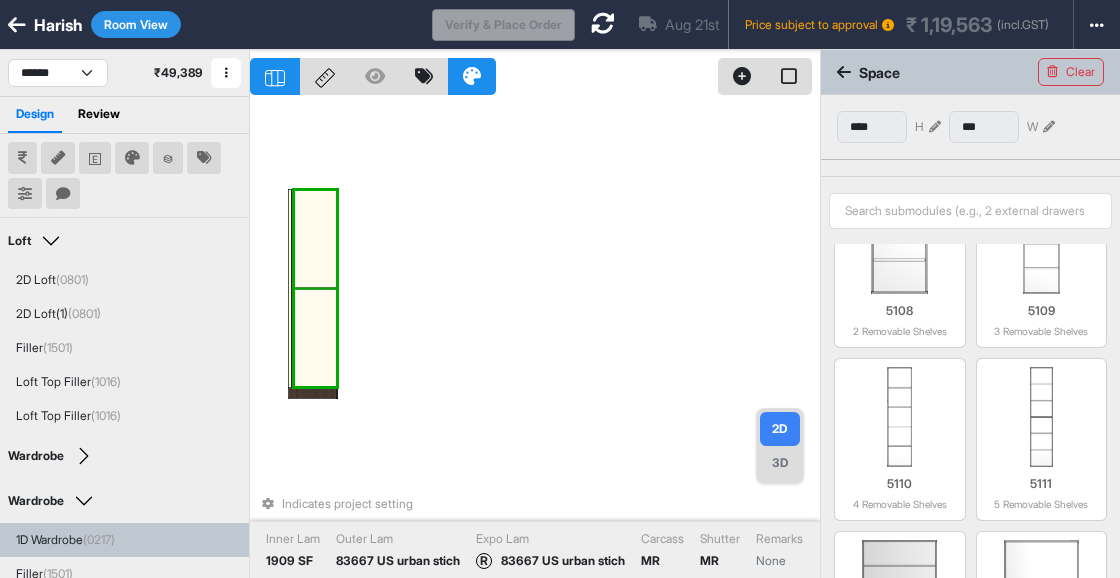 click at bounding box center [315, 337] 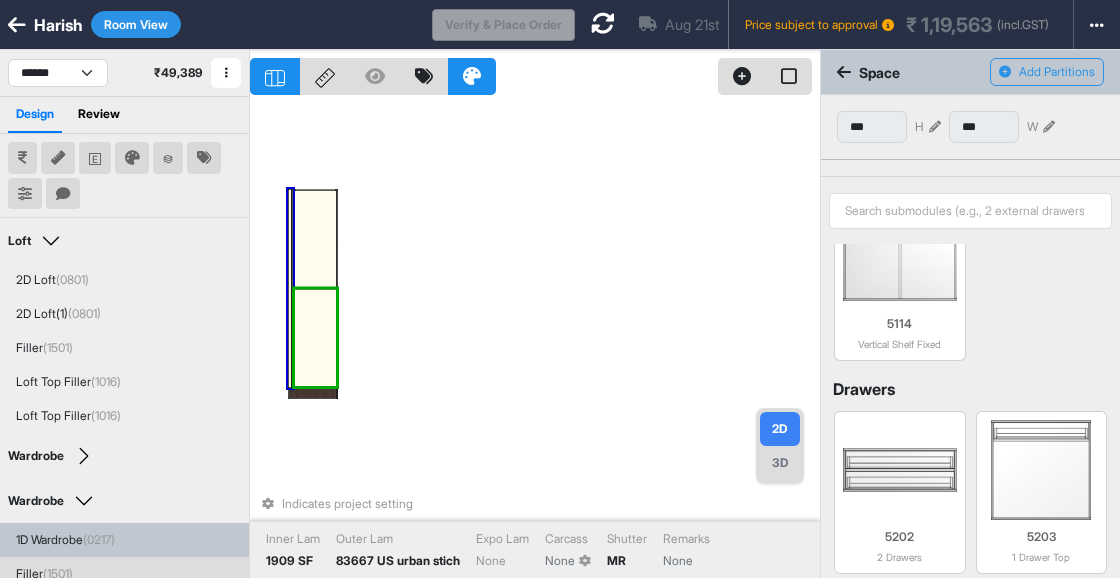 scroll, scrollTop: 782, scrollLeft: 0, axis: vertical 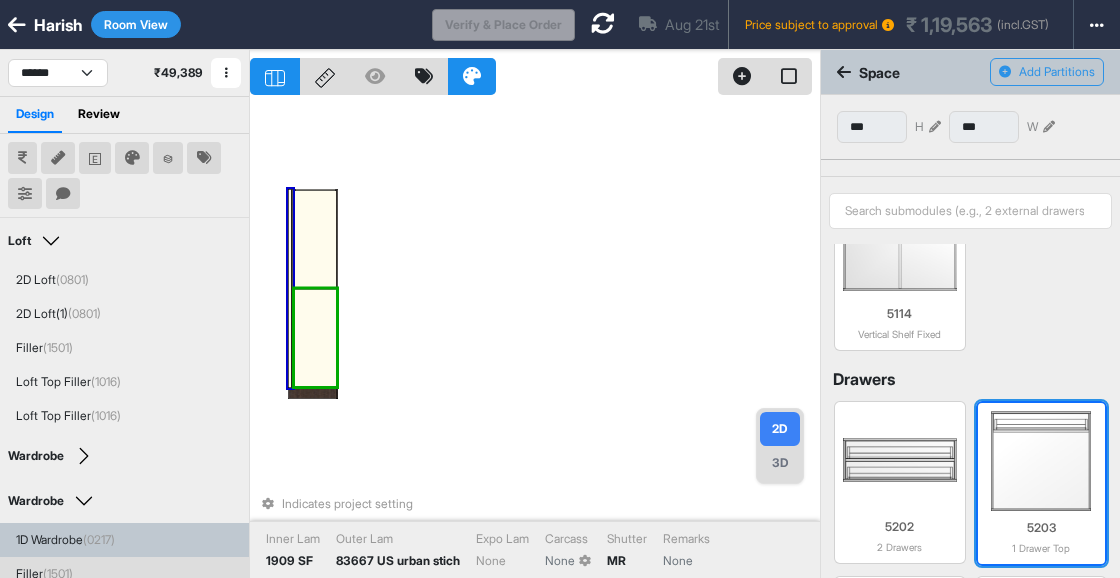 click at bounding box center [1042, 461] 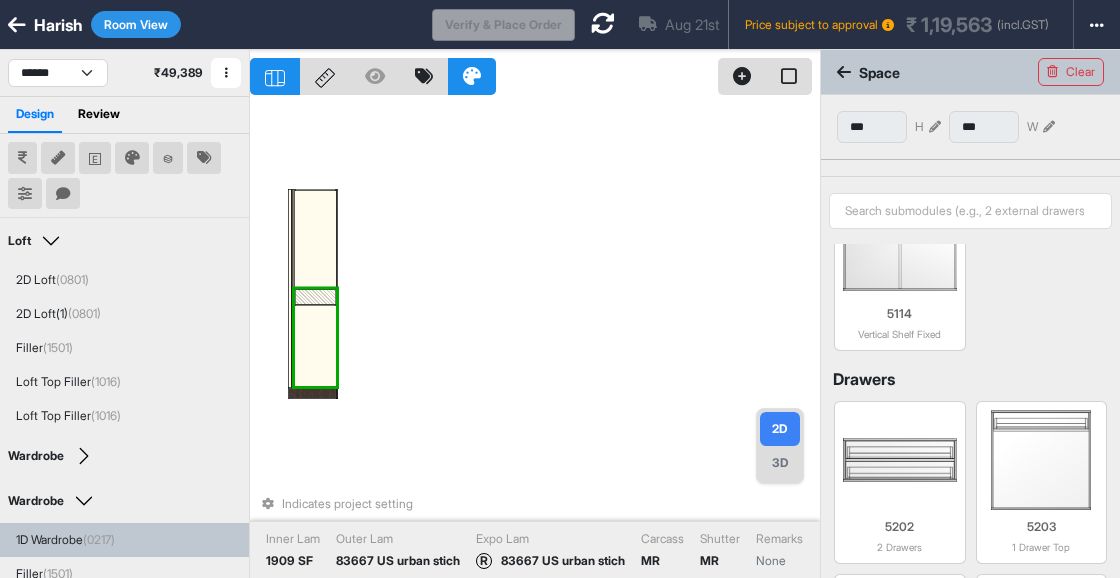 click at bounding box center [315, 239] 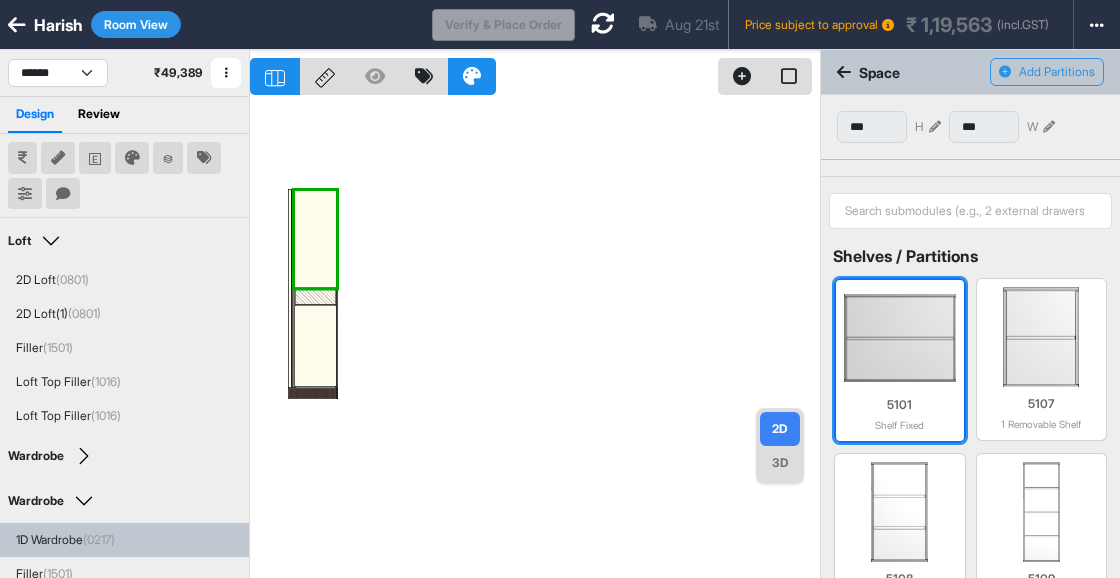 click at bounding box center [900, 338] 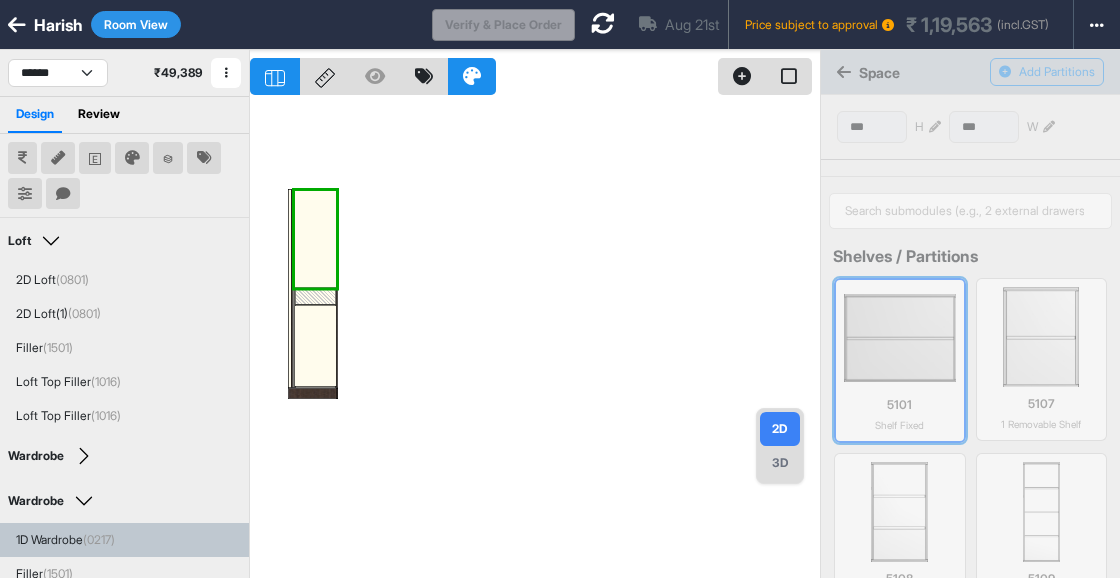 type on "***" 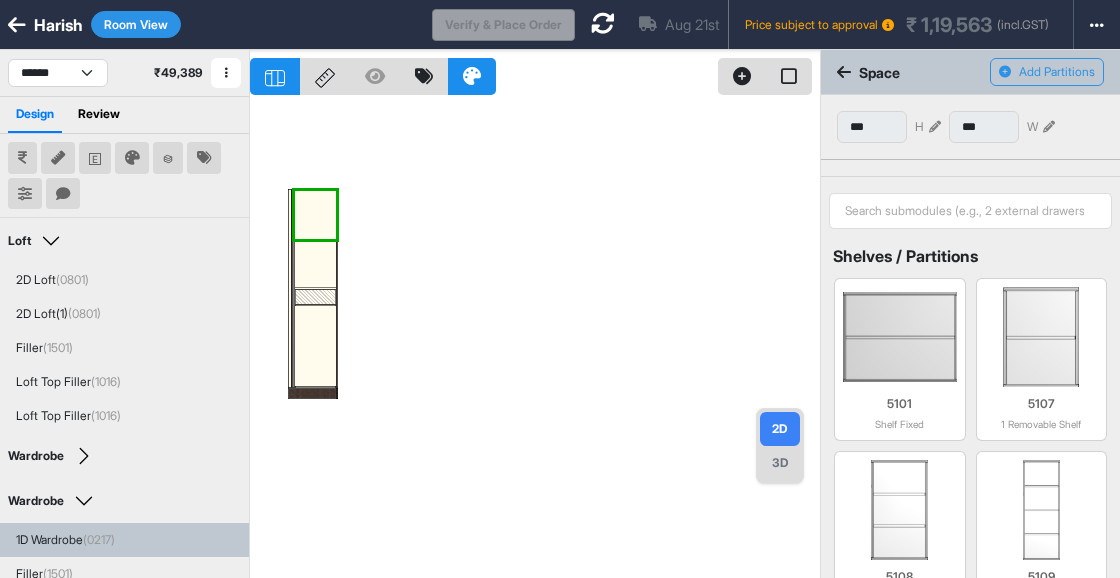 click at bounding box center (535, 339) 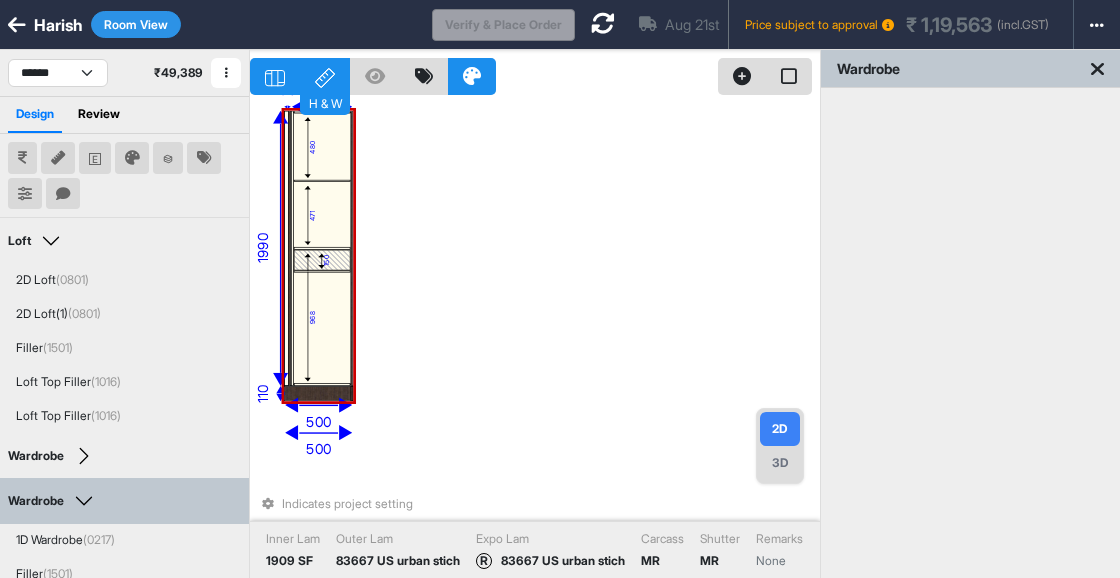 click on "150" at bounding box center [326, 261] 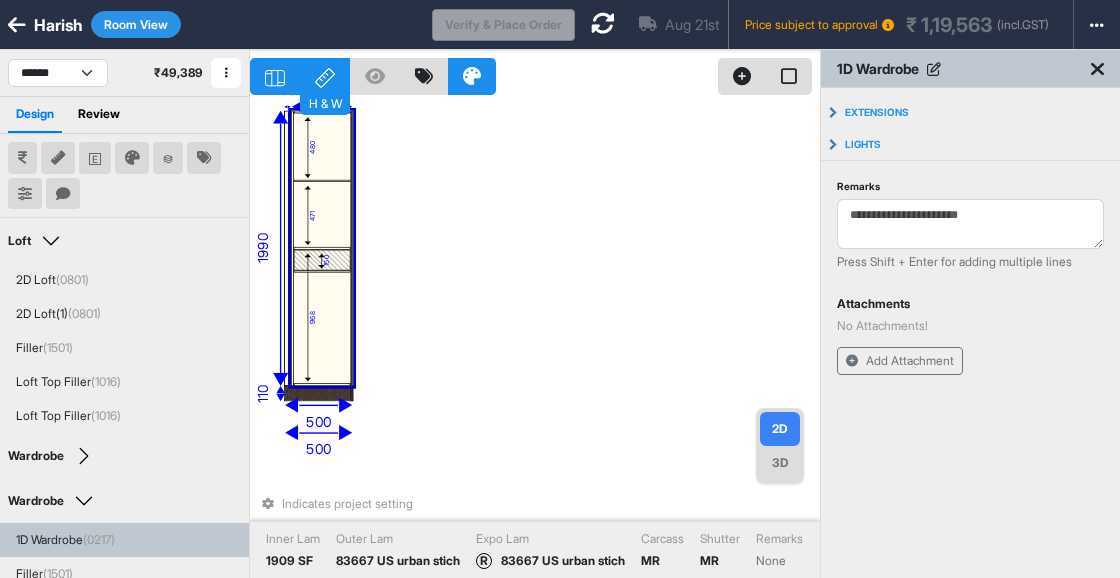 click on "150" at bounding box center [326, 261] 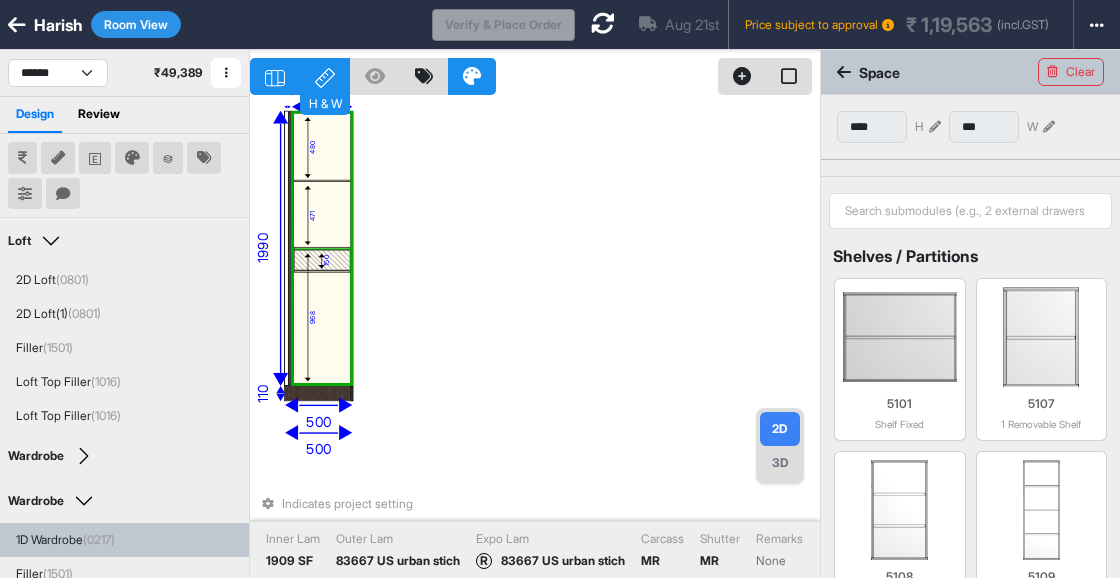 click on "968" at bounding box center (312, 318) 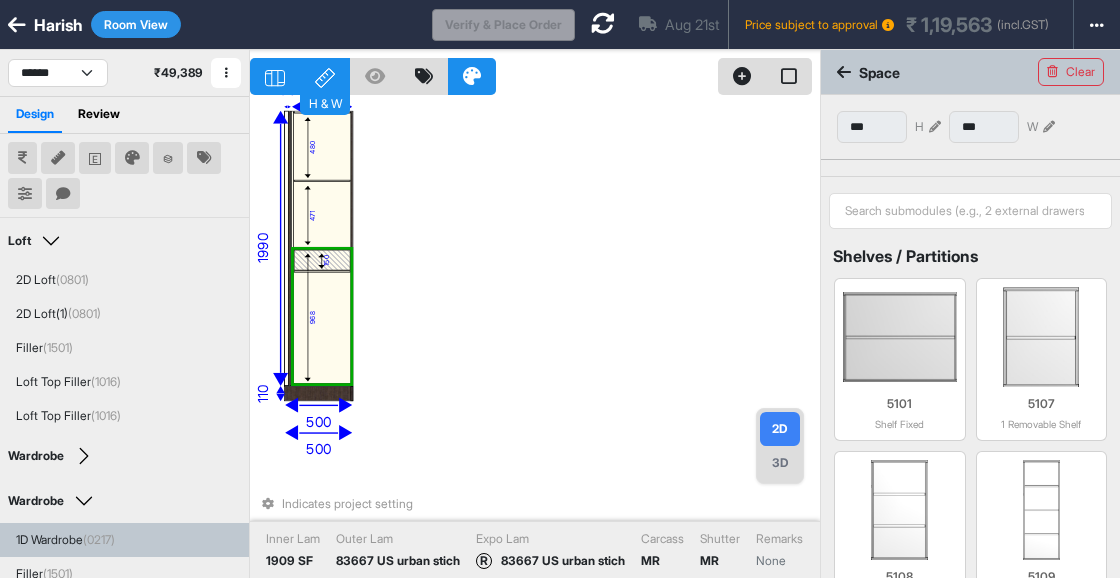 click on "968" at bounding box center (312, 318) 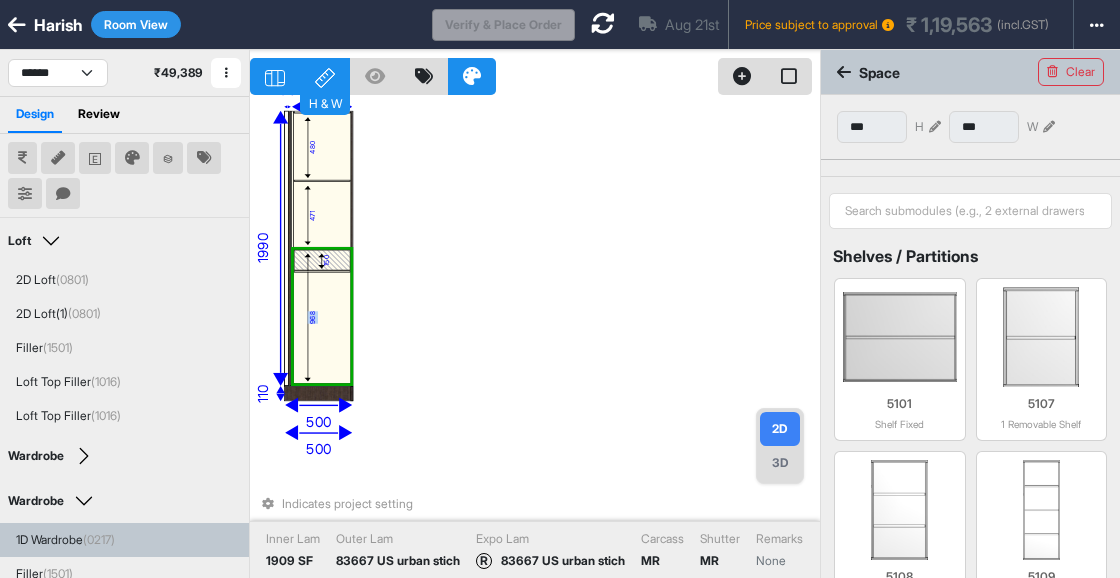 click on "968" at bounding box center [312, 318] 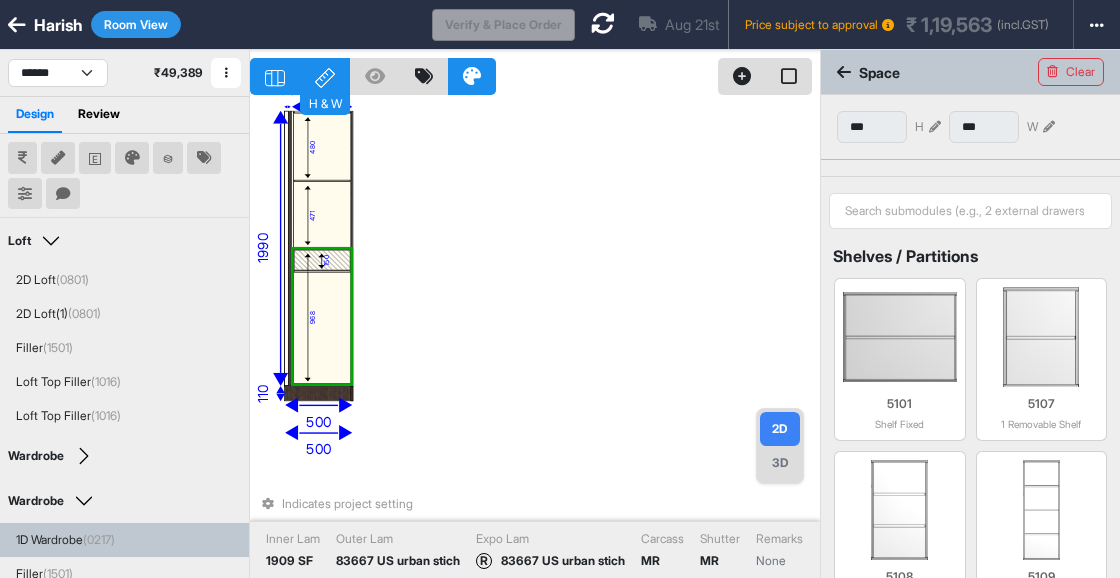 click at bounding box center (321, 260) 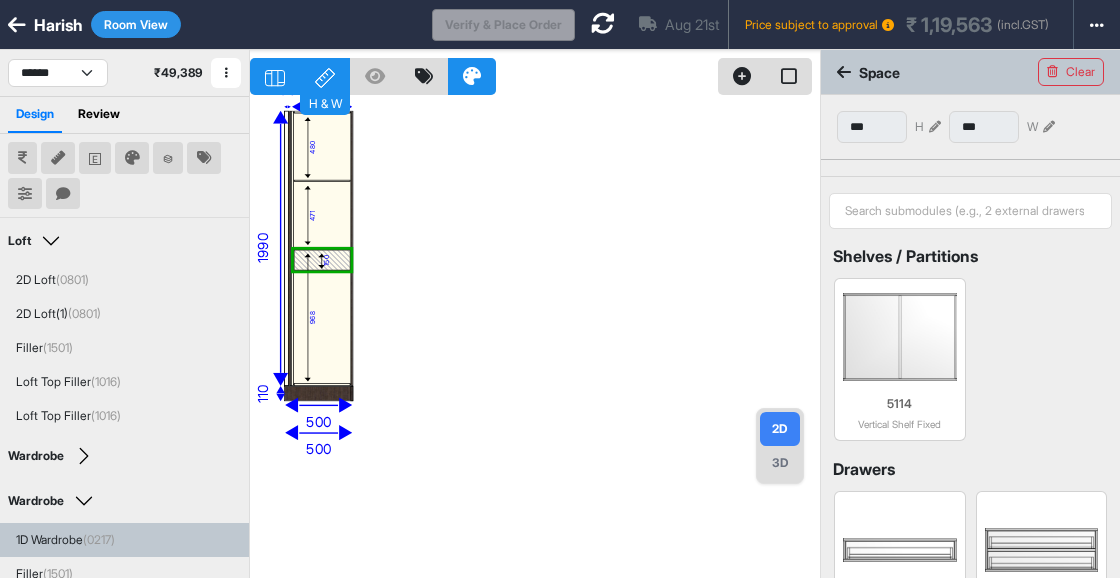 click on "*** H *** W" at bounding box center [970, 127] 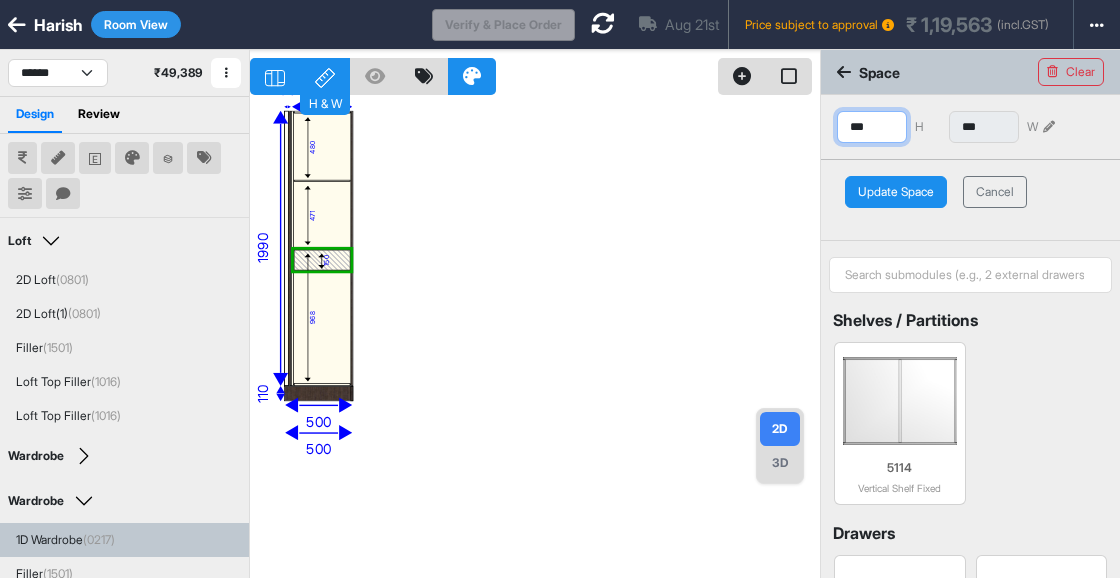 click on "***" at bounding box center (872, 127) 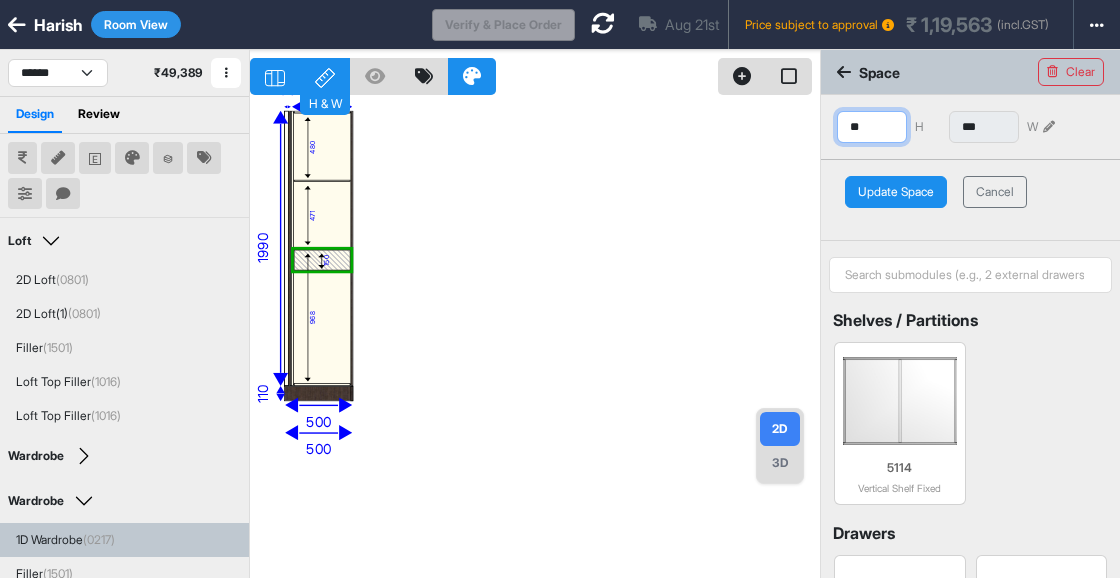 type on "*" 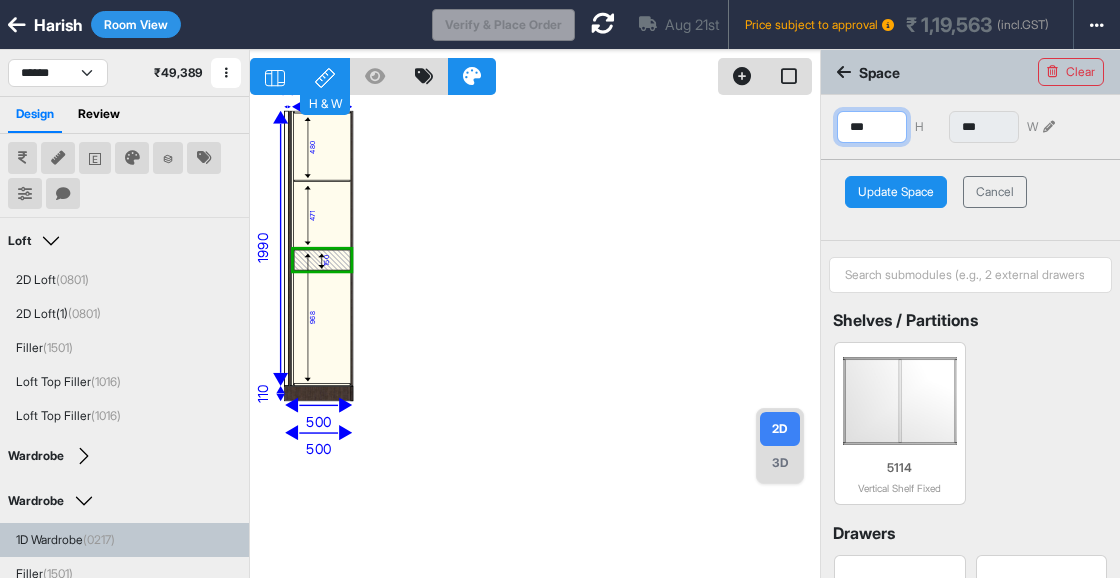 type on "***" 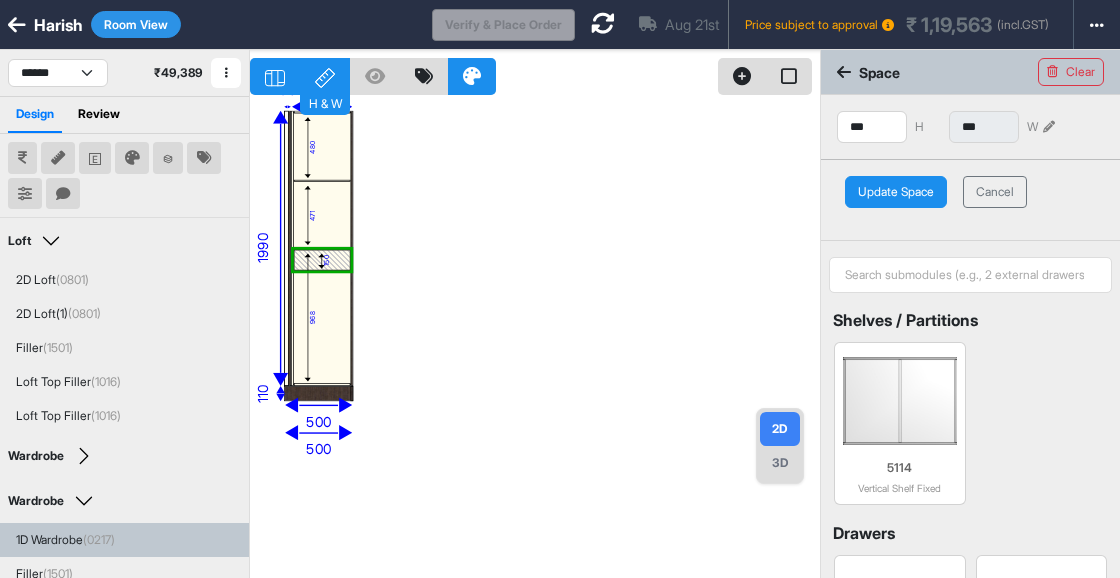 click on "Update Space" at bounding box center [896, 192] 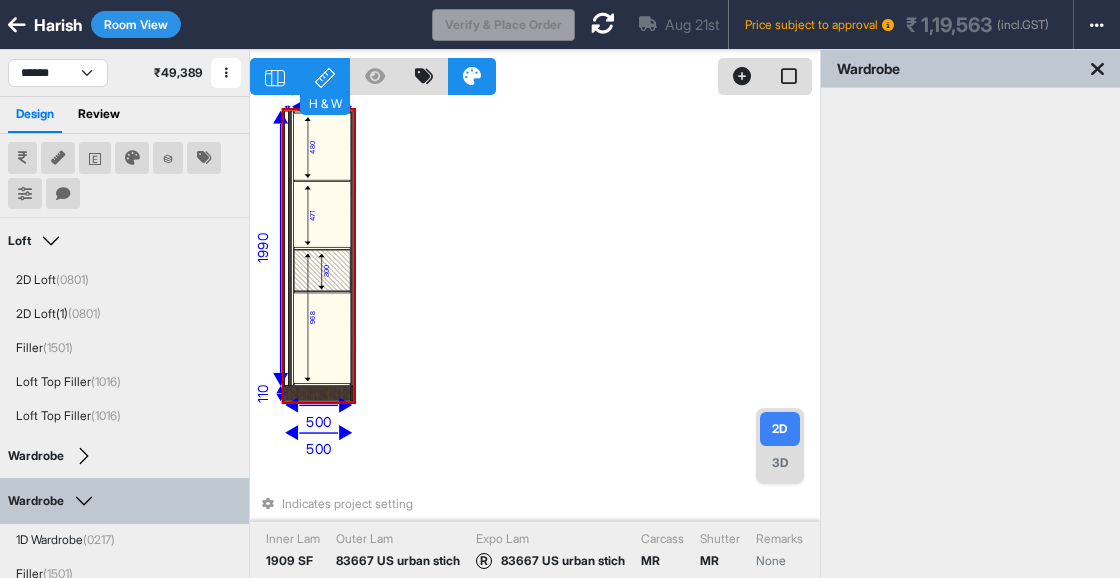 click at bounding box center [307, 318] 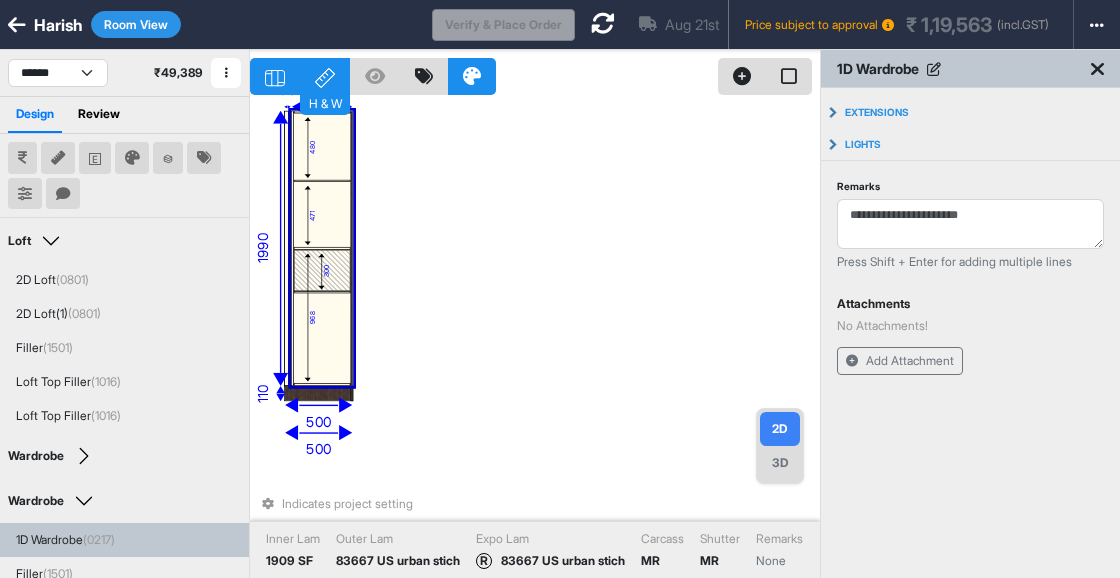 click at bounding box center (307, 318) 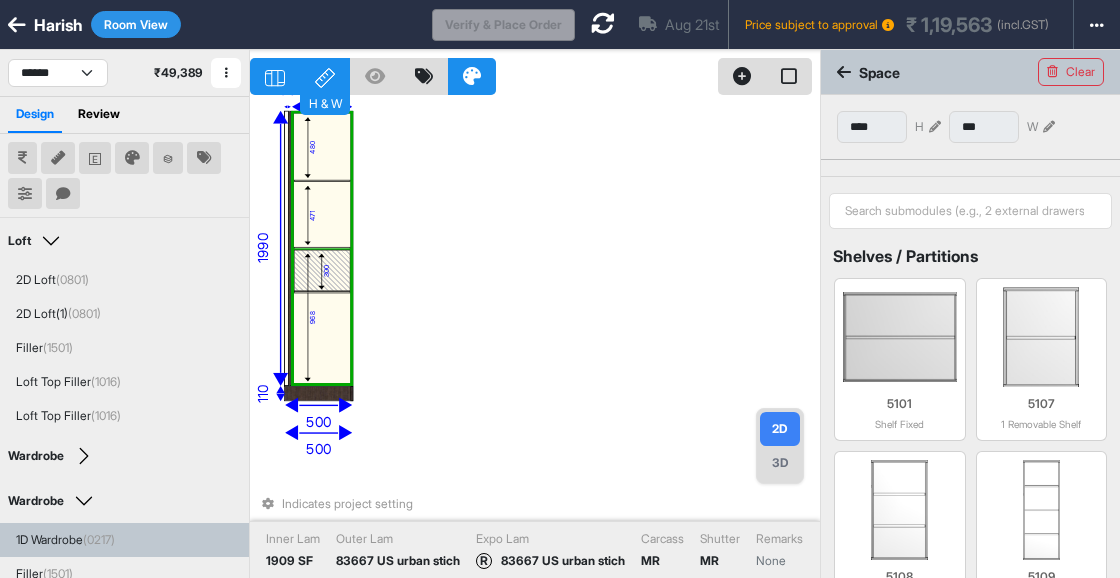 click at bounding box center [307, 318] 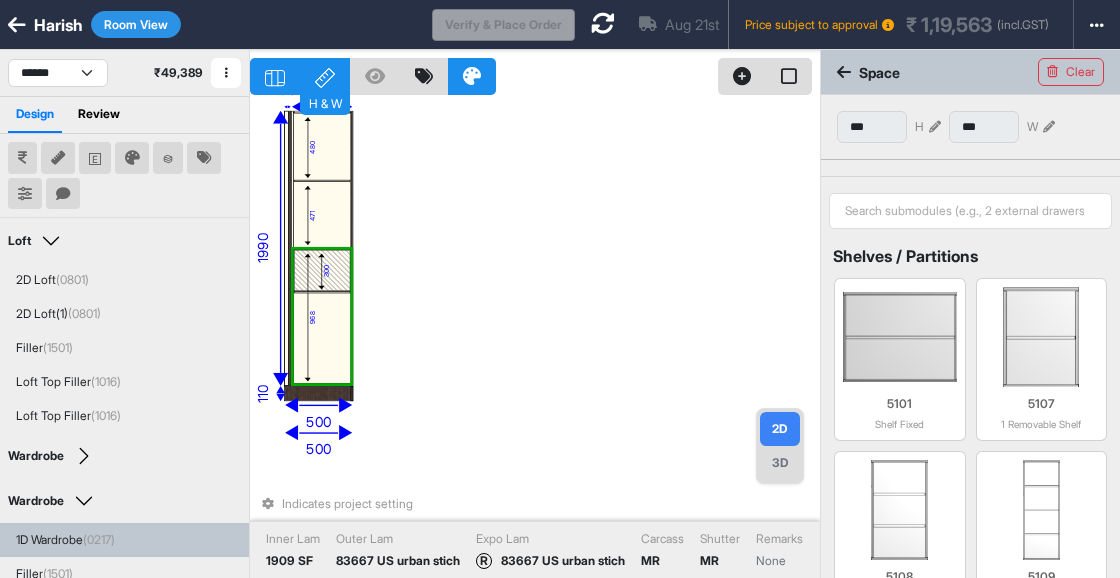 click at bounding box center [307, 318] 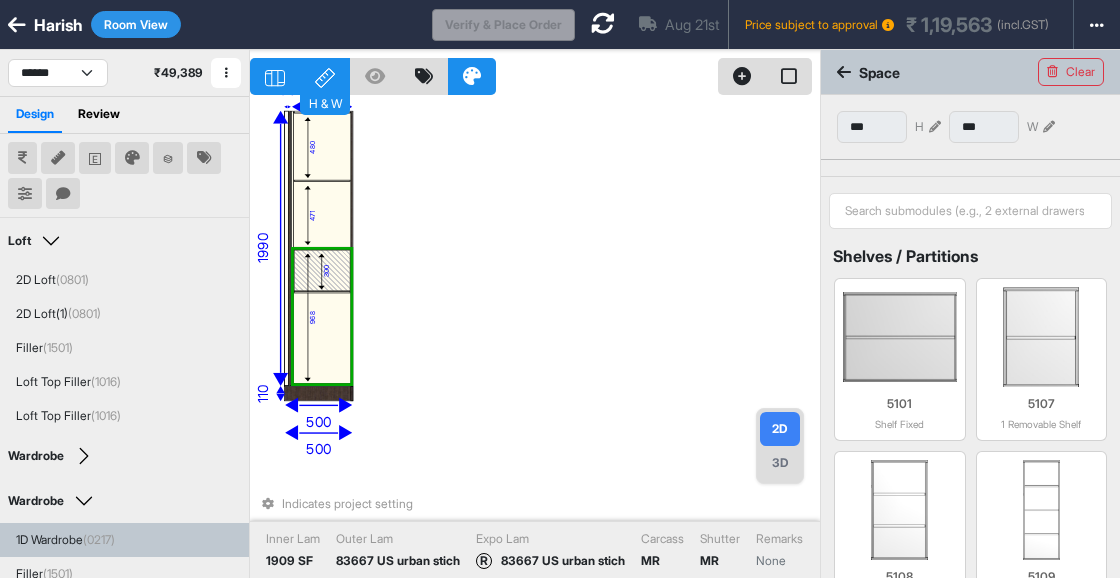 click at bounding box center [307, 318] 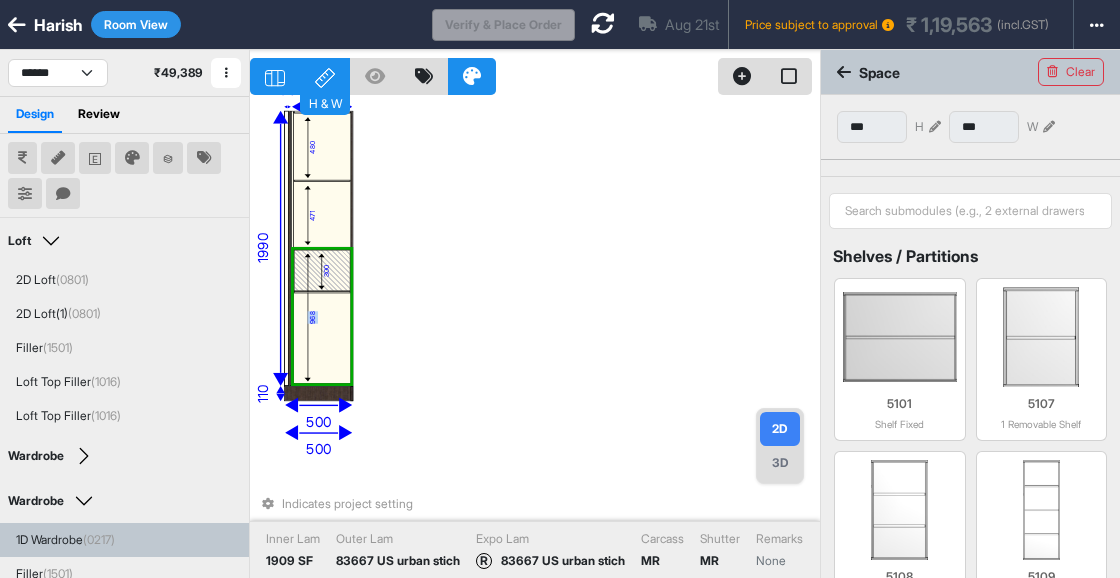 click on "968" at bounding box center (312, 318) 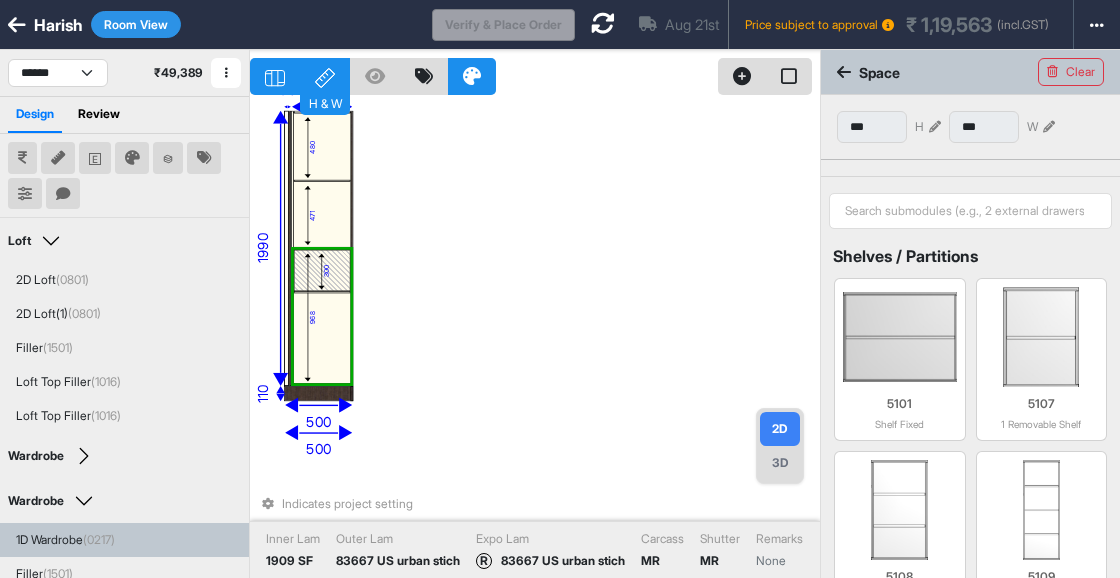 click at bounding box center [321, 271] 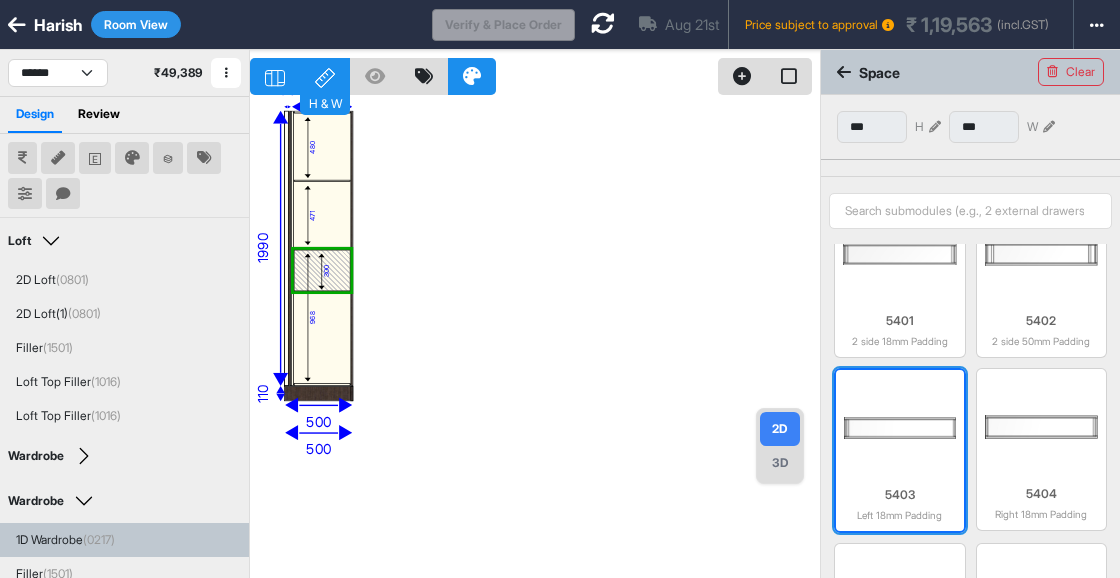 scroll, scrollTop: 1601, scrollLeft: 0, axis: vertical 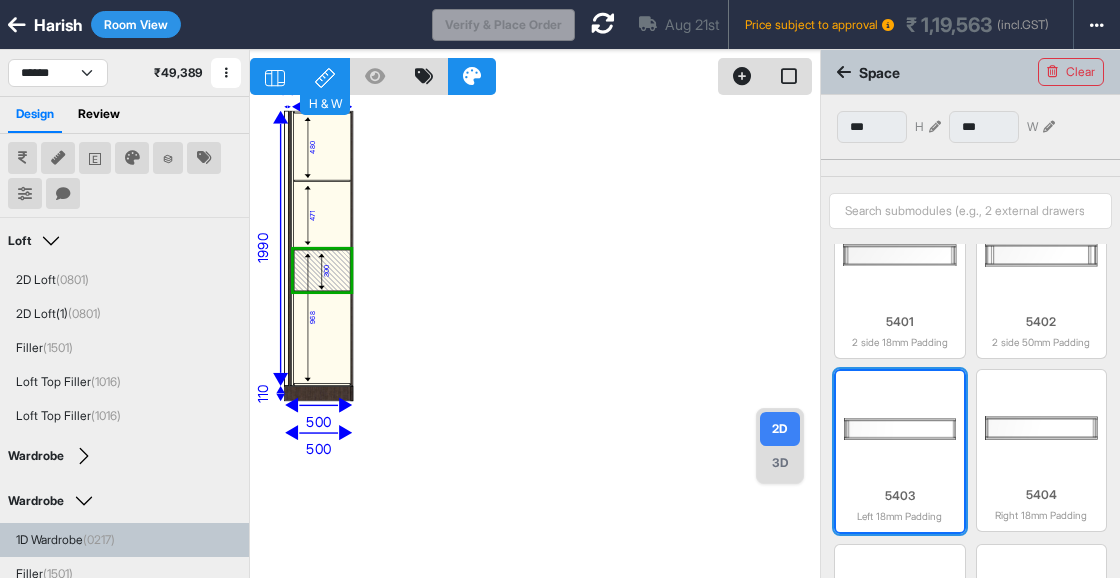 click on "5403" at bounding box center (900, 496) 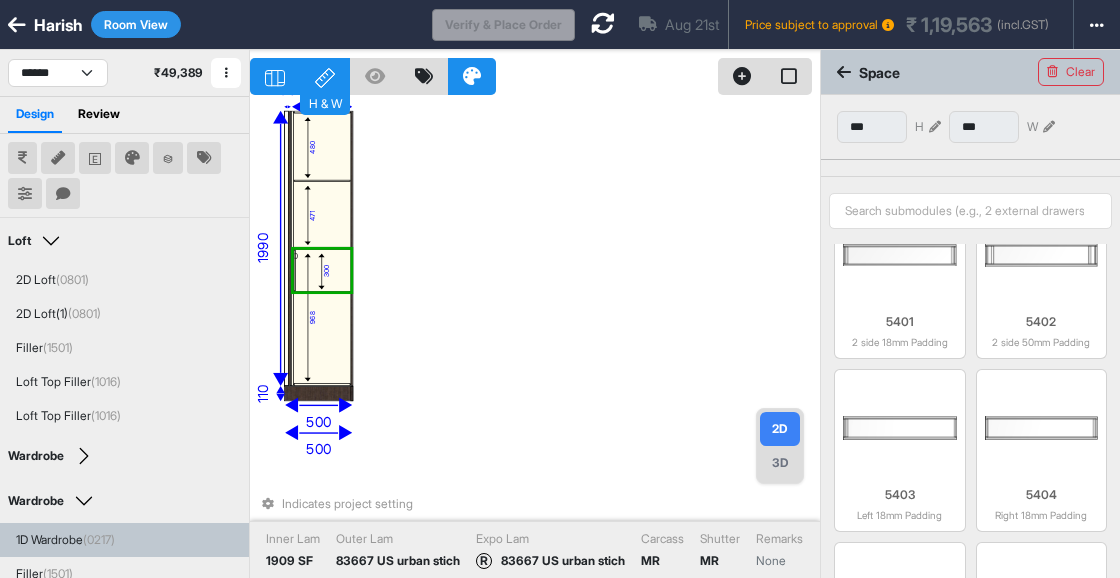 click on "968" at bounding box center [312, 318] 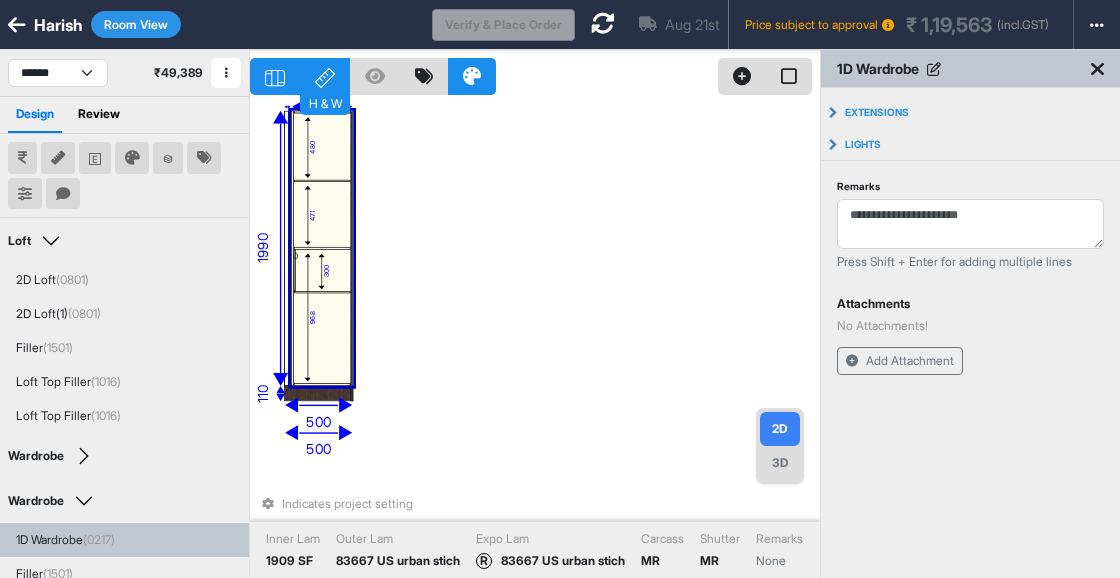 click on "968" at bounding box center [312, 318] 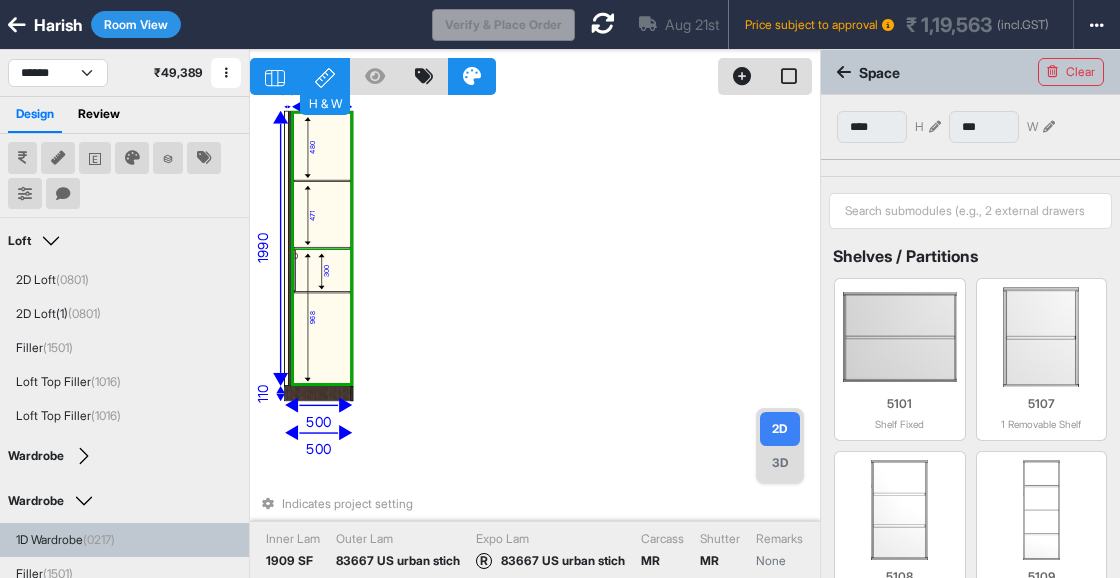 click on "968" at bounding box center (312, 318) 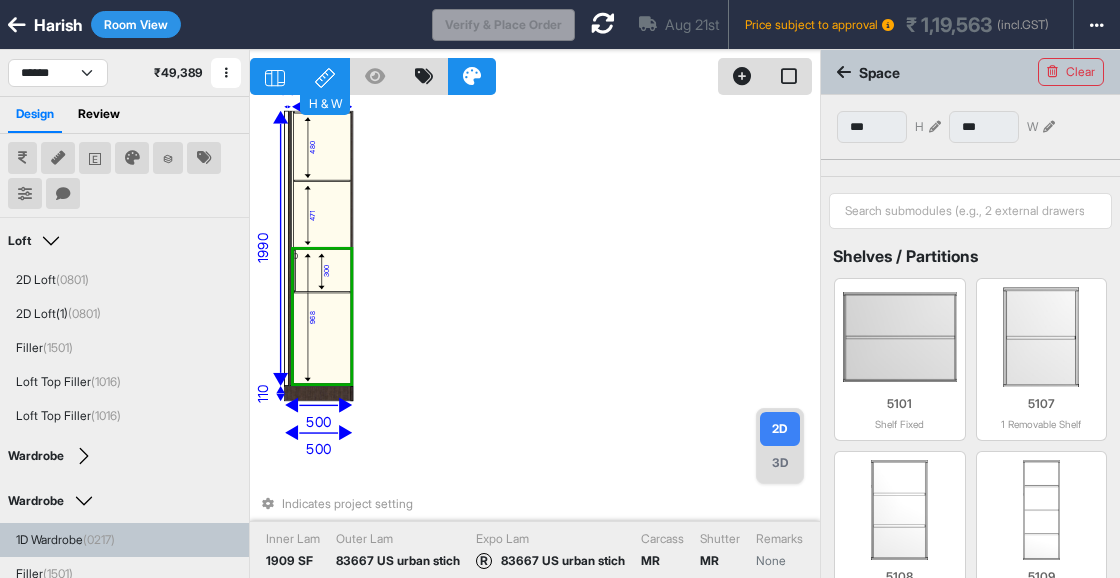 click on "968" at bounding box center (312, 318) 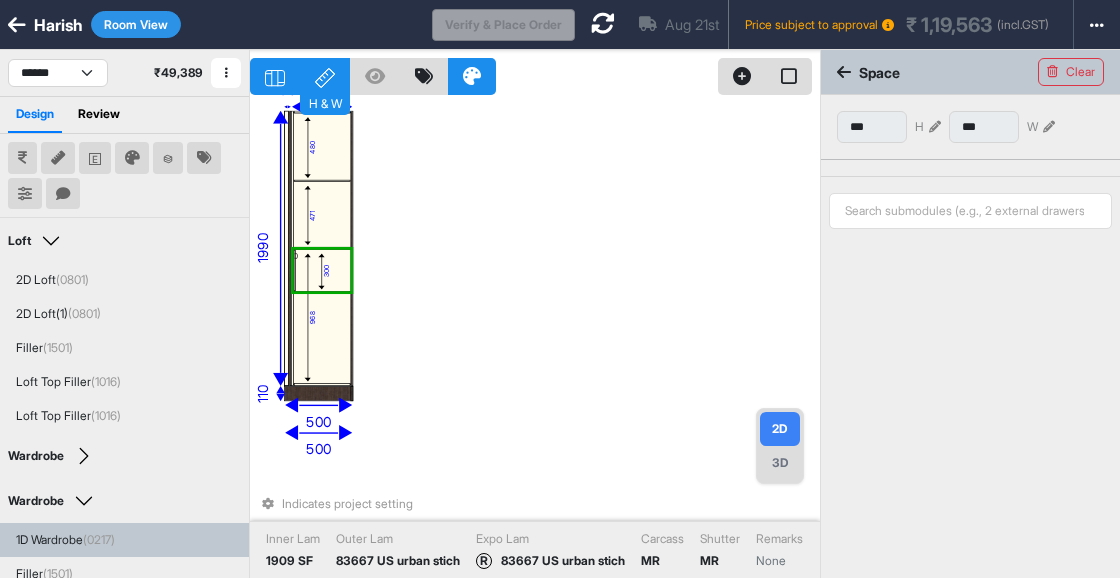 type on "***" 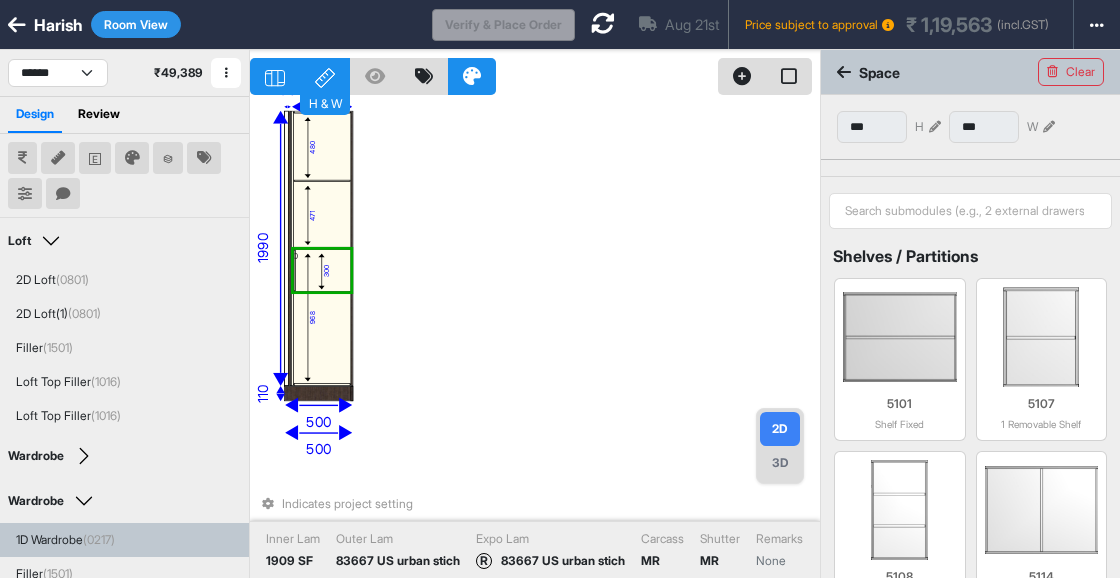 click on "300" at bounding box center (326, 271) 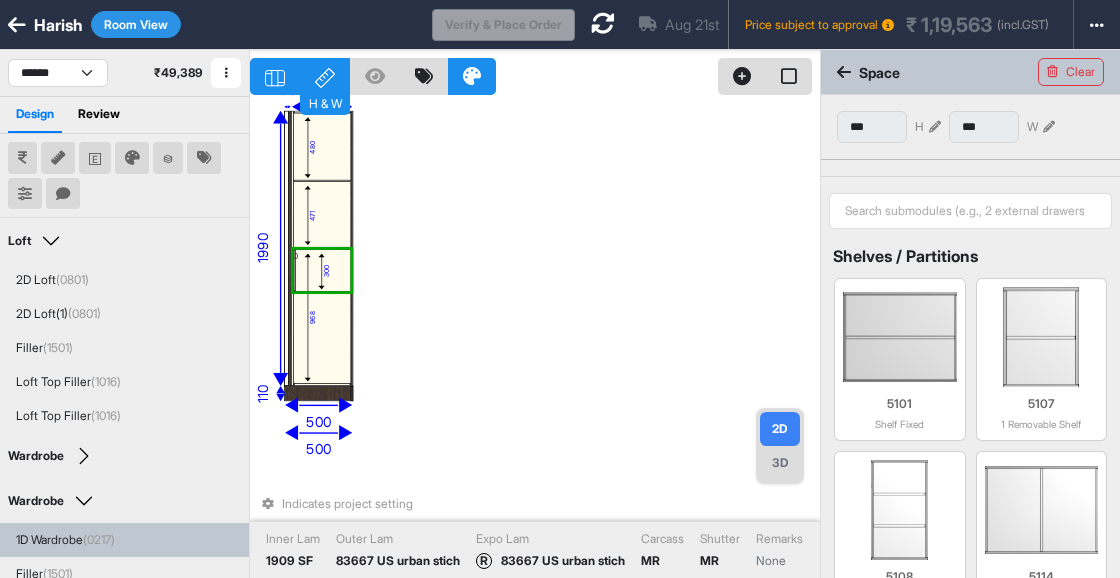 click on "300" at bounding box center (326, 271) 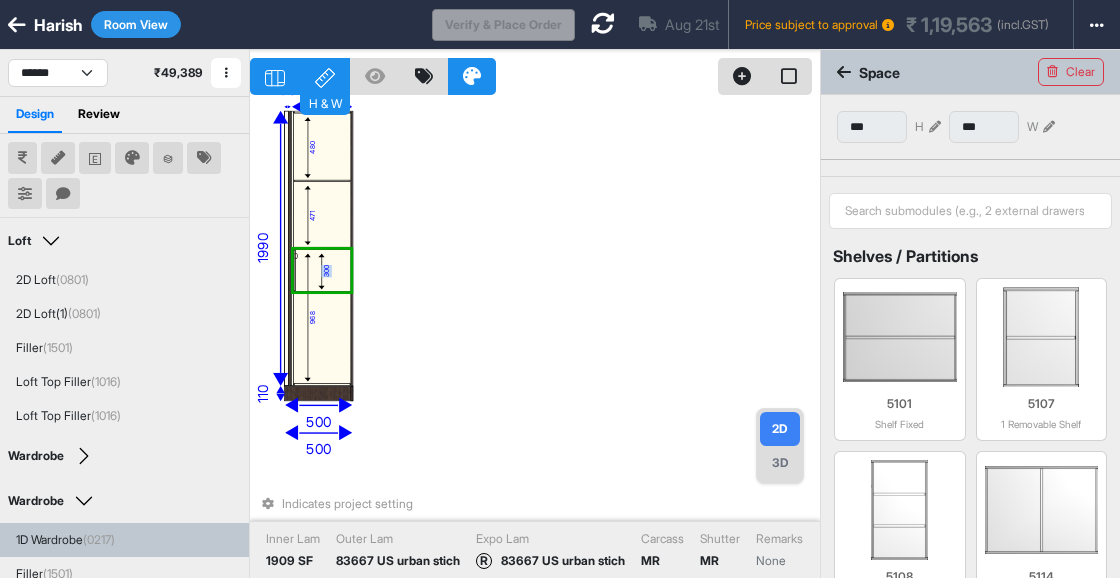 click on "300" at bounding box center [326, 271] 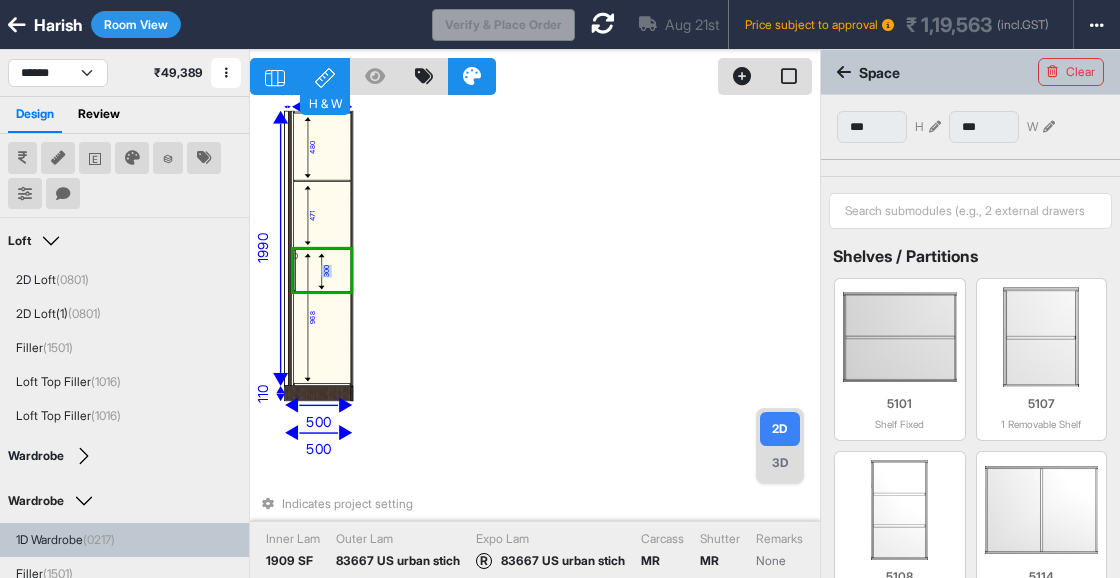 click on "300" at bounding box center (326, 271) 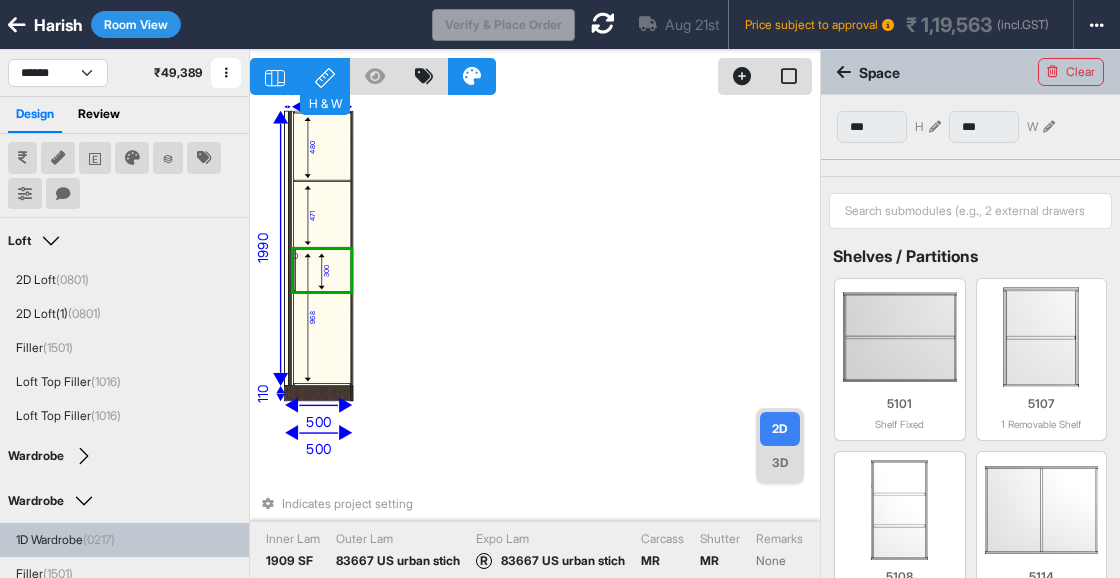 click on "300" at bounding box center (326, 271) 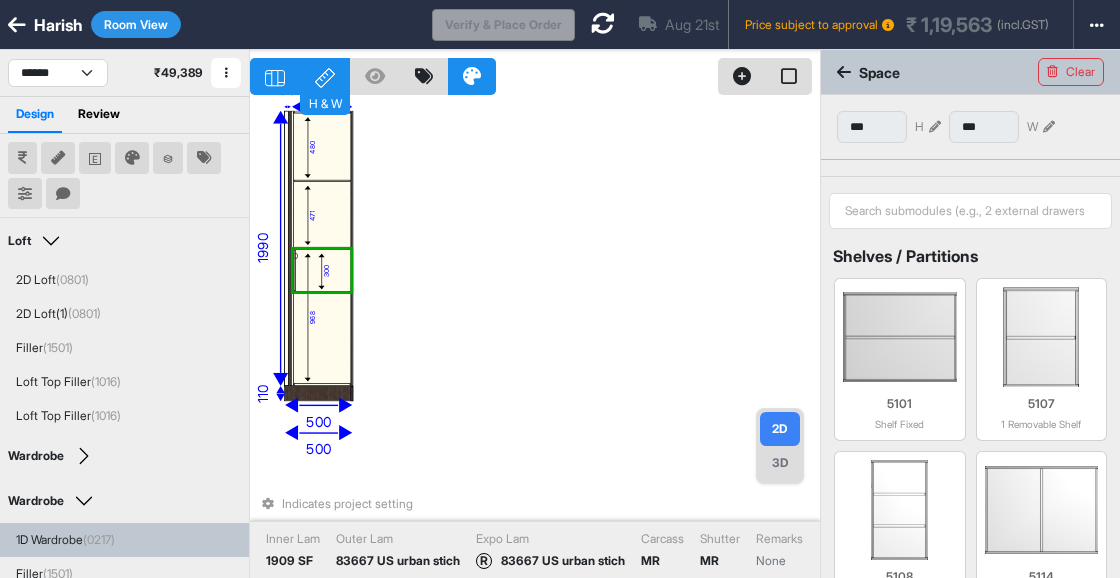 click on "300" at bounding box center [326, 271] 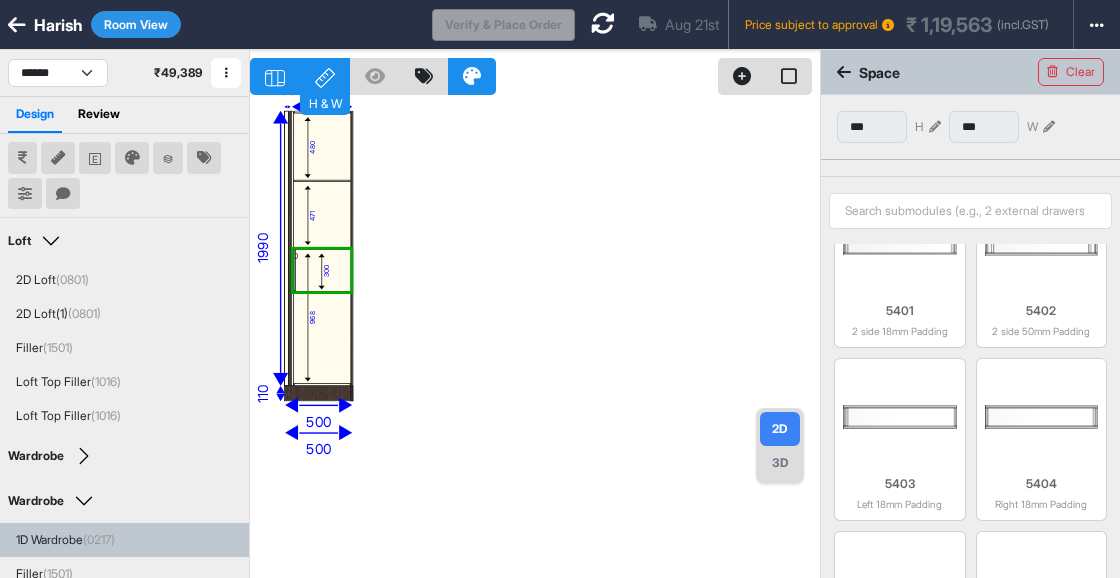scroll, scrollTop: 1612, scrollLeft: 0, axis: vertical 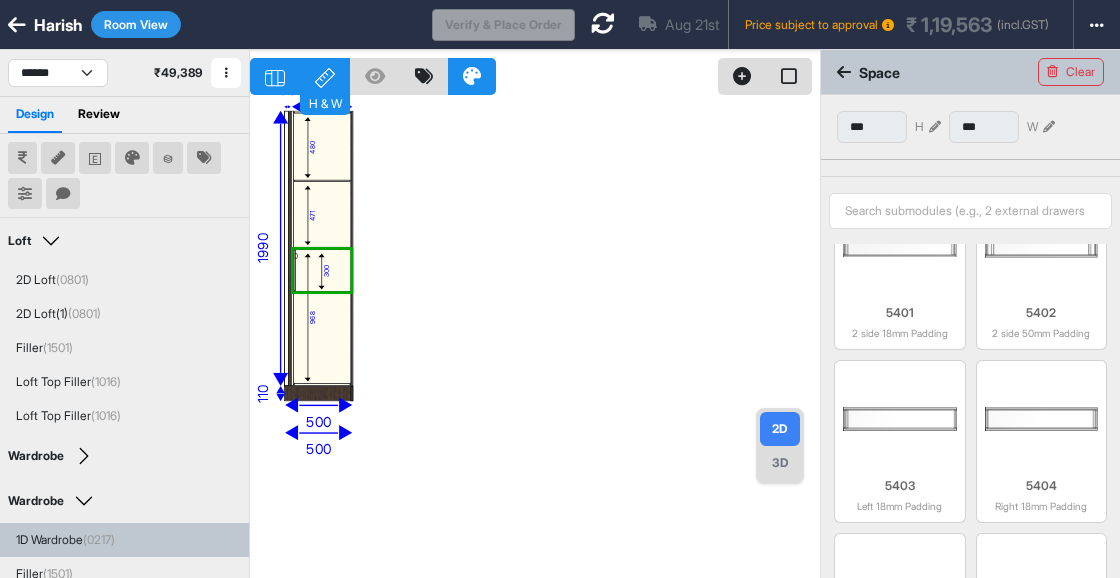 click at bounding box center (900, 419) 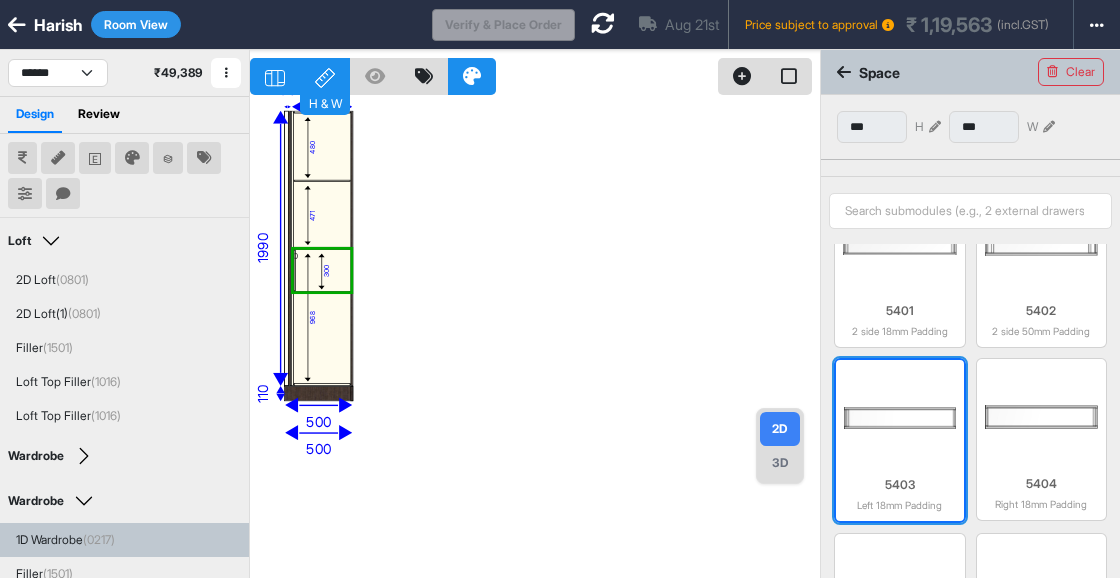 click at bounding box center [900, 418] 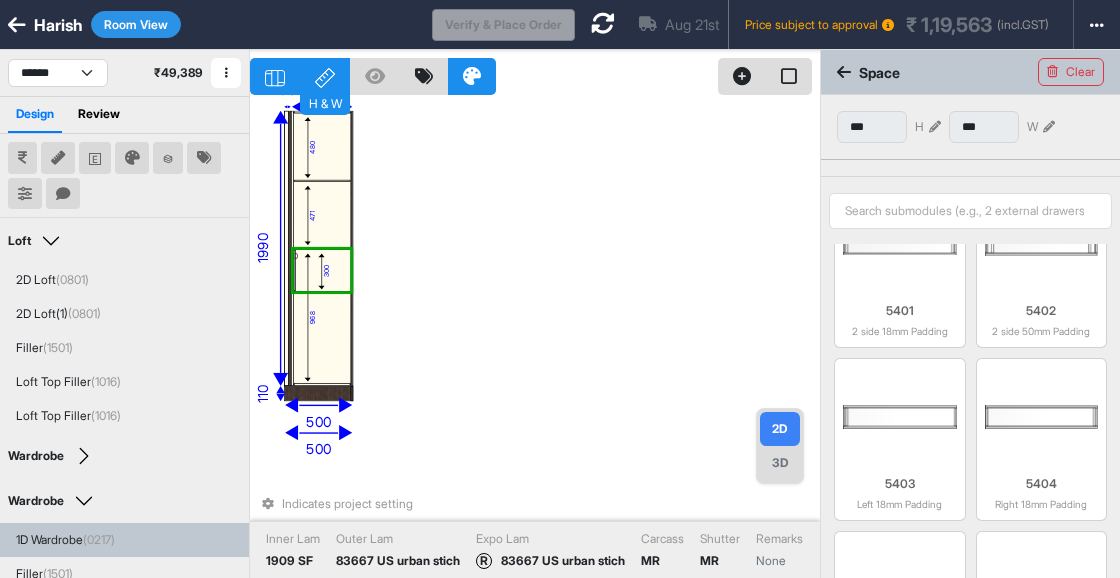click at bounding box center (323, 271) 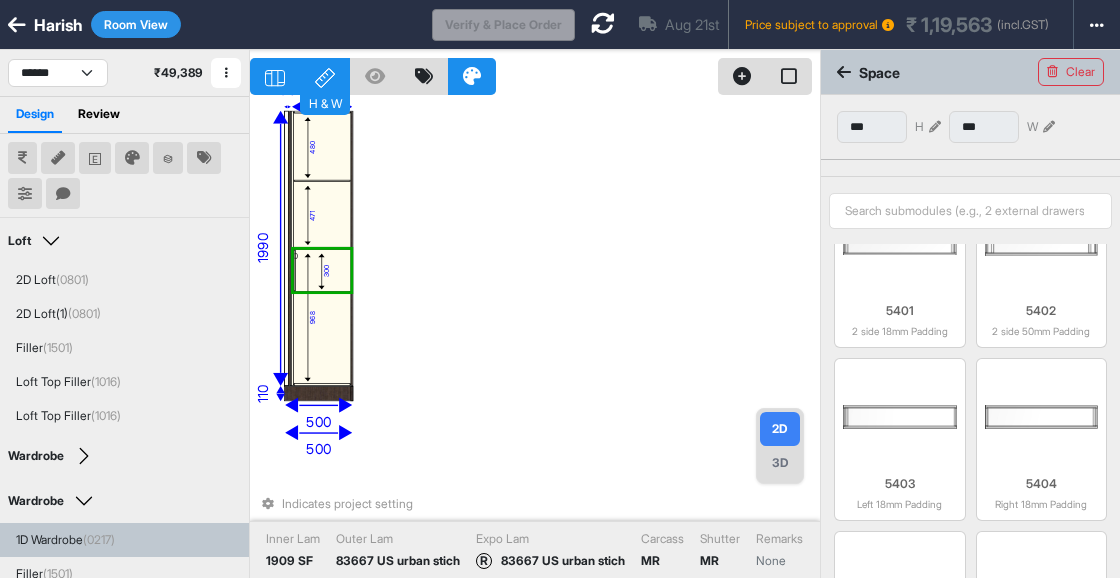 click on "300" at bounding box center (326, 271) 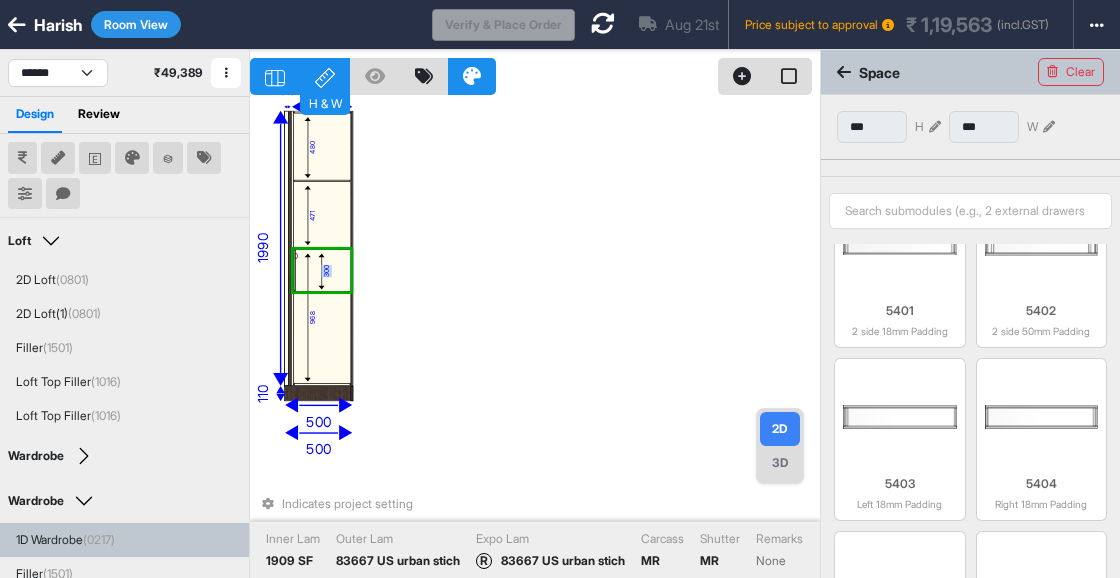 click on "300" at bounding box center [326, 271] 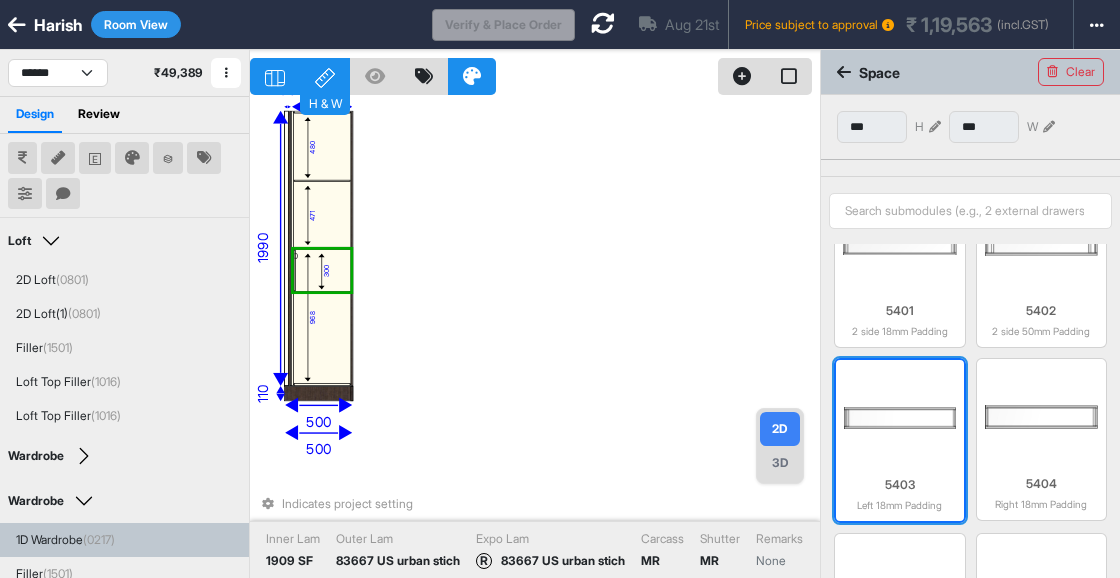 click at bounding box center [900, 418] 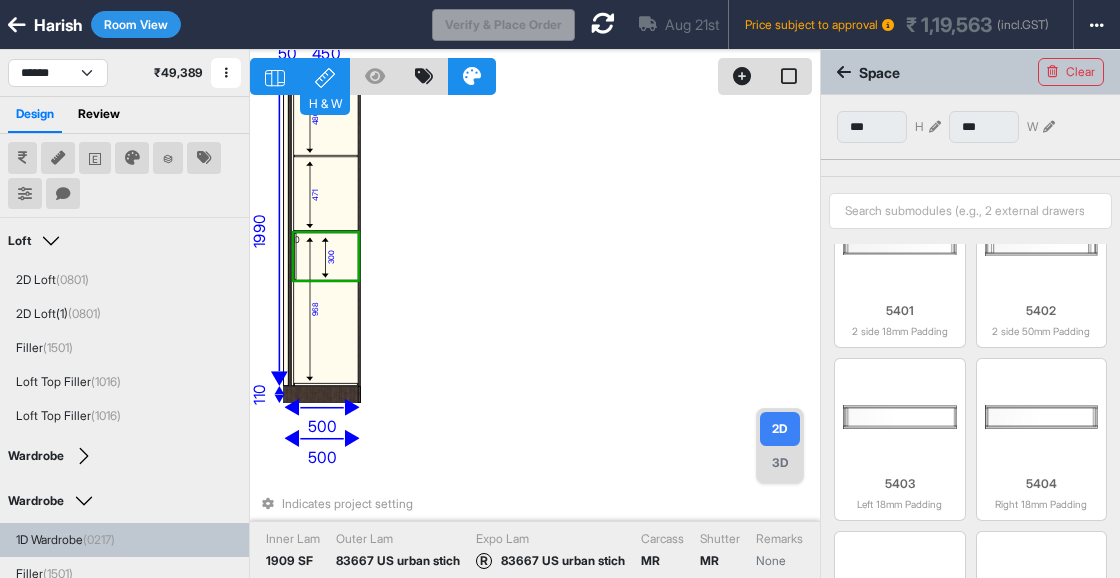 click at bounding box center [295, 256] 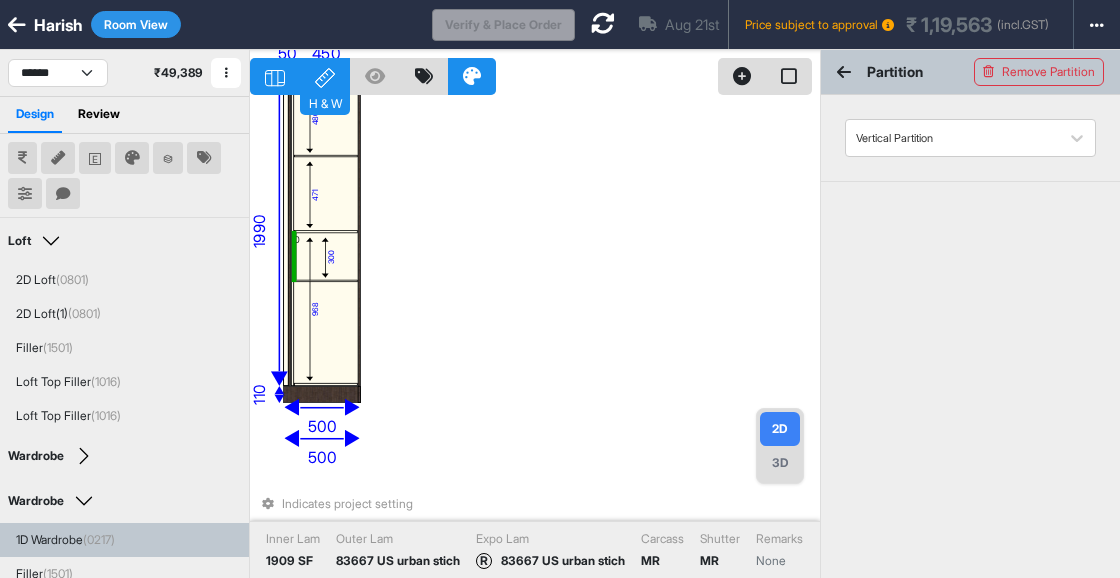 click at bounding box center [326, 256] 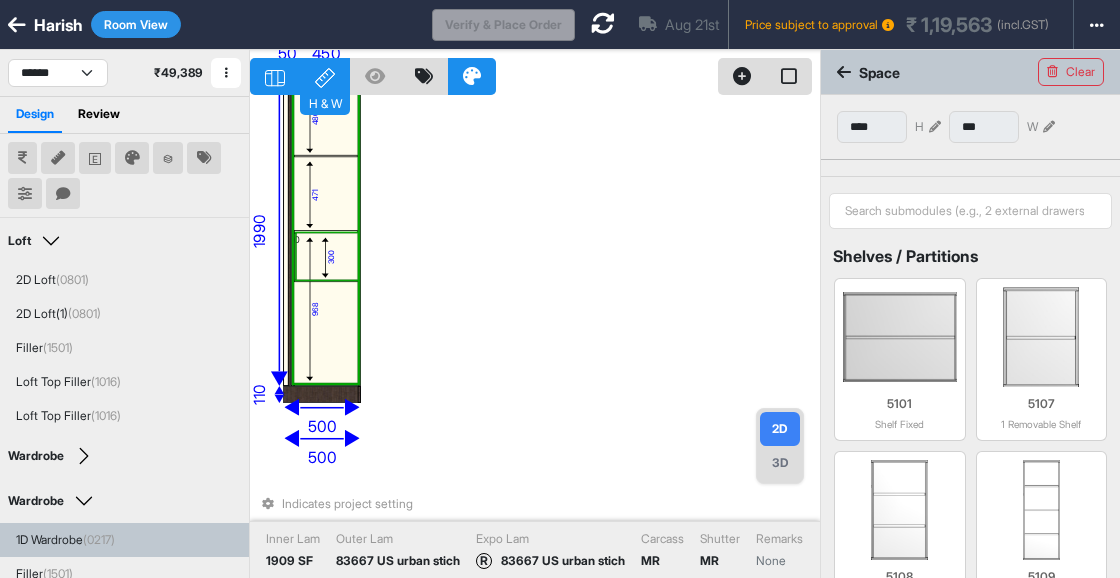 click at bounding box center (326, 256) 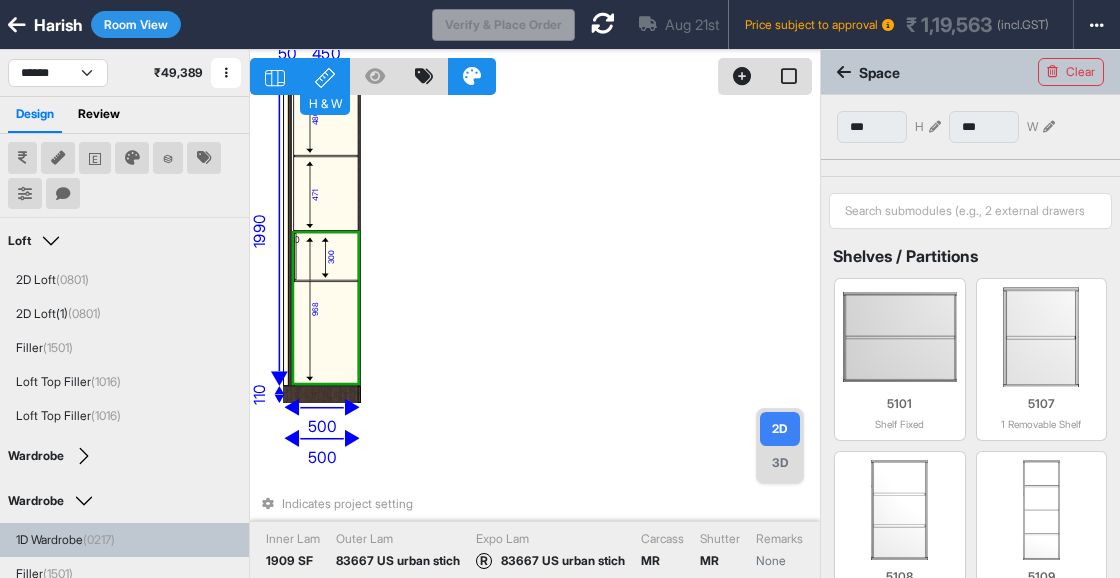 drag, startPoint x: 306, startPoint y: 251, endPoint x: 324, endPoint y: 253, distance: 18.110771 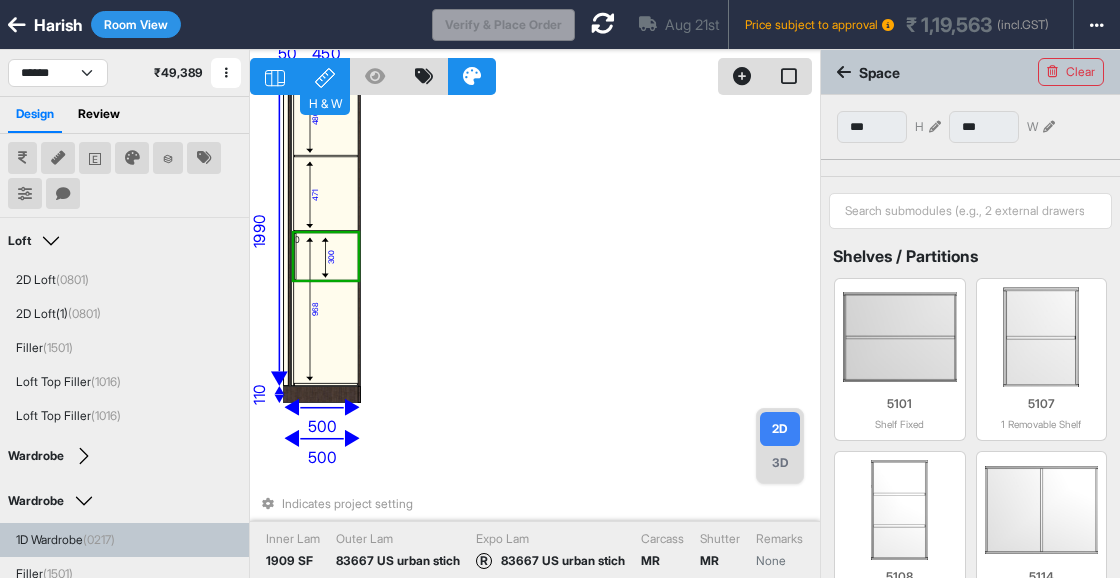 click at bounding box center [326, 256] 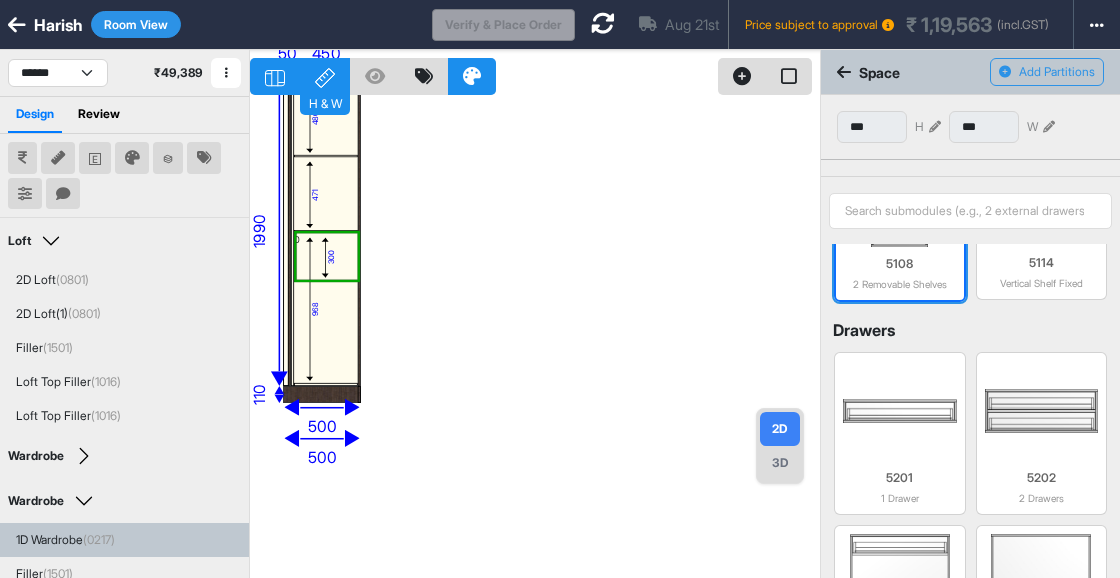 scroll, scrollTop: 316, scrollLeft: 0, axis: vertical 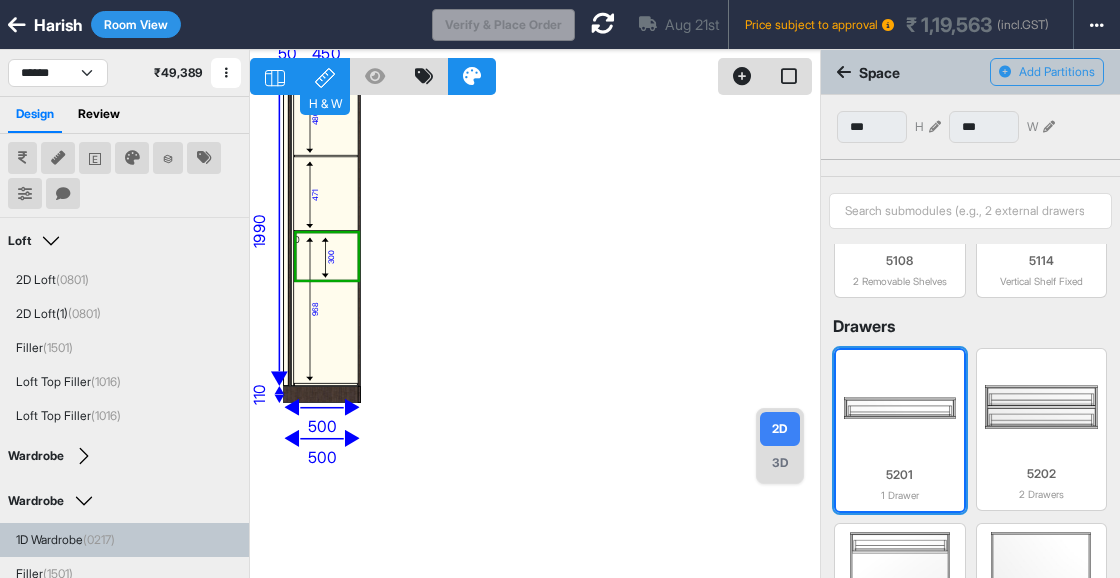 click at bounding box center (900, 408) 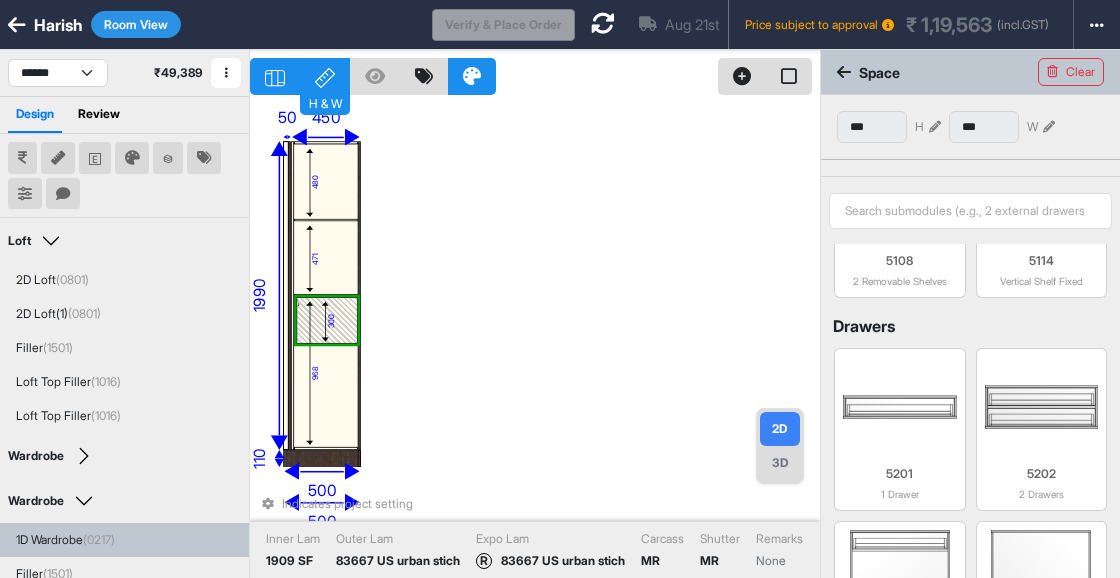 click on "Room View" at bounding box center (136, 24) 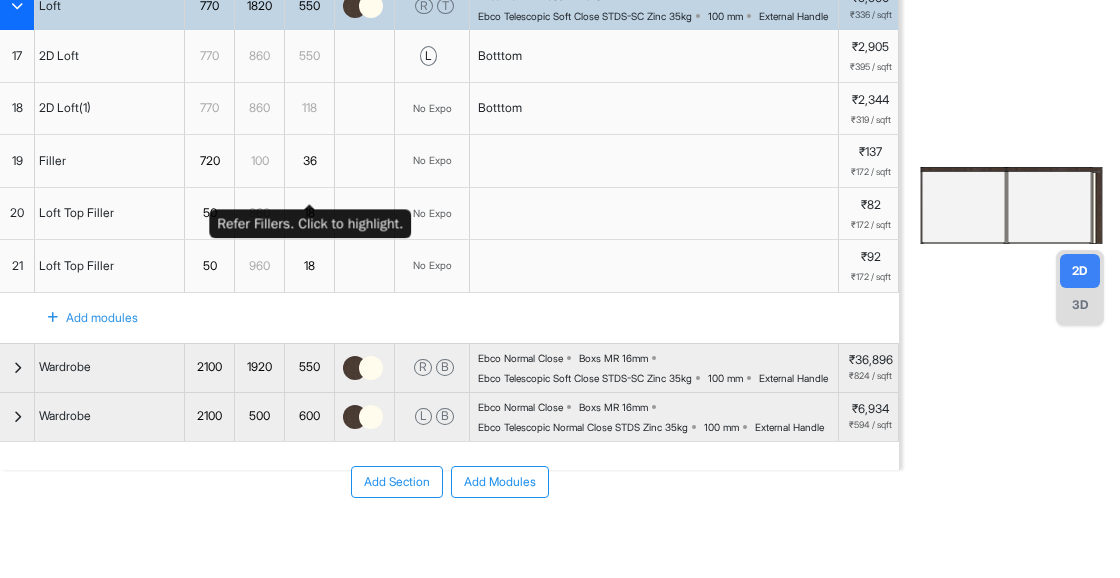 scroll, scrollTop: 209, scrollLeft: 0, axis: vertical 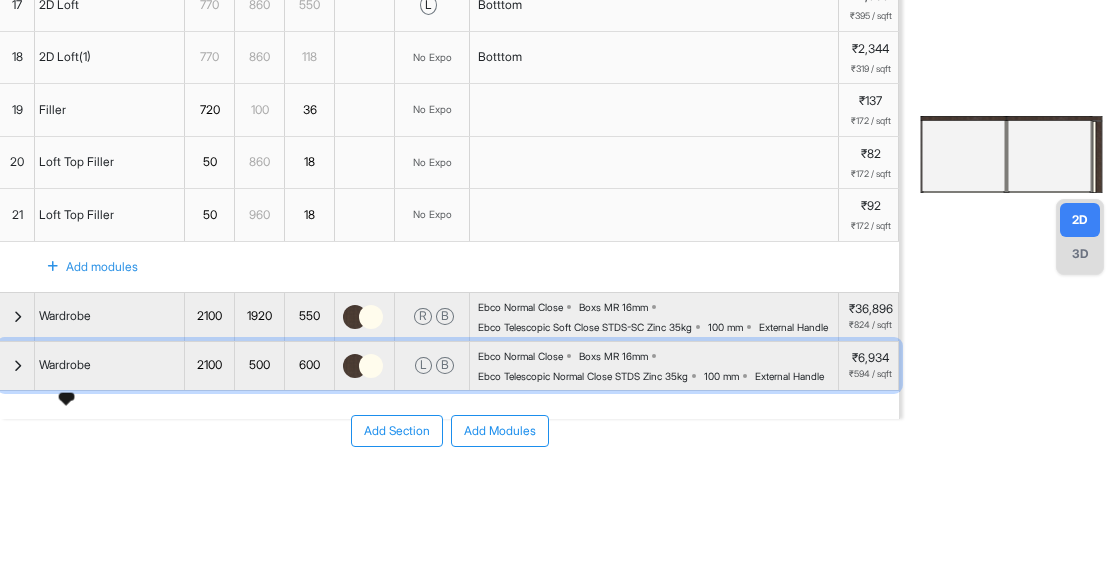 click on "Wardrobe" at bounding box center [65, 365] 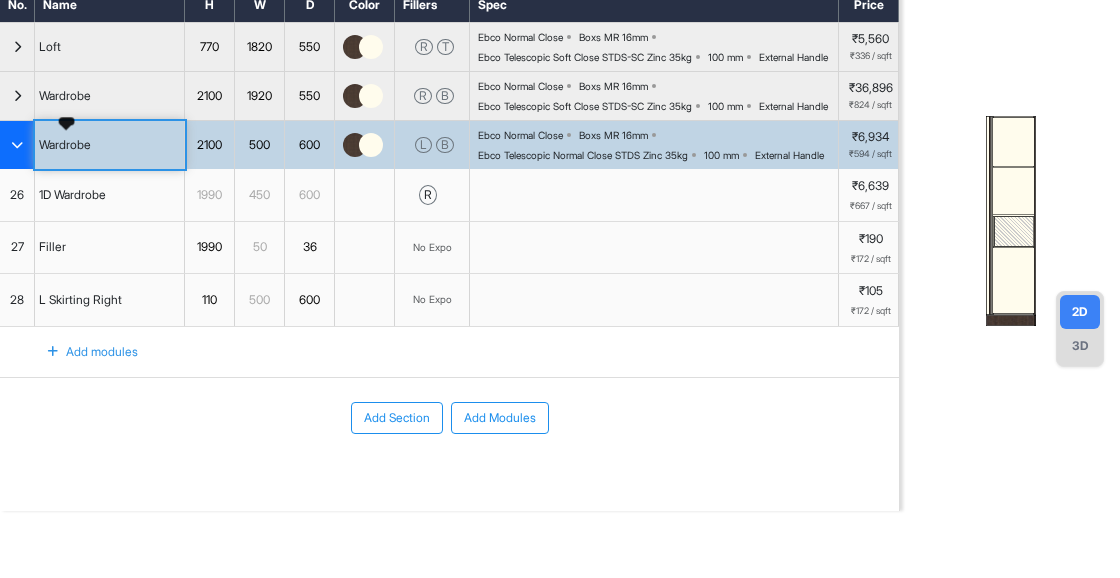 scroll, scrollTop: 174, scrollLeft: 0, axis: vertical 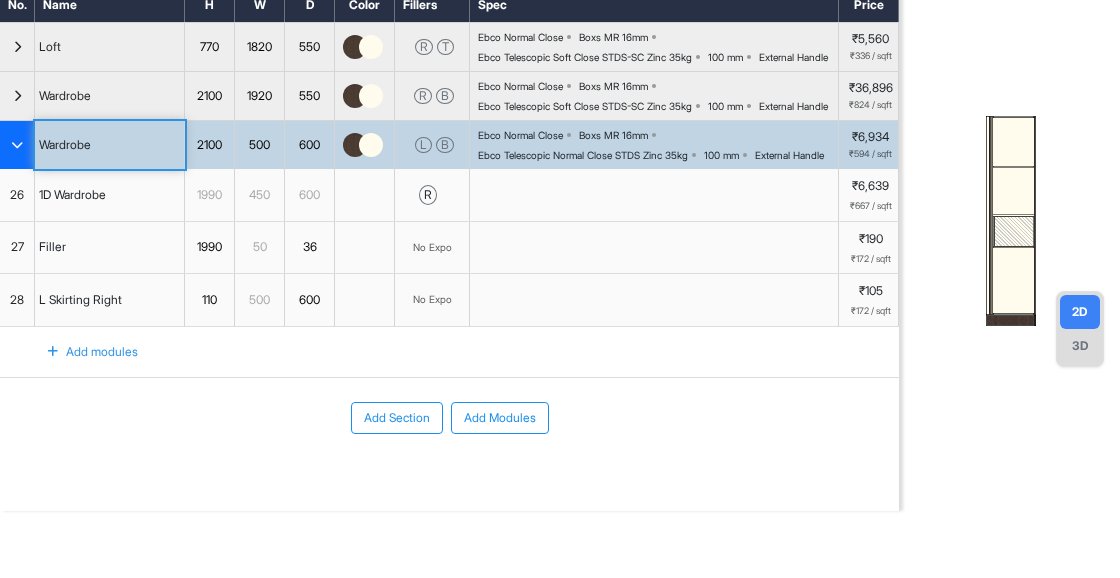 click on "26" at bounding box center [17, 195] 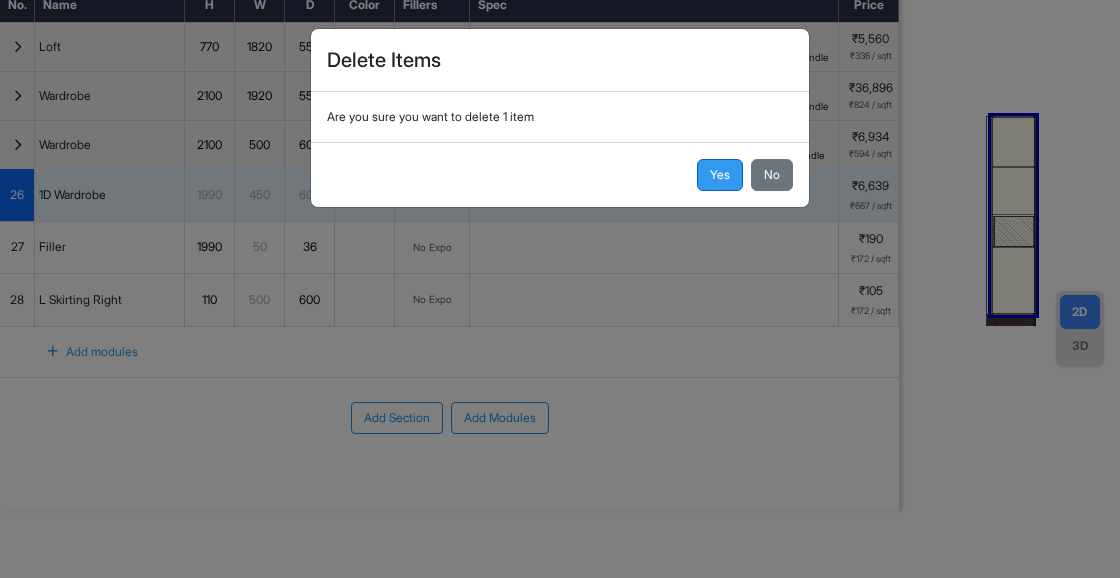 click on "Yes" at bounding box center (720, 175) 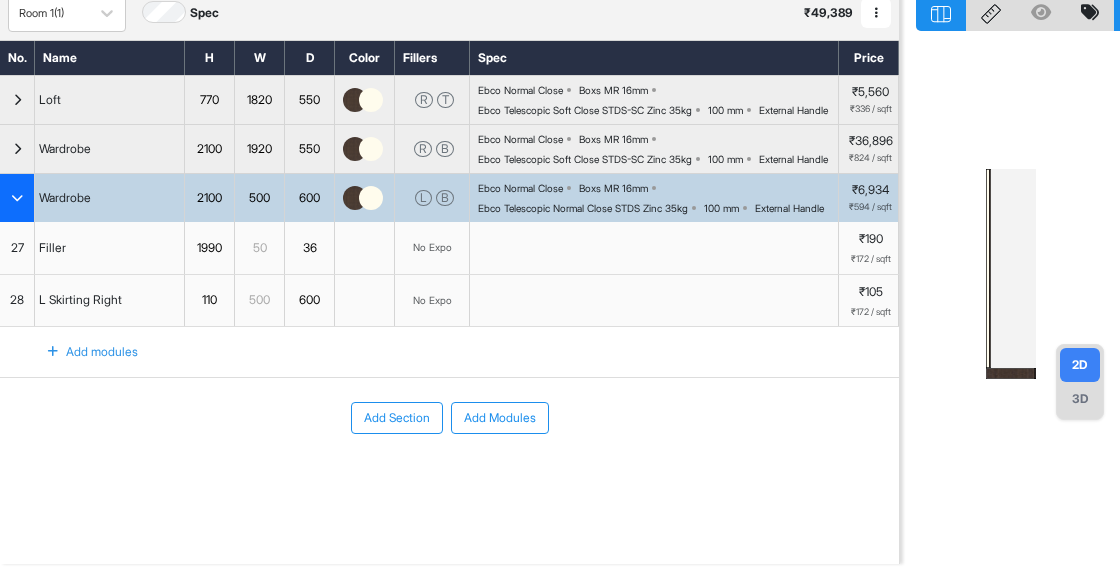 scroll, scrollTop: 122, scrollLeft: 0, axis: vertical 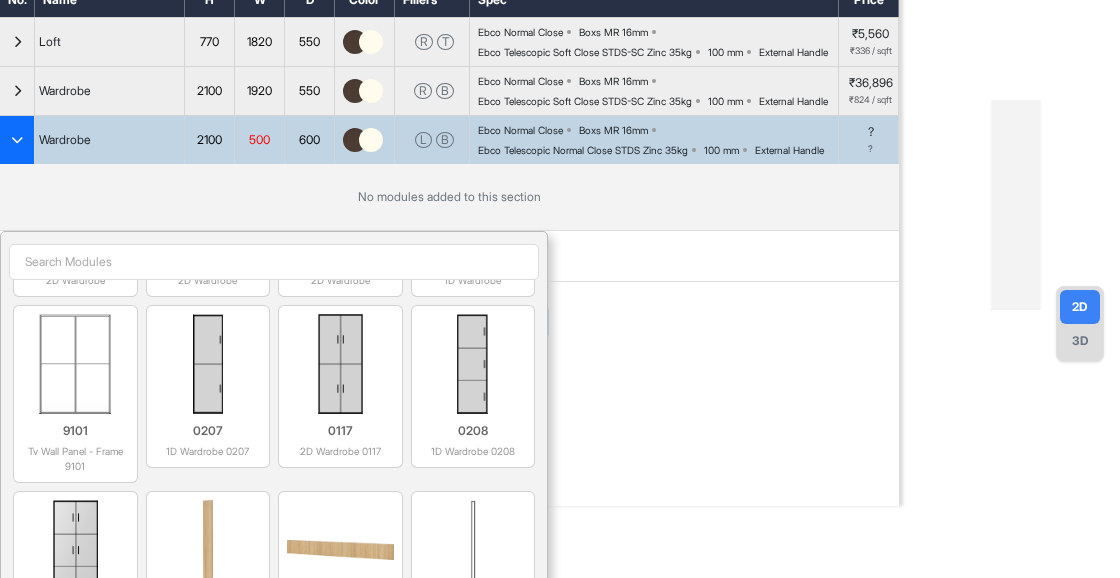 click at bounding box center [208, 364] 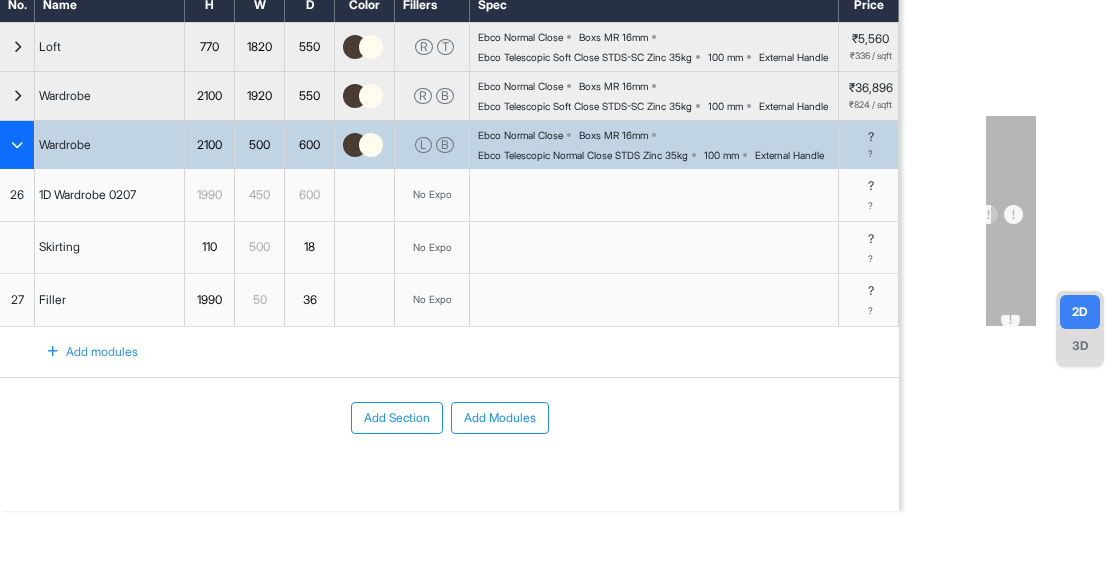 scroll, scrollTop: 0, scrollLeft: 0, axis: both 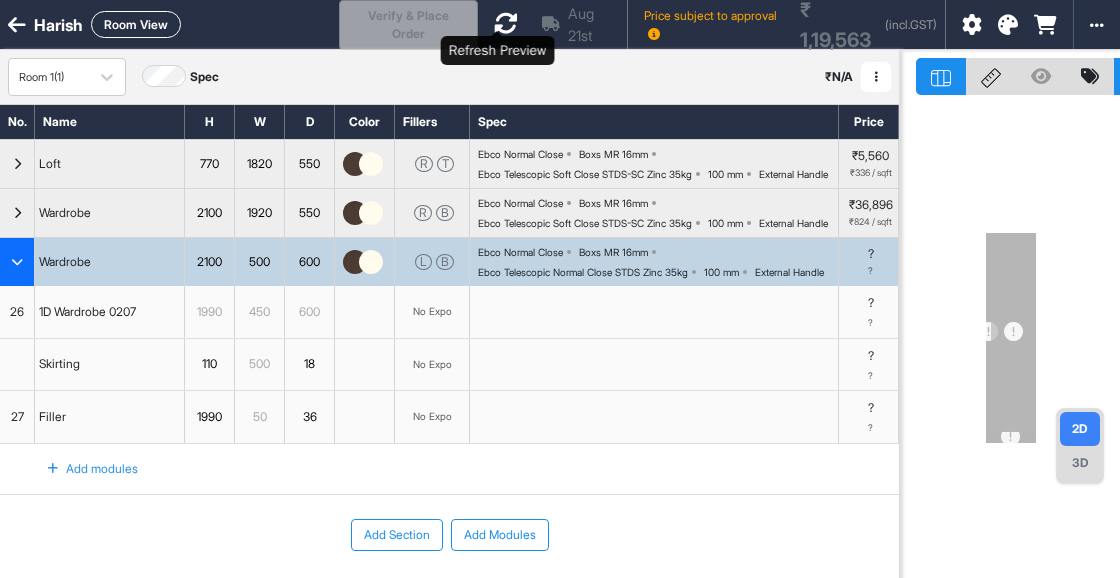 click at bounding box center [506, 24] 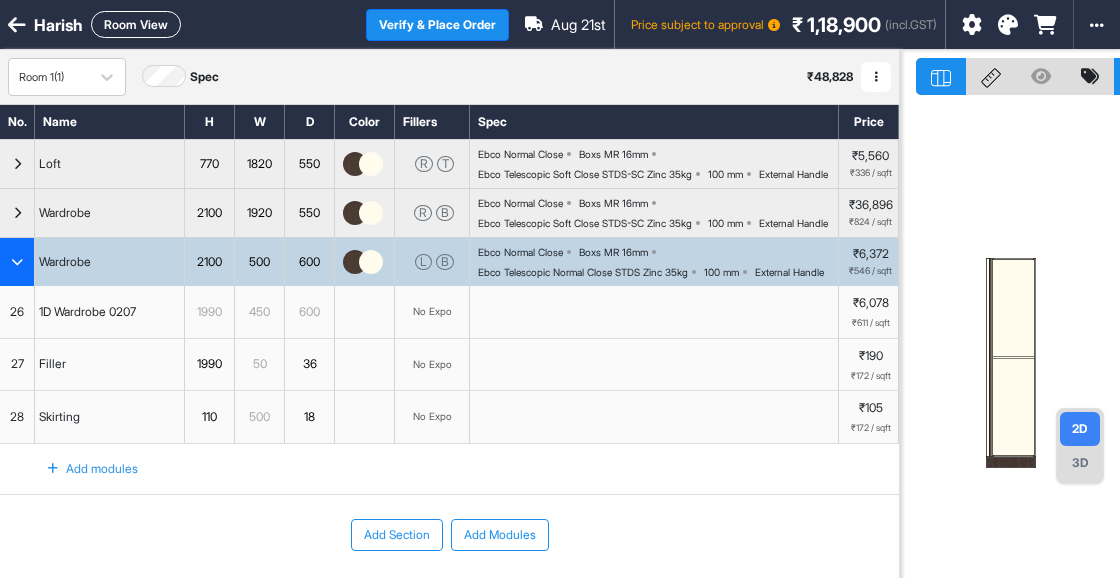 click at bounding box center [1010, 339] 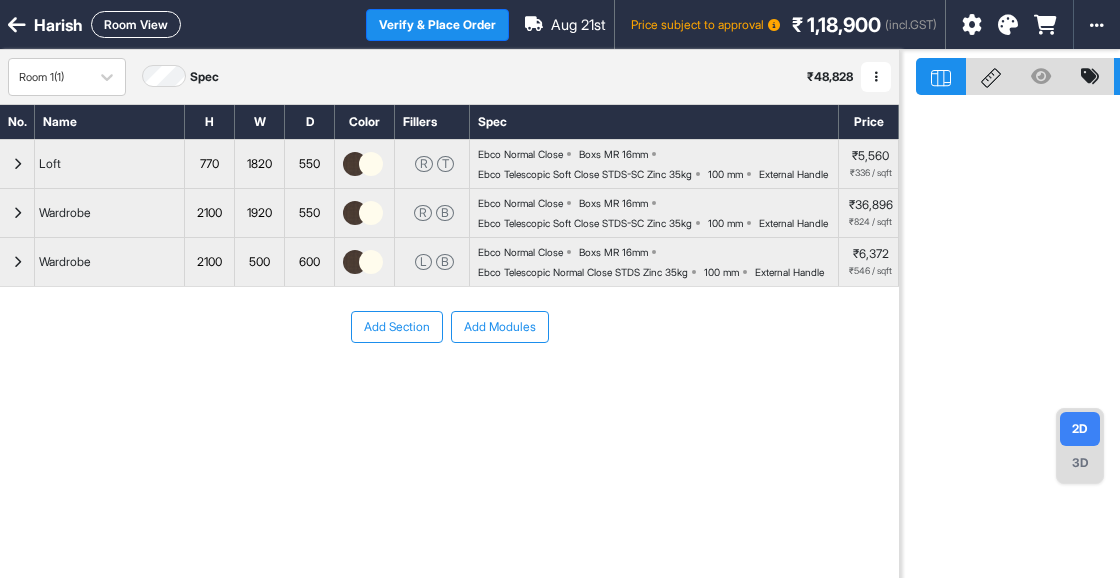 click on "Wardrobe" at bounding box center [110, 262] 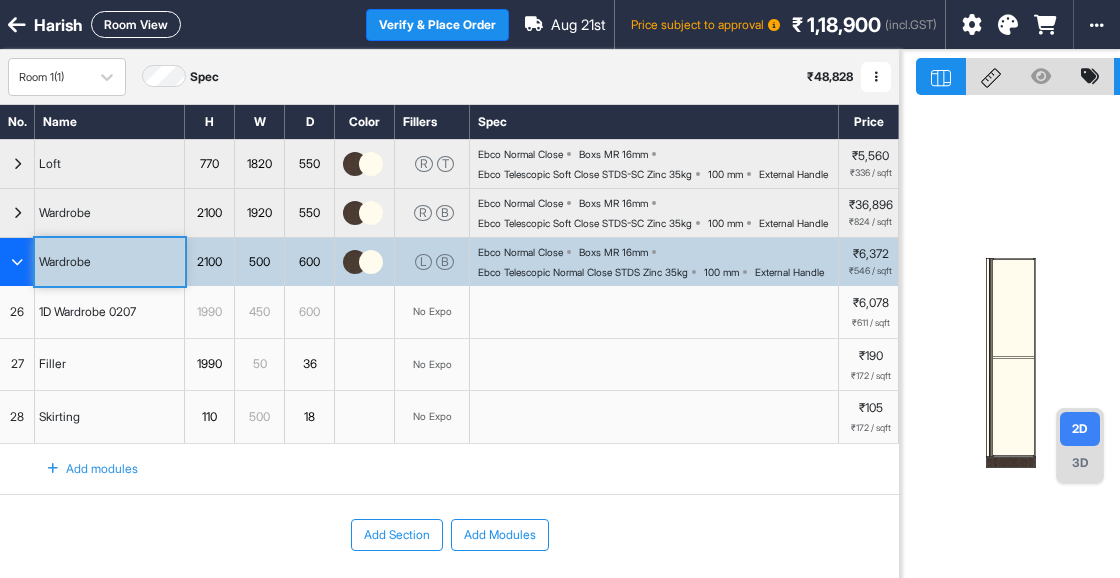 click on "1D Wardrobe 0207" at bounding box center [87, 312] 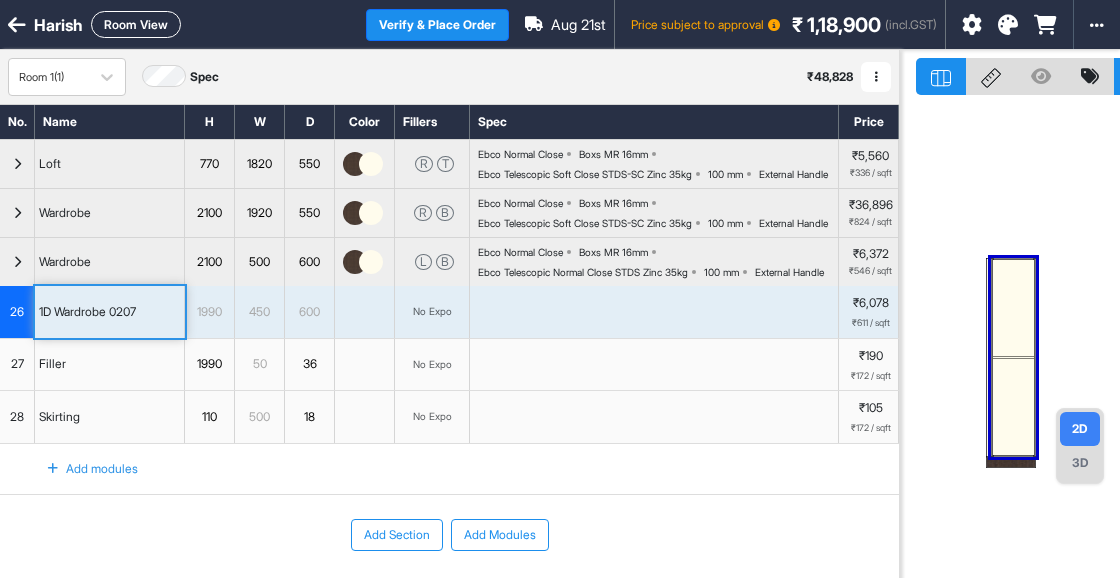 click at bounding box center [1013, 308] 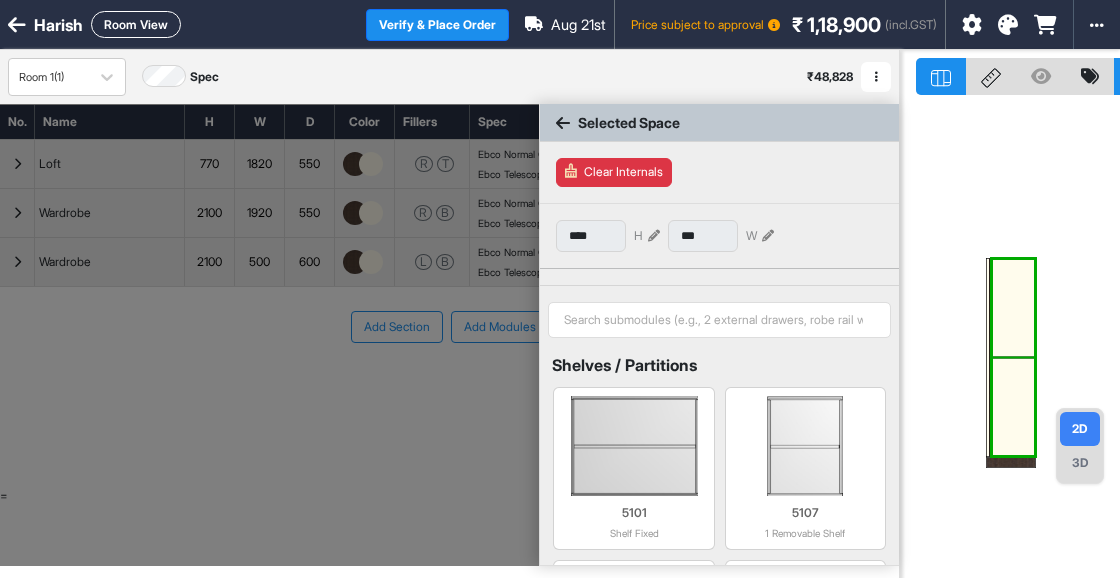click at bounding box center (1013, 308) 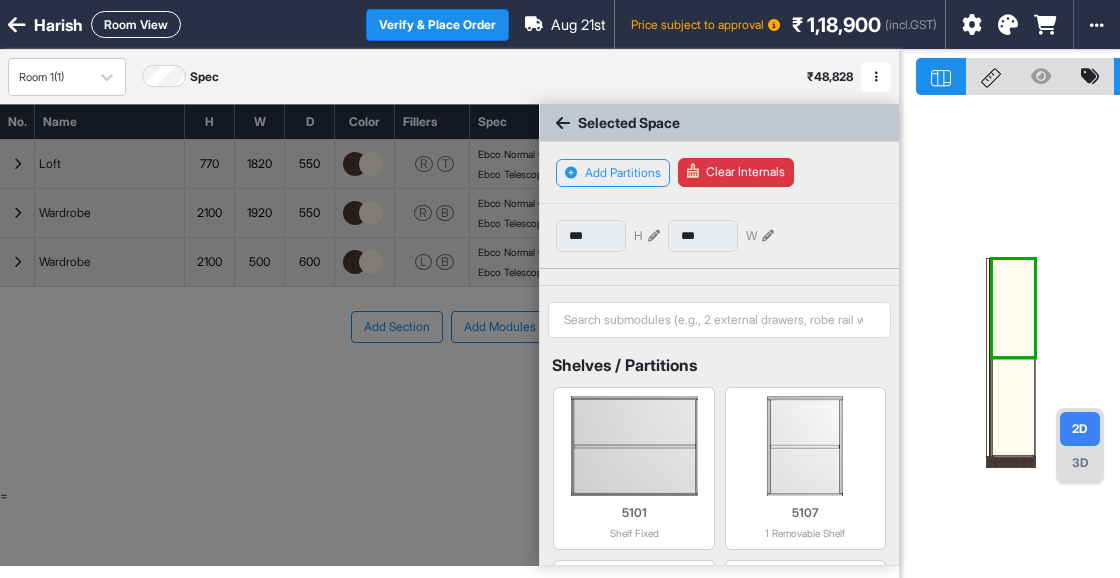 click at bounding box center (1013, 308) 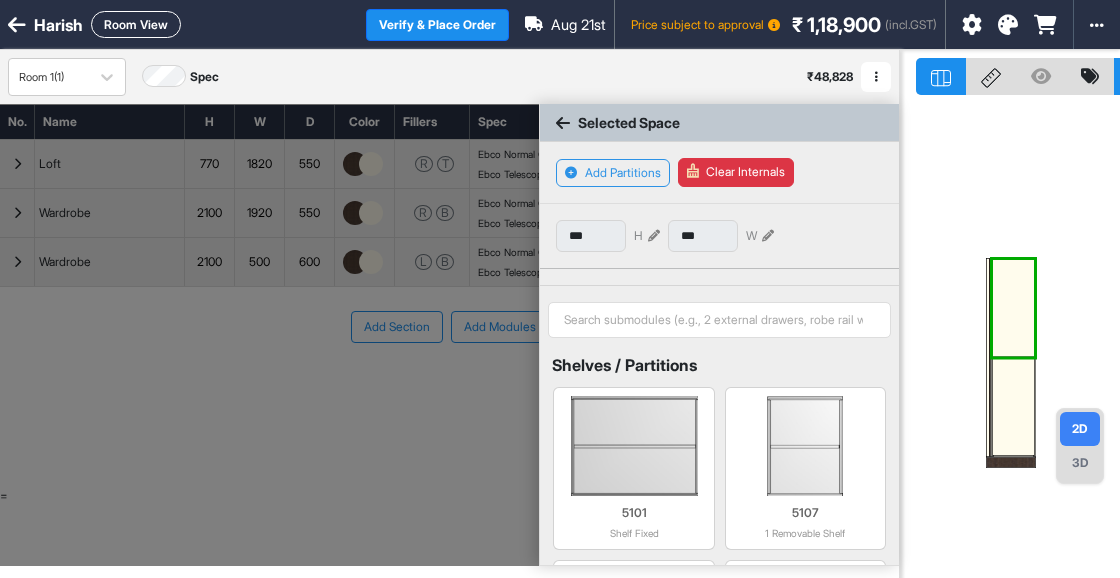 click at bounding box center [654, 236] 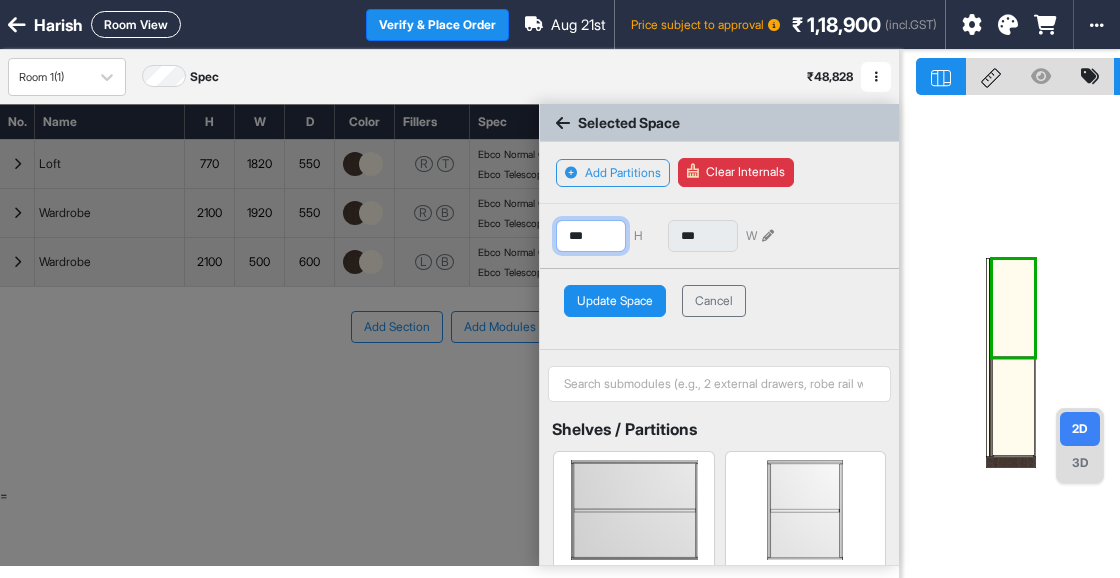 click on "***" at bounding box center [591, 236] 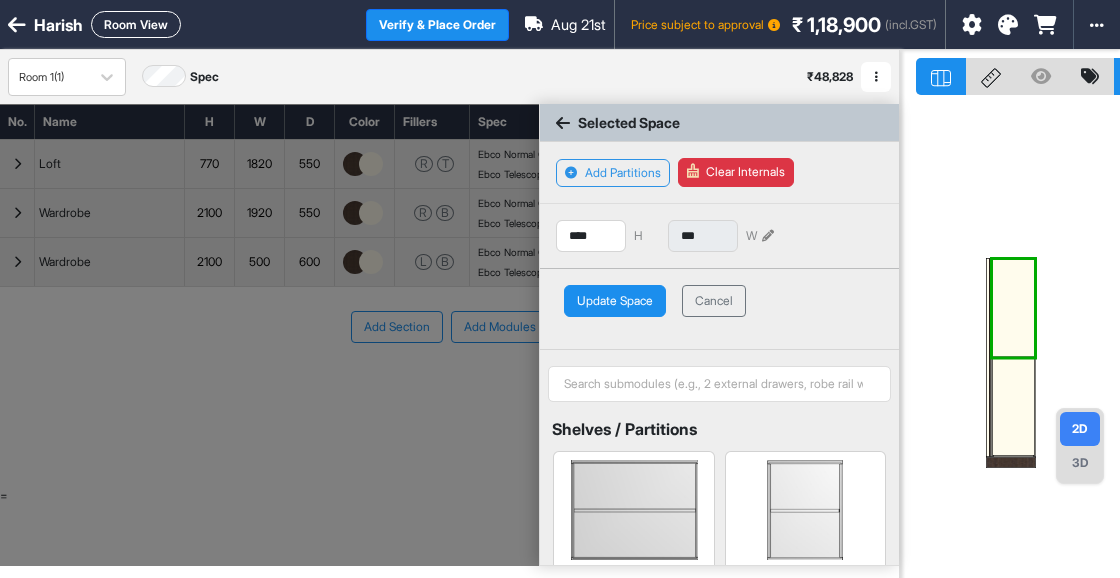 click on "Update Space" at bounding box center [615, 301] 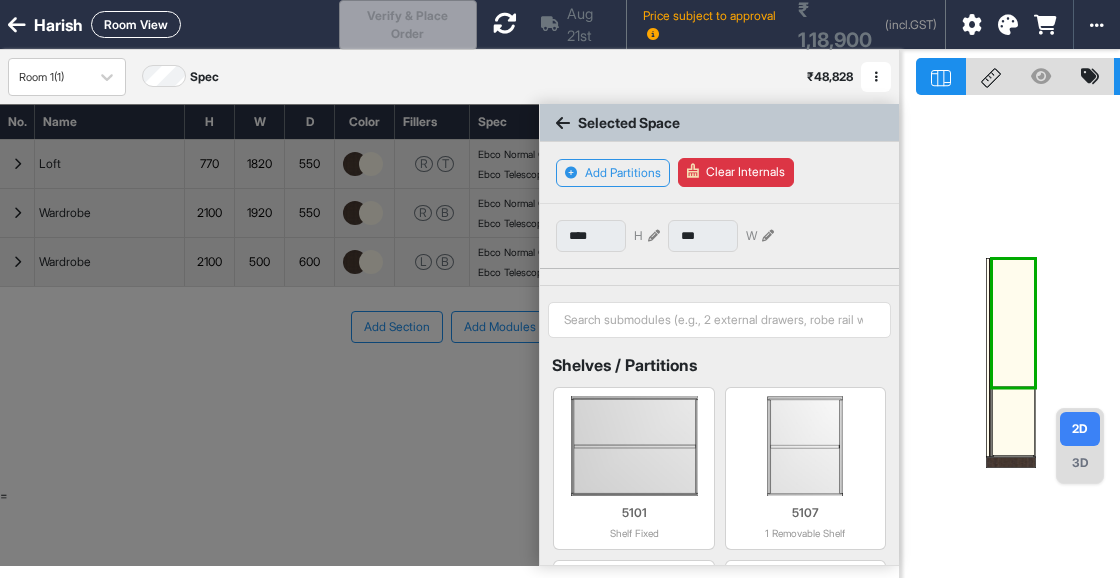 click at bounding box center (1013, 323) 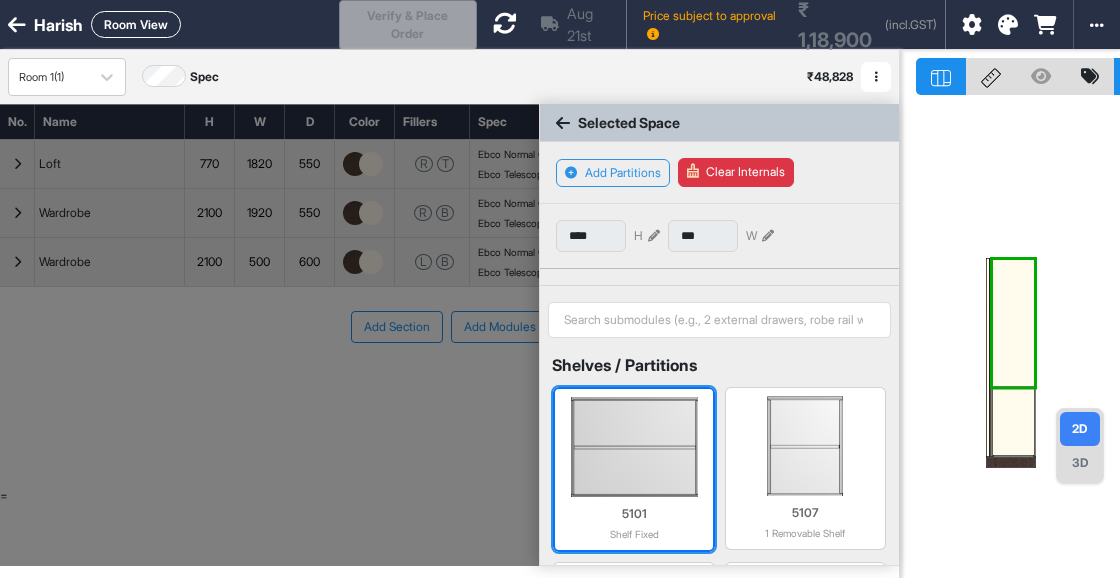 click at bounding box center (633, 447) 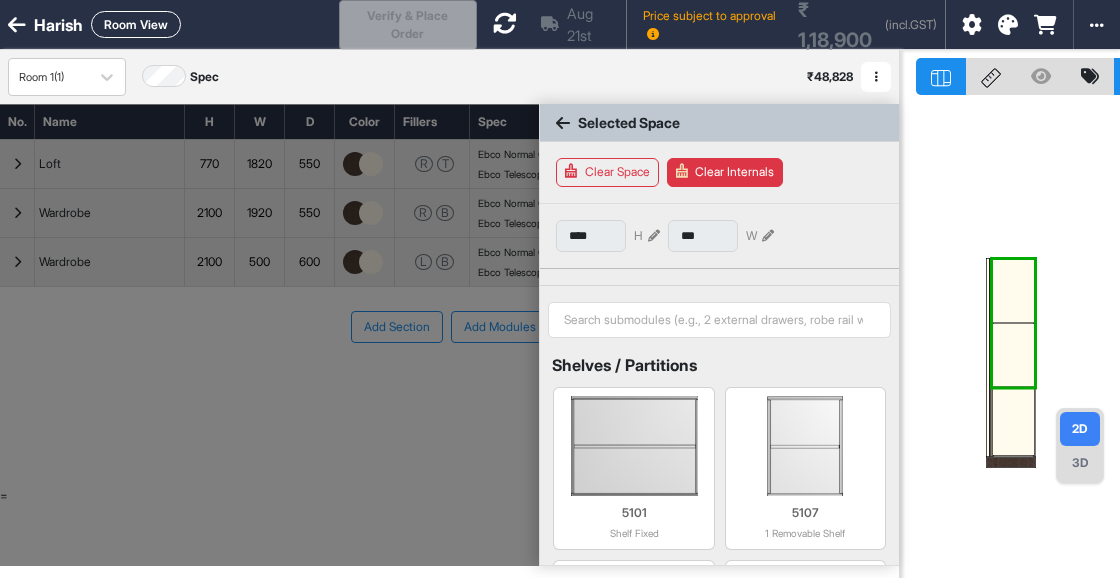 click at bounding box center (1013, 355) 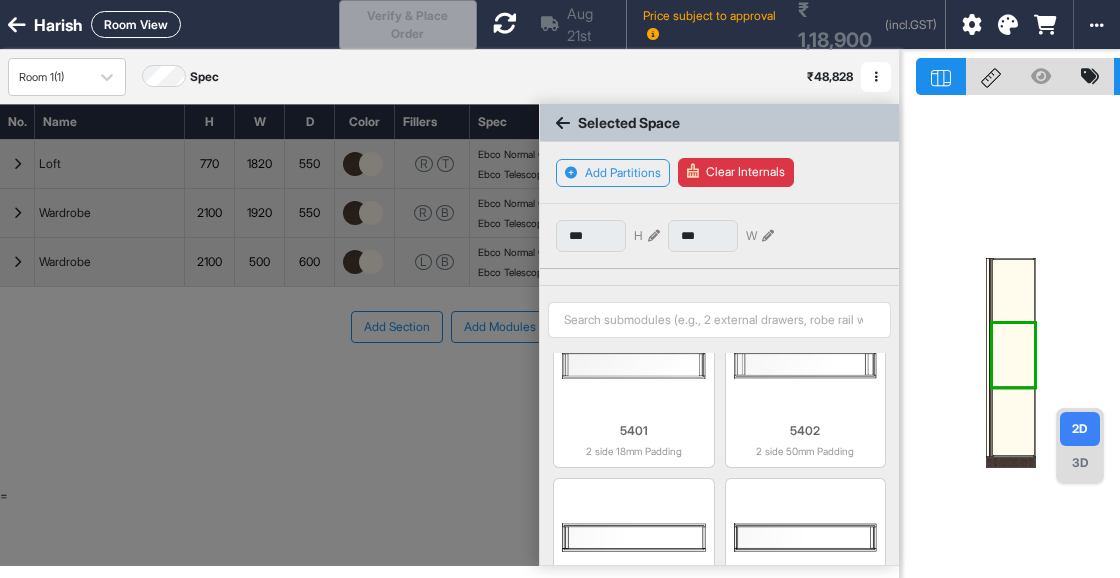 scroll, scrollTop: 2125, scrollLeft: 0, axis: vertical 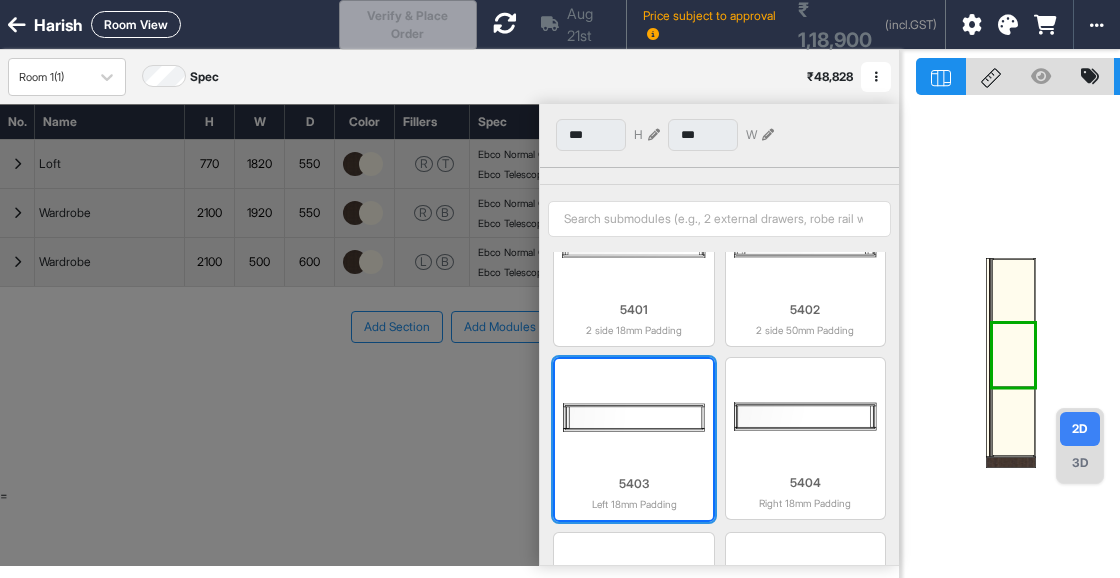 click on "5403 Left 18mm Padding" at bounding box center (633, 489) 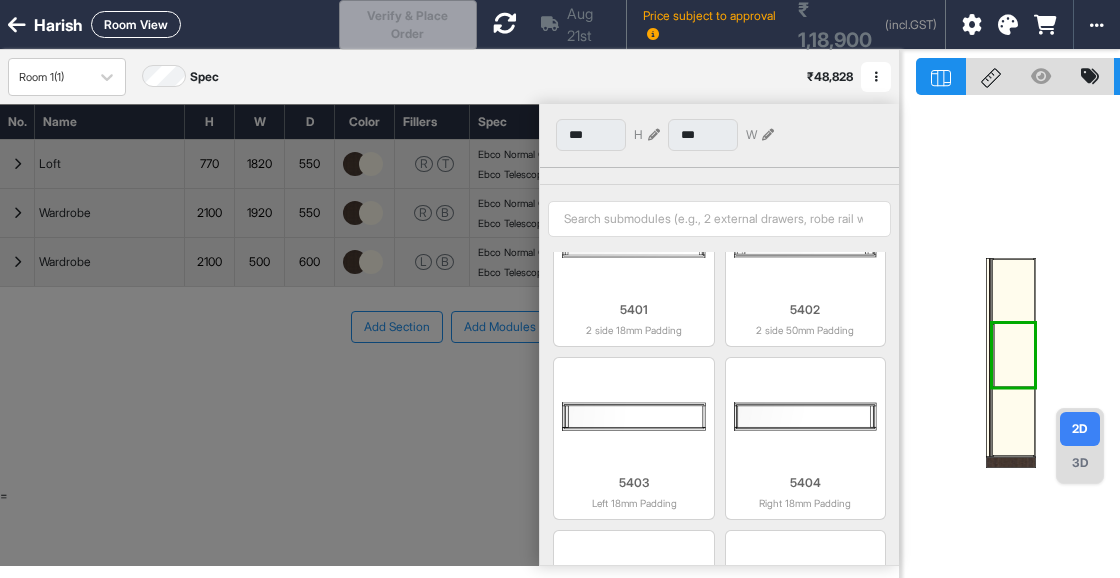 scroll, scrollTop: 2123, scrollLeft: 0, axis: vertical 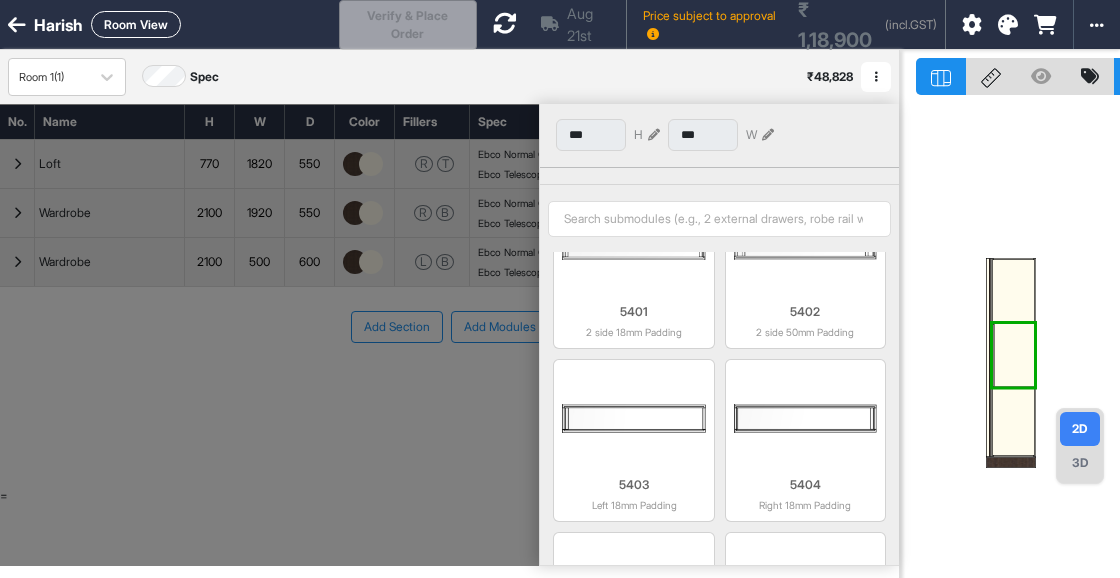 click at bounding box center [1015, 355] 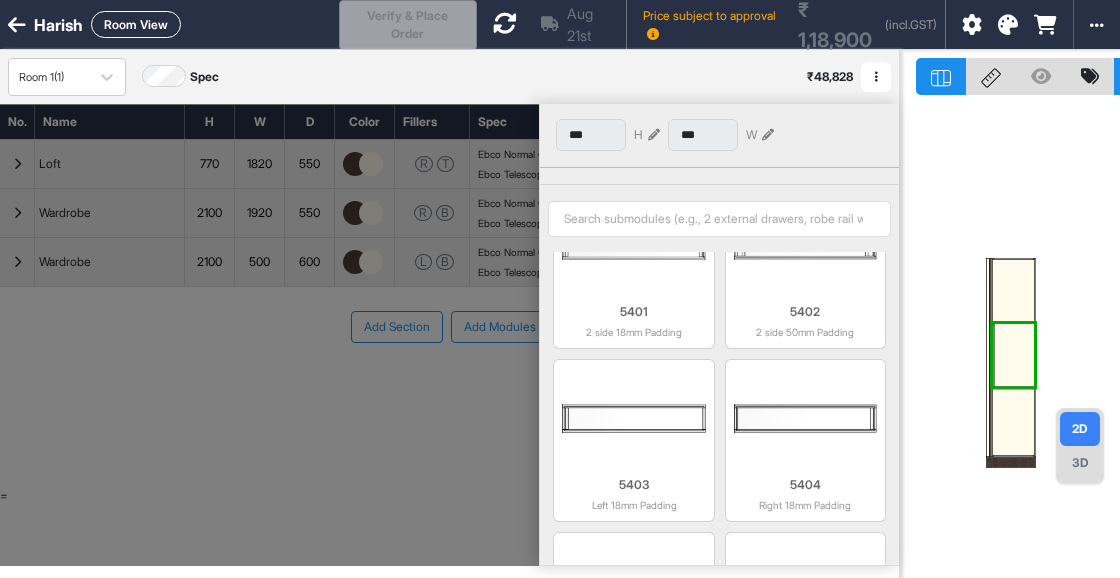 click at bounding box center [1015, 355] 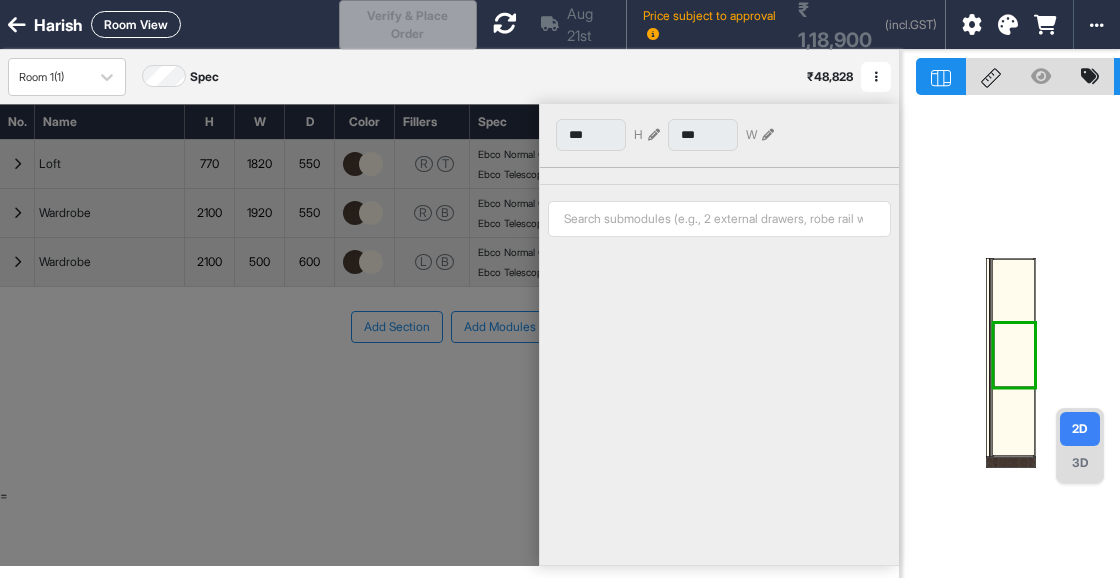 type on "***" 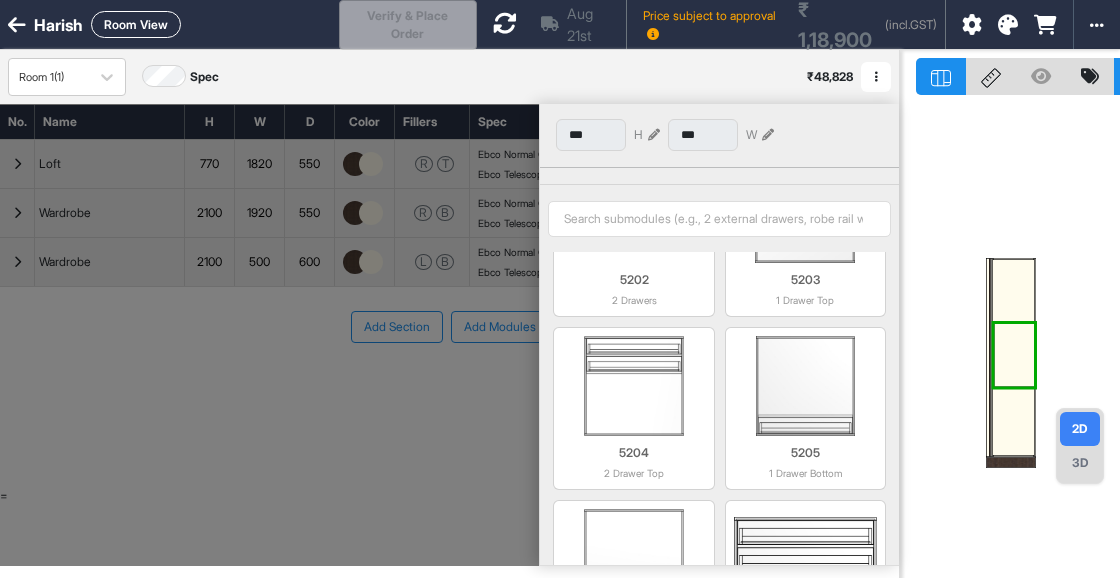 scroll, scrollTop: 867, scrollLeft: 0, axis: vertical 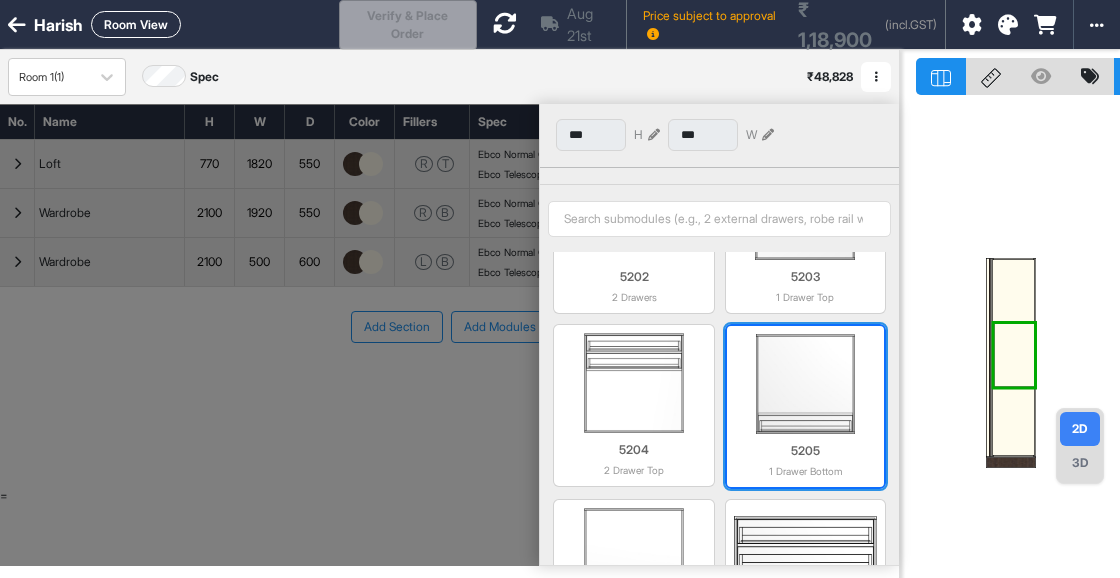 click at bounding box center [805, 384] 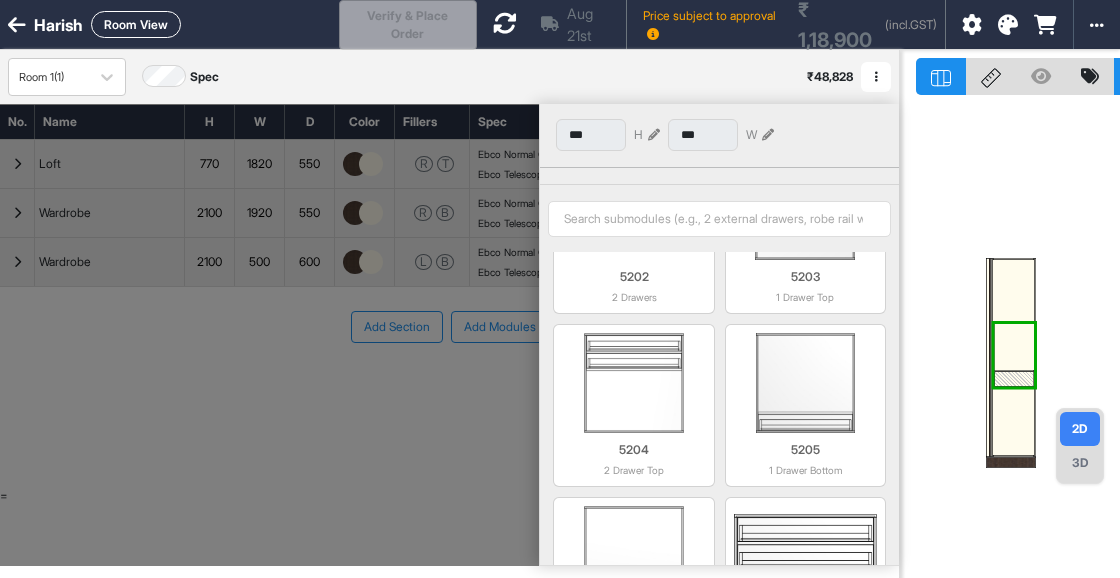 click at bounding box center [1013, 421] 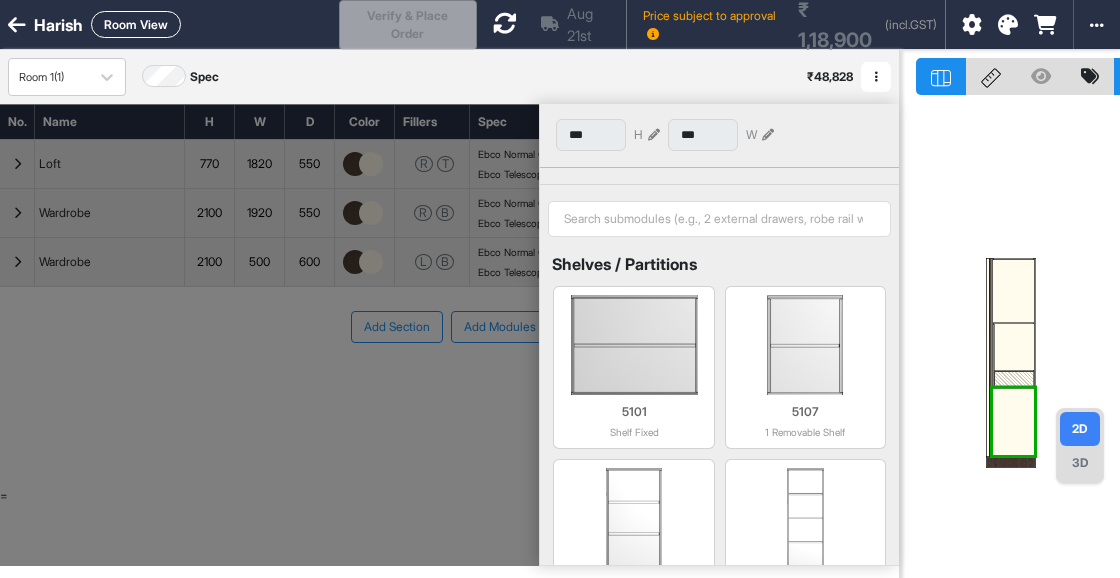click at bounding box center (1015, 371) 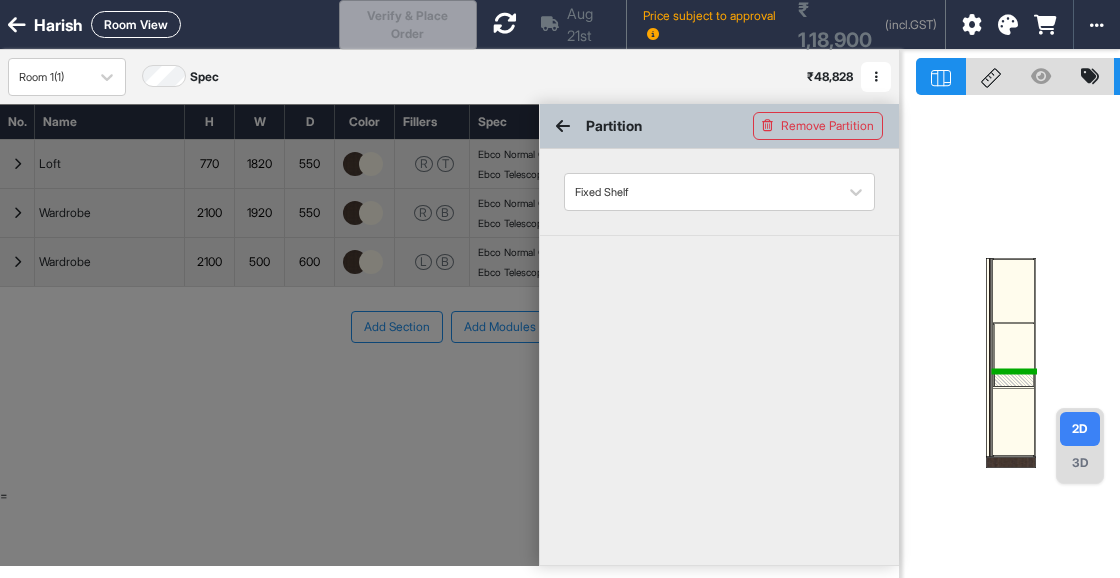 scroll, scrollTop: 0, scrollLeft: 0, axis: both 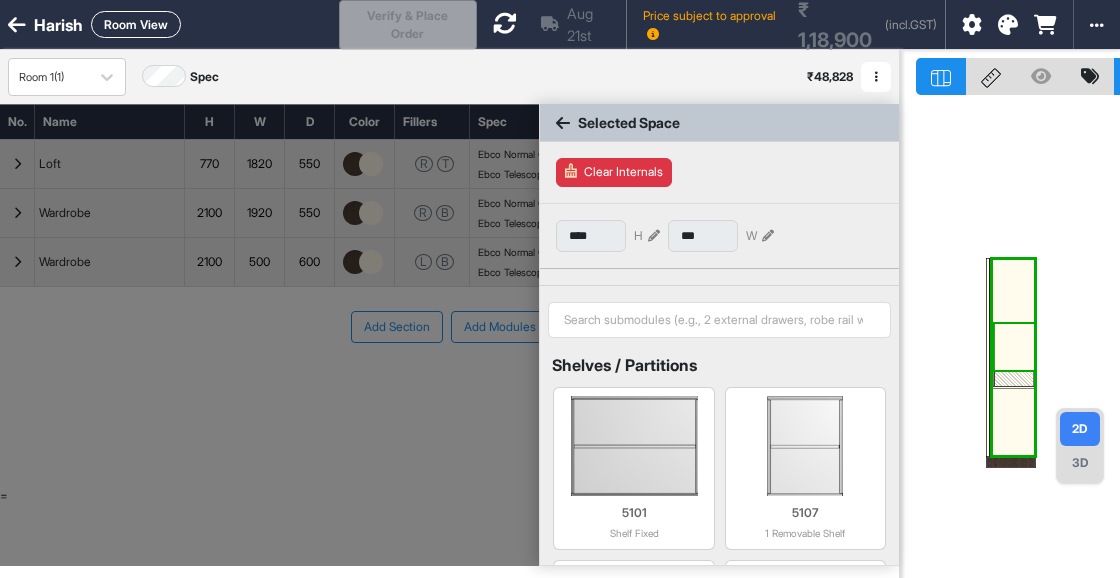 click at bounding box center (1015, 347) 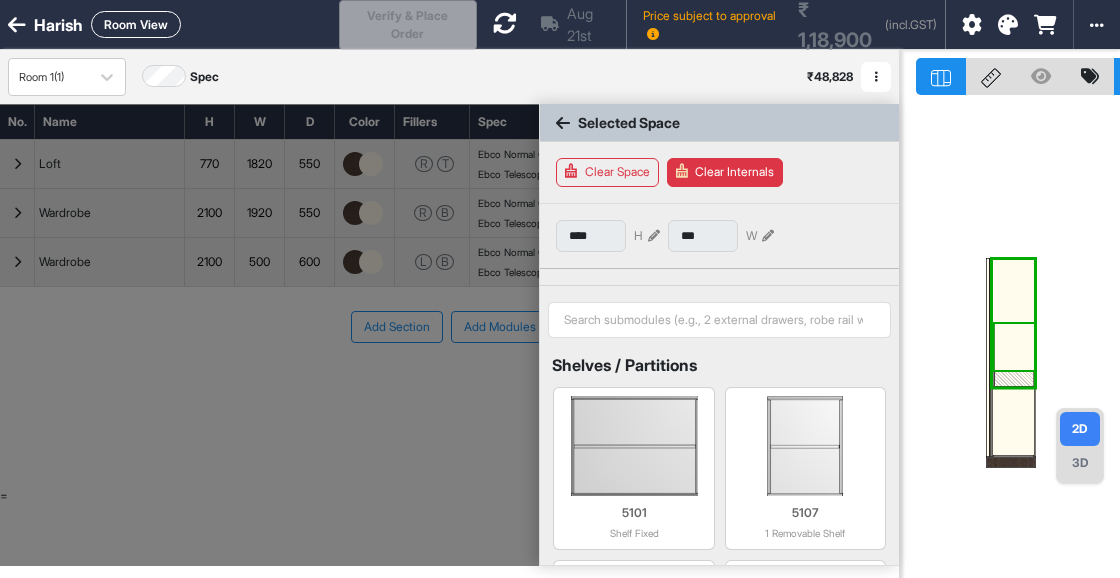 click at bounding box center [1015, 347] 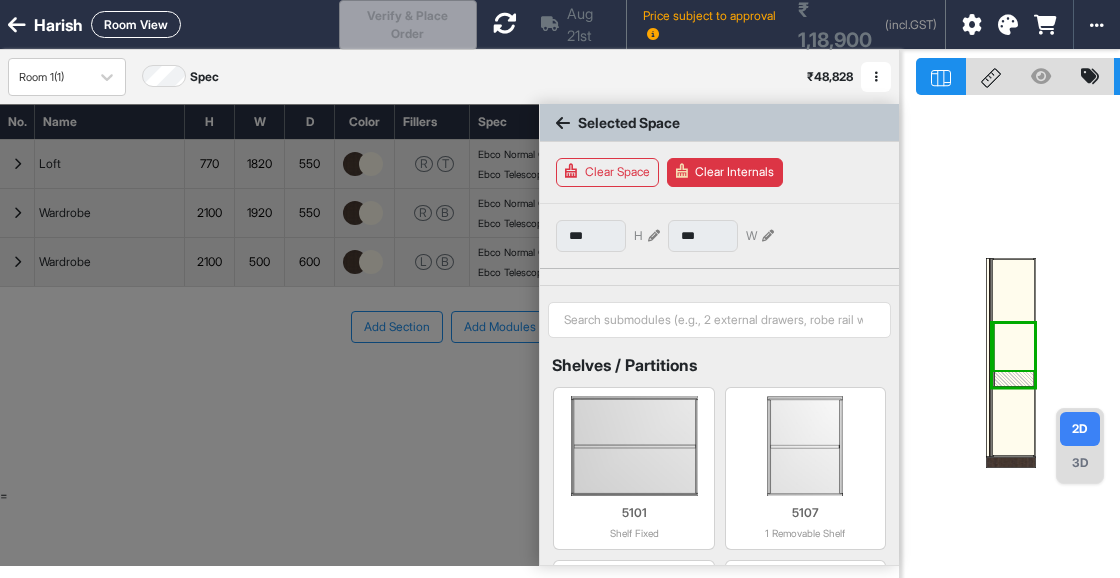 click at bounding box center [1015, 347] 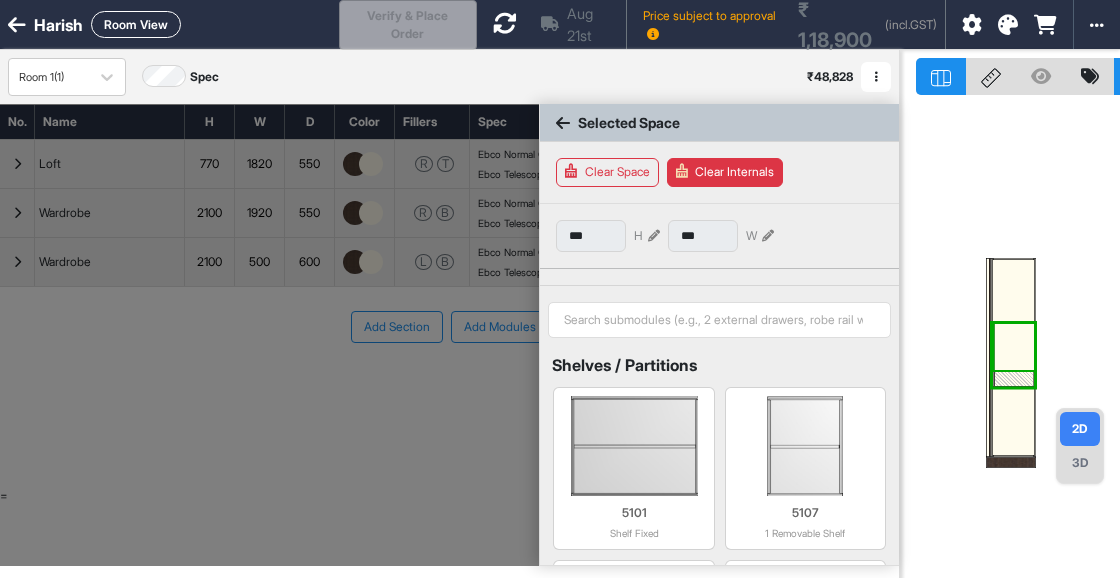 click at bounding box center (1015, 347) 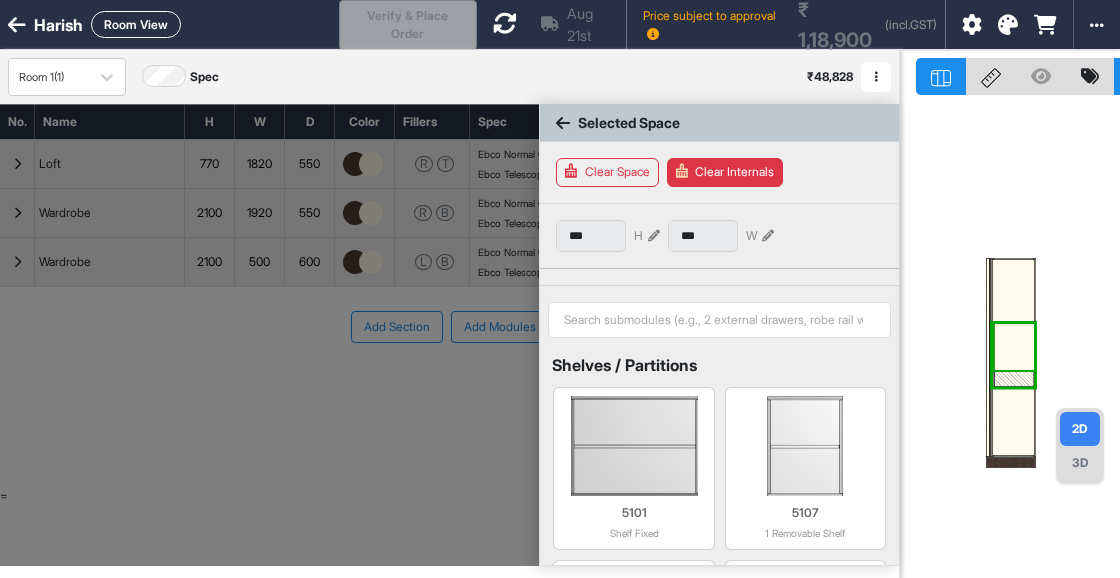 click at bounding box center [1015, 347] 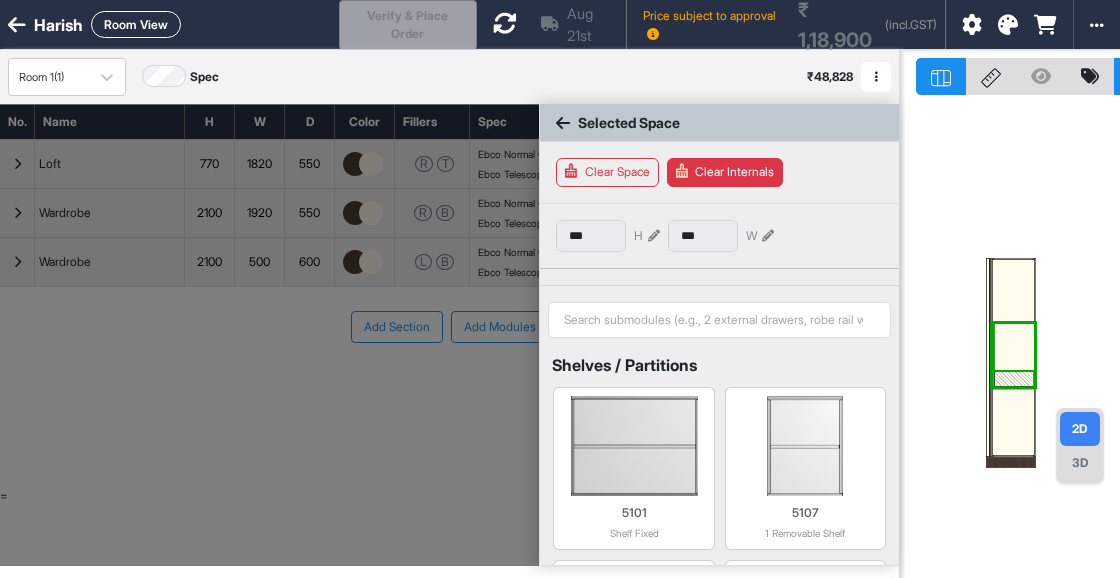 click at bounding box center (1015, 347) 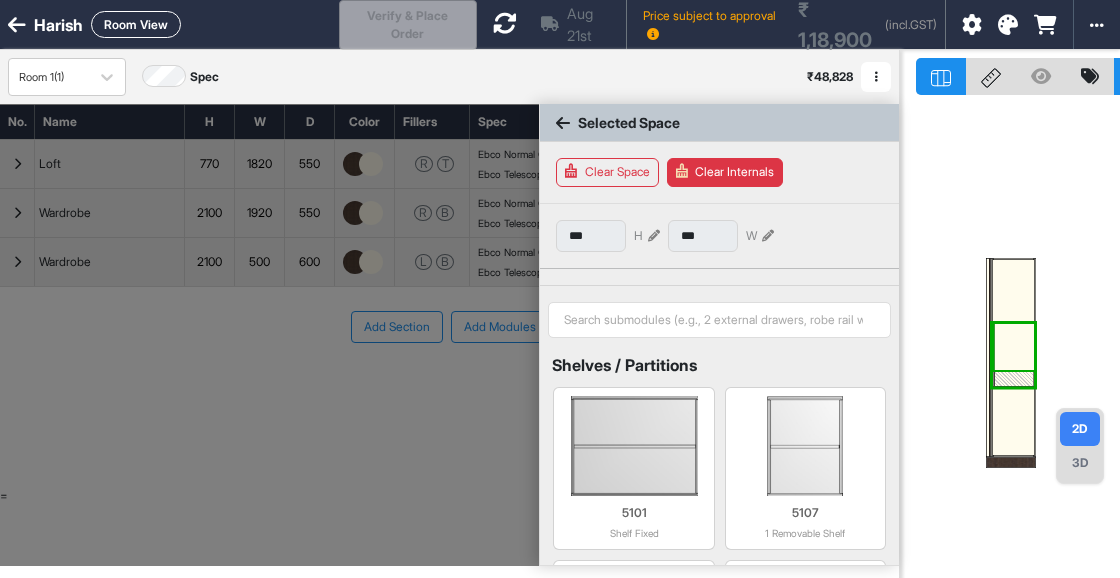 click at bounding box center (1015, 347) 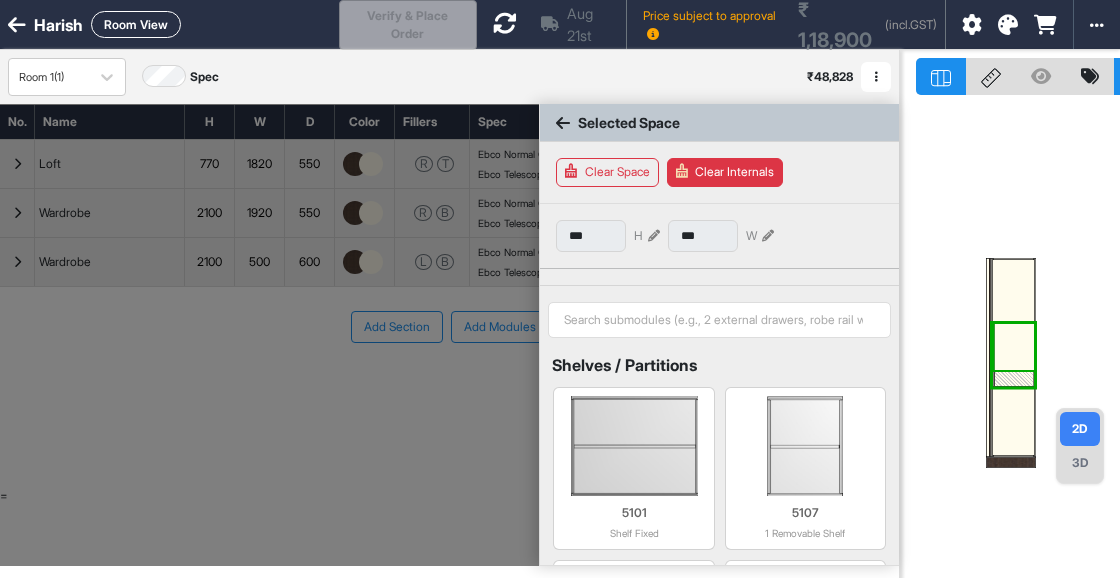 click at bounding box center [1015, 347] 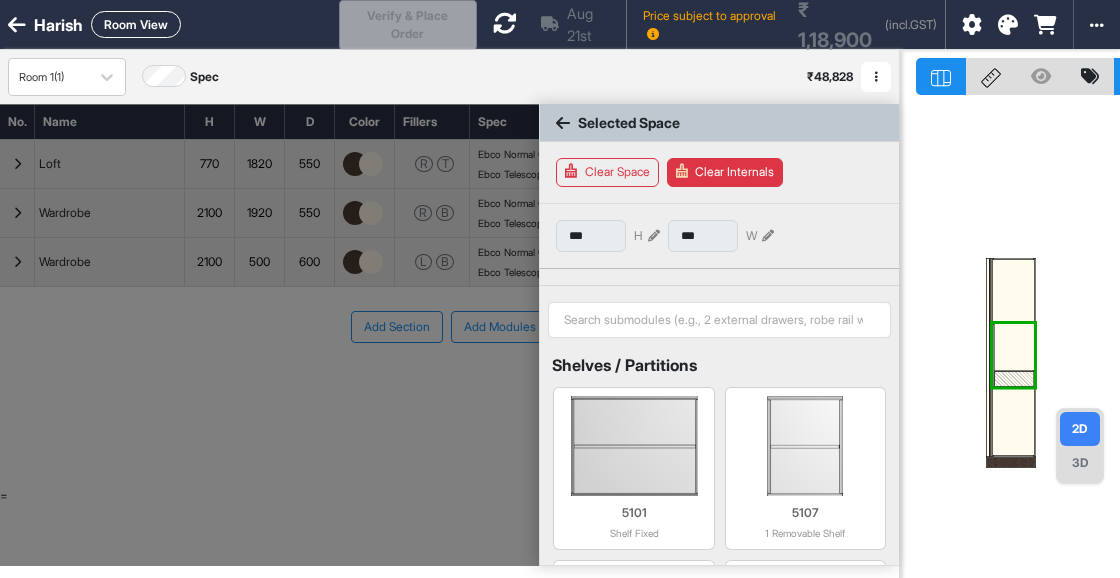 click at bounding box center (1015, 379) 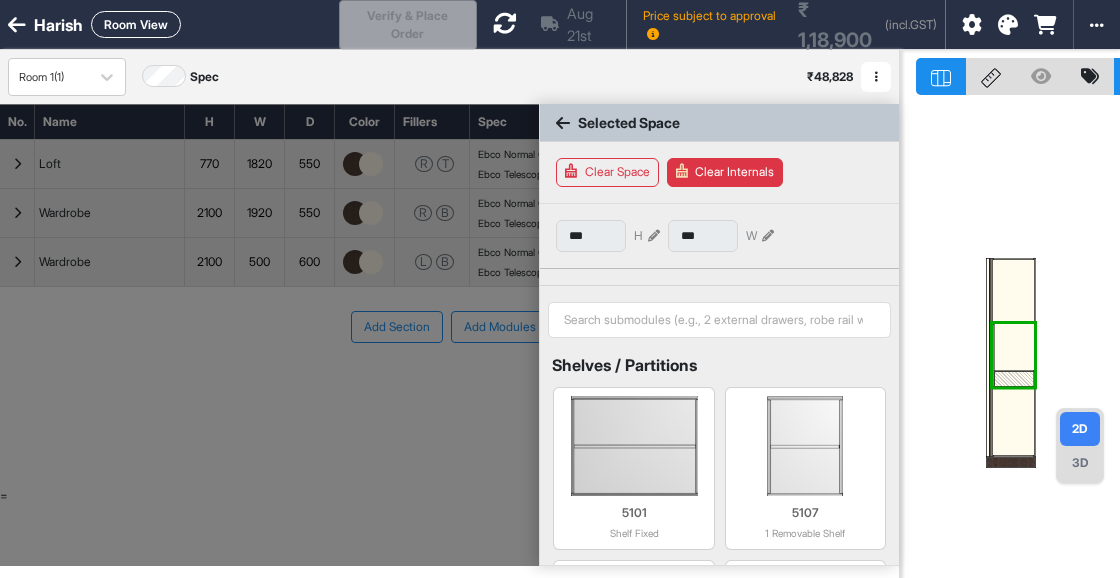 click at bounding box center [1015, 347] 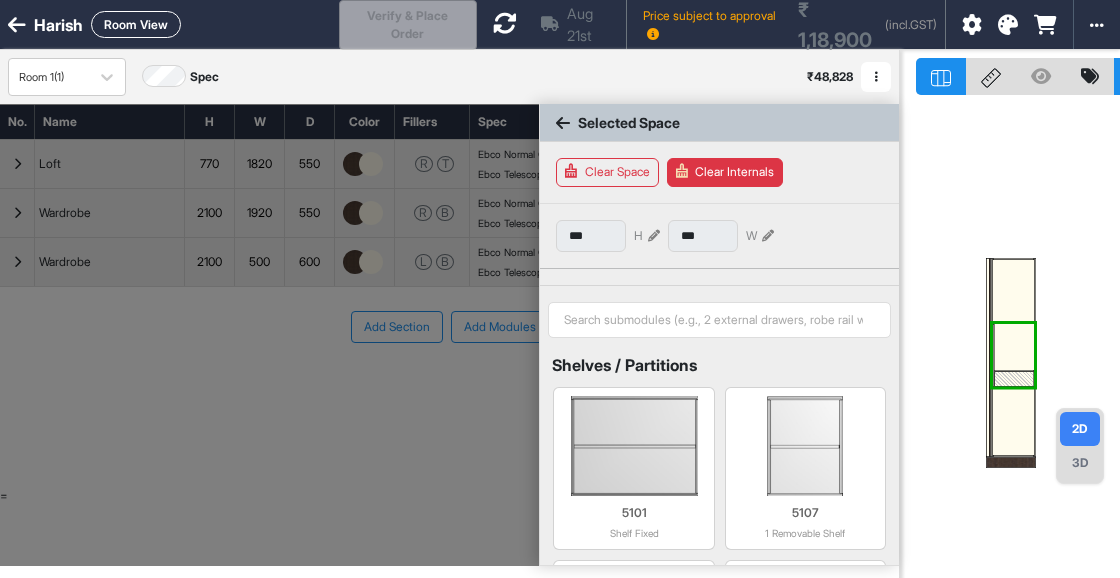 click at bounding box center (1015, 347) 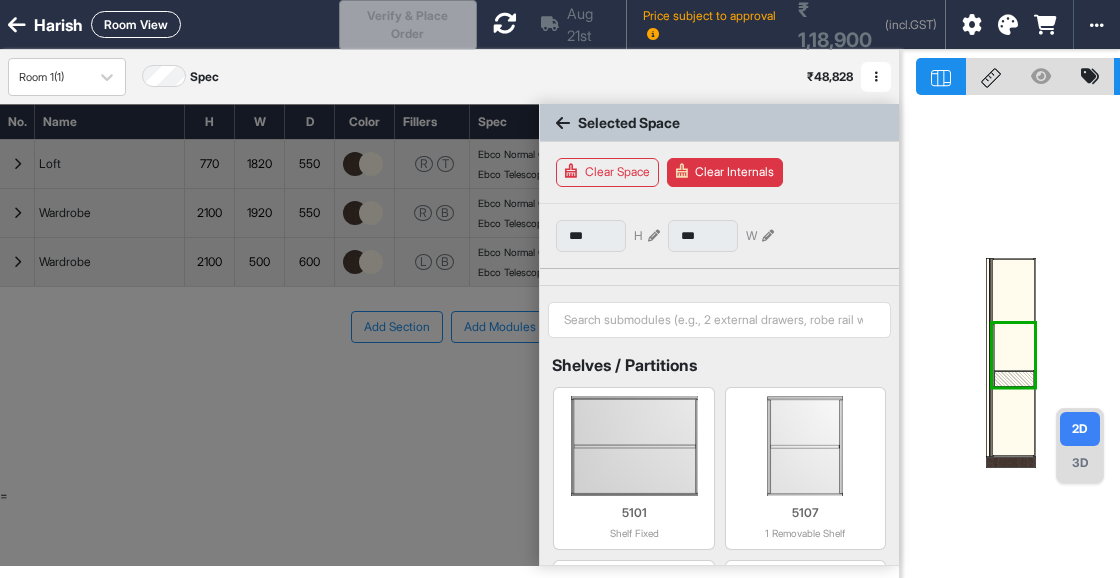 type on "***" 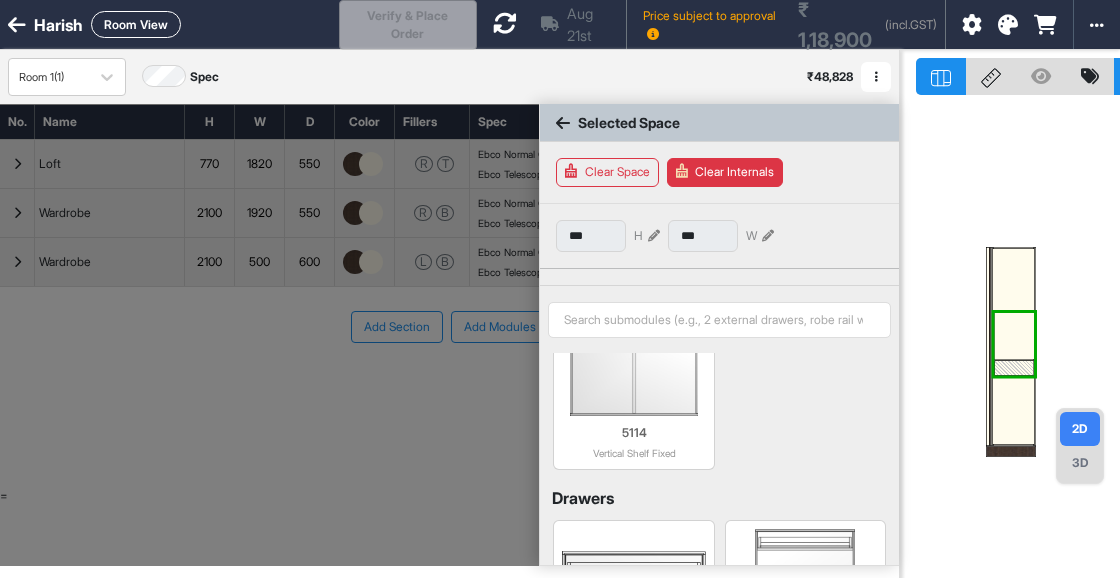 scroll, scrollTop: 602, scrollLeft: 0, axis: vertical 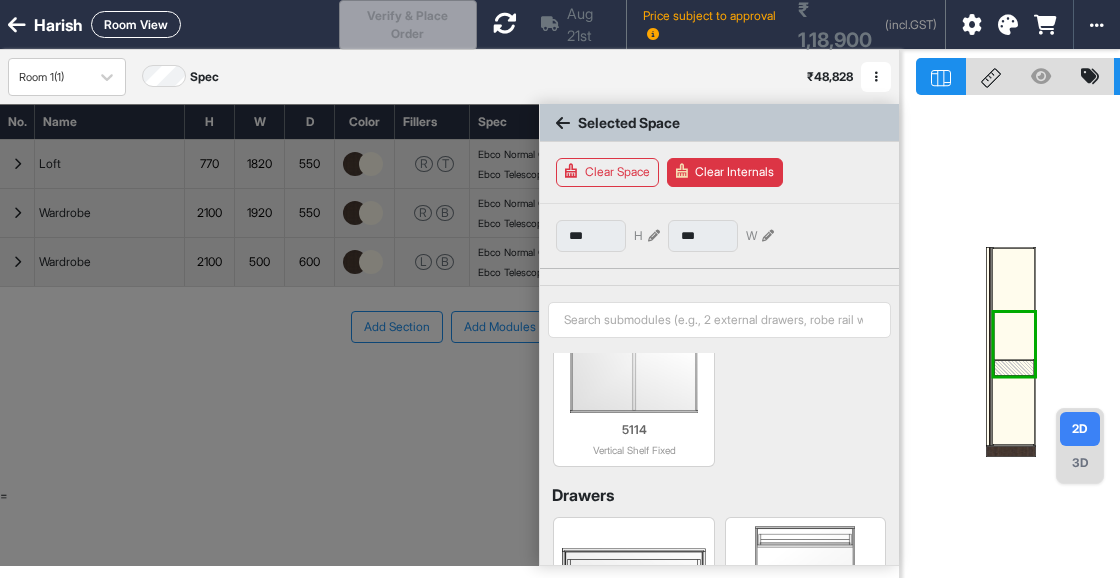 click at bounding box center [654, 236] 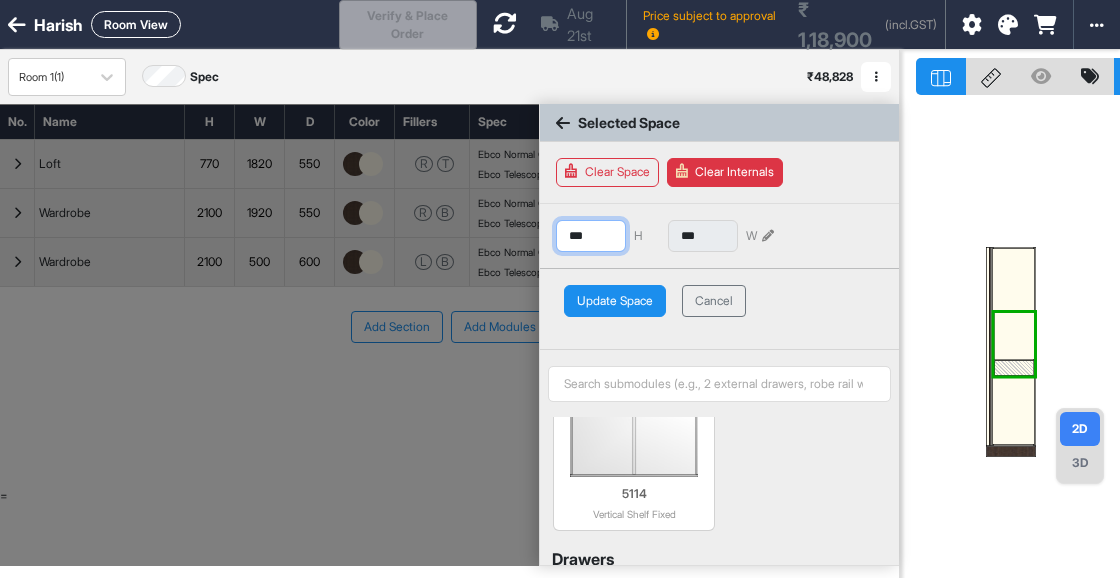 click on "***" at bounding box center (591, 236) 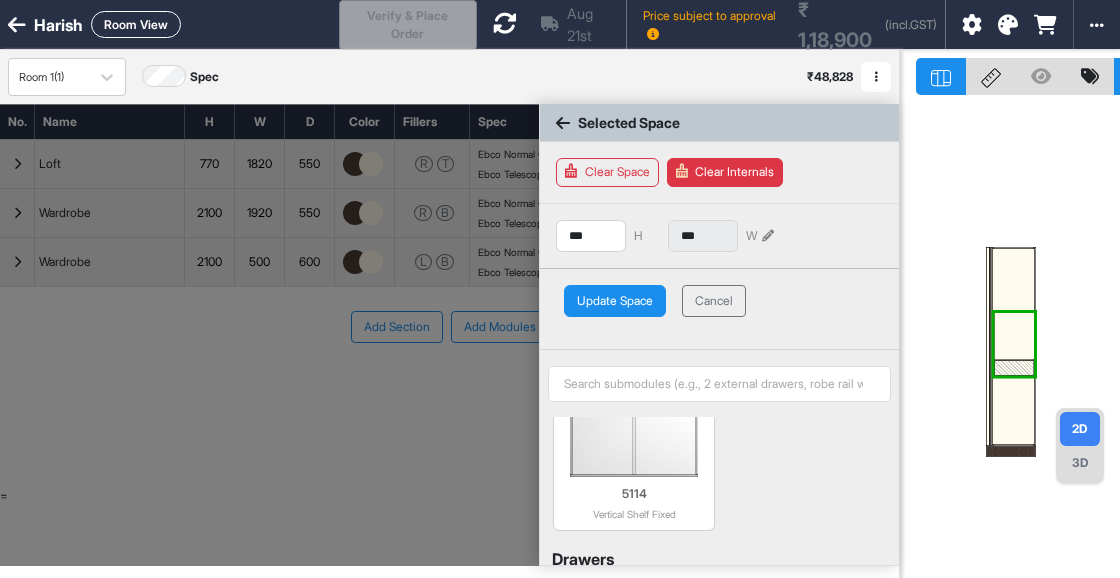 click on "Update Space" at bounding box center (615, 301) 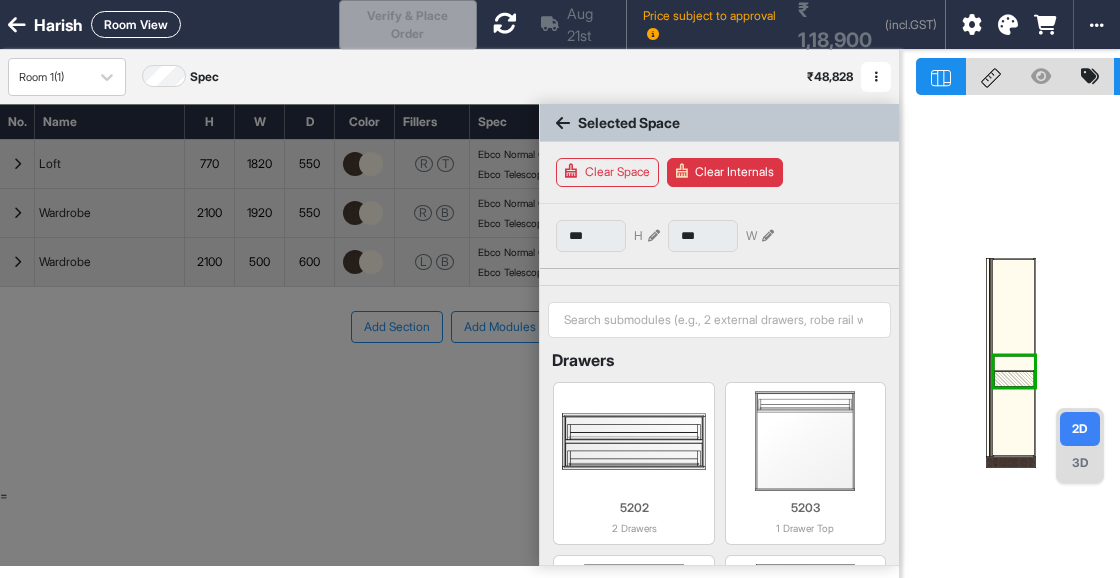 scroll, scrollTop: 737, scrollLeft: 0, axis: vertical 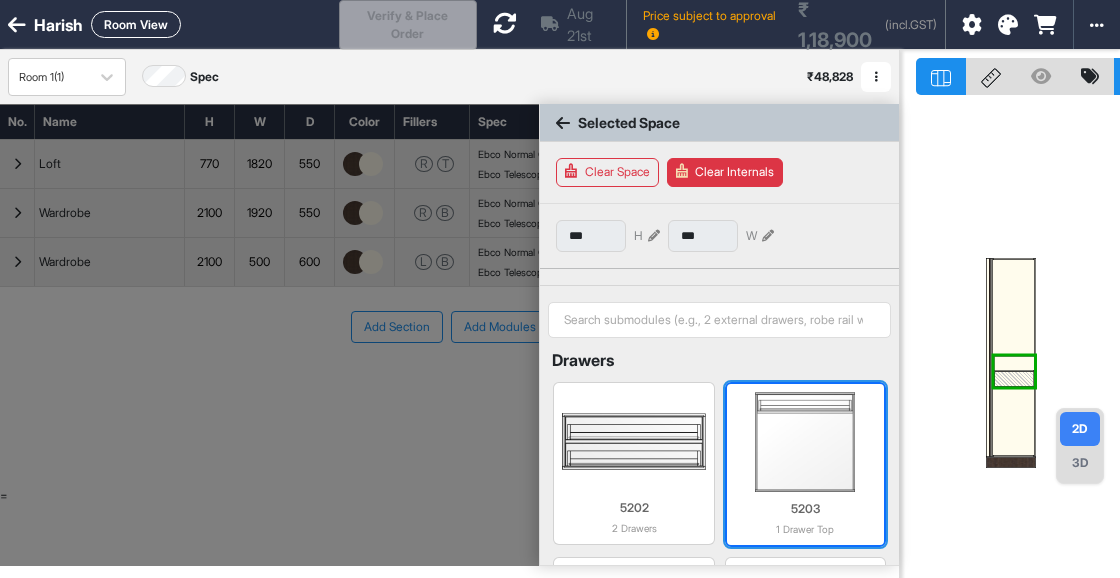 click at bounding box center [805, 442] 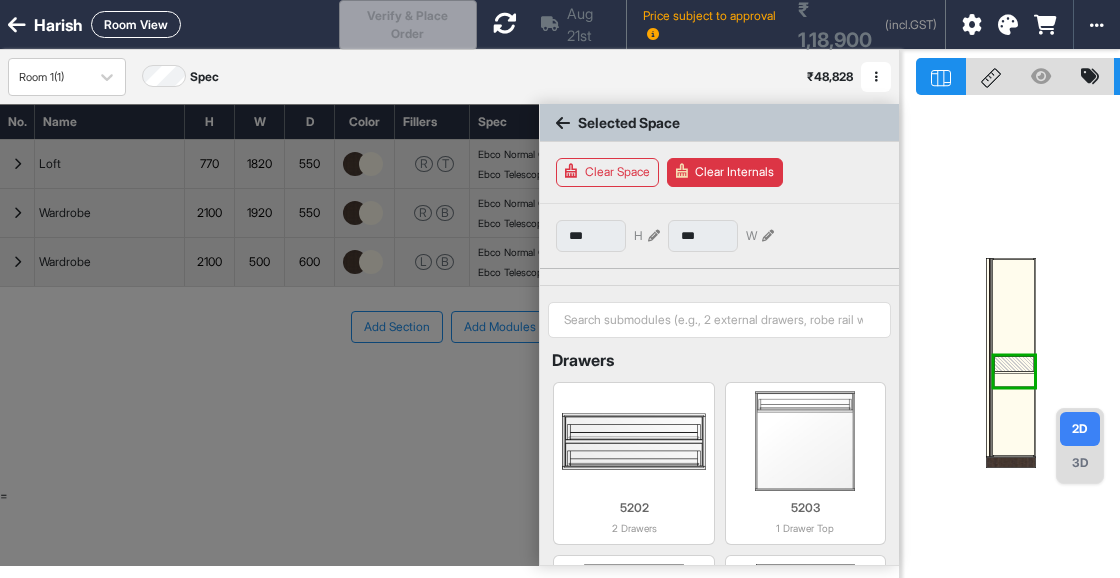 scroll, scrollTop: 102, scrollLeft: 0, axis: vertical 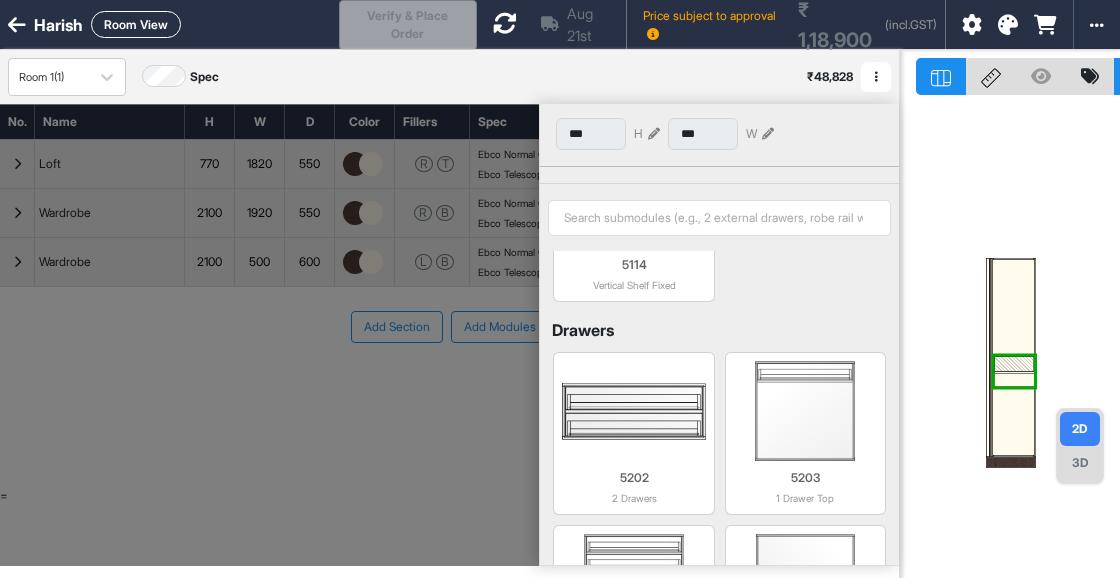 click at bounding box center [654, 134] 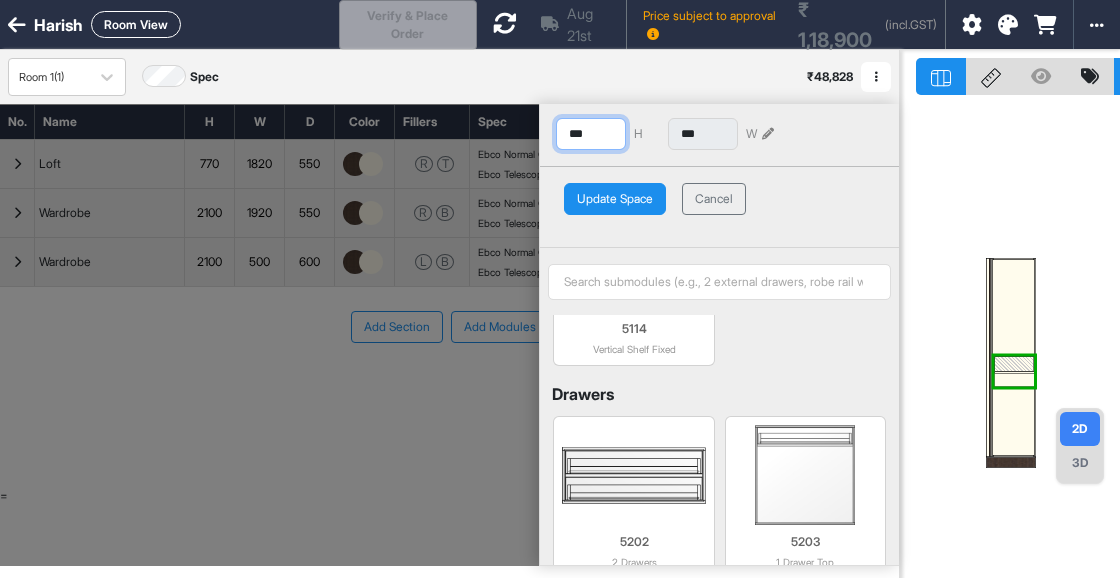 click on "***" at bounding box center (591, 134) 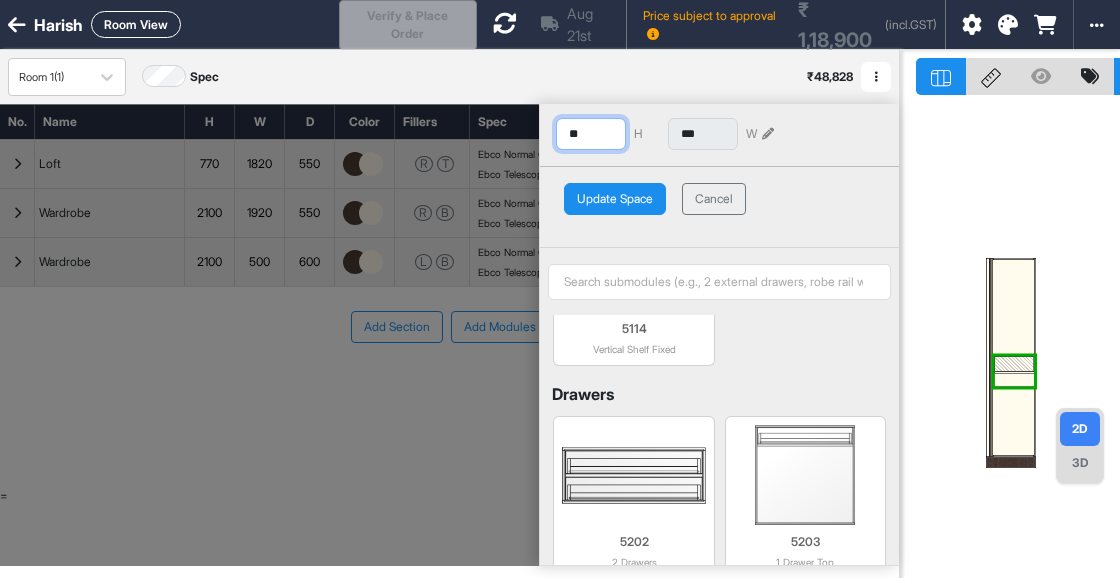 type on "*" 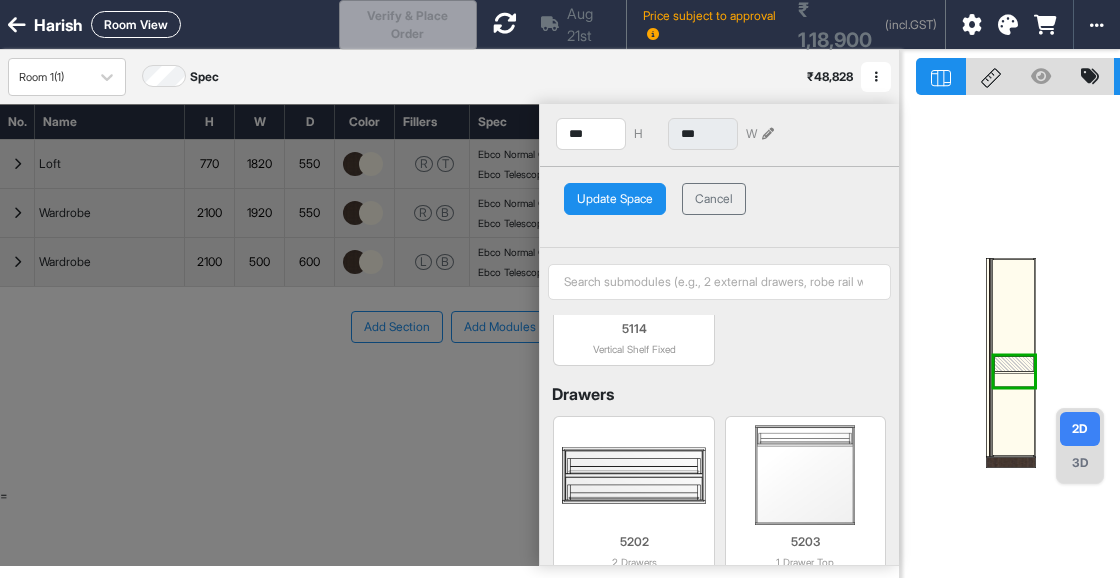 click on "Update Space" at bounding box center (615, 199) 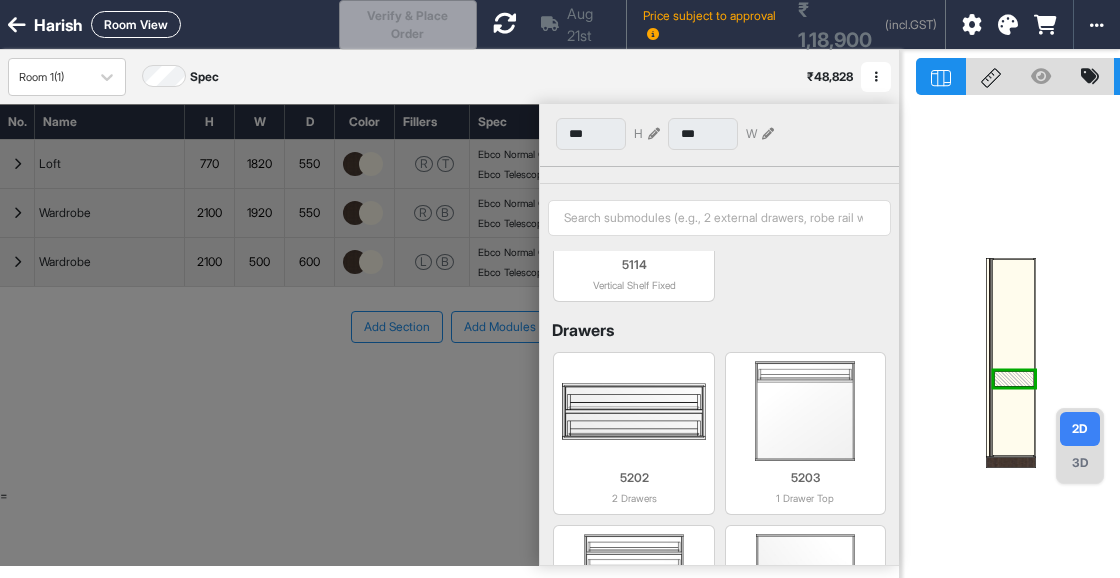 click at bounding box center (1013, 315) 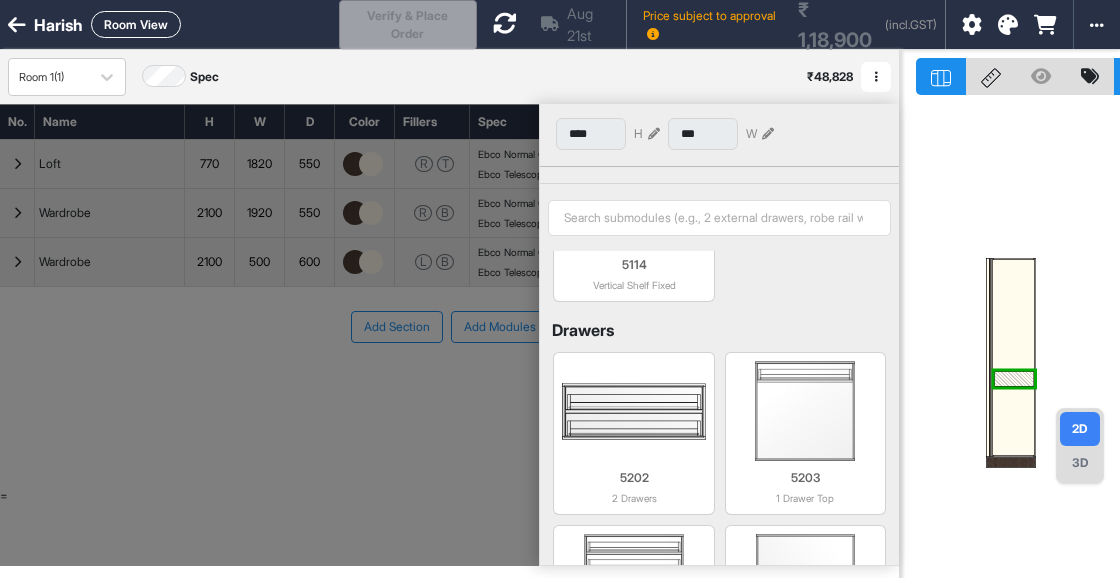 type on "***" 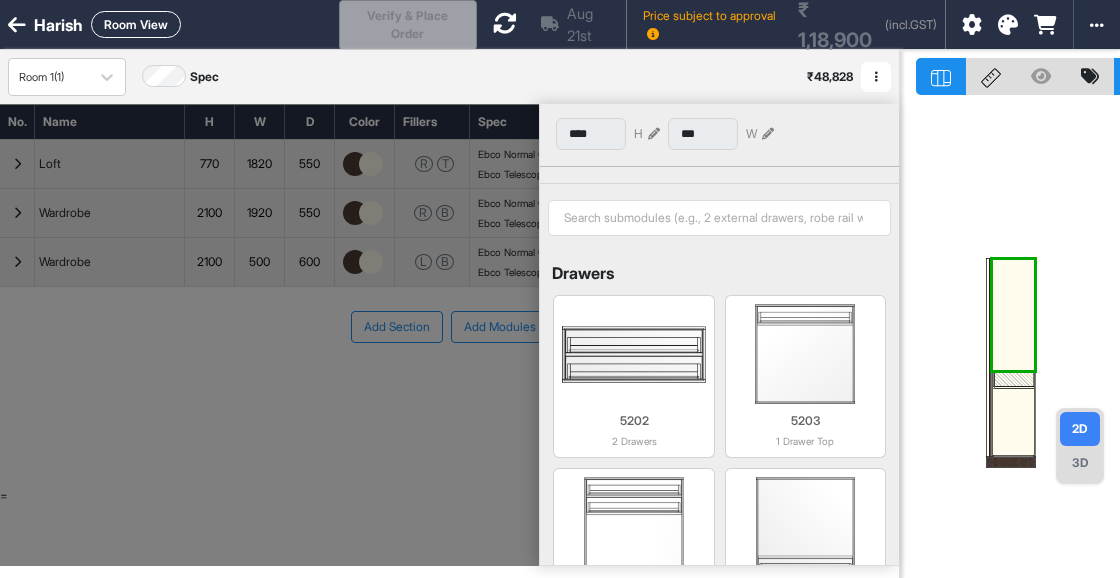 scroll, scrollTop: 893, scrollLeft: 0, axis: vertical 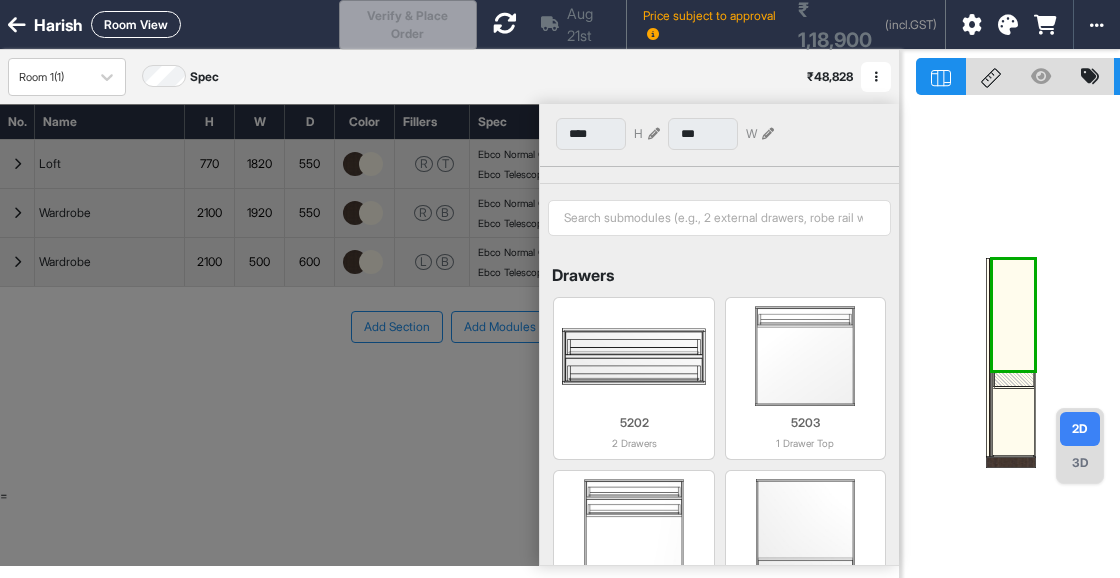 click at bounding box center (1015, 379) 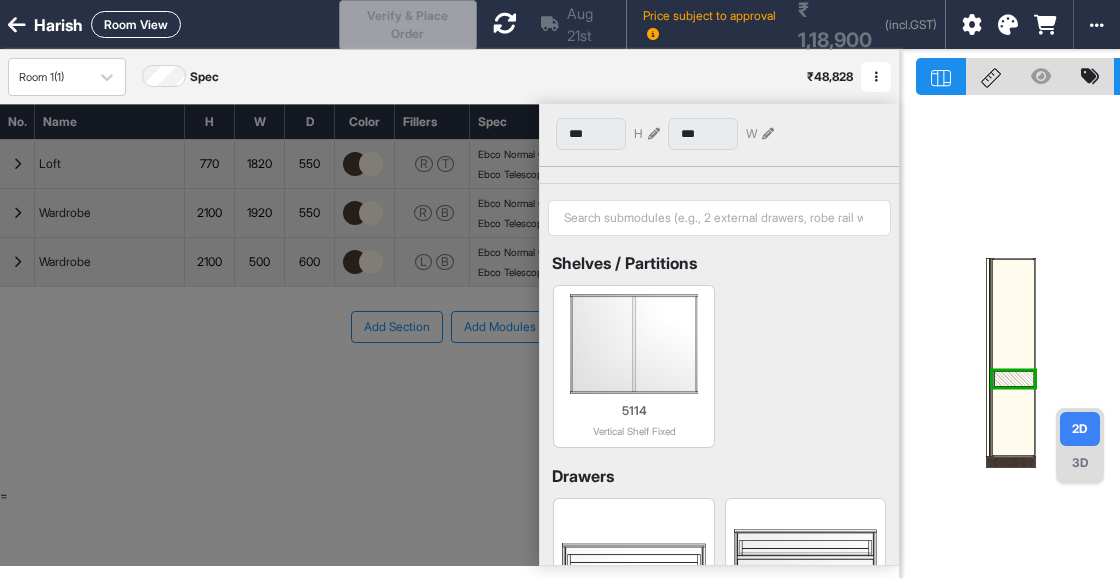 click at bounding box center [1015, 379] 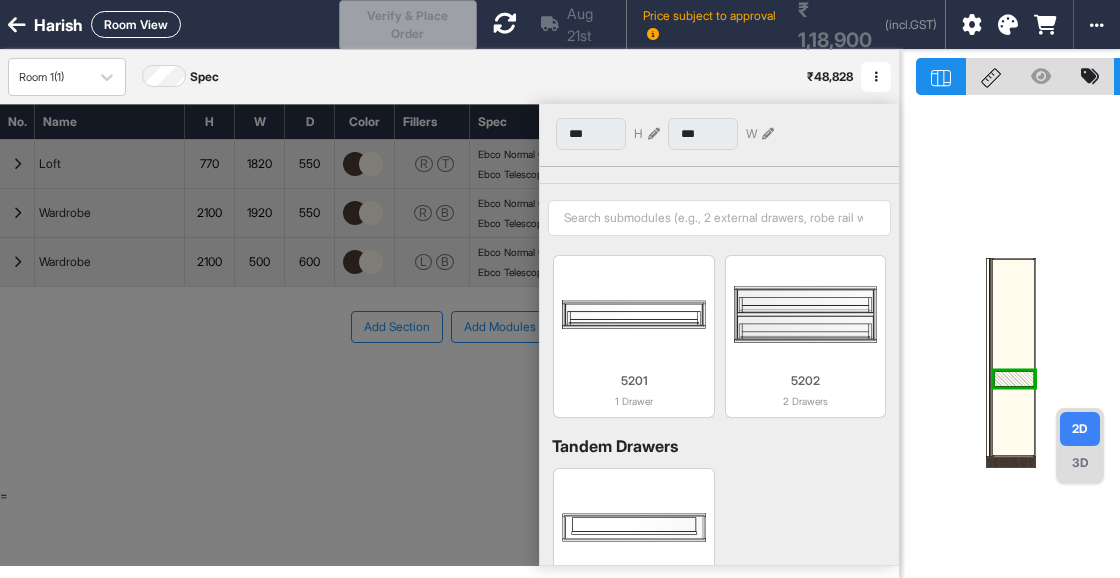 scroll, scrollTop: 238, scrollLeft: 0, axis: vertical 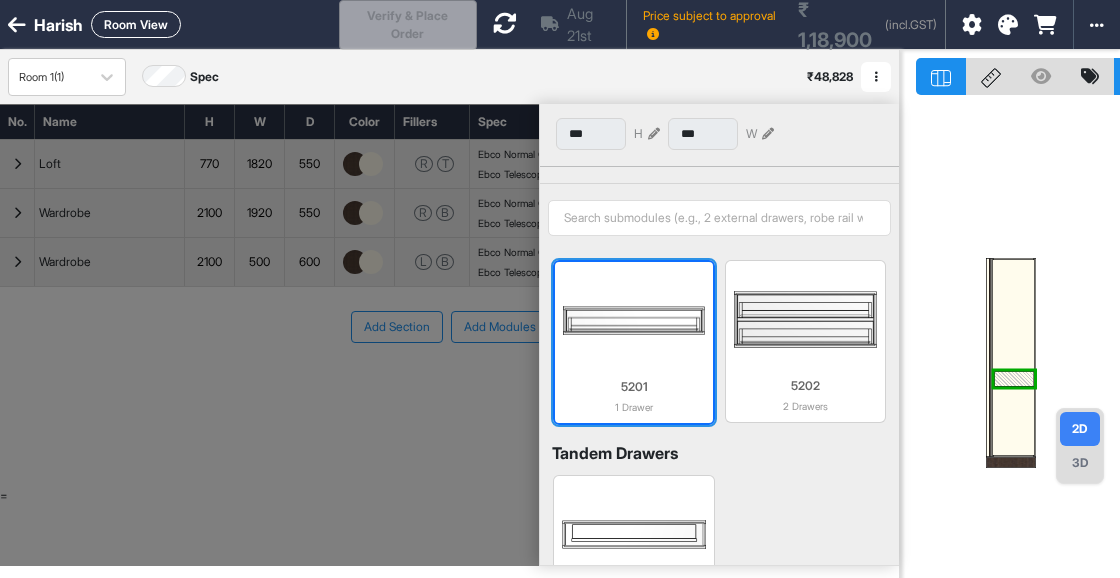 click on "5201" at bounding box center (633, 387) 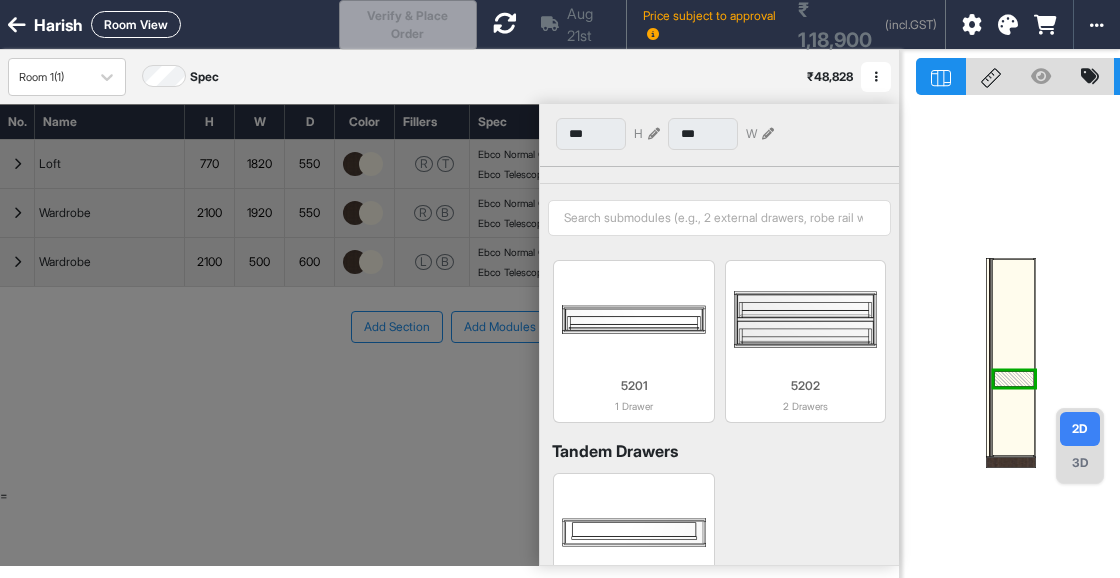 click at bounding box center (654, 134) 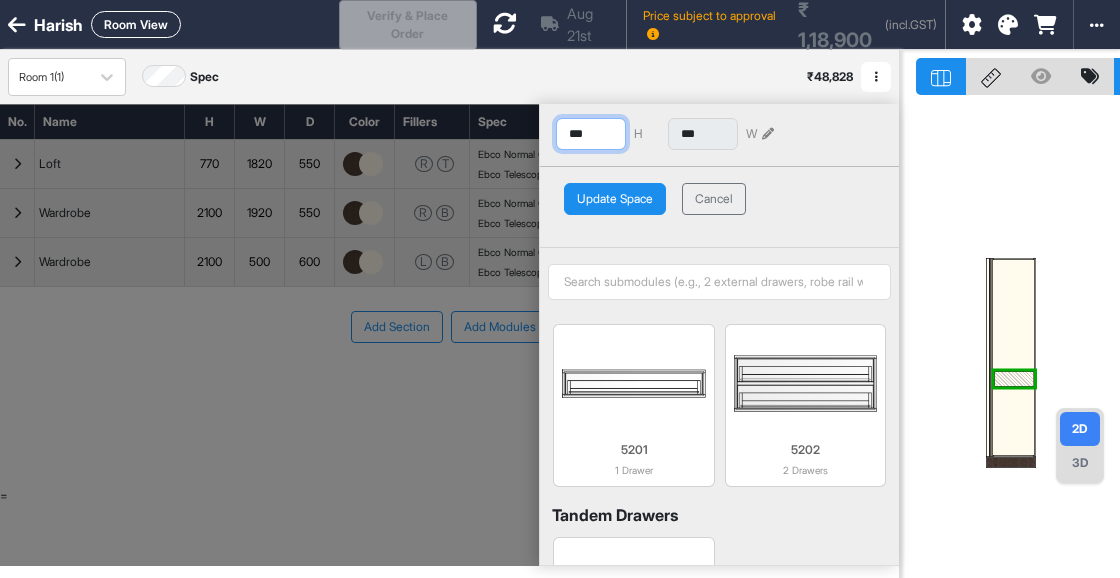 click on "***" at bounding box center (591, 134) 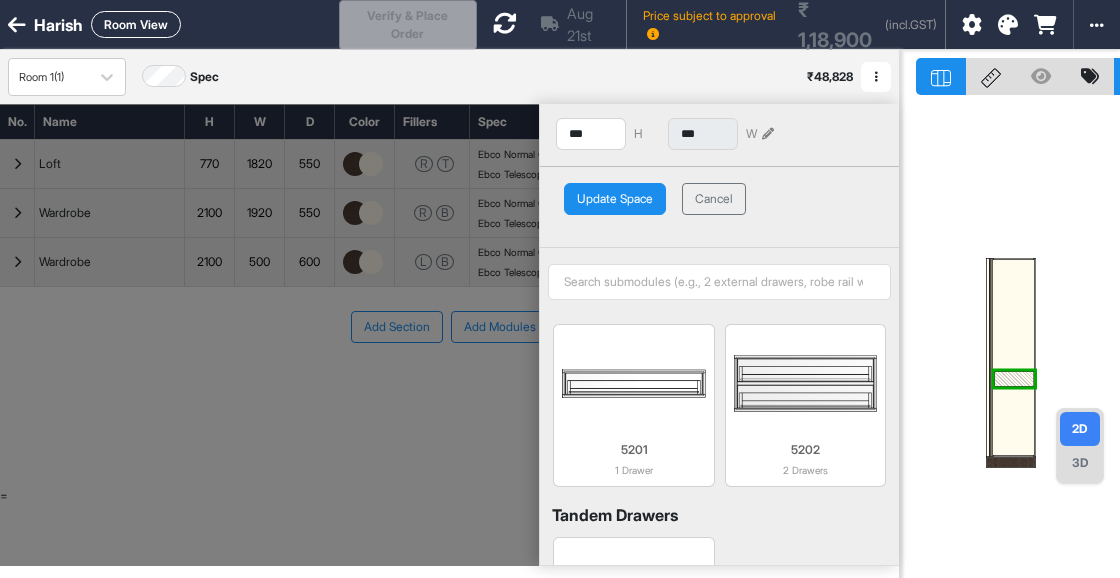 click on "Update Space" at bounding box center [615, 199] 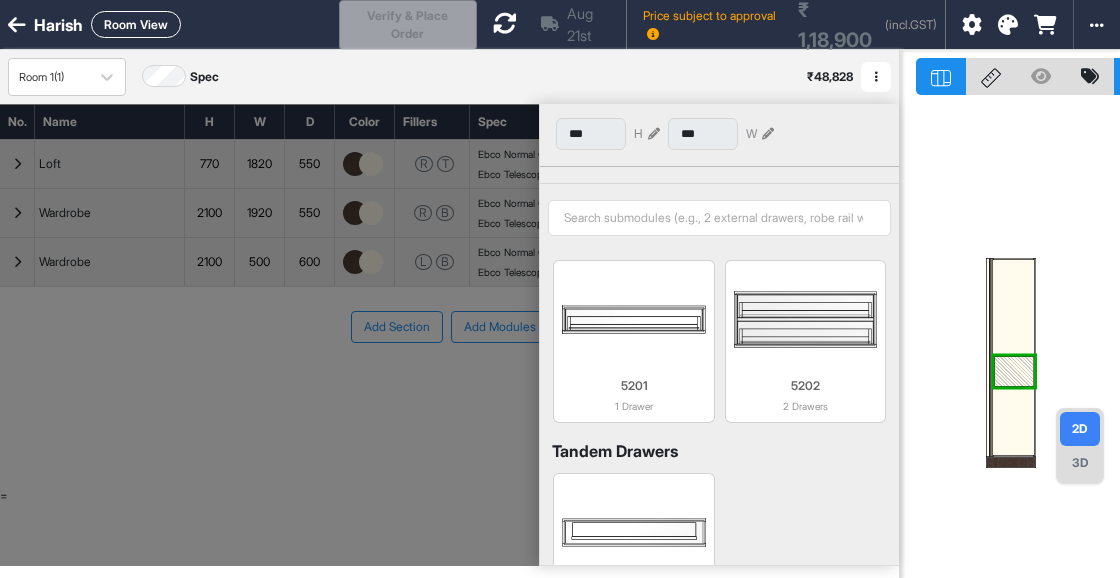 click at bounding box center (1013, 307) 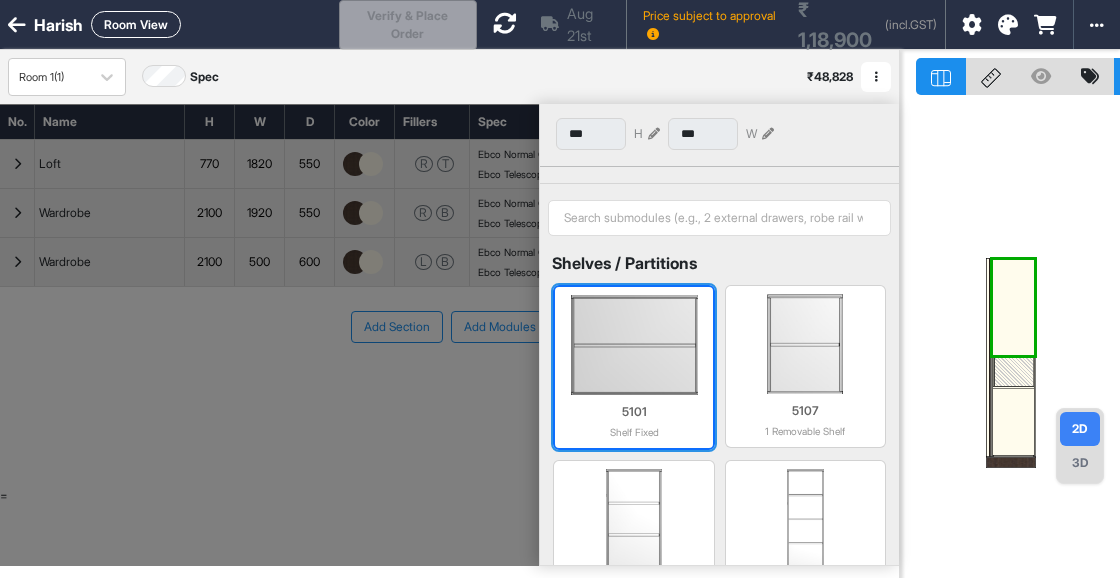 click at bounding box center [633, 345] 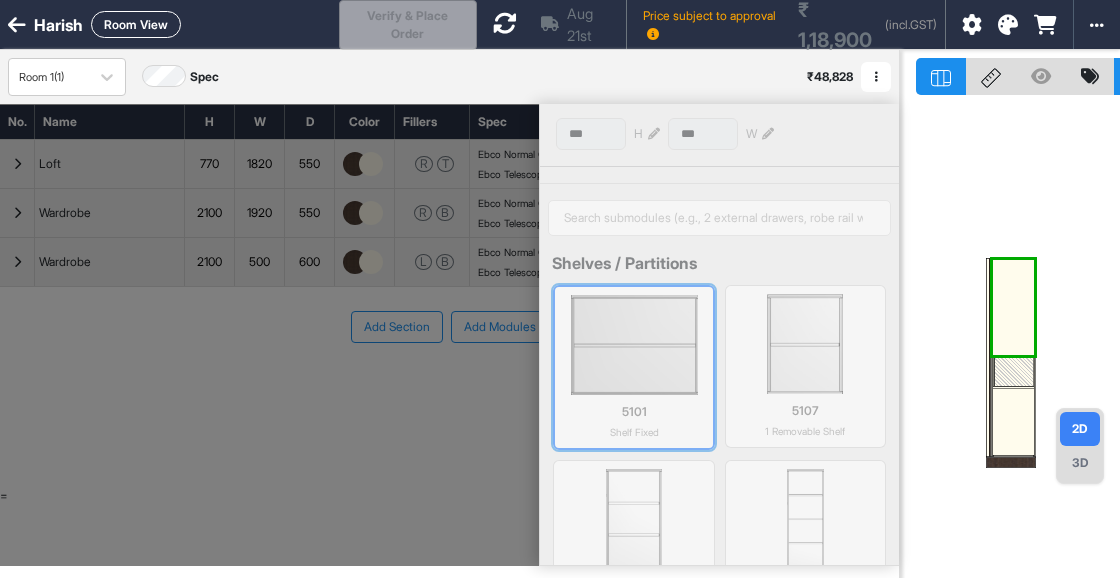 type on "***" 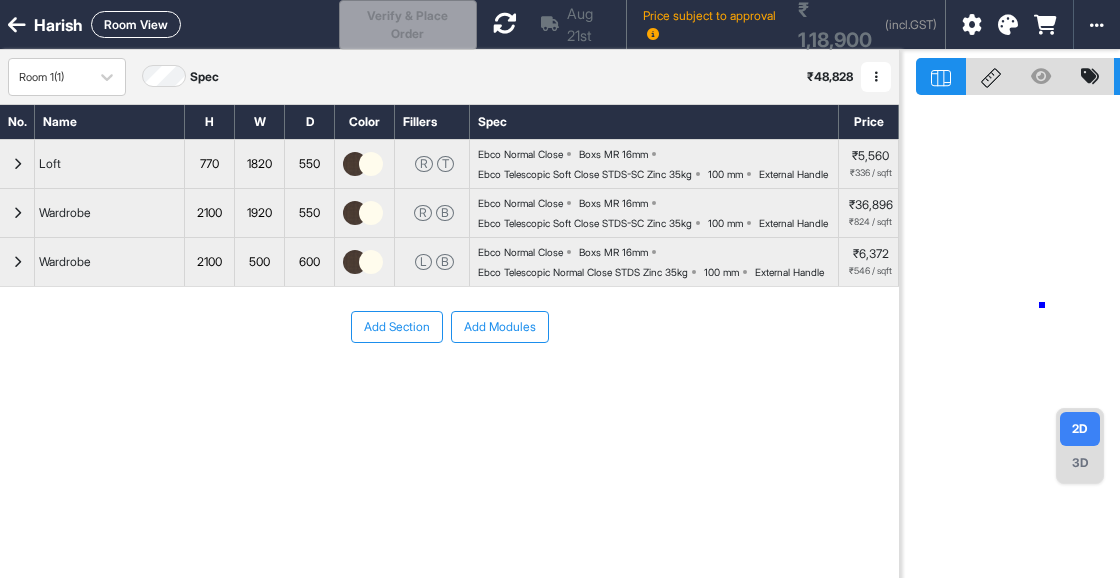 click at bounding box center (1010, 339) 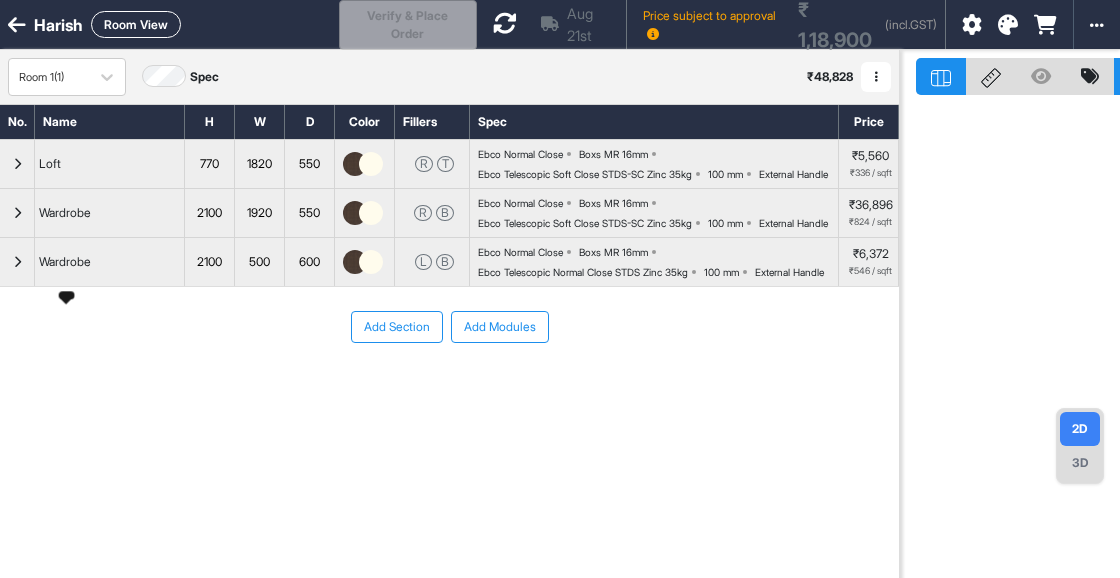 click on "Wardrobe" at bounding box center (65, 262) 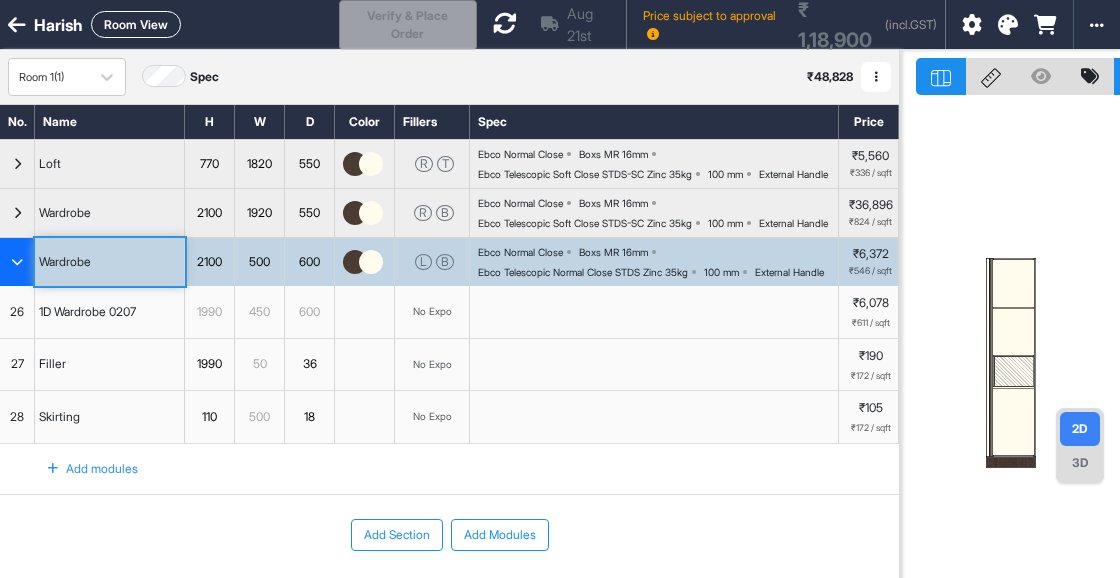 click on "Add modules" at bounding box center (81, 469) 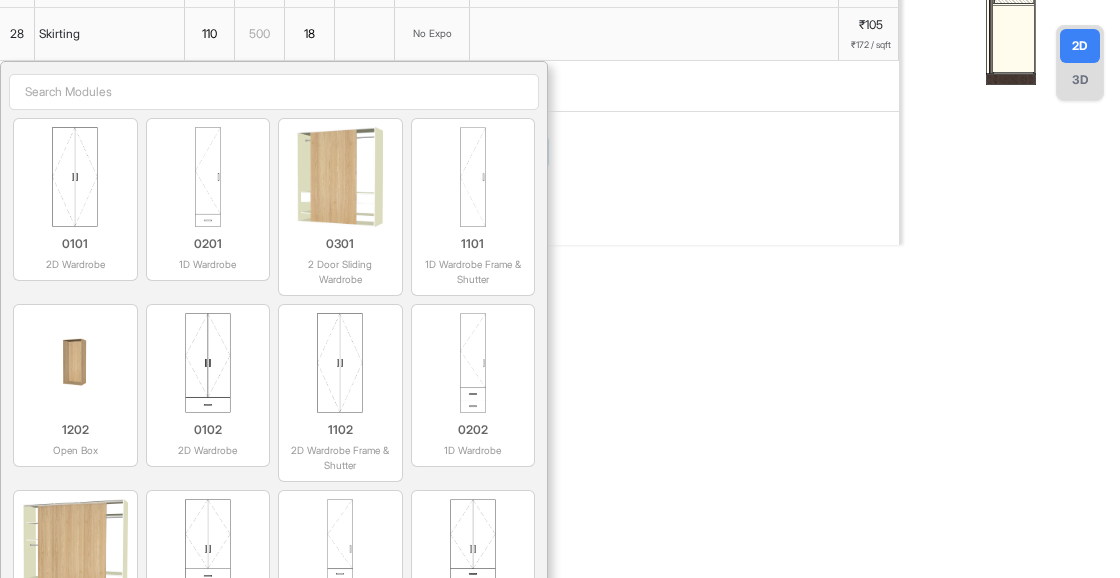 scroll, scrollTop: 385, scrollLeft: 0, axis: vertical 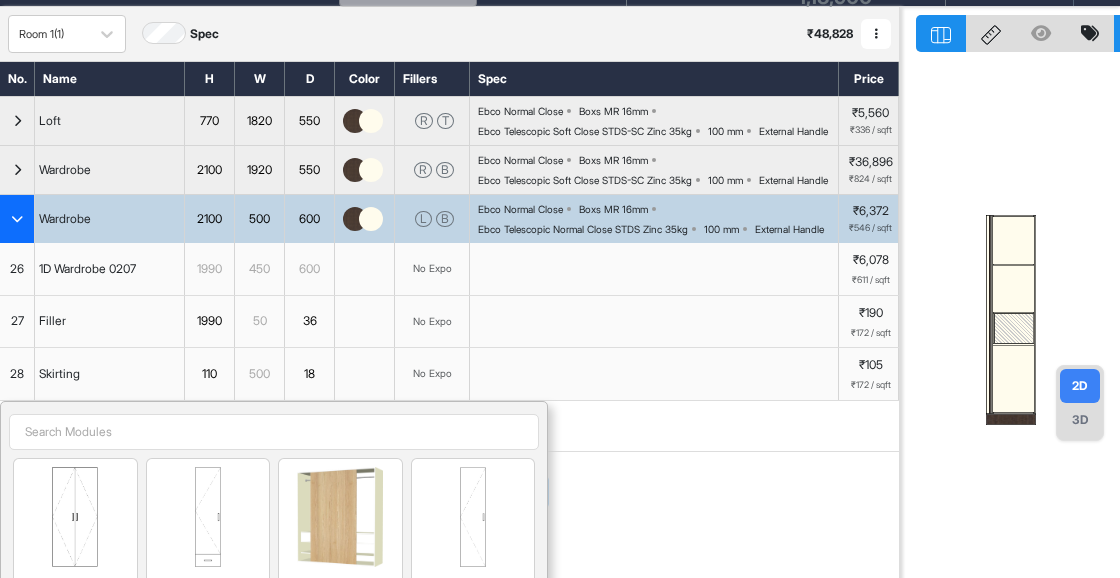 click on "Add modules 0101 2D Wardrobe 0201 1D Wardrobe 0301 2 Door Sliding Wardrobe 1101 1D Wardrobe Frame & Shutter 1202 Open Box 0102 2D Wardrobe 1102 2D Wardrobe Frame & Shutter 0202 1D Wardrobe 0302 3 Door Sliding Wardrobe 0103 2D Wardrobe 0203 1D Wardrobe 0104 2D Wardrobe 0204 1D Wardrobe 0105 2D Wardrobe 0205 1D Wardrobe 0106 2D Wardrobe 0206 1D Wardrobe 0107 2D Wardrobe 0108 2D Wardrobe 0109 2D Wardrobe 0110 2D Wardrobe 0111 2D Wardrobe 0112 2D Wardrobe 0113 2D Wardrobe 0114 2D Wardrobe 0115 2D Wardrobe 0116 2D Wardrobe 0217 1D Wardrobe 9101 Tv Wall Panel - Frame 9101 0207 1D Wardrobe 0207 0117 2D Wardrobe 0117 0208 1D Wardrobe 0208 0118 2D Wardrobe 0118 1311 Color Panel 1016 Skirting 1301 Left End Panel (18mm) 1001 1 Door Unit 1407 36mm Vertical Ledge - Left Exposed 1401 27mm Vertical Ledge - Left Exposed 1302 Right End Panel (18mm) 1017 U Skirting 1002 2 Door Unit 1408 36mm Vertical Ledge - Right Exposed 1402 27mm Vertical Ledge - Right Exposed 1303 Top Panel (18mm) 1018 L Skirting Left 1003 3 Door Unit 1403" at bounding box center (449, 426) 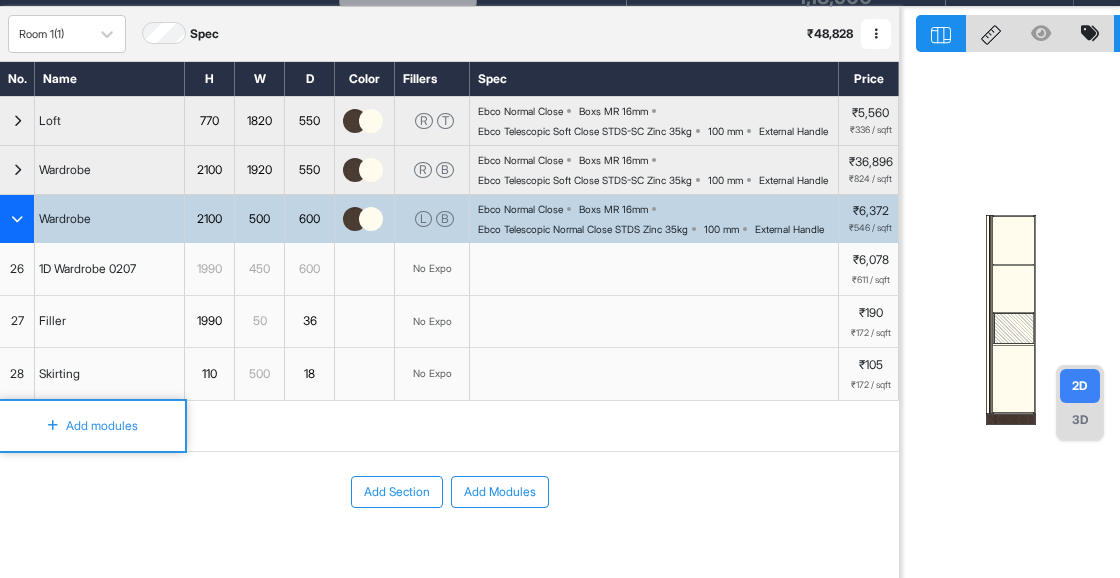 click on "Add Section" at bounding box center [397, 492] 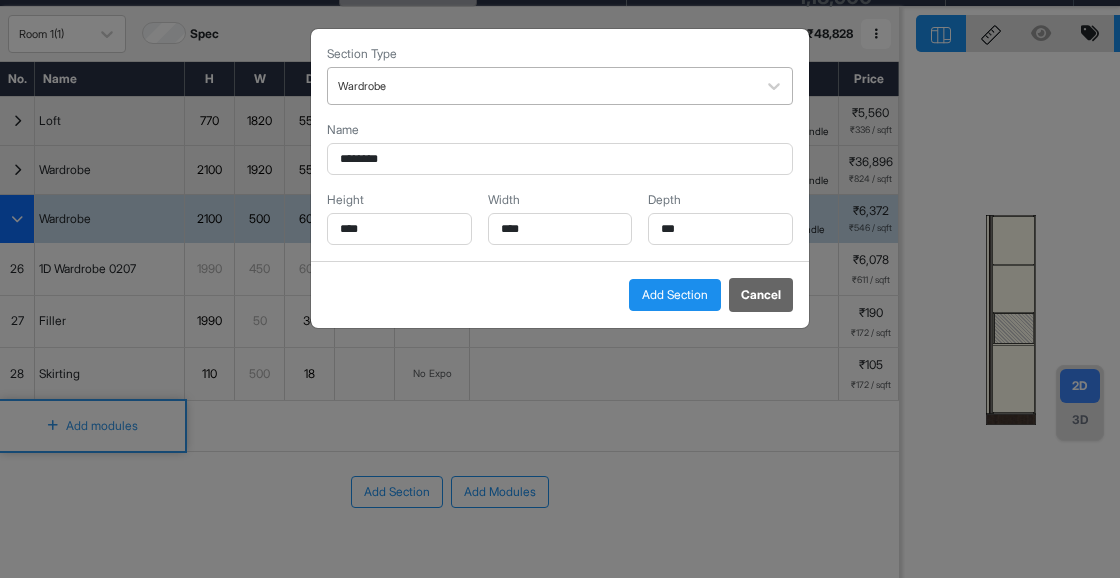 click at bounding box center [542, 86] 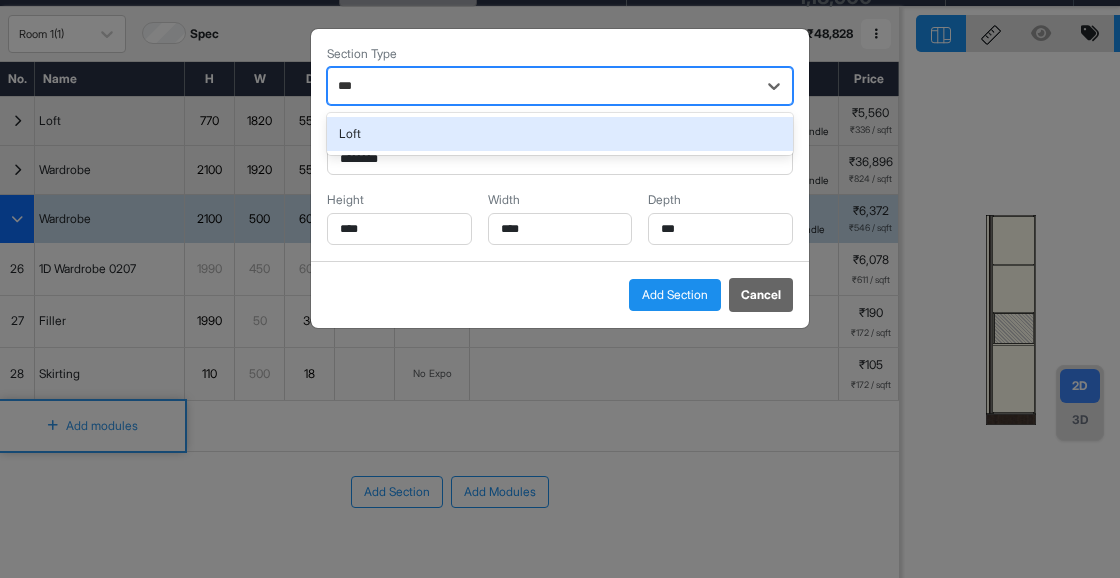 type on "****" 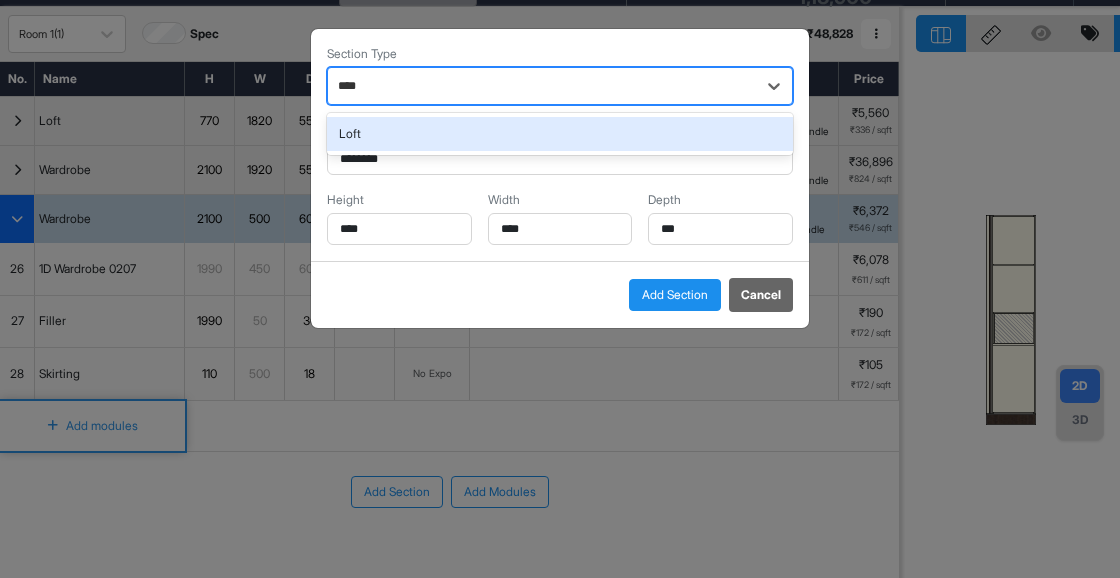 type 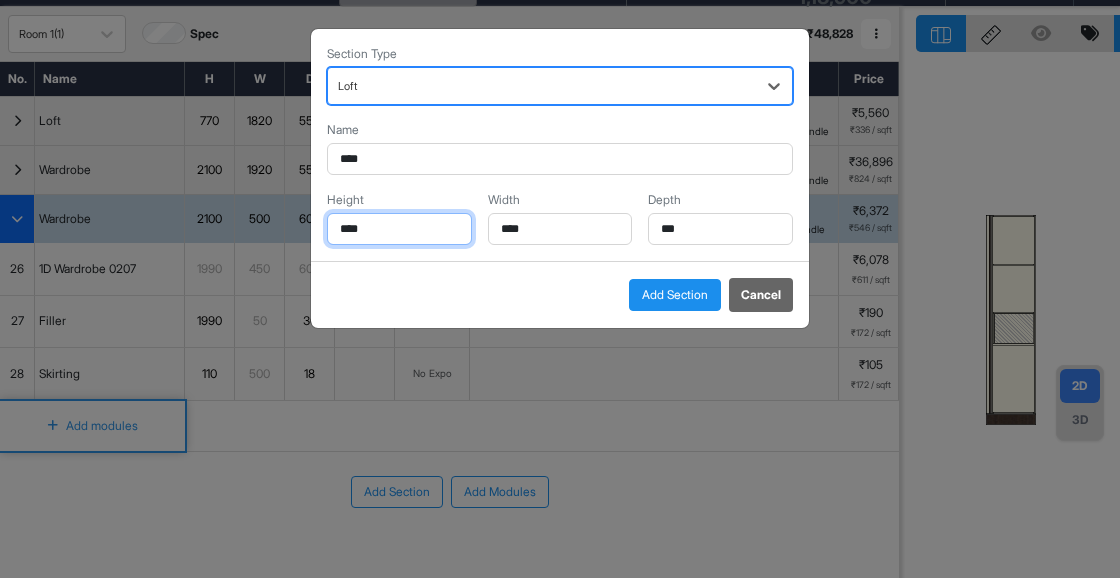 click on "****" at bounding box center (399, 229) 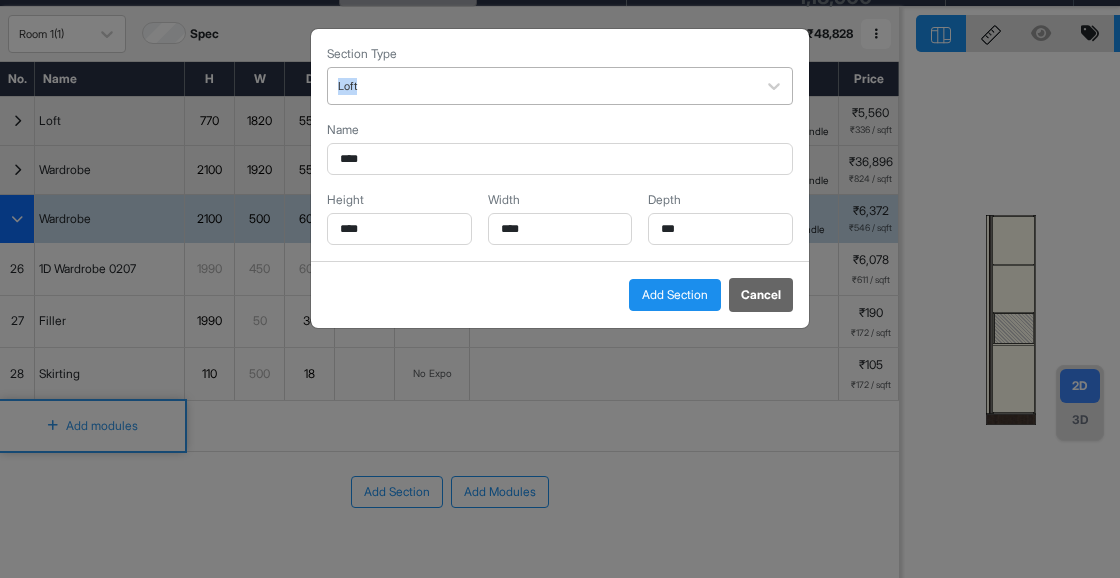 drag, startPoint x: 540, startPoint y: 52, endPoint x: 743, endPoint y: 81, distance: 205.06097 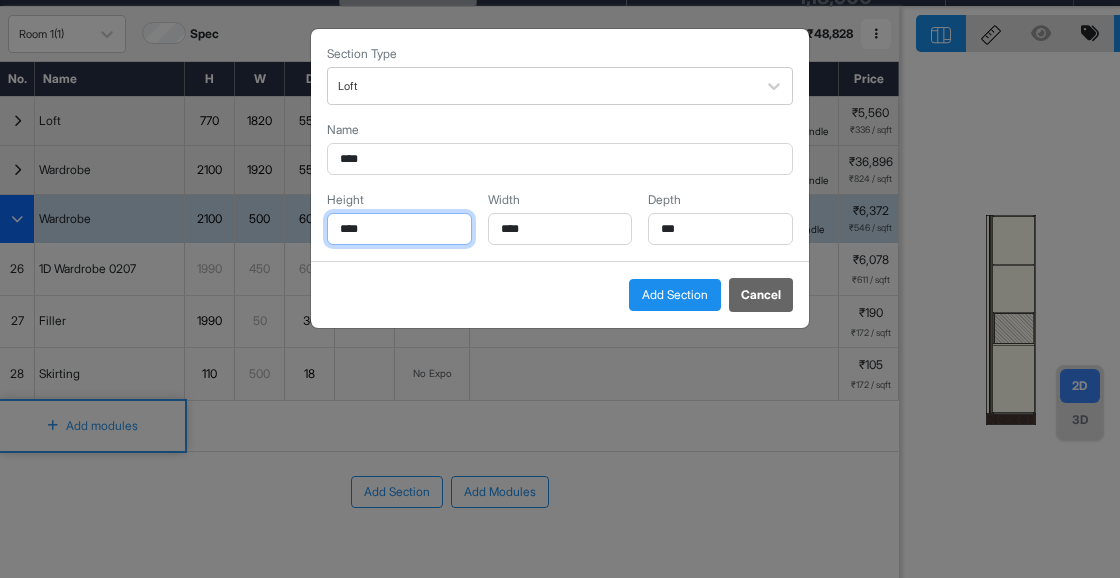 click on "****" at bounding box center (399, 229) 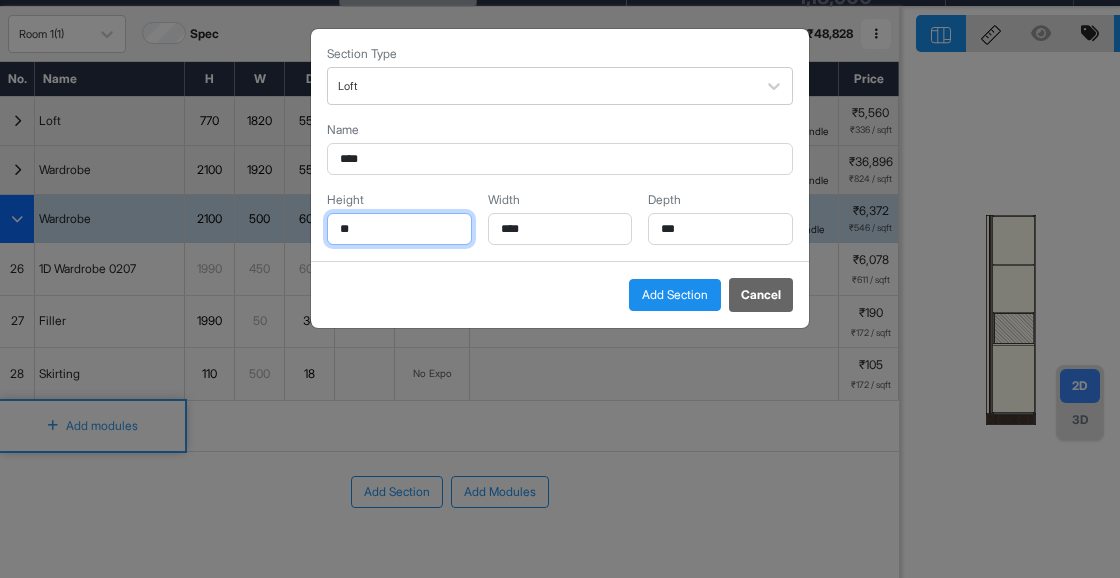type on "*" 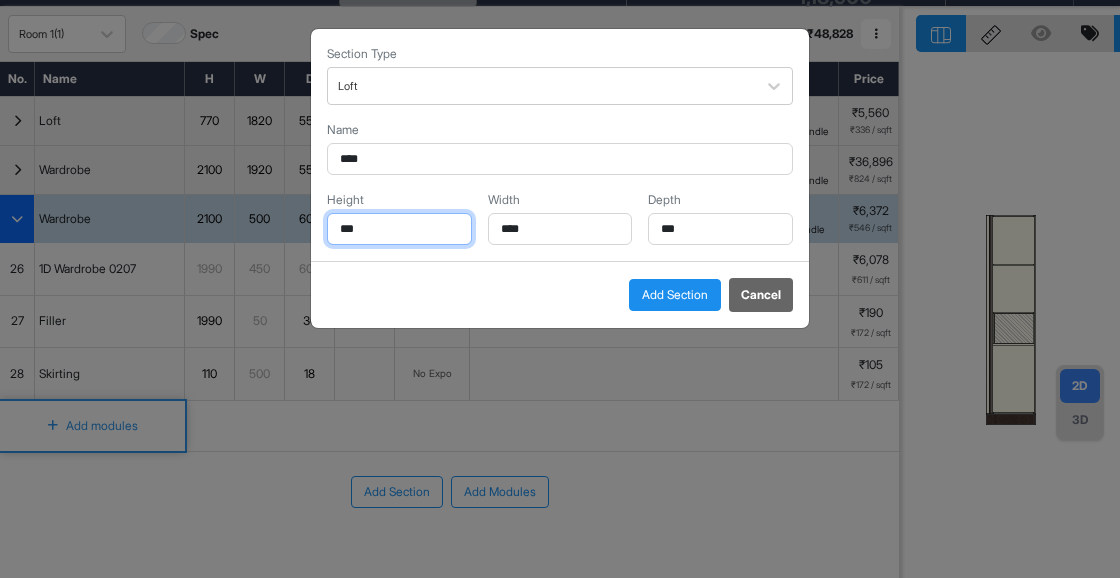 type on "***" 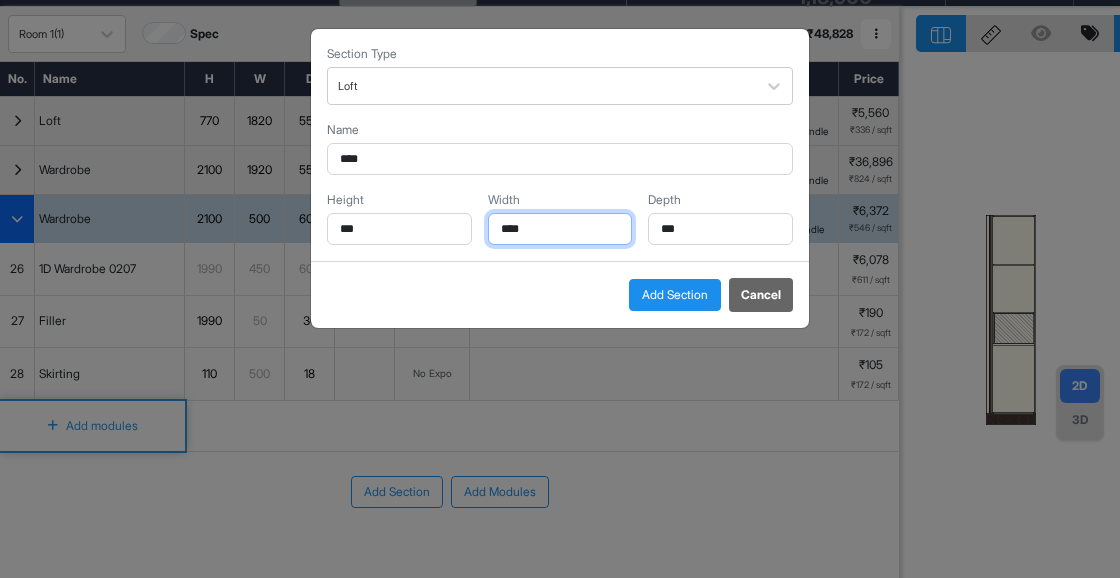 click on "****" at bounding box center (560, 229) 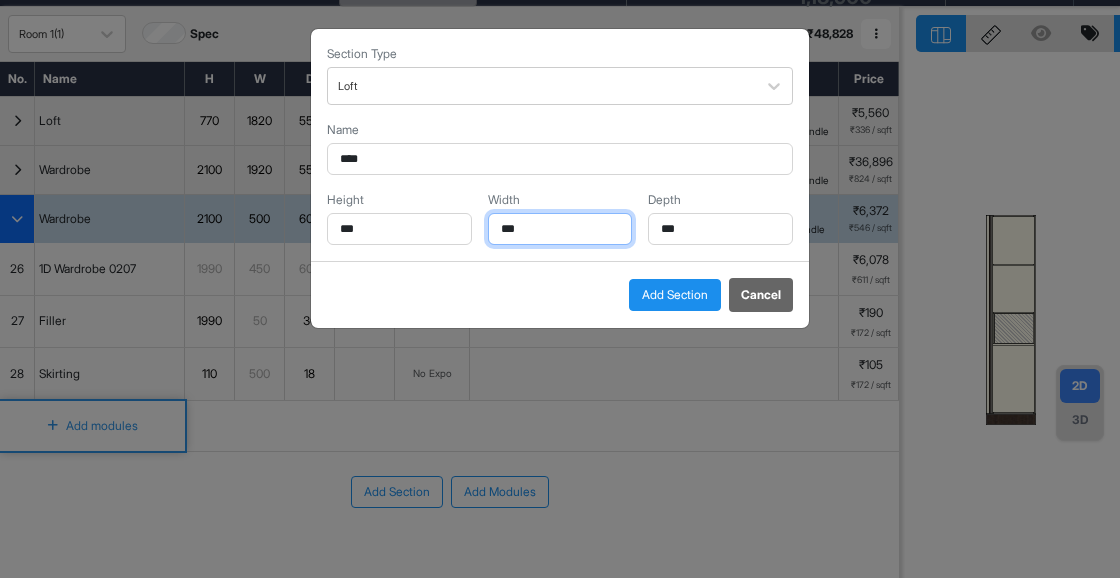 type on "***" 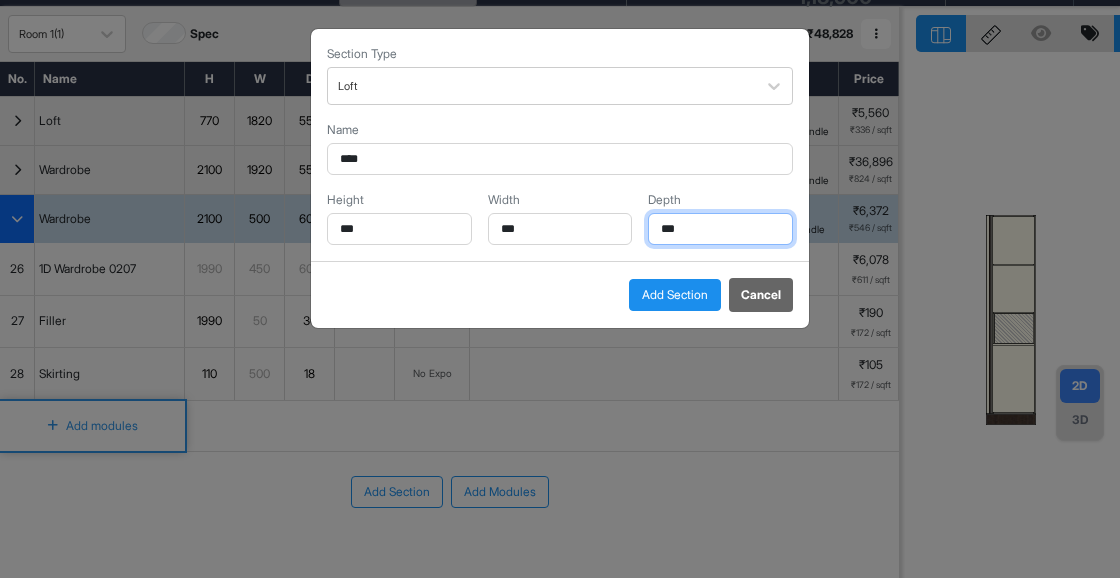 click on "***" at bounding box center (720, 229) 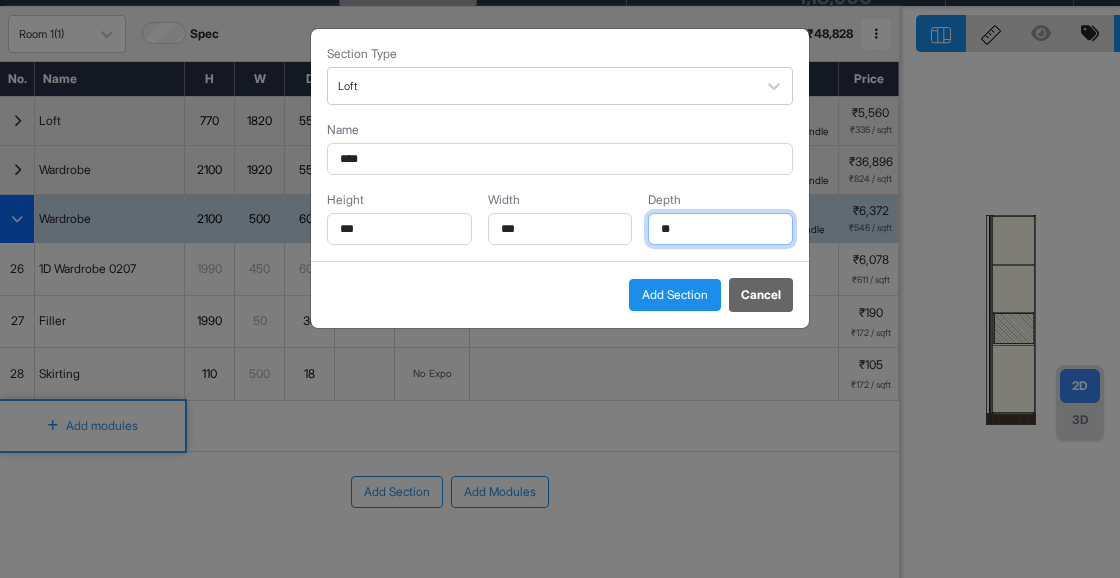 type on "*" 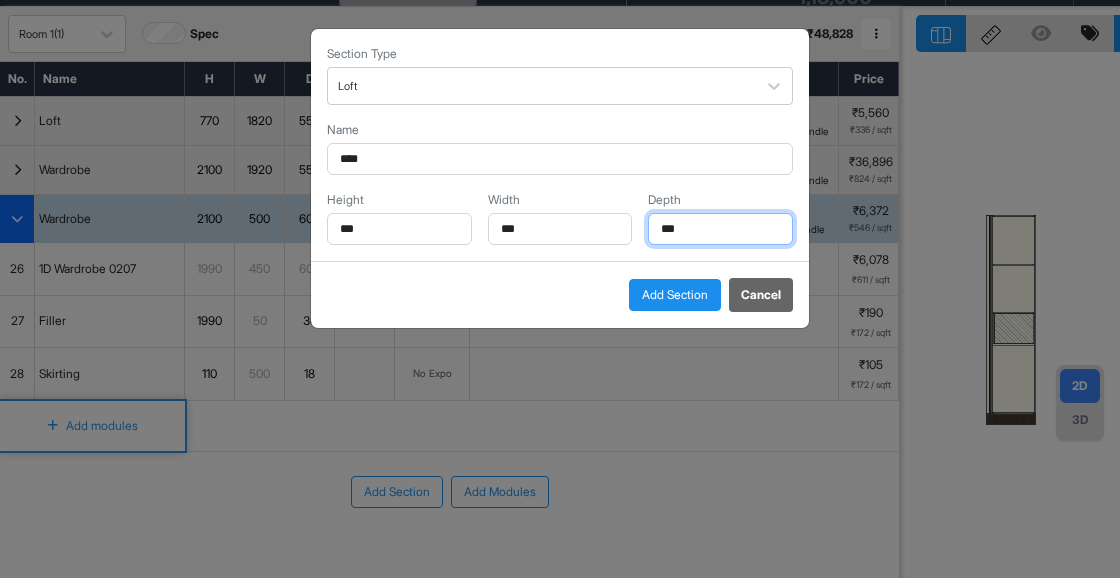 type on "***" 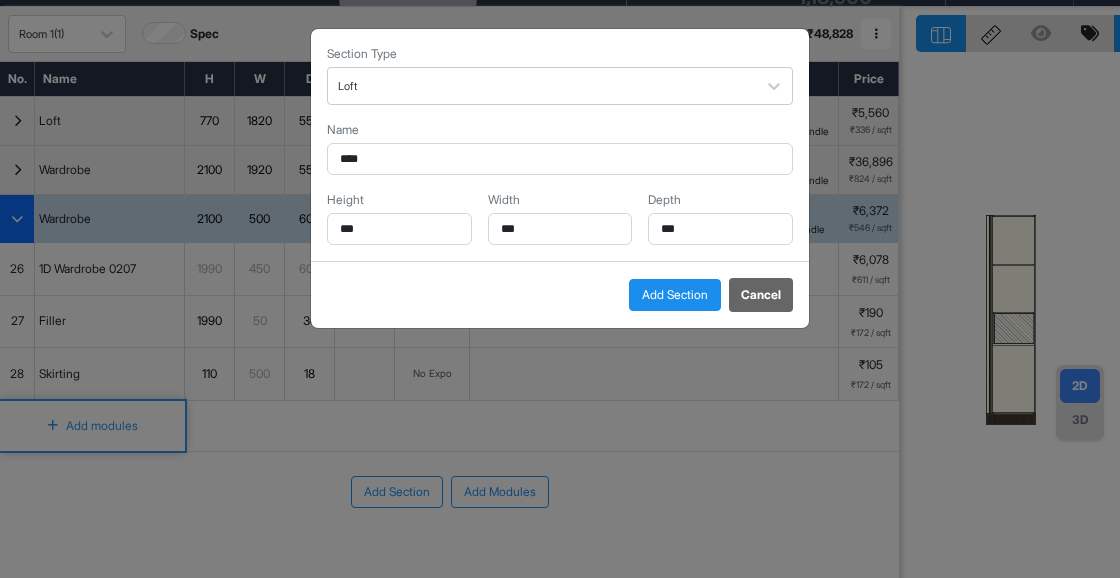 click on "Add Section" at bounding box center (675, 295) 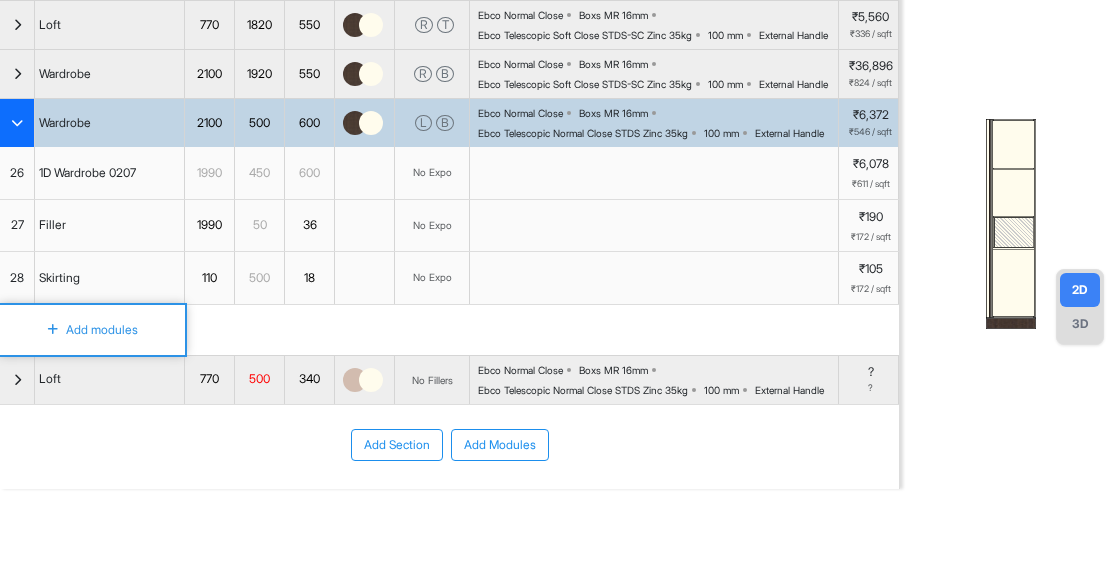 scroll, scrollTop: 138, scrollLeft: 0, axis: vertical 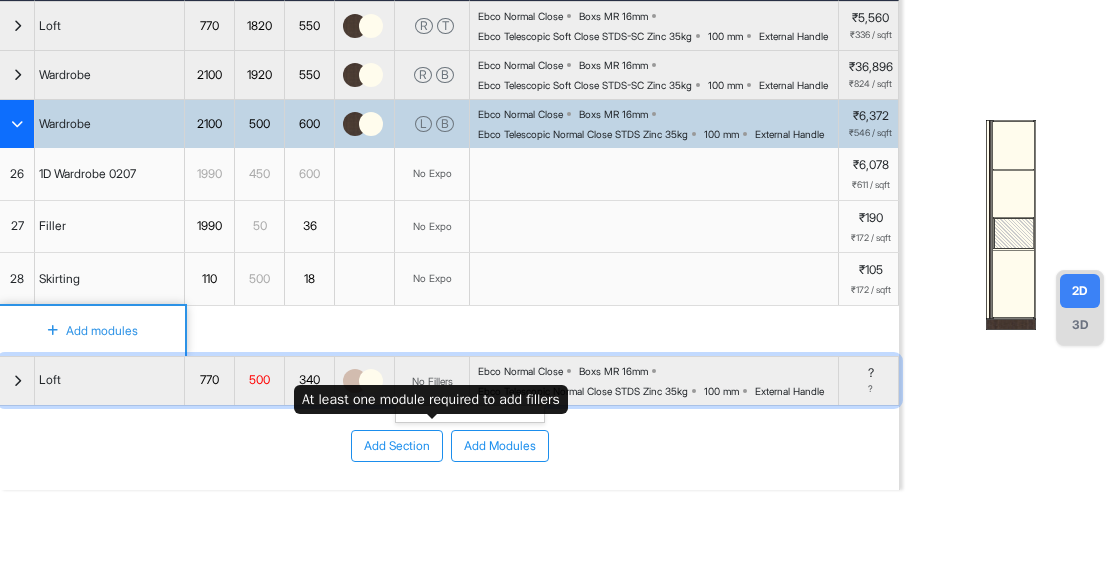 click on "No Fillers" at bounding box center [432, 381] 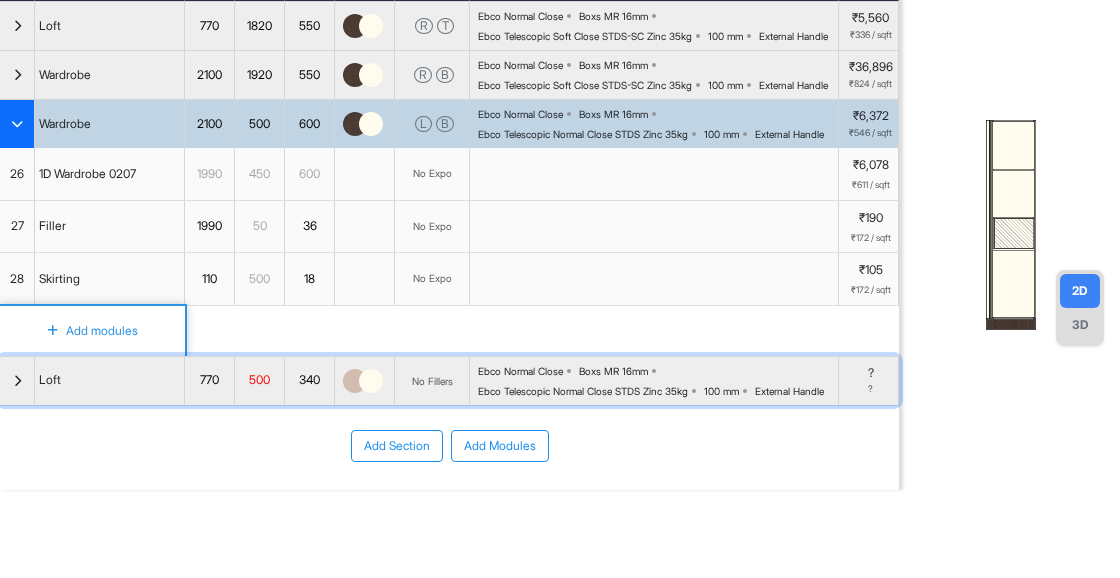 drag, startPoint x: 81, startPoint y: 452, endPoint x: 68, endPoint y: 448, distance: 13.601471 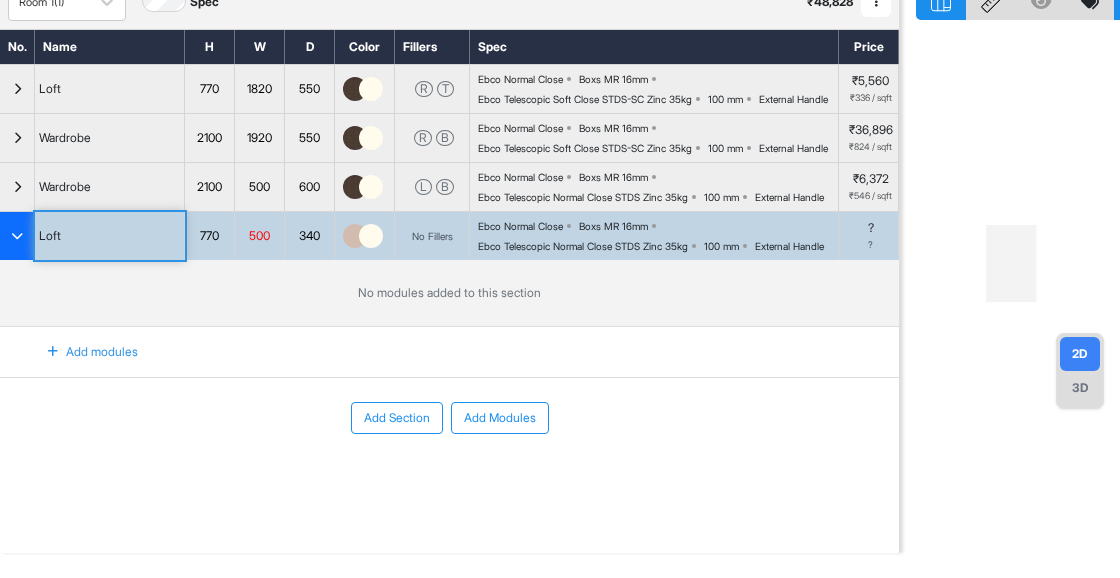 click on "Add modules" at bounding box center [81, 352] 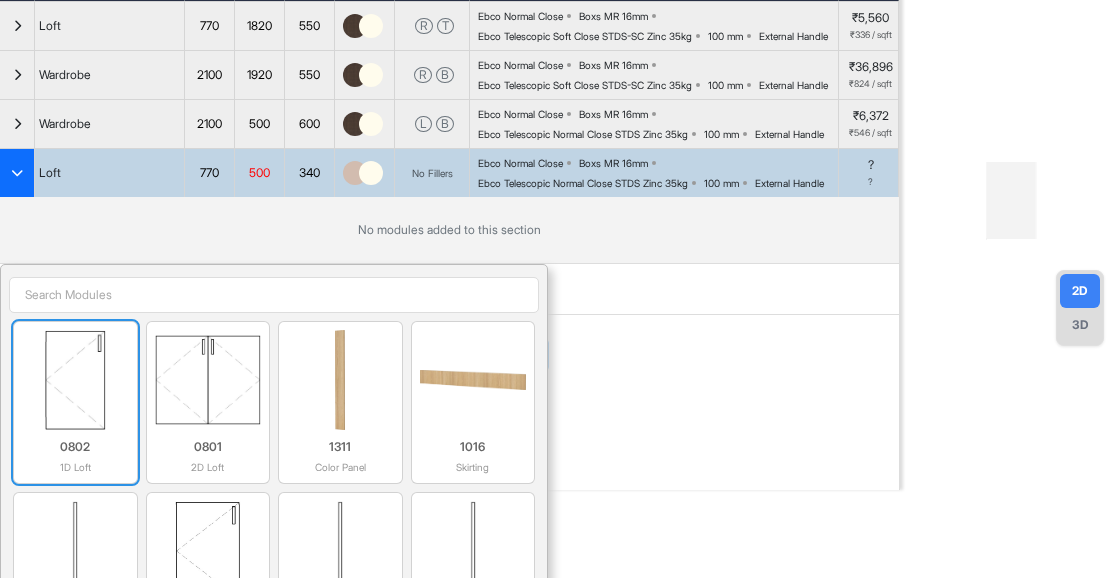 click at bounding box center (75, 380) 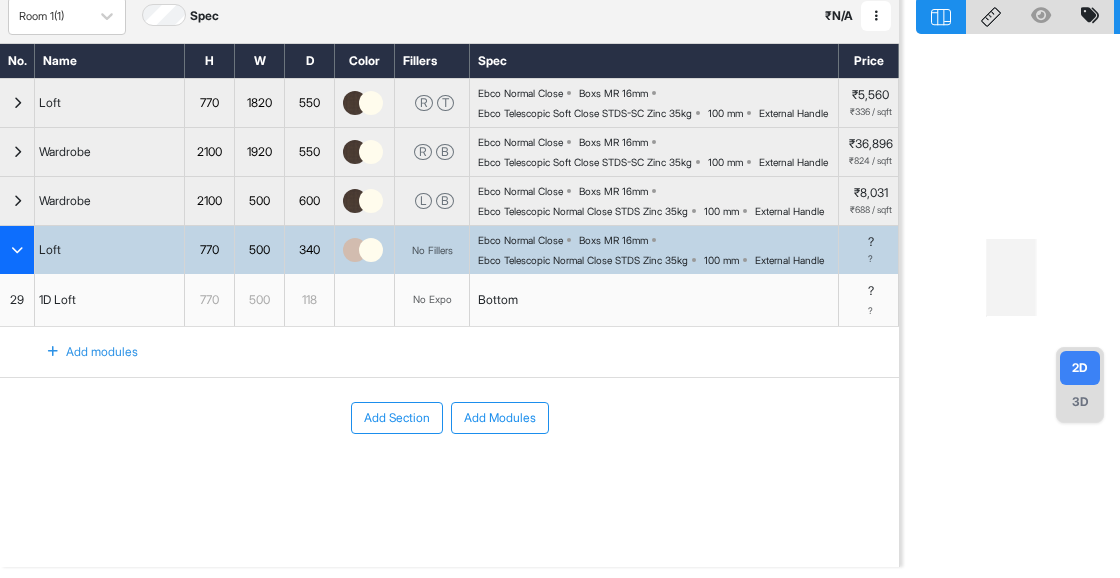 scroll, scrollTop: 138, scrollLeft: 0, axis: vertical 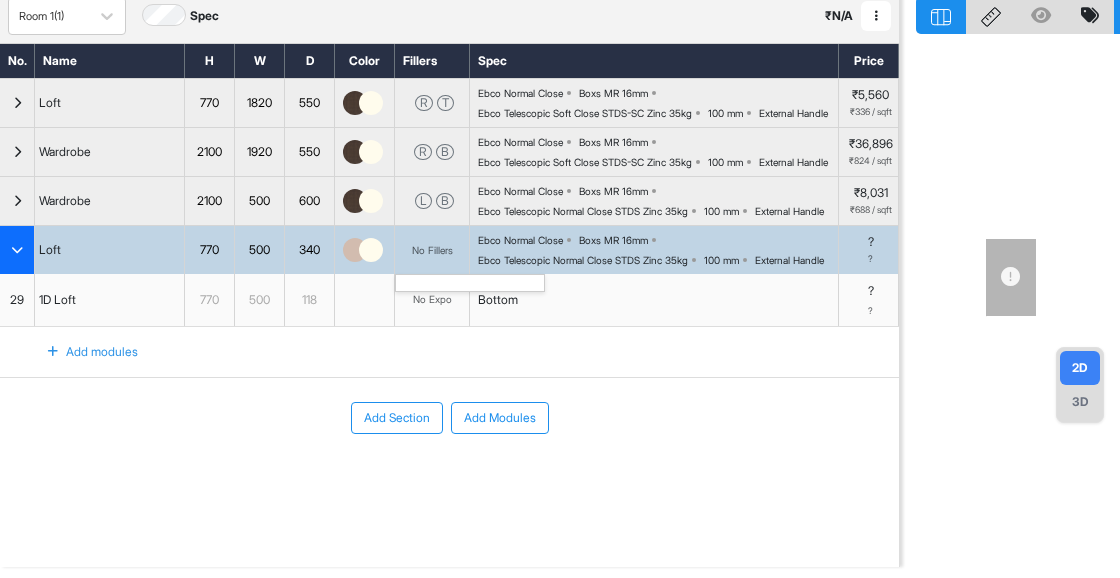 click on "No Fillers" at bounding box center [432, 250] 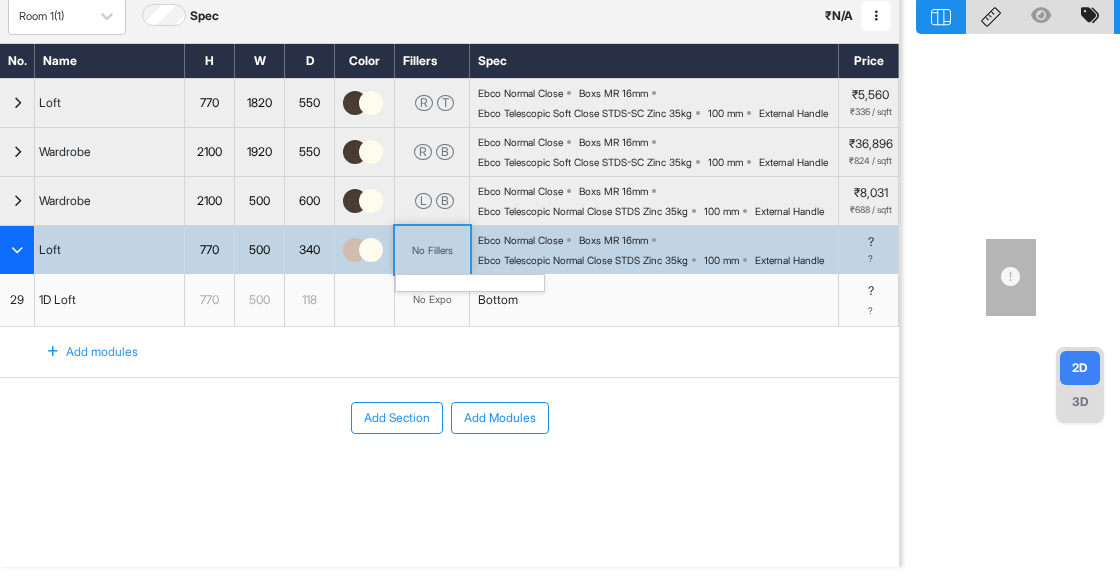 click on "No Fillers" at bounding box center [432, 250] 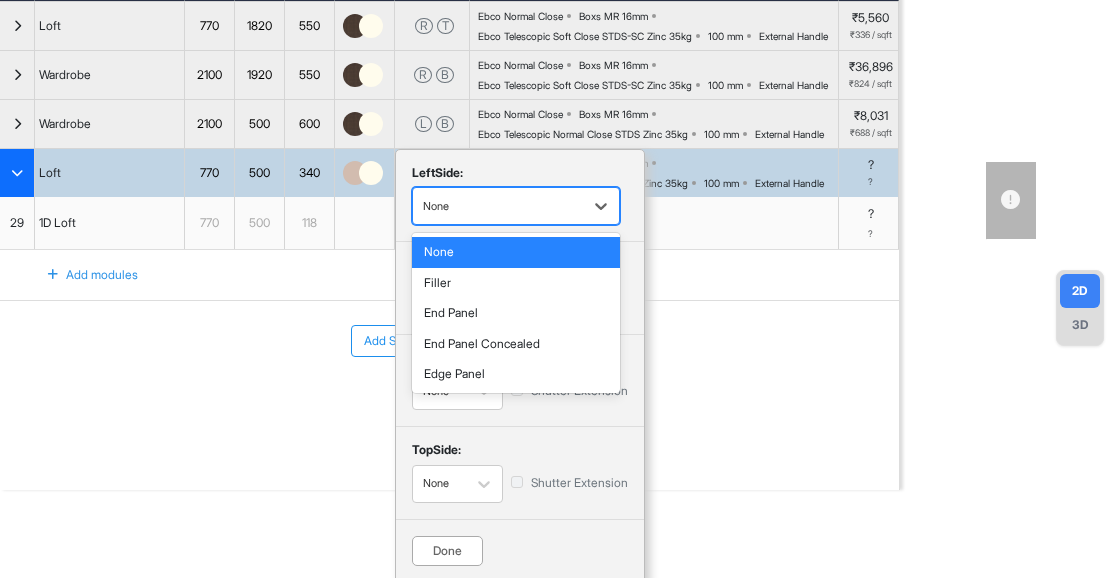 click at bounding box center [498, 206] 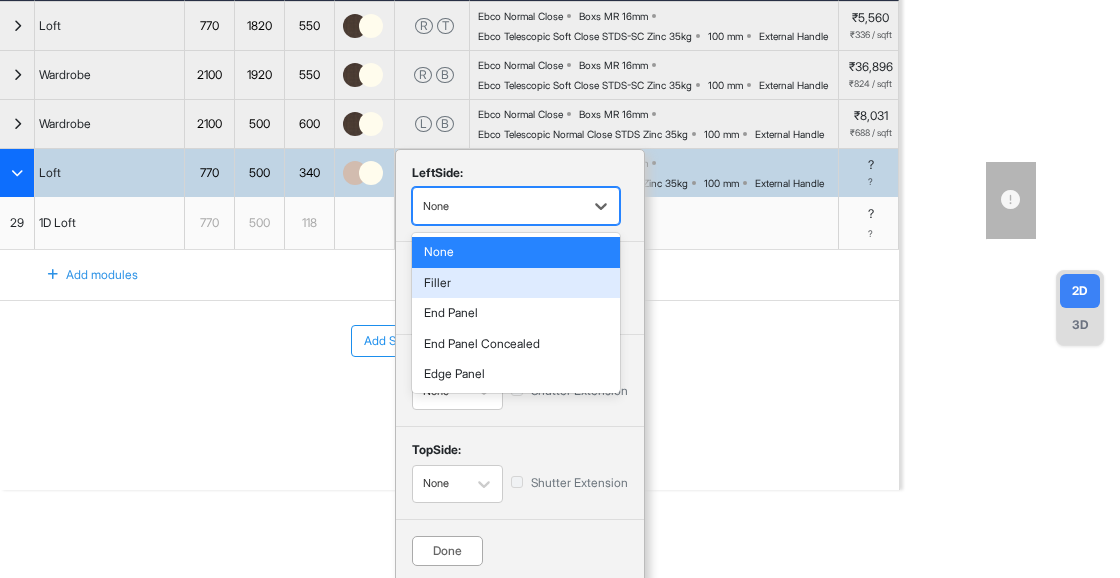 click on "Filler" at bounding box center (516, 283) 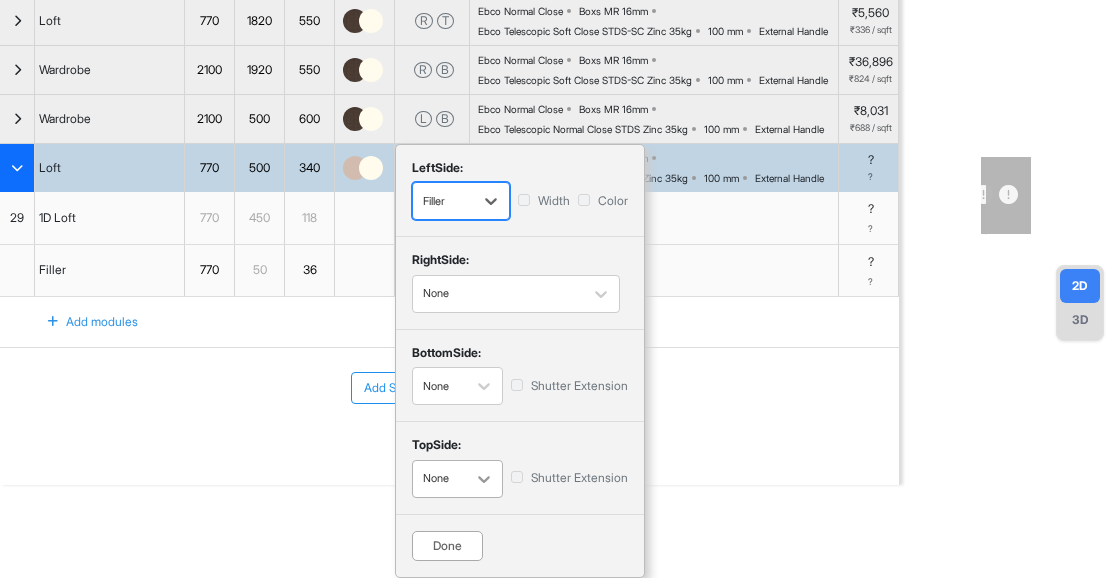 scroll, scrollTop: 178, scrollLeft: 0, axis: vertical 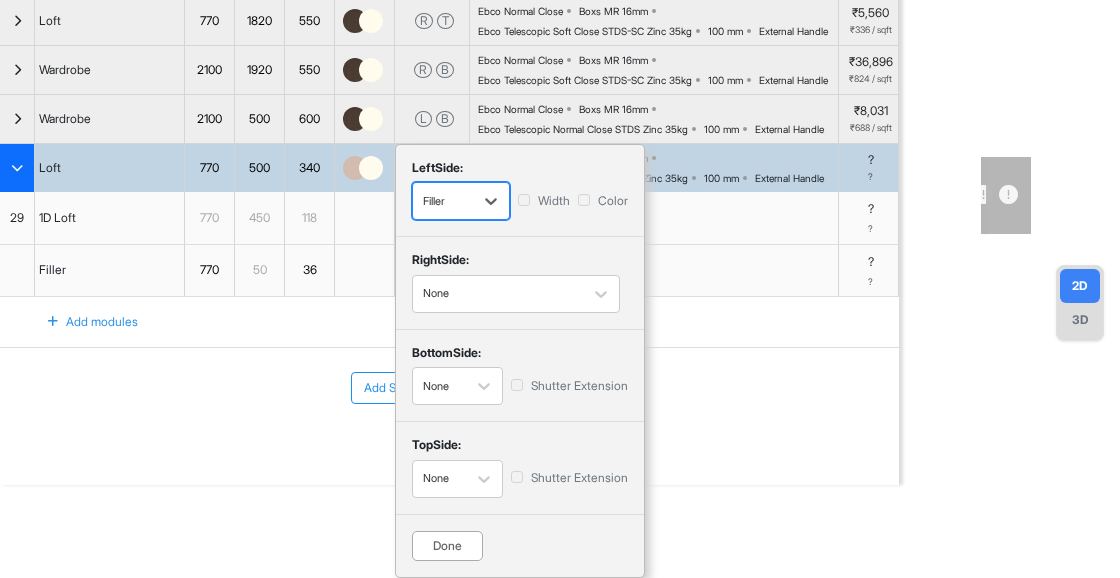 click on "Done" at bounding box center (447, 546) 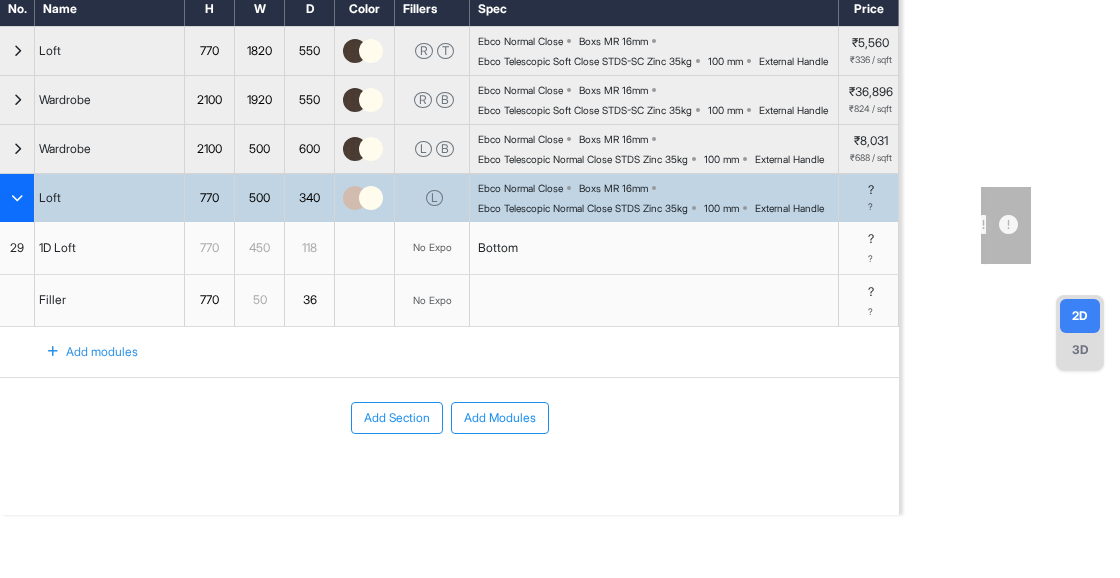 click on "No Expo" at bounding box center [432, 247] 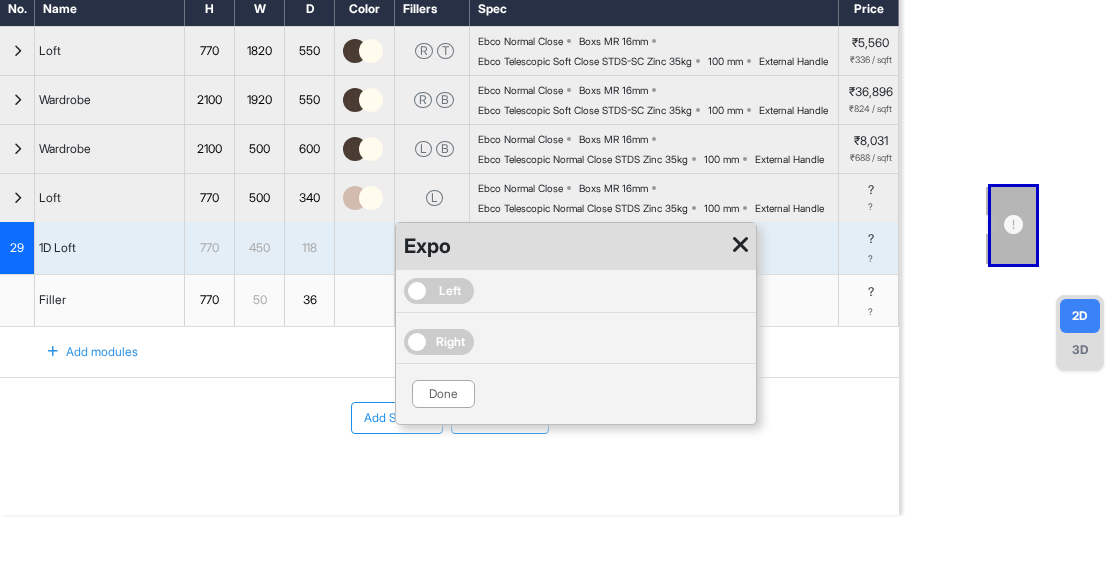 click on "Right" at bounding box center (439, 342) 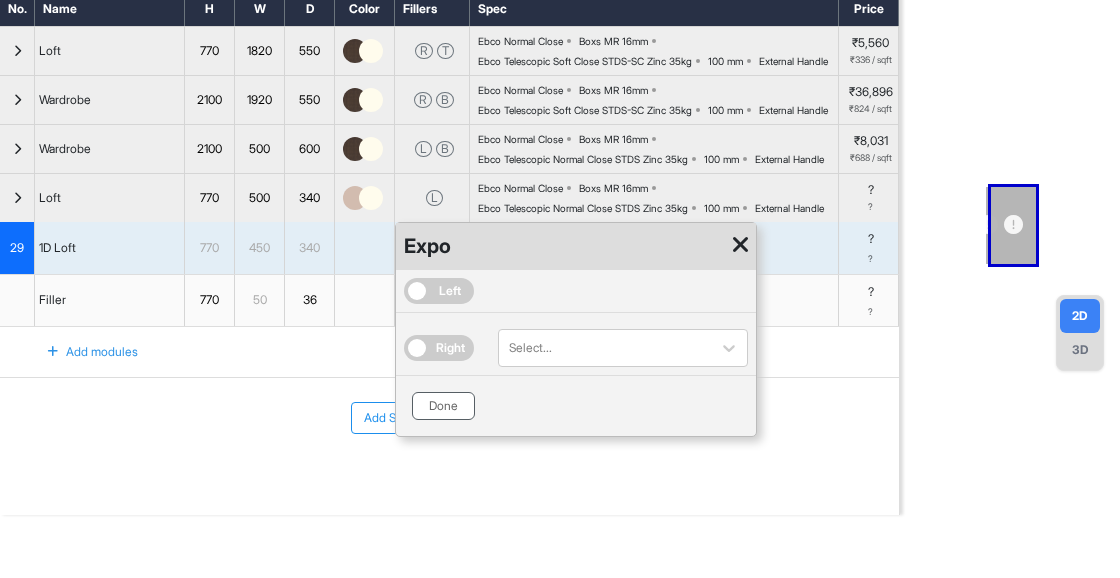 click on "Done" at bounding box center [443, 406] 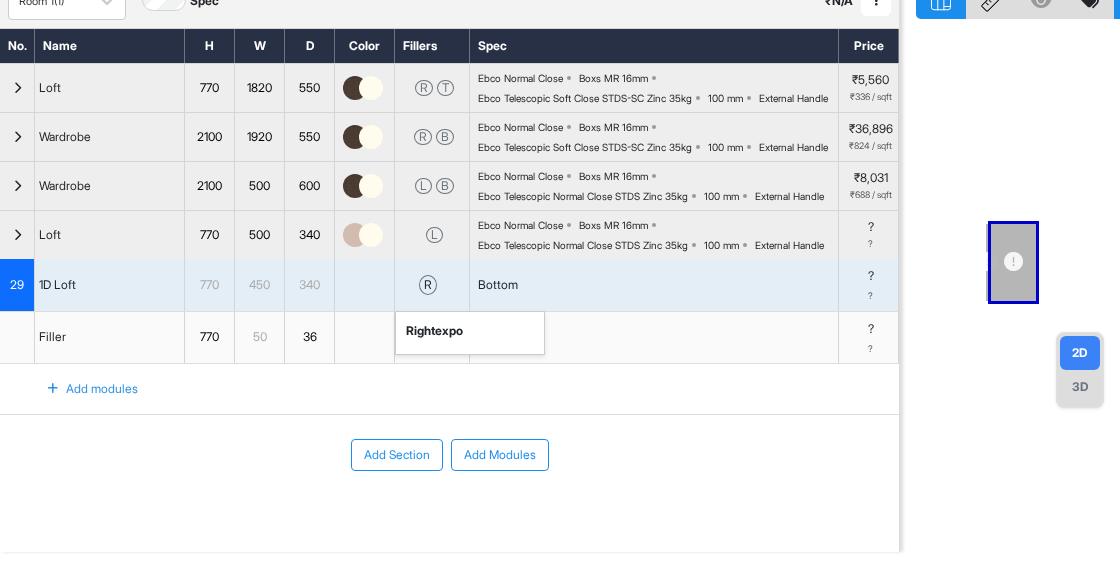 scroll, scrollTop: 74, scrollLeft: 0, axis: vertical 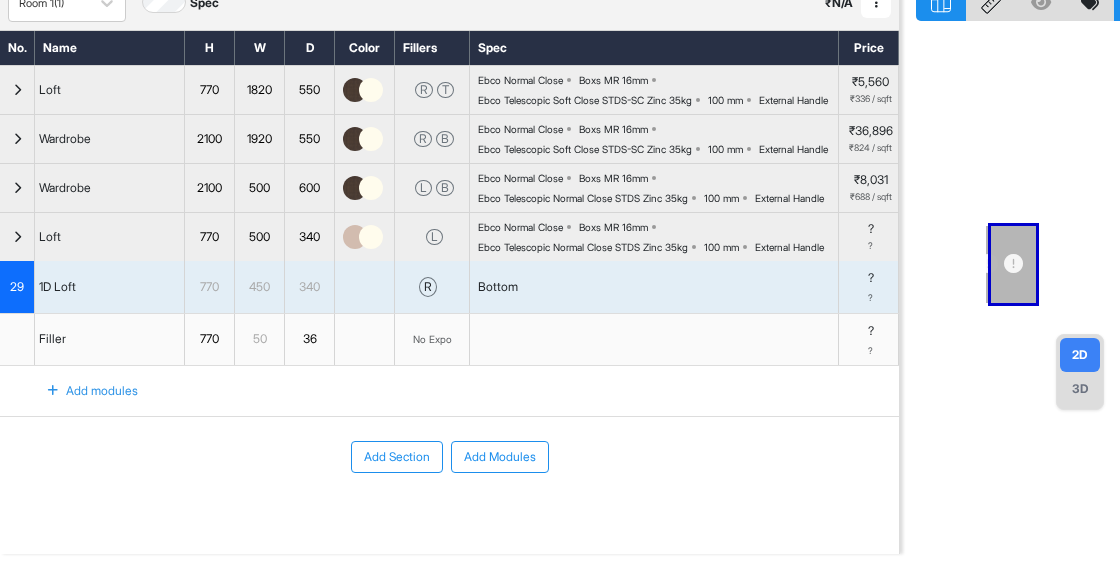 click on "2100" at bounding box center [209, 188] 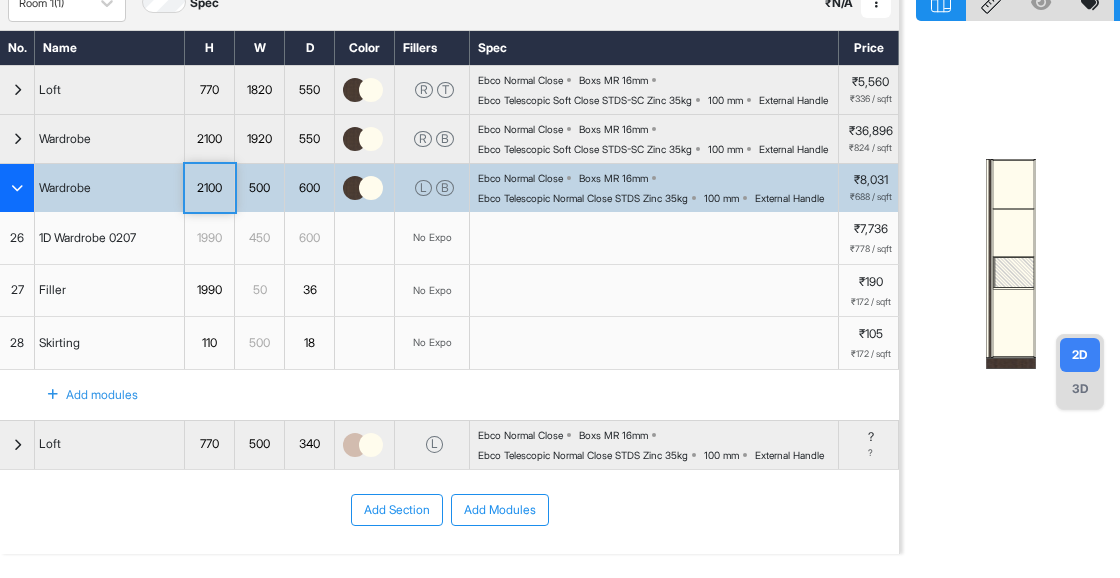 click on "600" at bounding box center (309, 188) 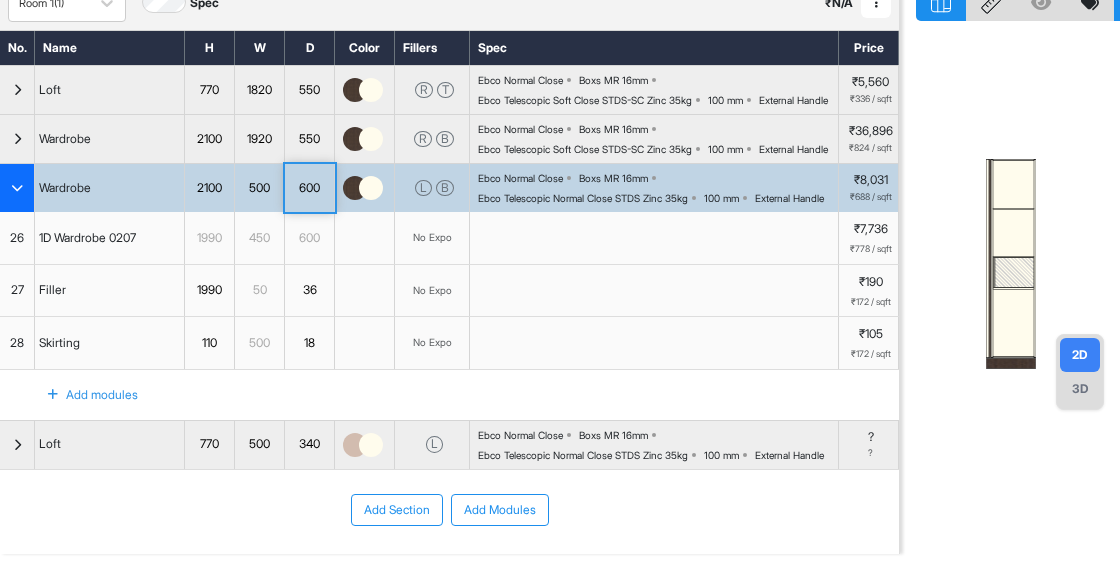 click on "600" at bounding box center [309, 188] 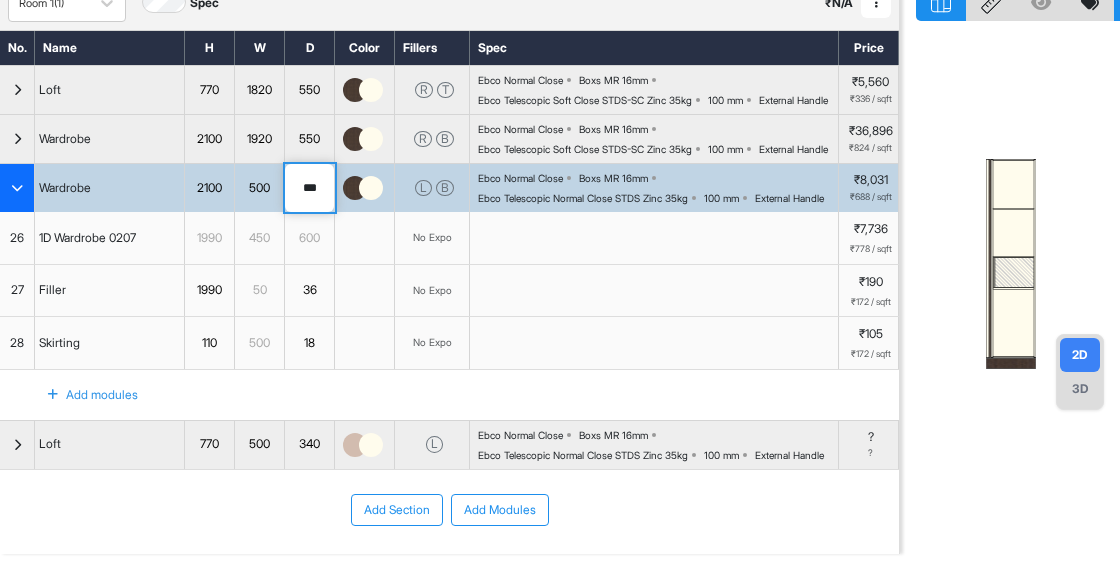click on "***" at bounding box center [309, 188] 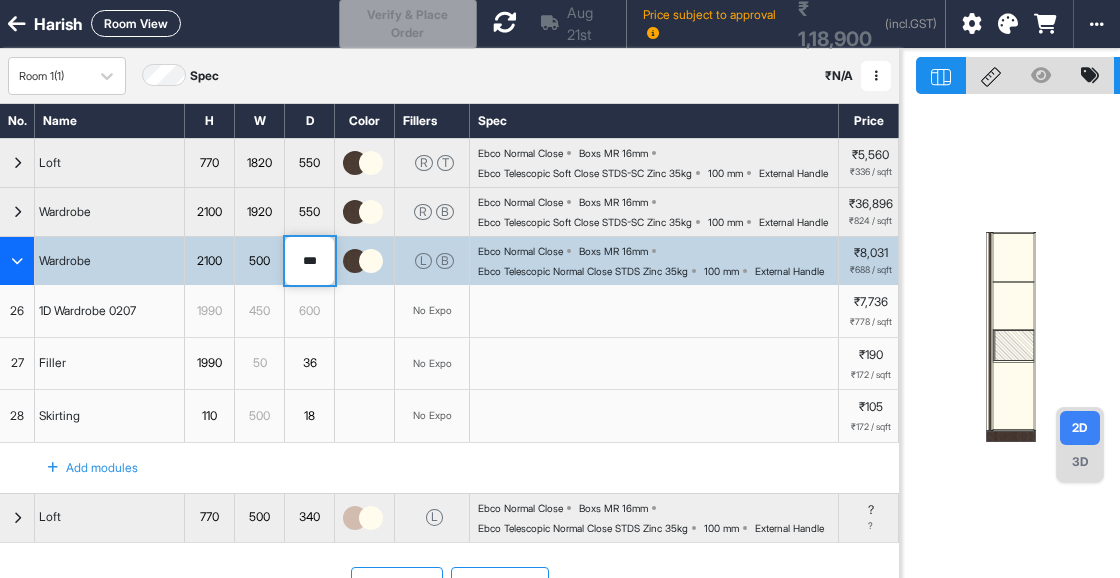 scroll, scrollTop: 3, scrollLeft: 0, axis: vertical 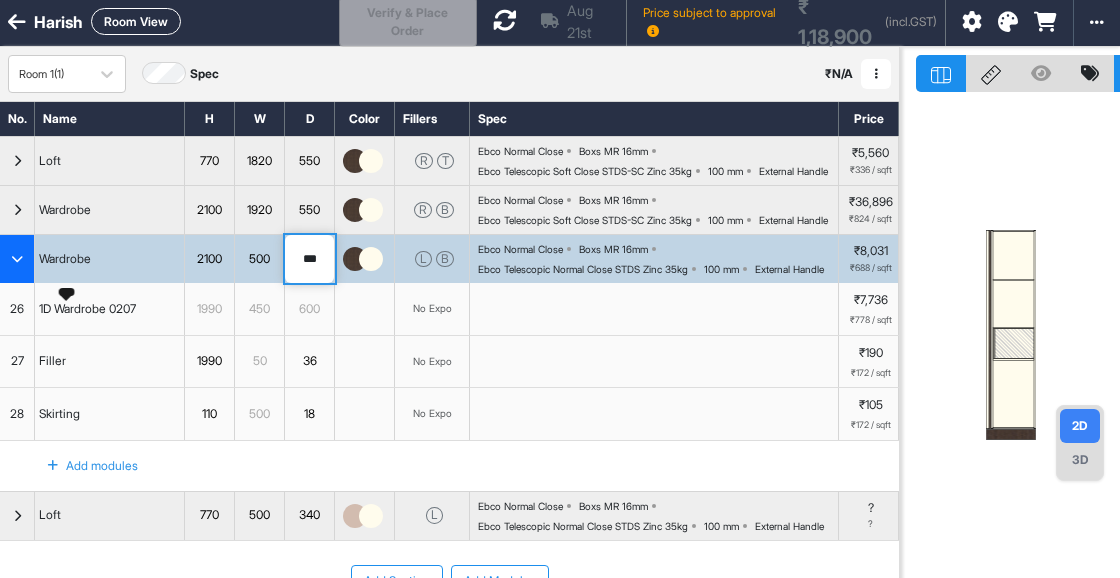 click on "Wardrobe" at bounding box center (65, 259) 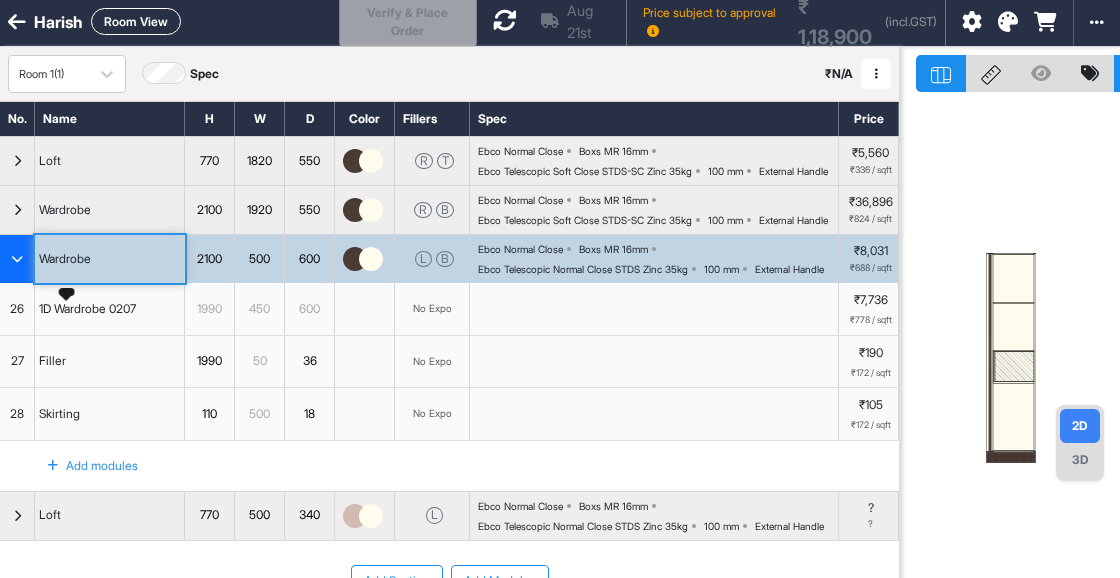 click on "Wardrobe" at bounding box center [65, 259] 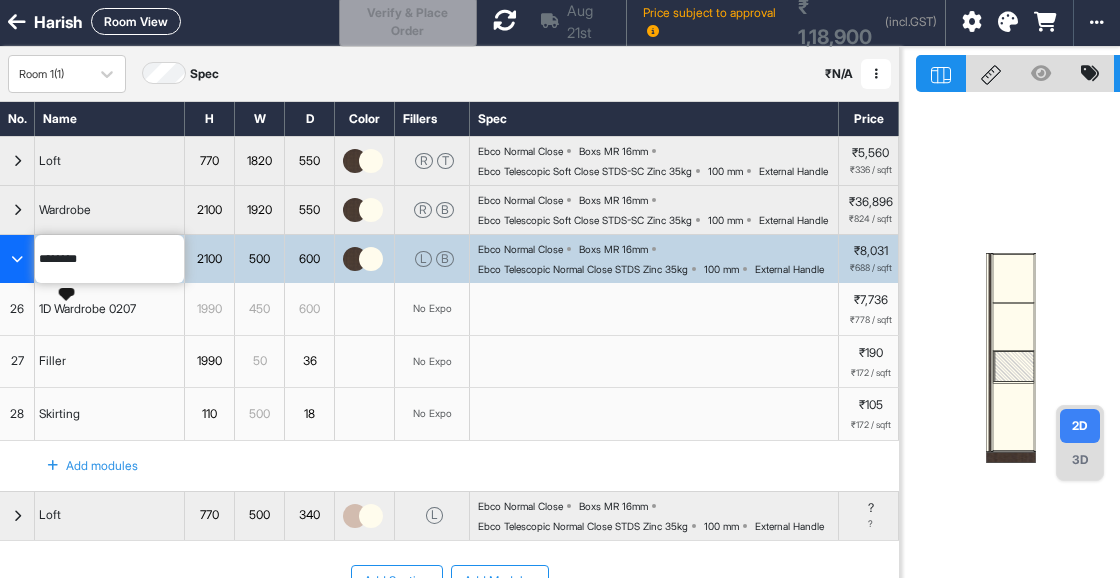 click on "600" at bounding box center [309, 259] 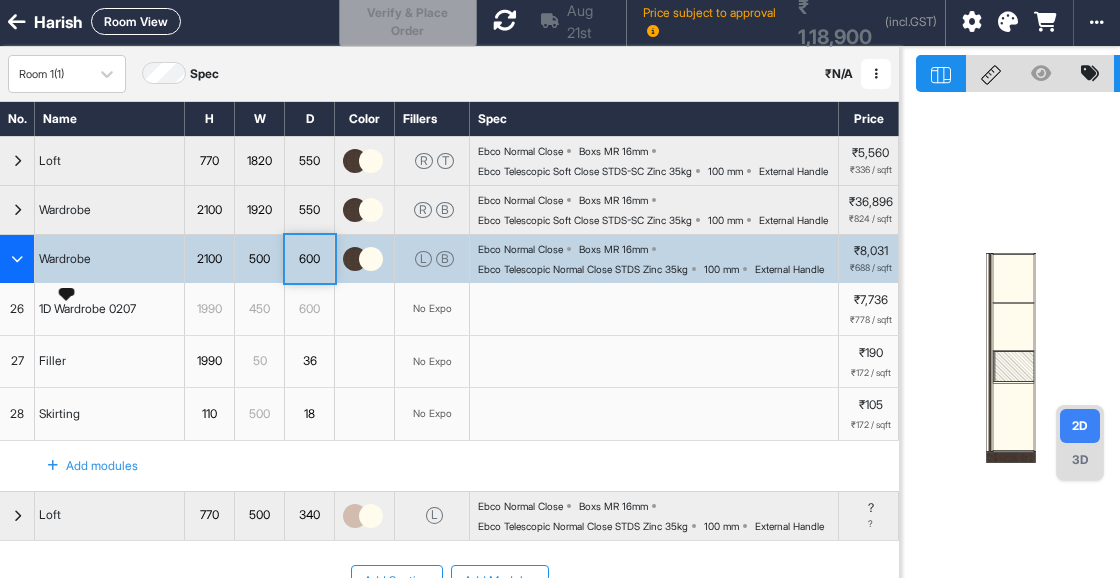 click on "600" at bounding box center [309, 259] 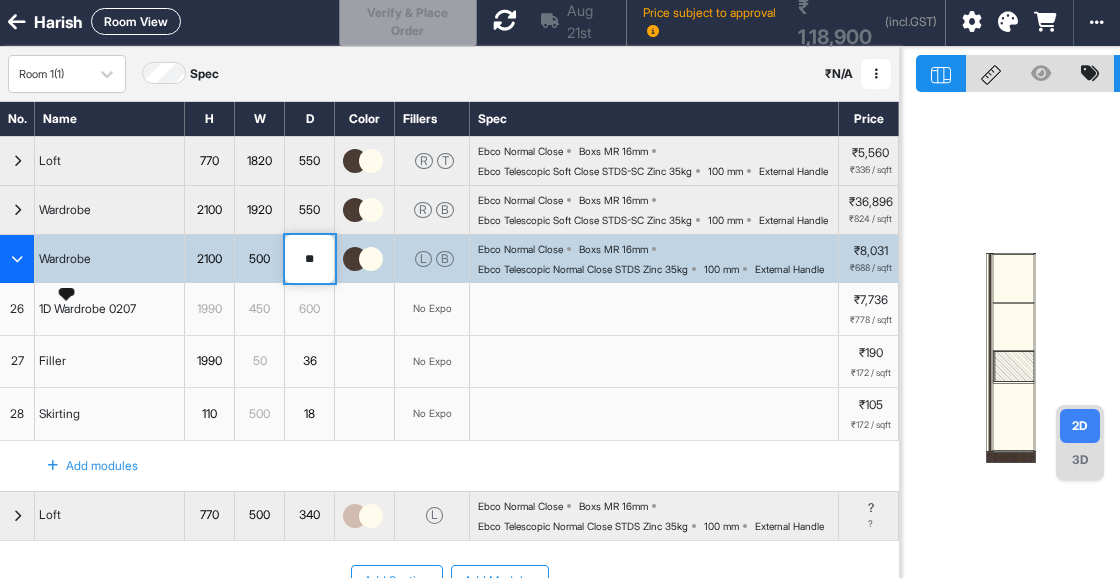 type on "*" 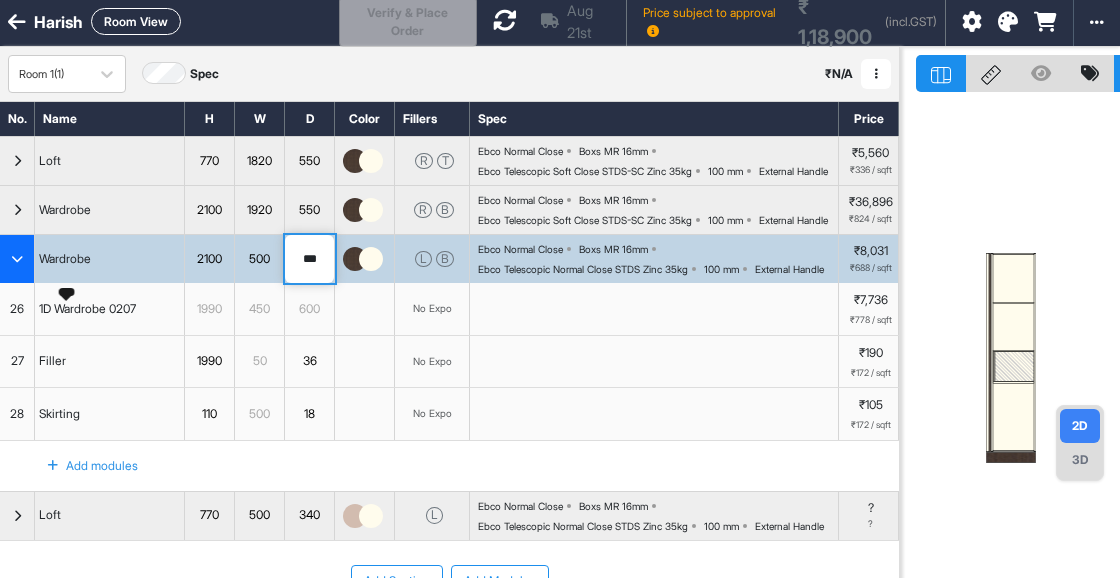 type on "***" 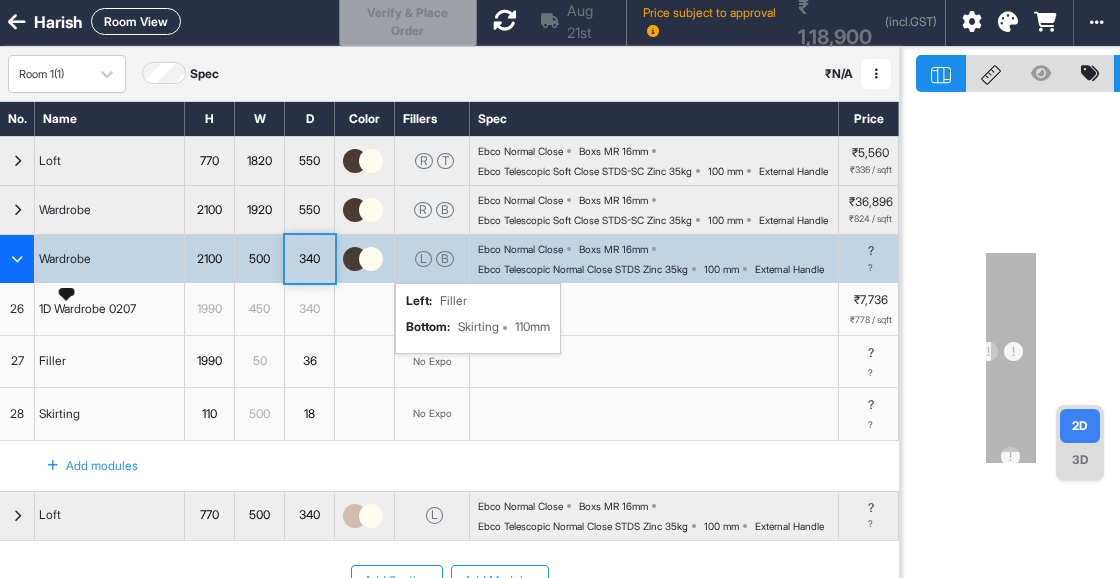 click on "L B left : Filler bottom : Skirting 110mm" at bounding box center [432, 259] 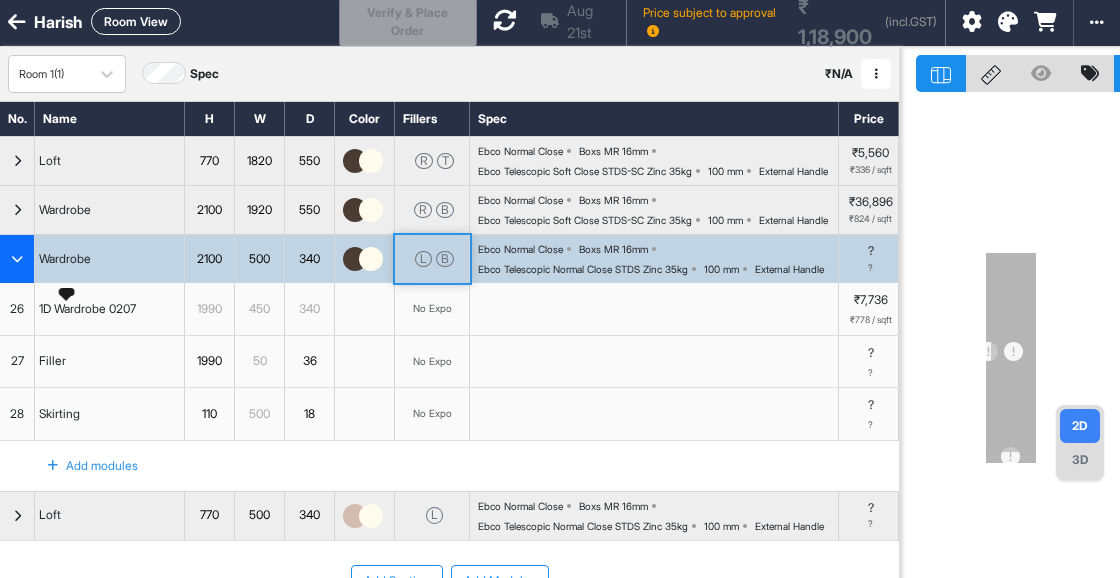 click on "No Expo" at bounding box center [432, 308] 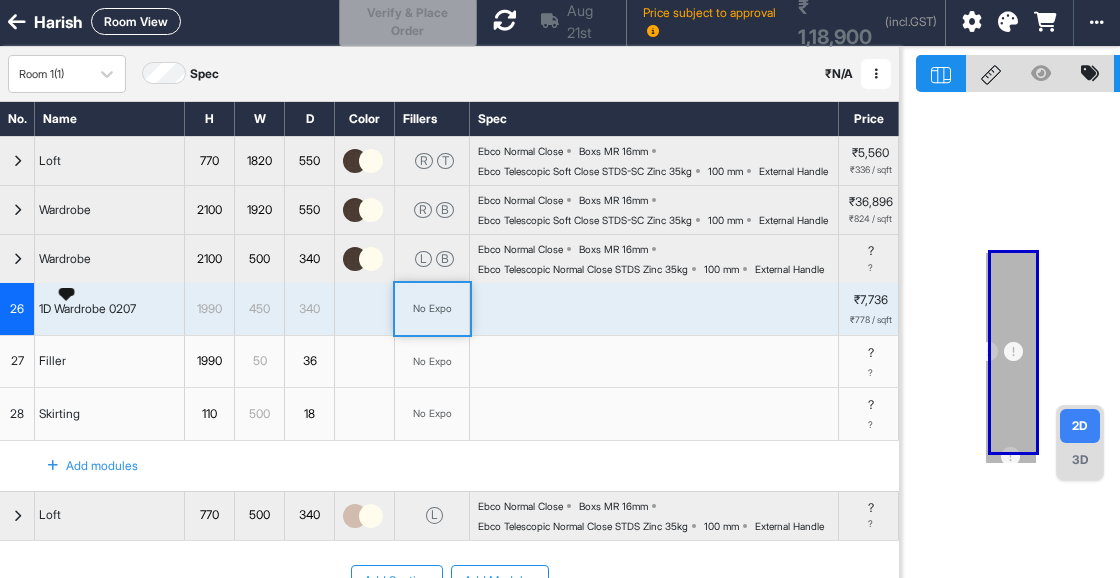 click on "No Expo" at bounding box center [432, 308] 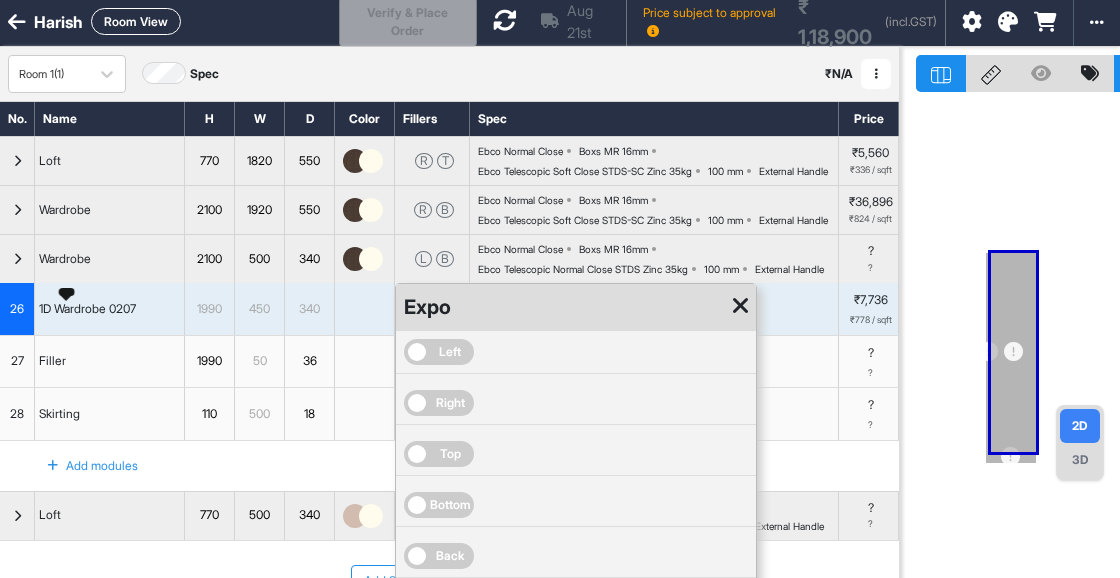 click on "Right" at bounding box center (439, 403) 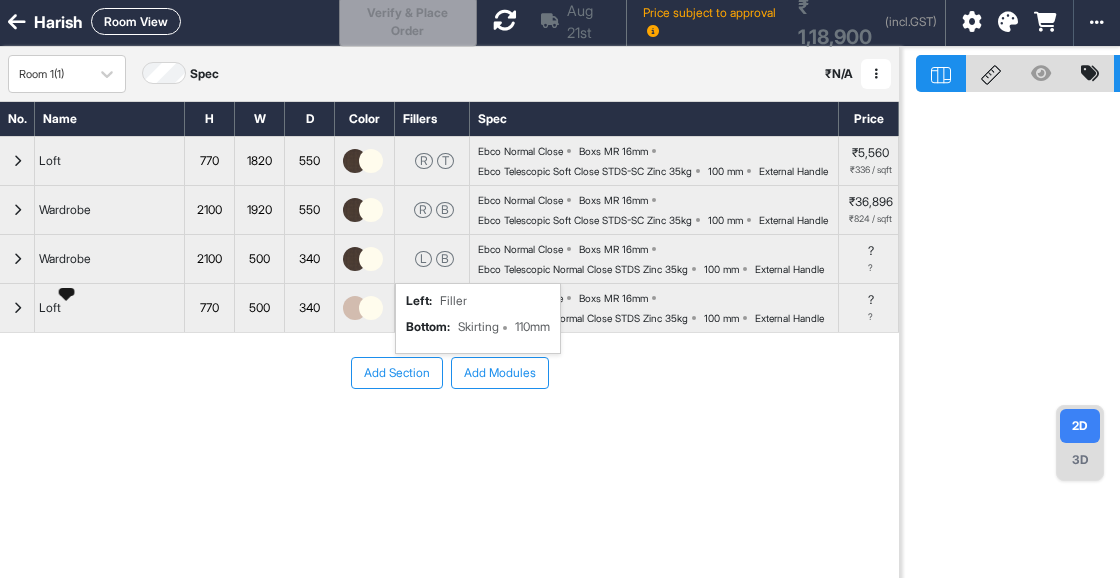 click on "L B" at bounding box center [432, 259] 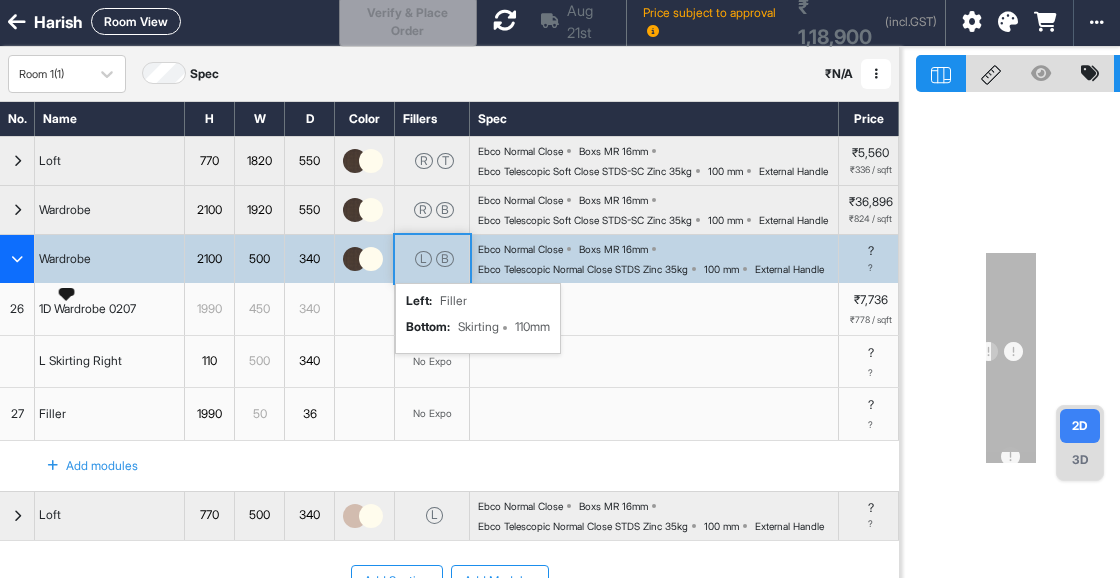 click on "L B" at bounding box center [432, 259] 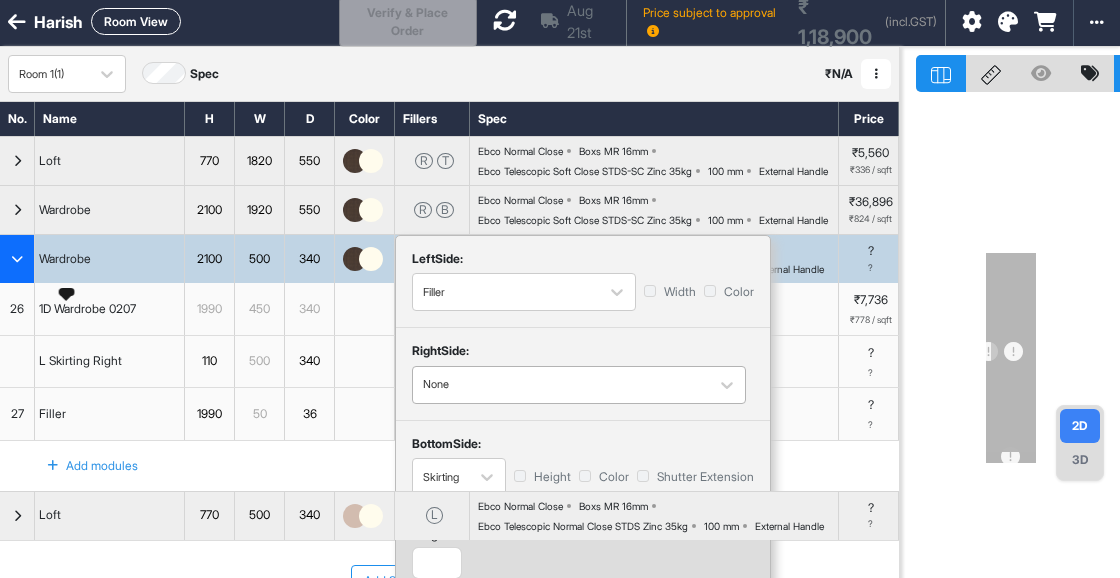 click at bounding box center [561, 385] 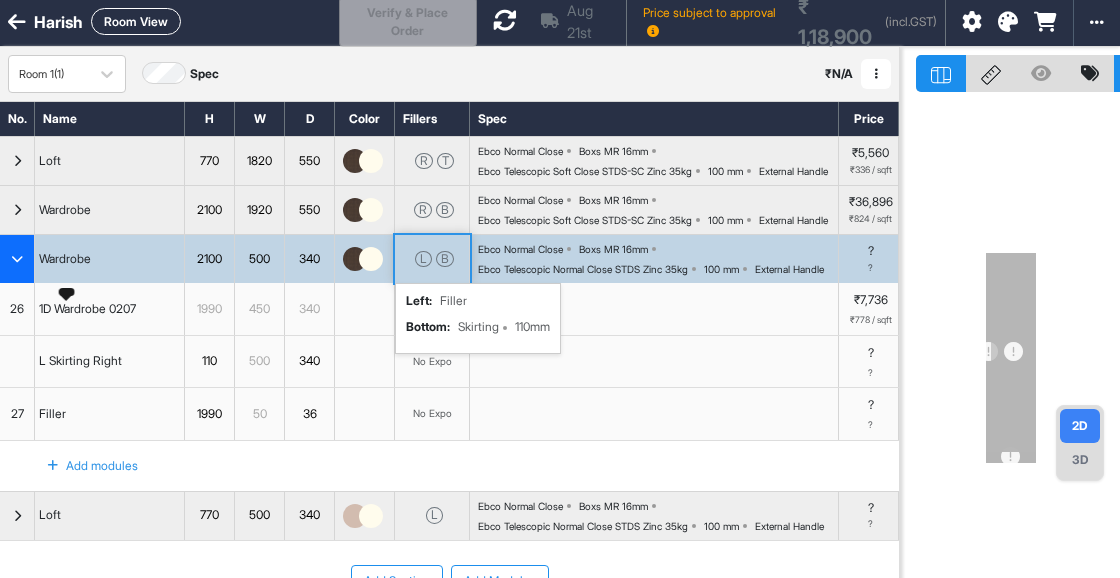 click on "450" at bounding box center (259, 309) 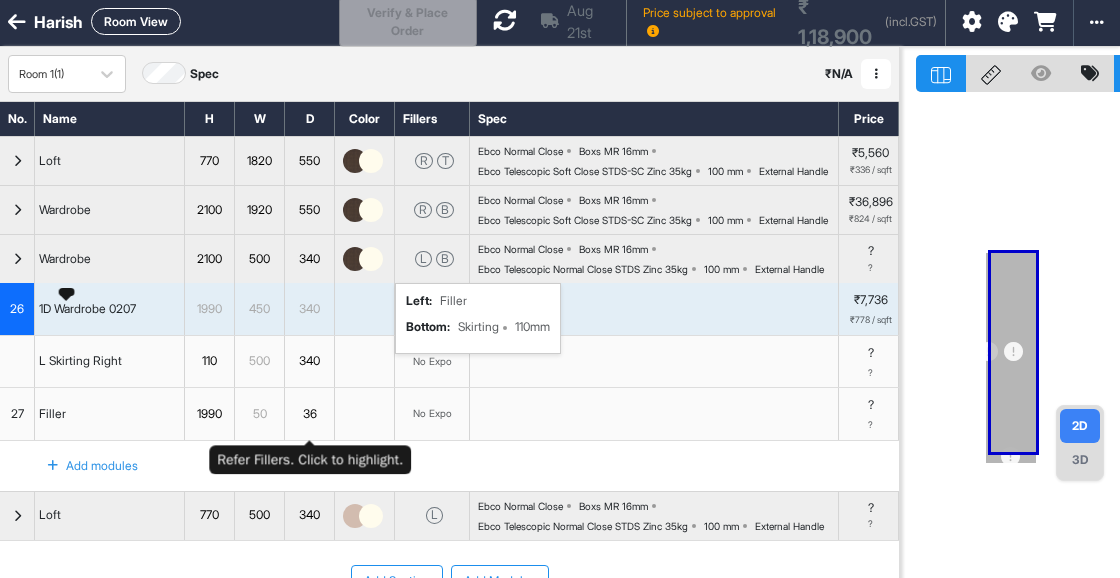 click on "340" at bounding box center (309, 361) 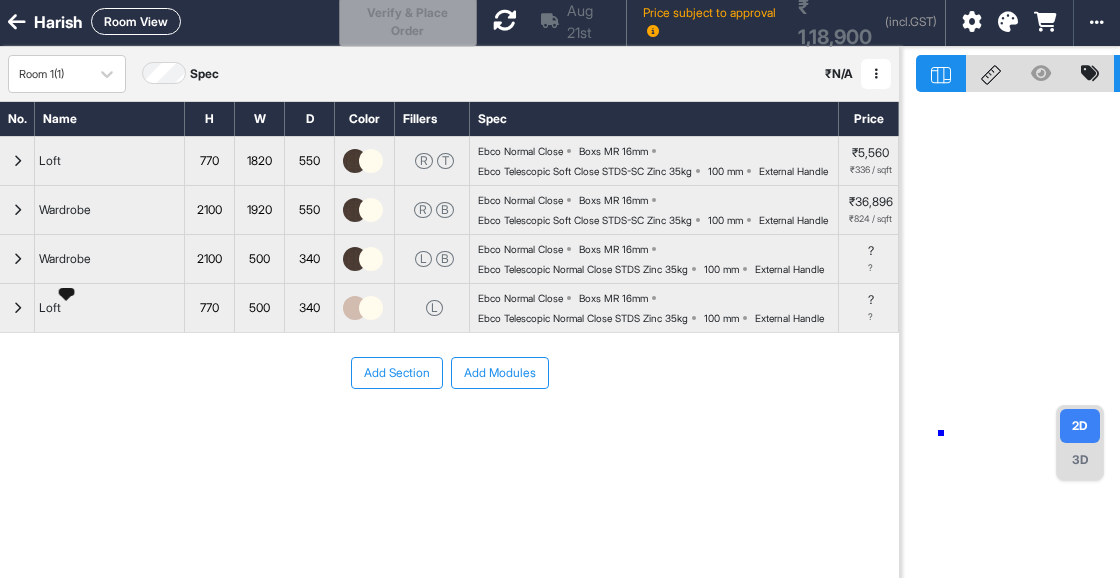 click at bounding box center (1010, 336) 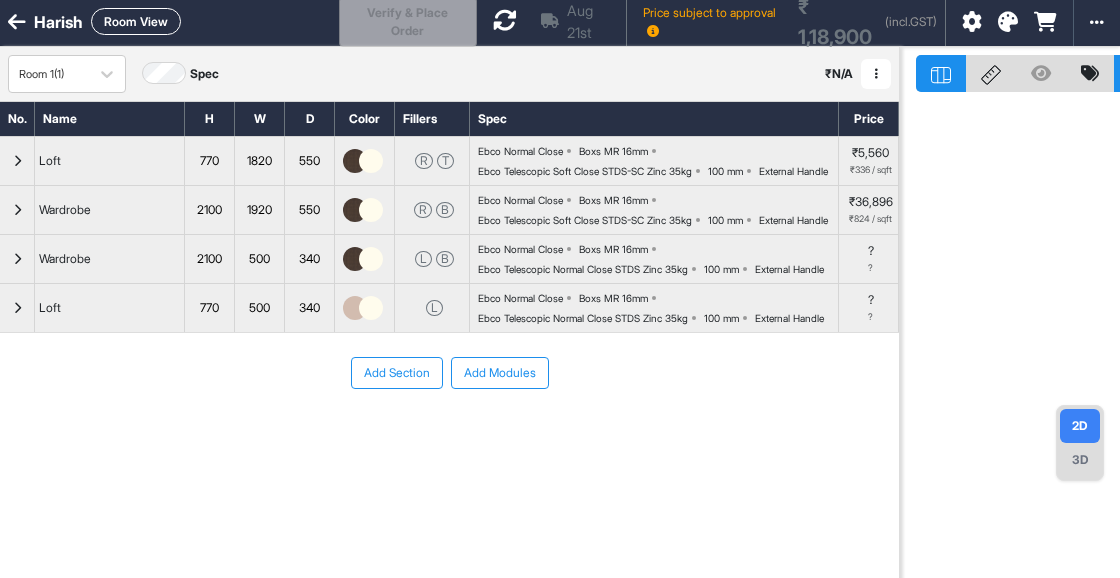 click at bounding box center [17, 259] 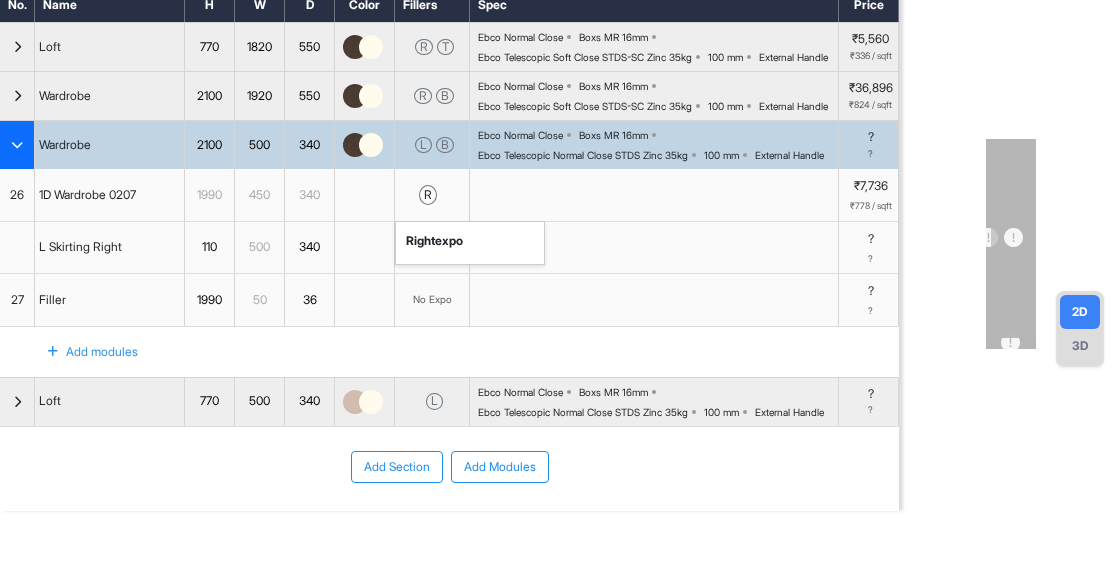scroll, scrollTop: 116, scrollLeft: 0, axis: vertical 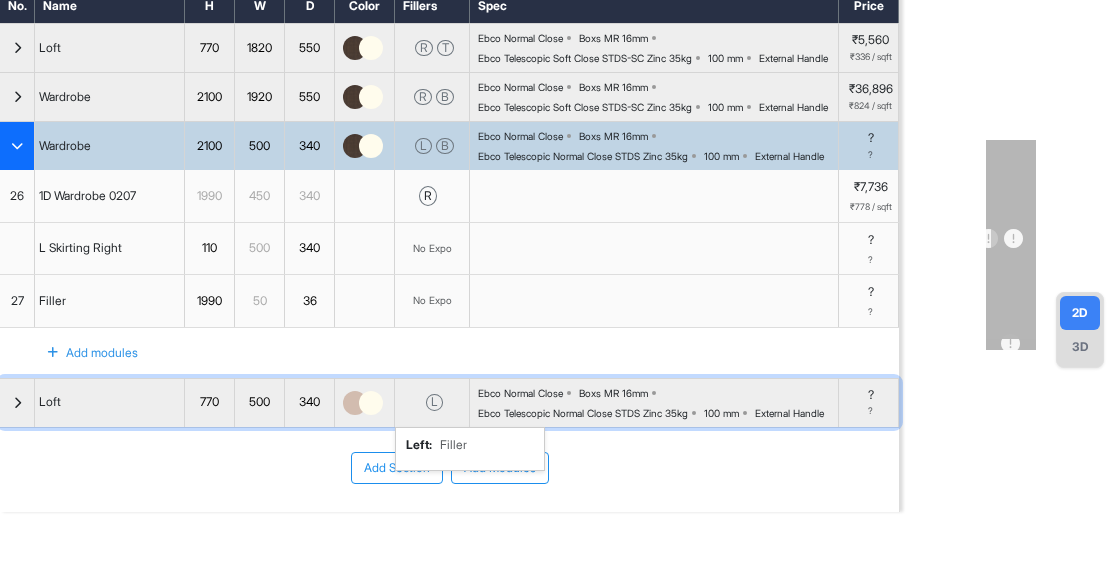 click on "L" at bounding box center [434, 402] 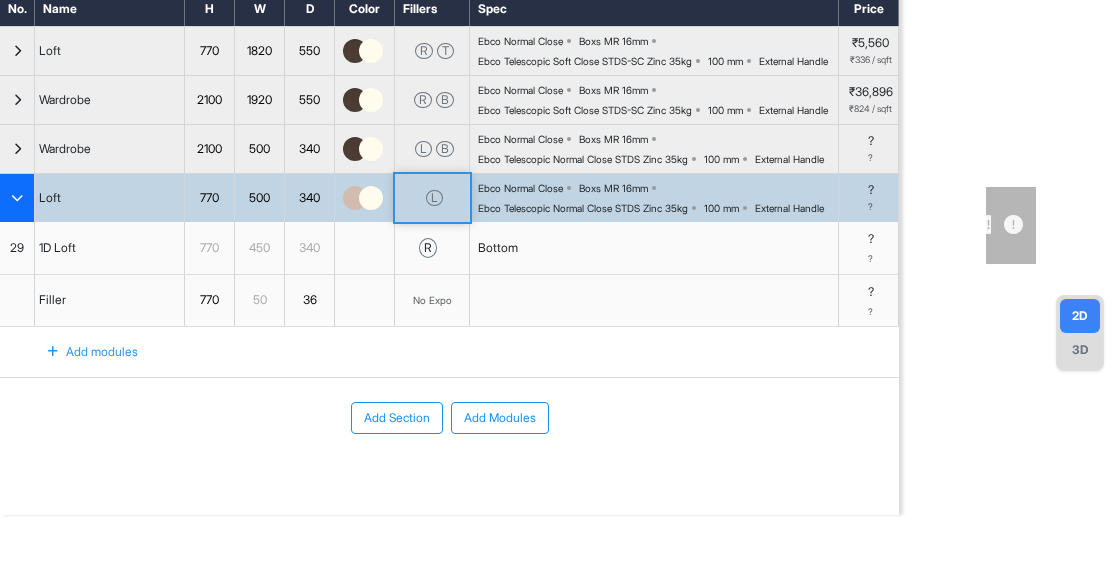 click at bounding box center (355, 198) 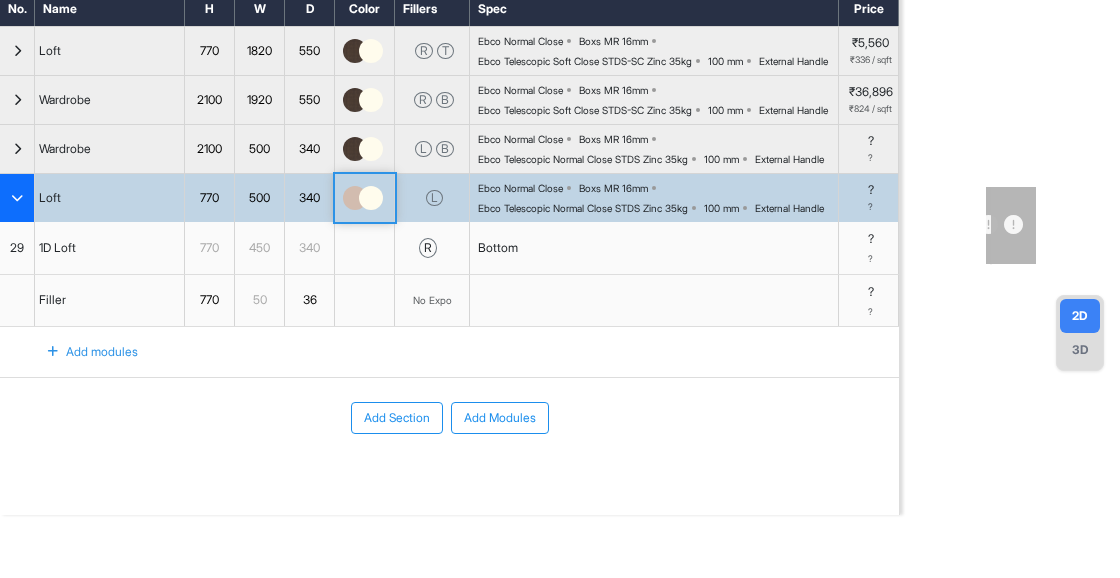 click at bounding box center [355, 198] 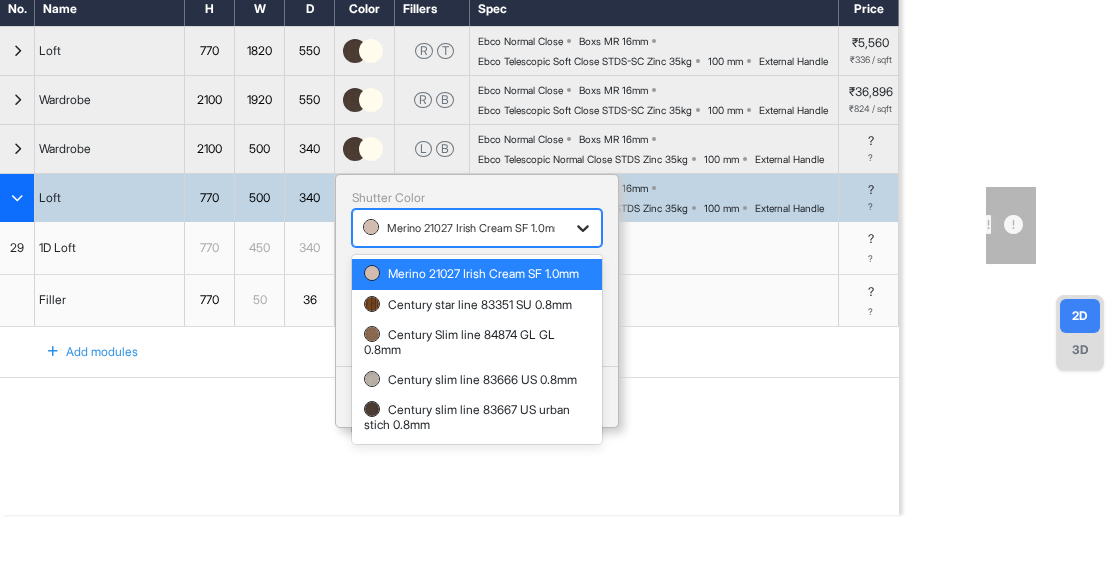 click 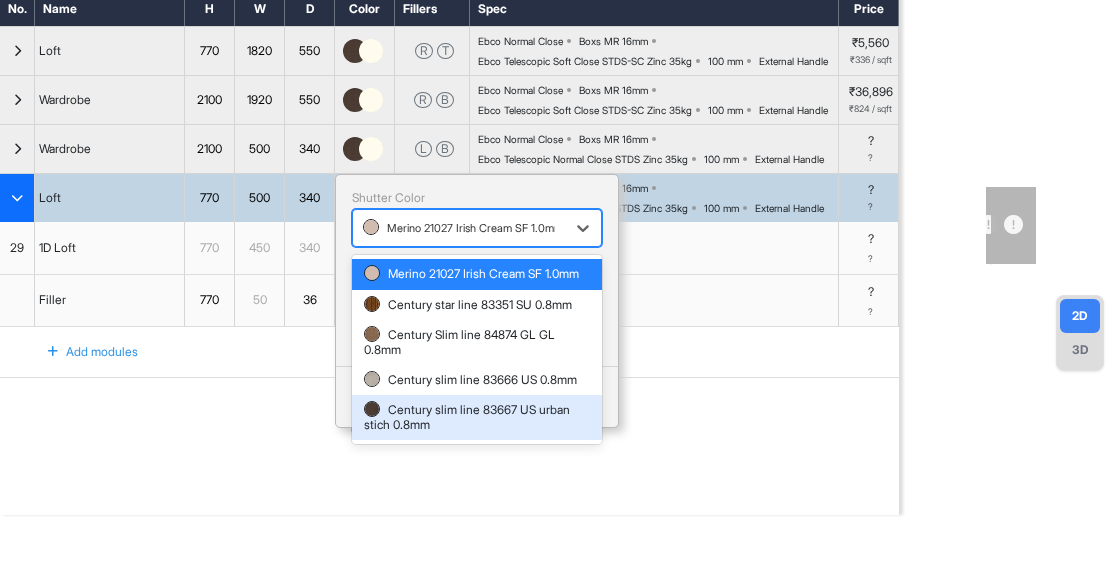 click on "Century slim line 83667 US urban stich 0.8mm" at bounding box center (477, 417) 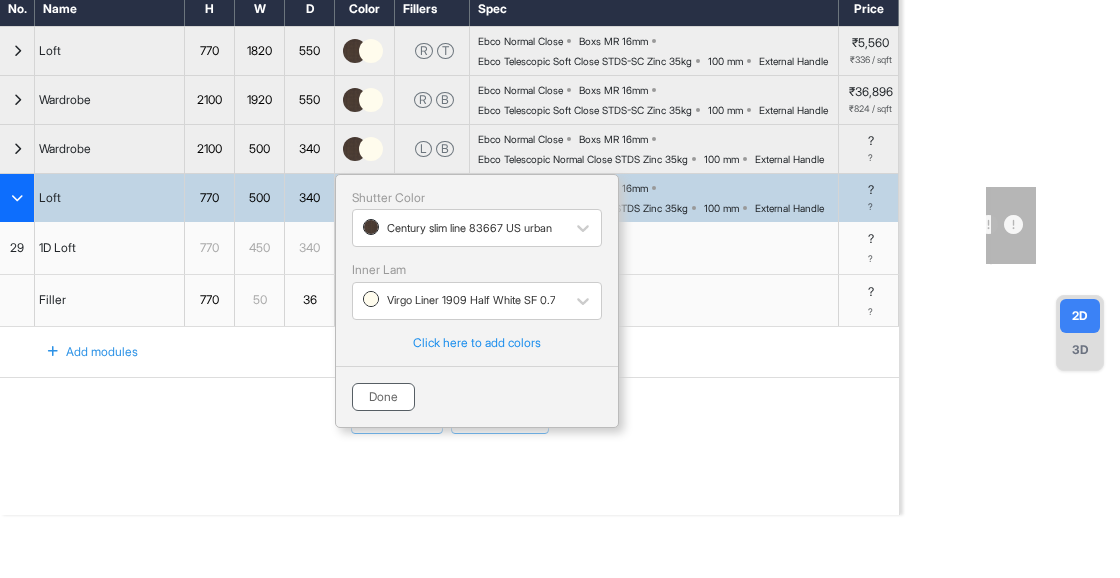 click on "Done" at bounding box center (383, 397) 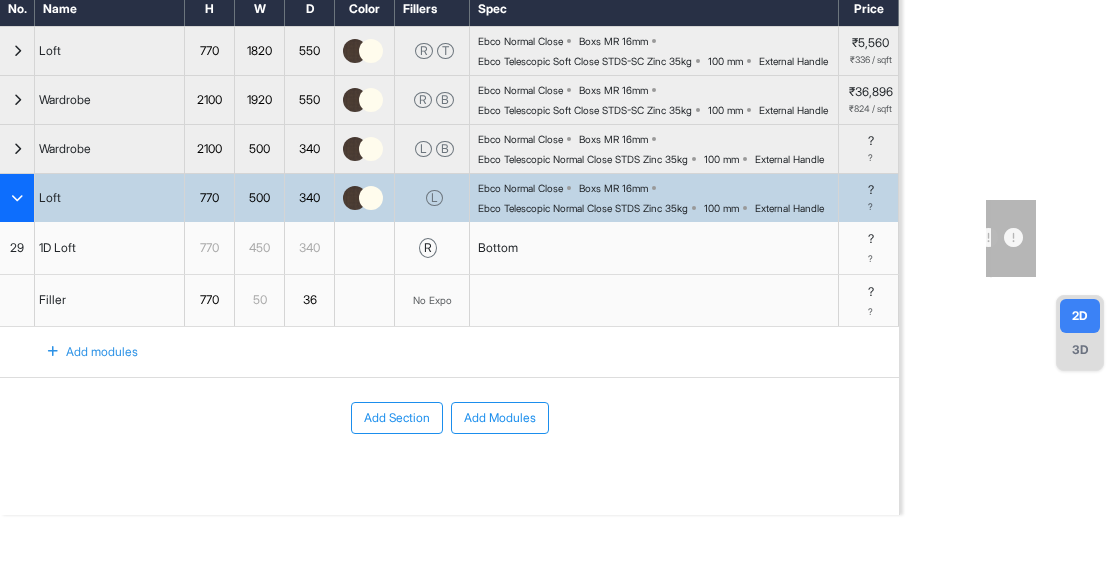 scroll, scrollTop: 3, scrollLeft: 0, axis: vertical 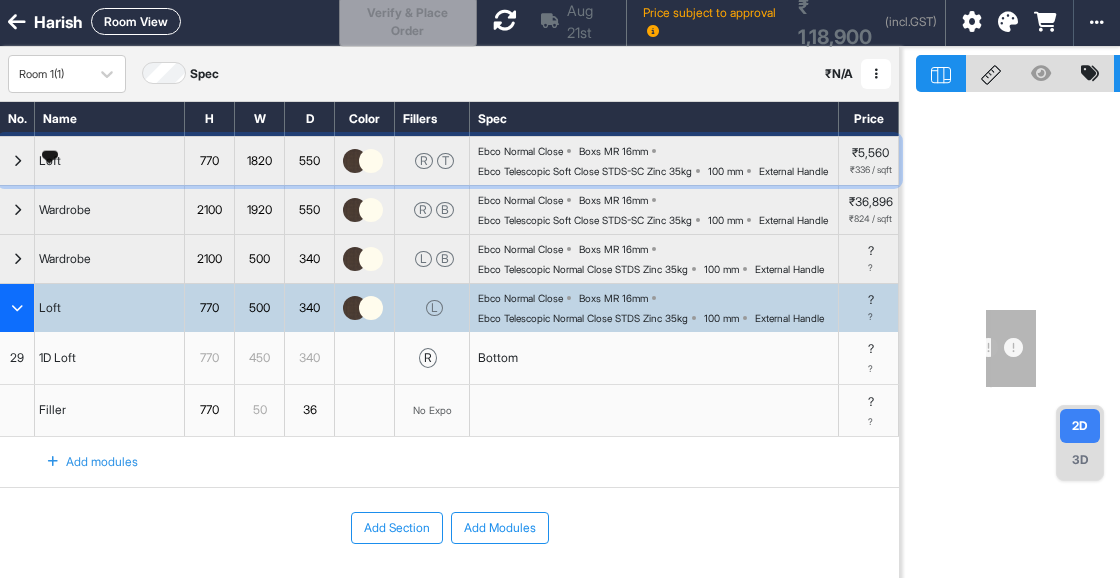 click on "Loft" at bounding box center (50, 161) 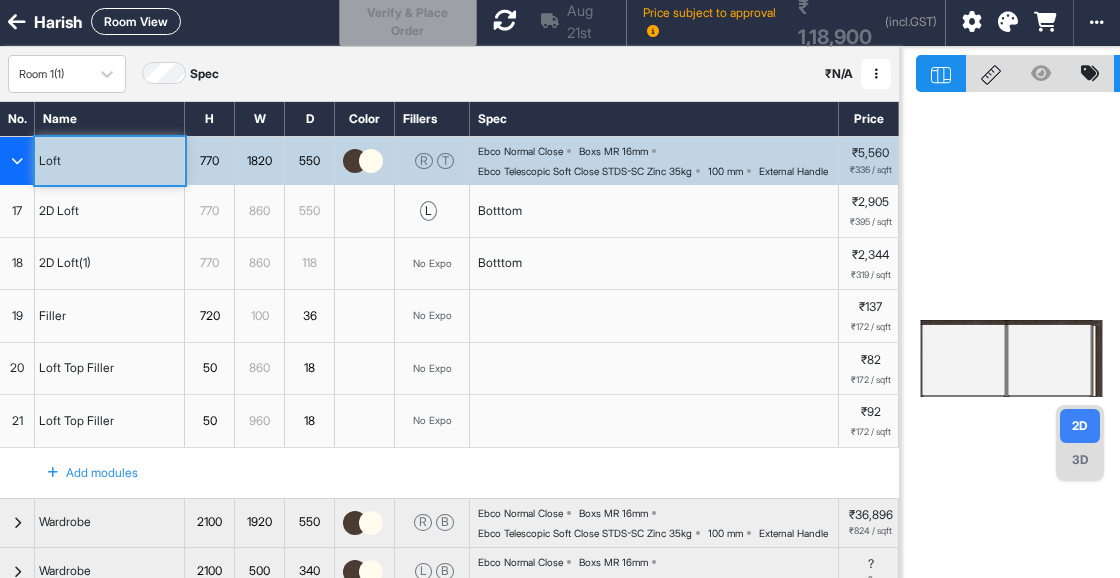 click at bounding box center [963, 358] 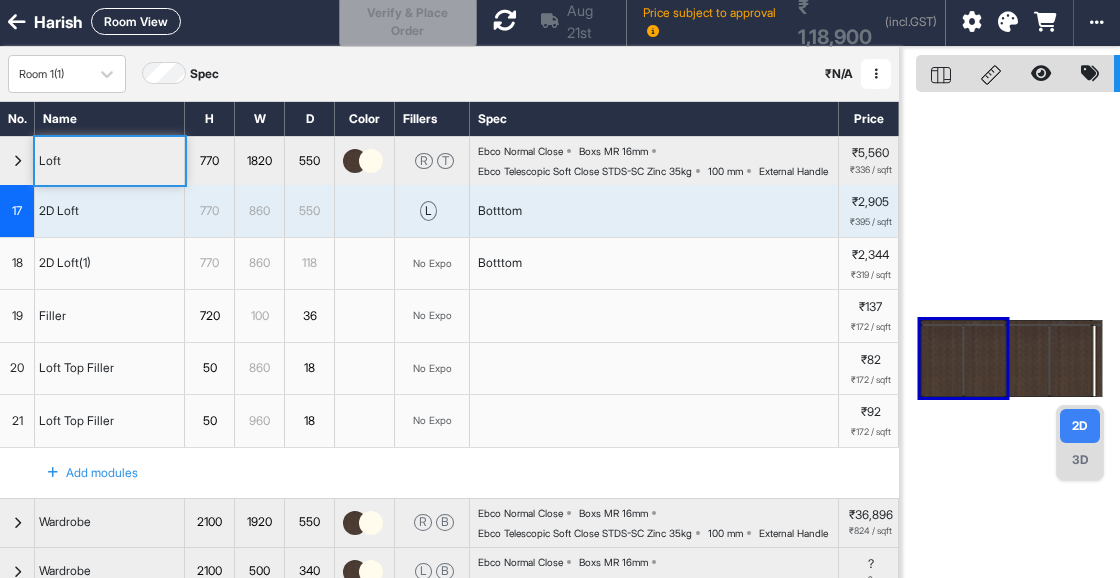 click at bounding box center [984, 361] 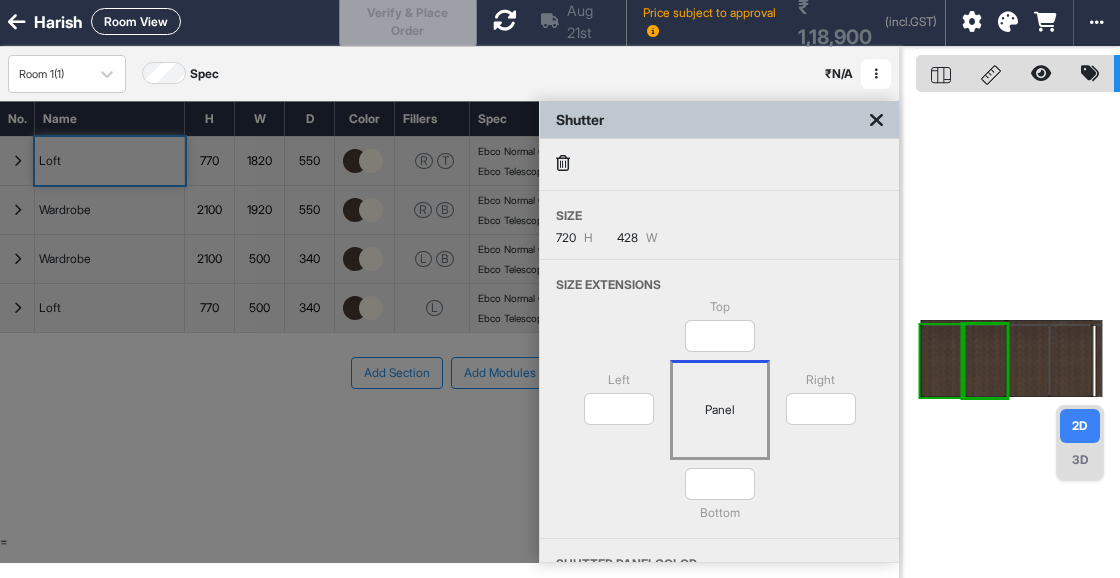 scroll, scrollTop: 135, scrollLeft: 0, axis: vertical 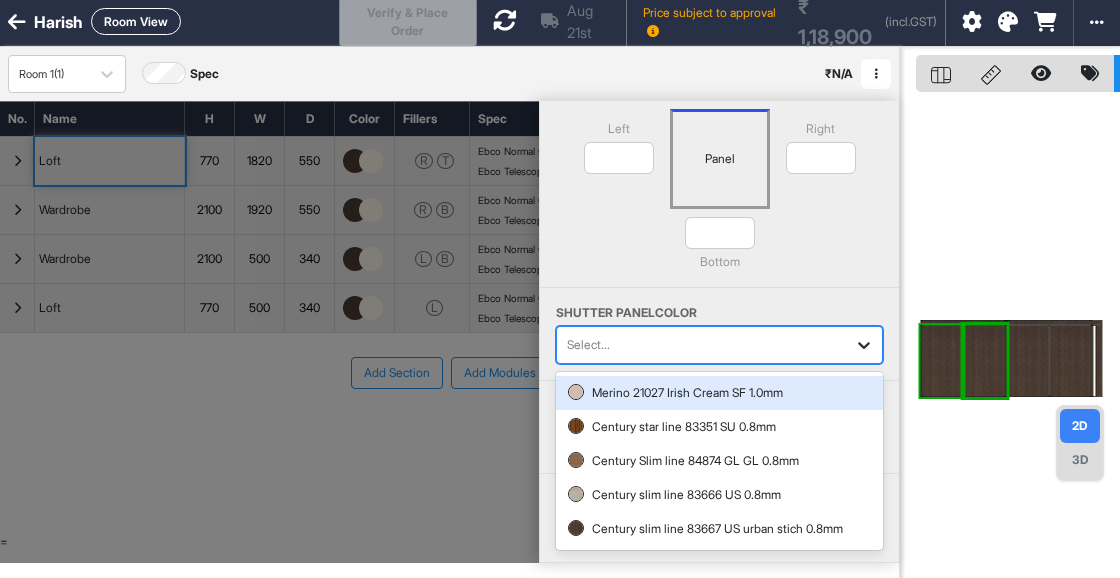 click 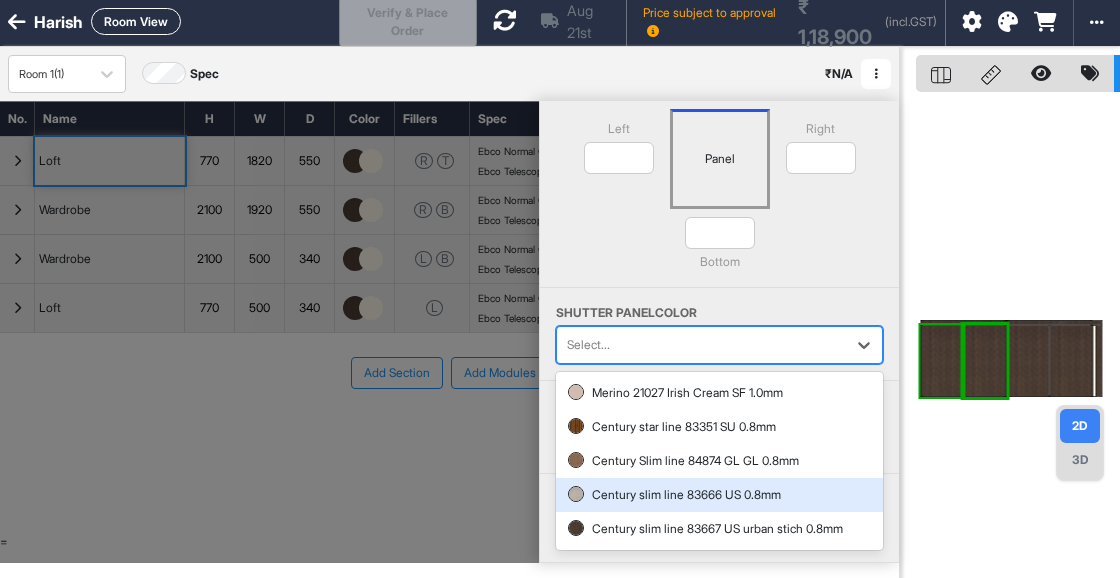 click on "Century slim line 83666 US 0.8mm" at bounding box center [719, 495] 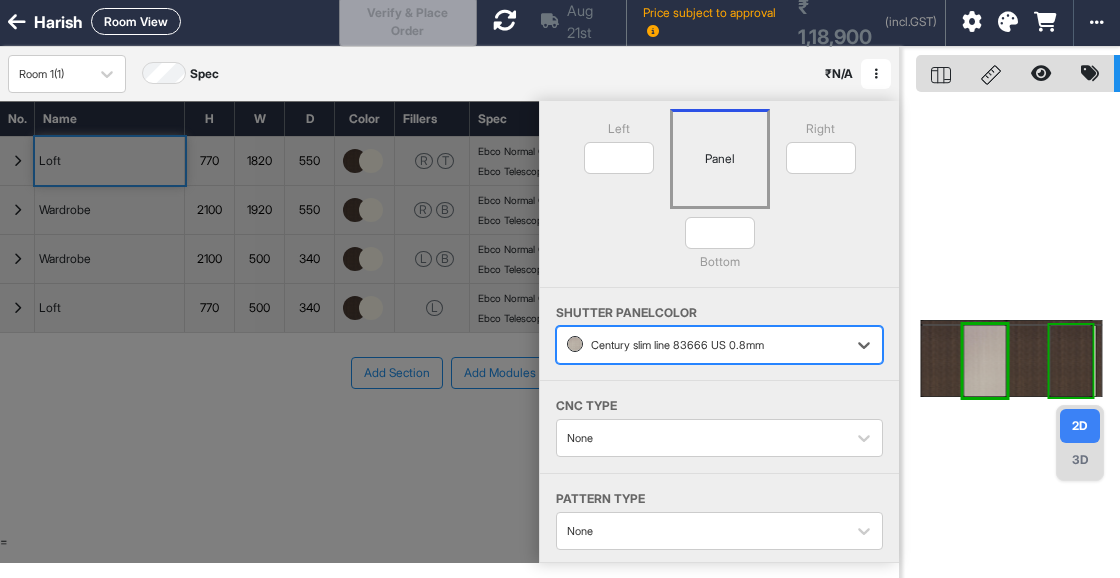 click at bounding box center (1070, 361) 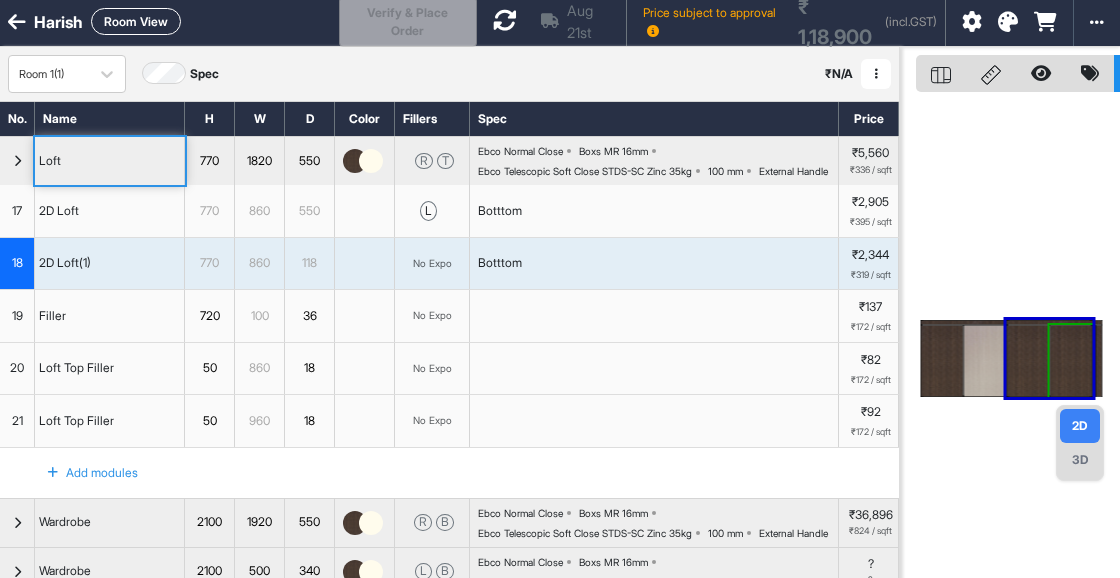 click at bounding box center [1070, 361] 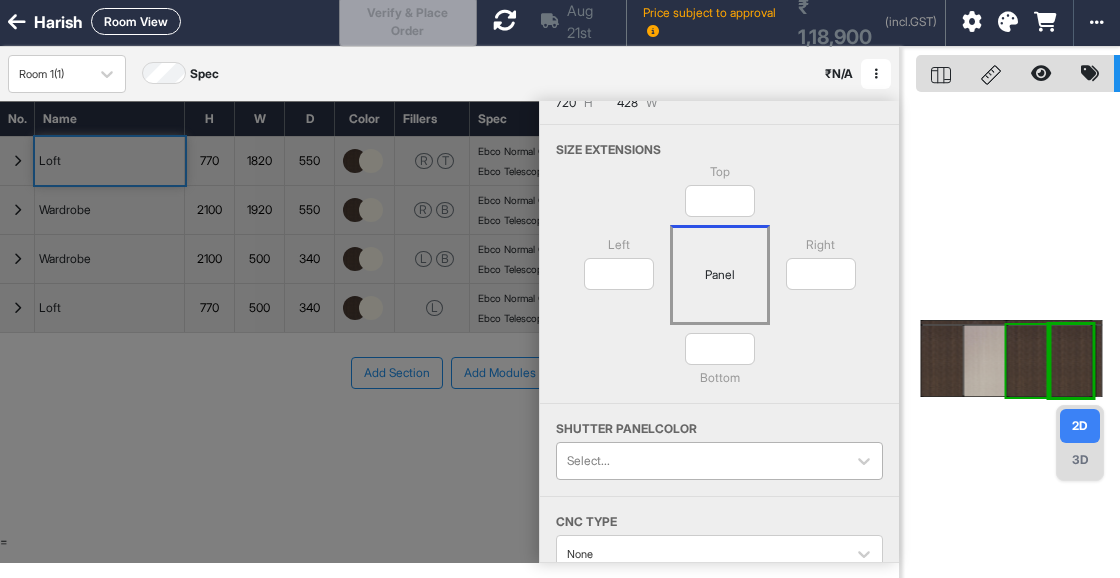 scroll, scrollTop: 134, scrollLeft: 0, axis: vertical 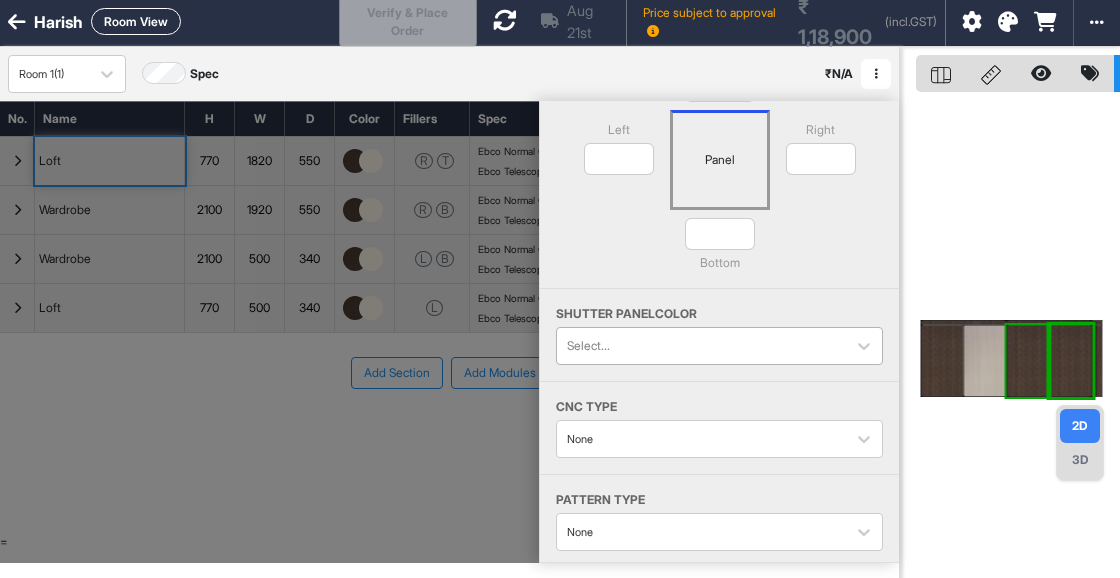 click on "Select..." at bounding box center (719, 346) 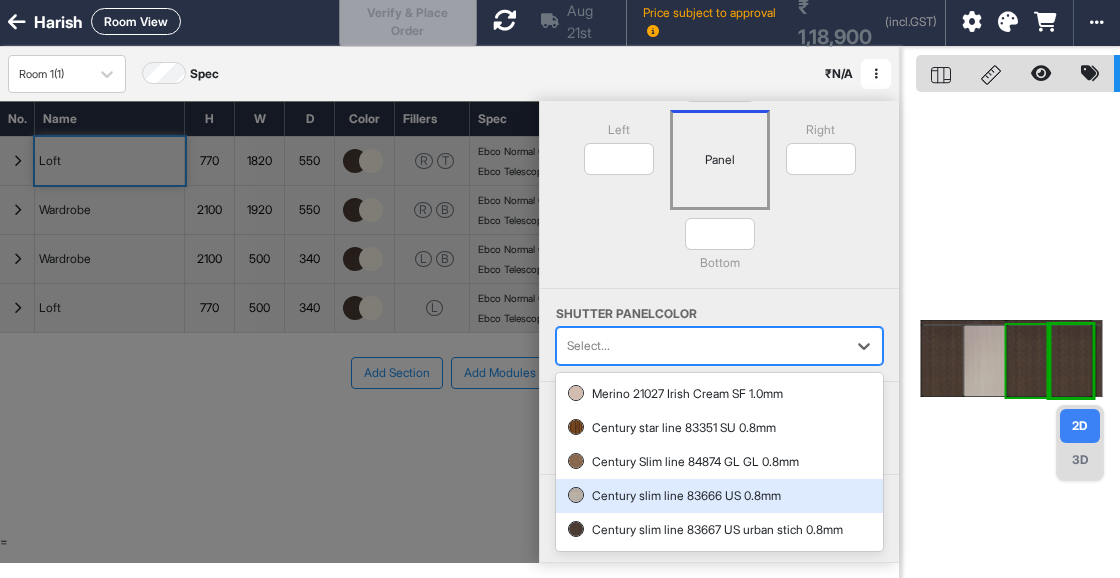 click on "Century slim line 83666 US 0.8mm" at bounding box center (719, 496) 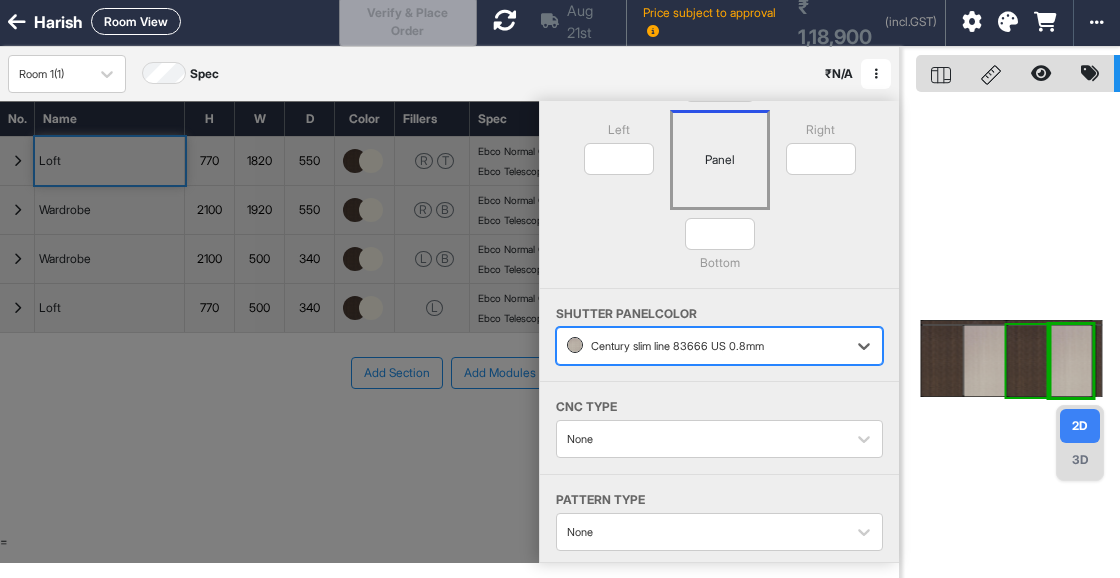 click at bounding box center (1010, 336) 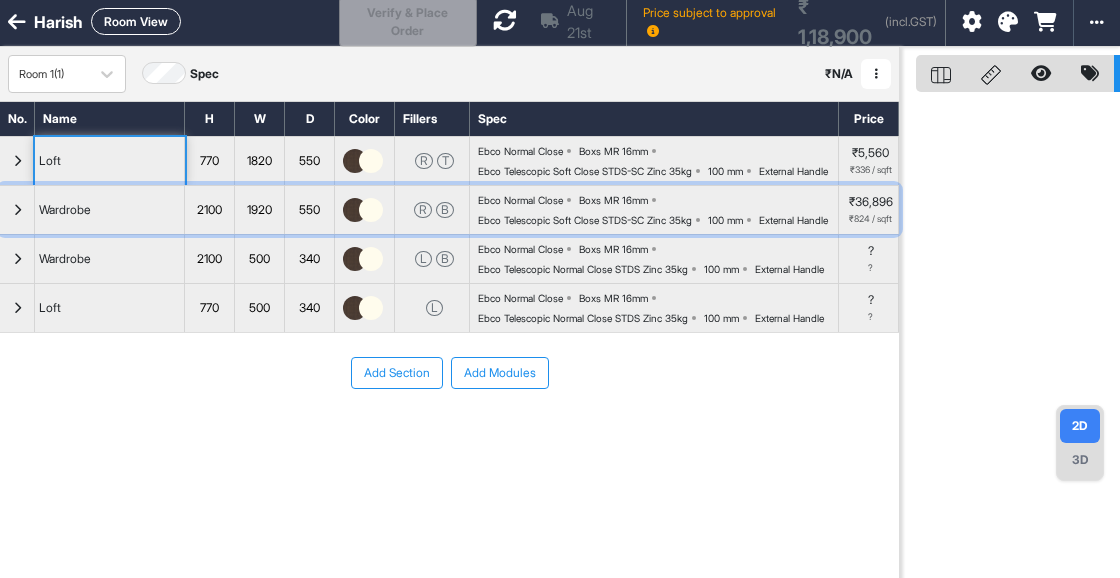 click on "Wardrobe" at bounding box center (65, 210) 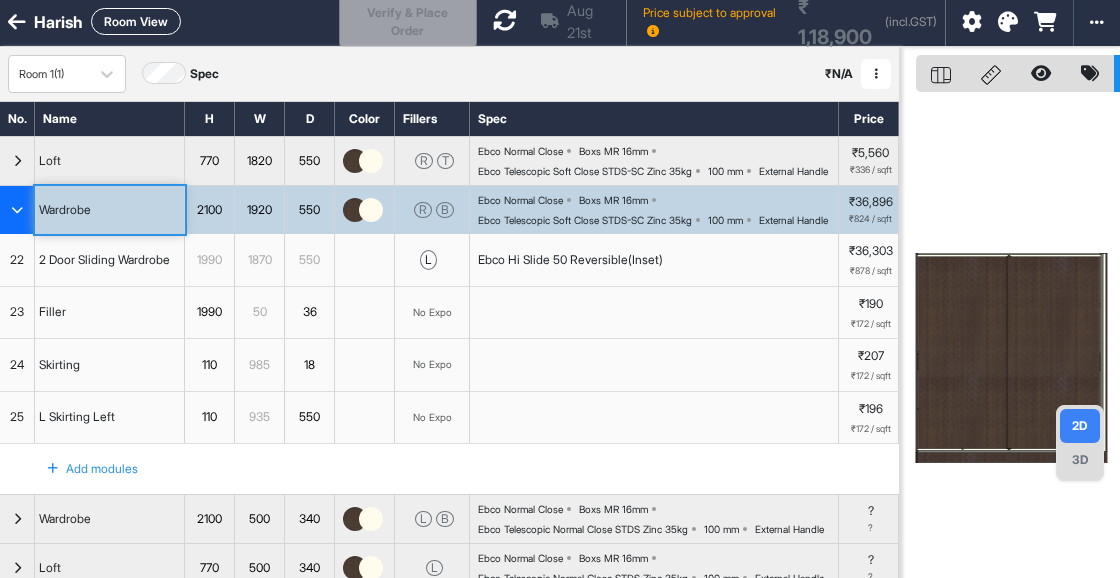 click at bounding box center (1053, 353) 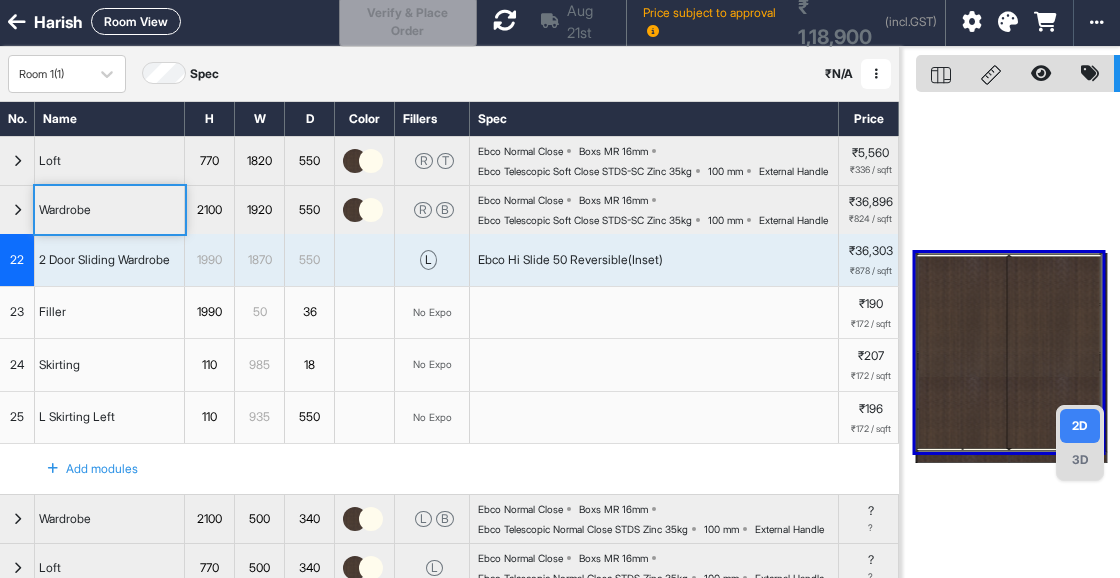 click at bounding box center [1053, 353] 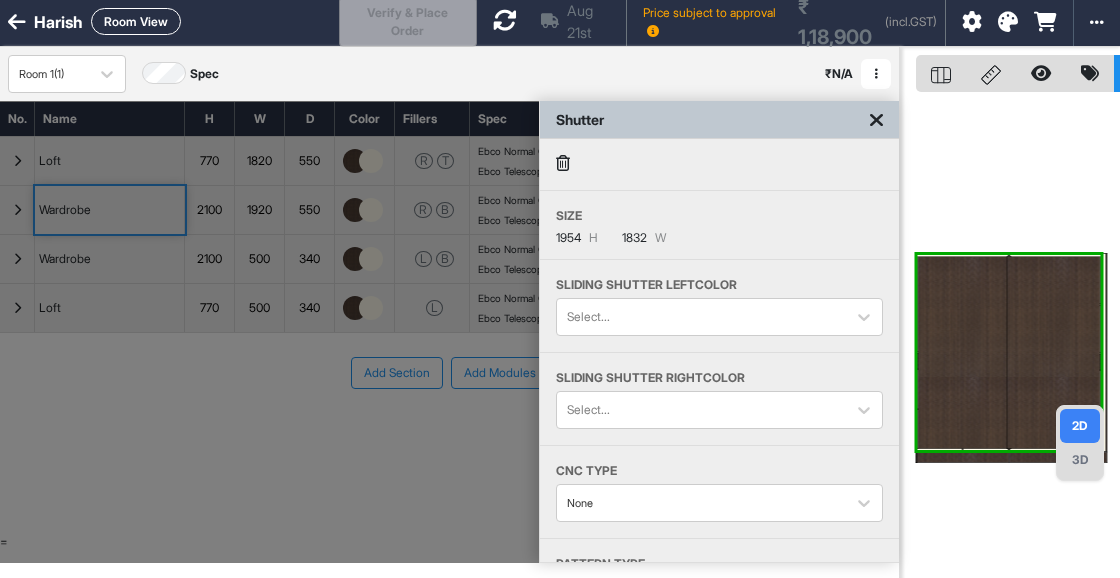 click at bounding box center (1053, 353) 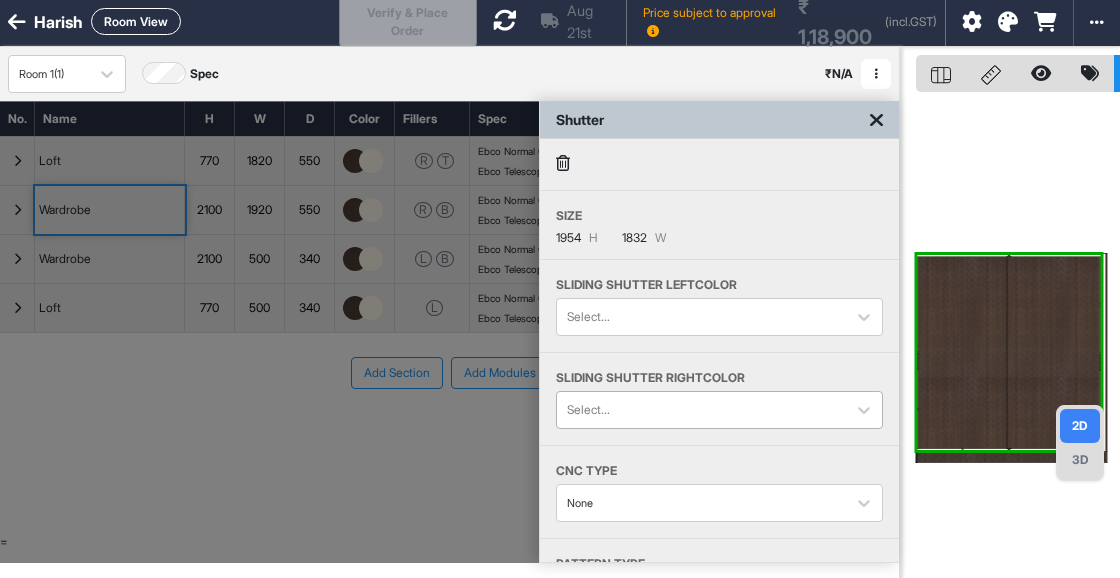 scroll, scrollTop: 116, scrollLeft: 0, axis: vertical 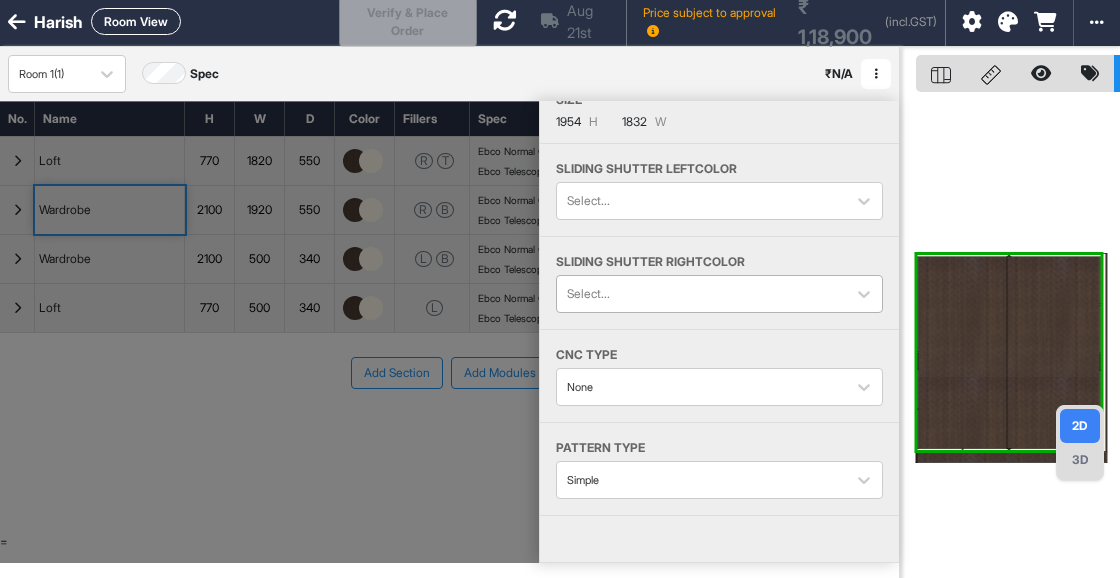 click on "Select..." at bounding box center [719, 294] 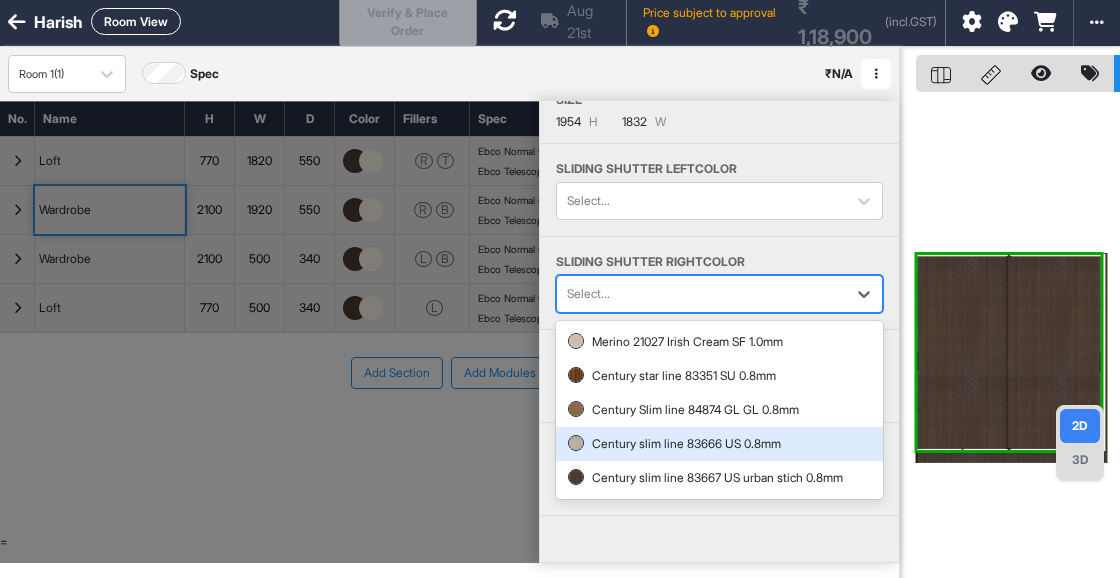 click on "Century slim line 83666 US 0.8mm" at bounding box center [719, 444] 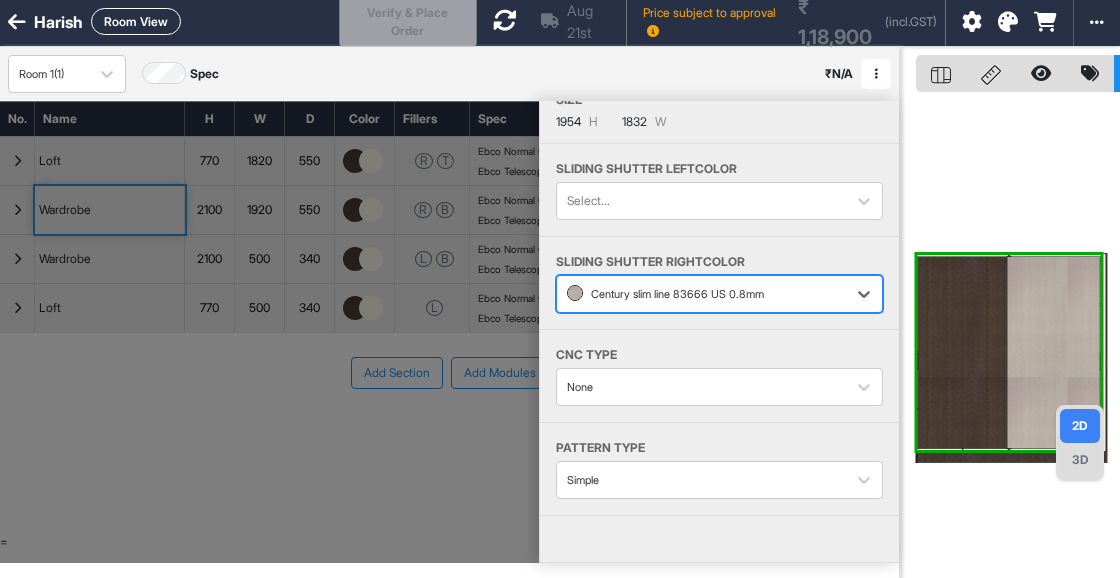 scroll, scrollTop: 54, scrollLeft: 0, axis: vertical 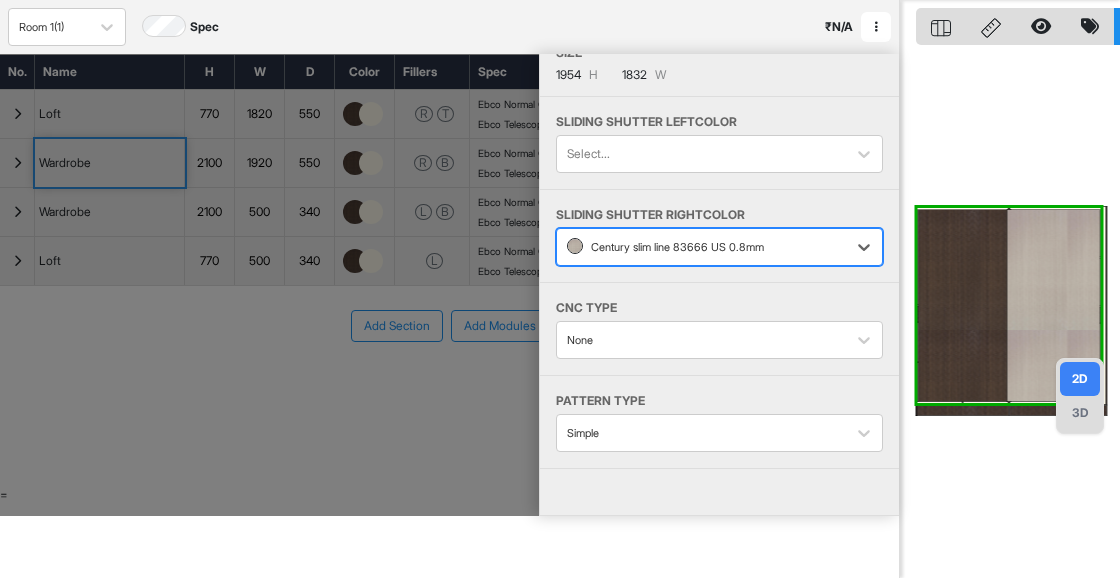 click at bounding box center (1010, 289) 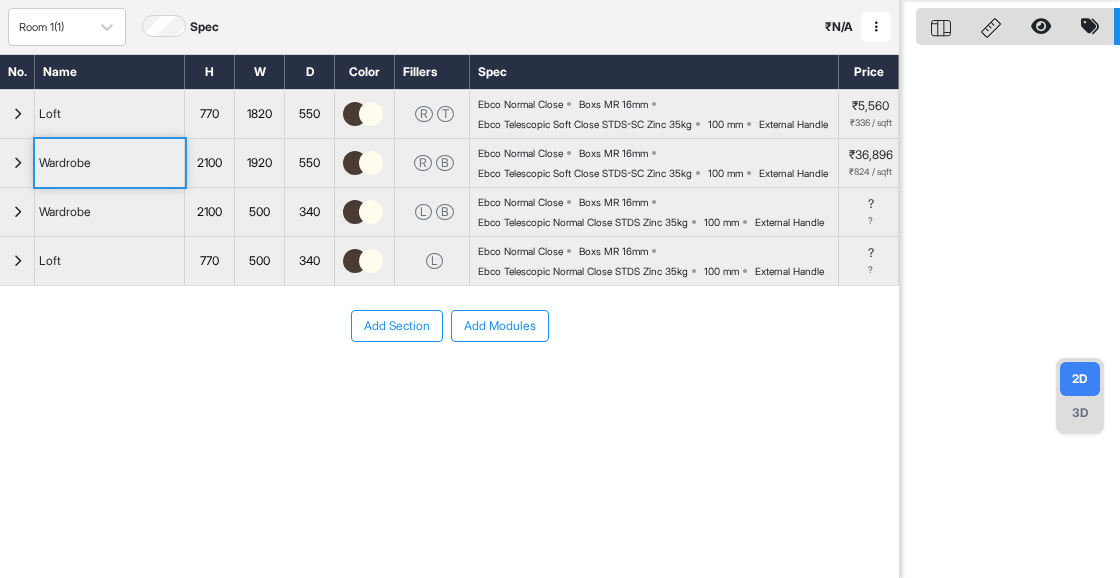 click on "3D" at bounding box center (1080, 413) 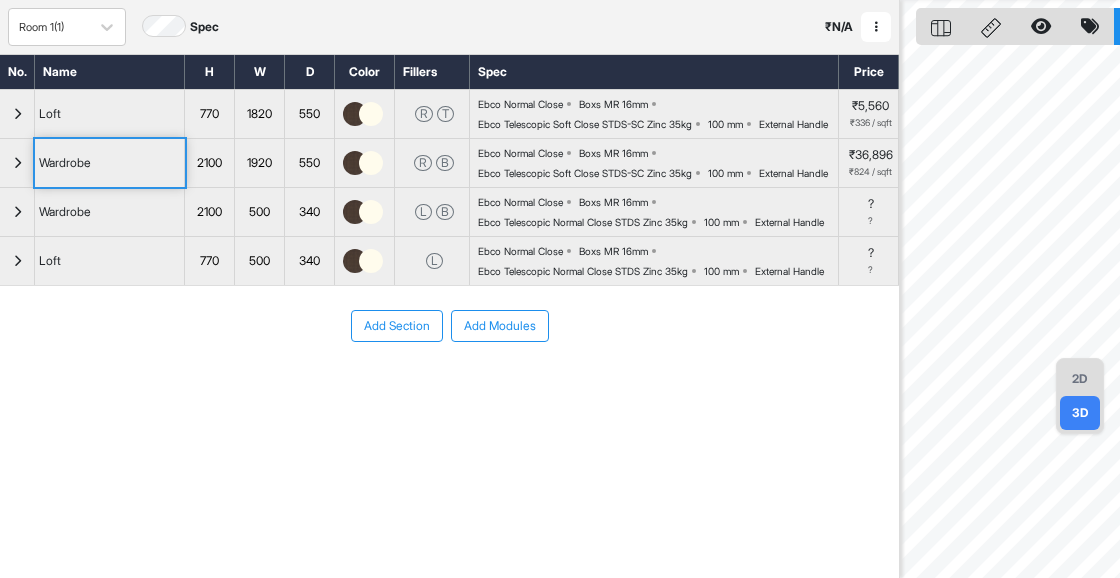 click on "3D" at bounding box center [1080, 413] 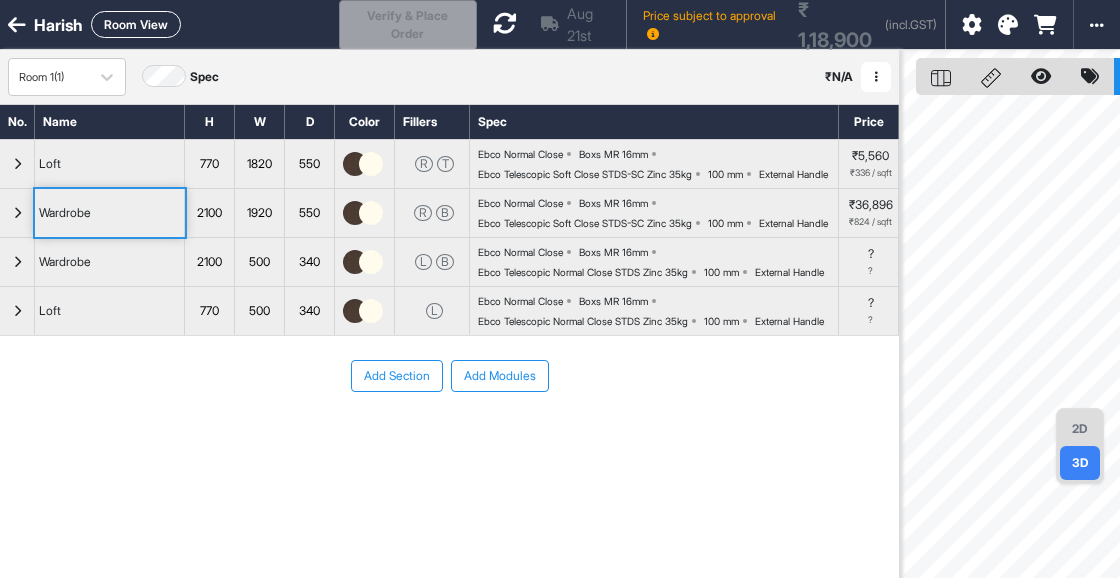 click on "Room View" at bounding box center [136, 24] 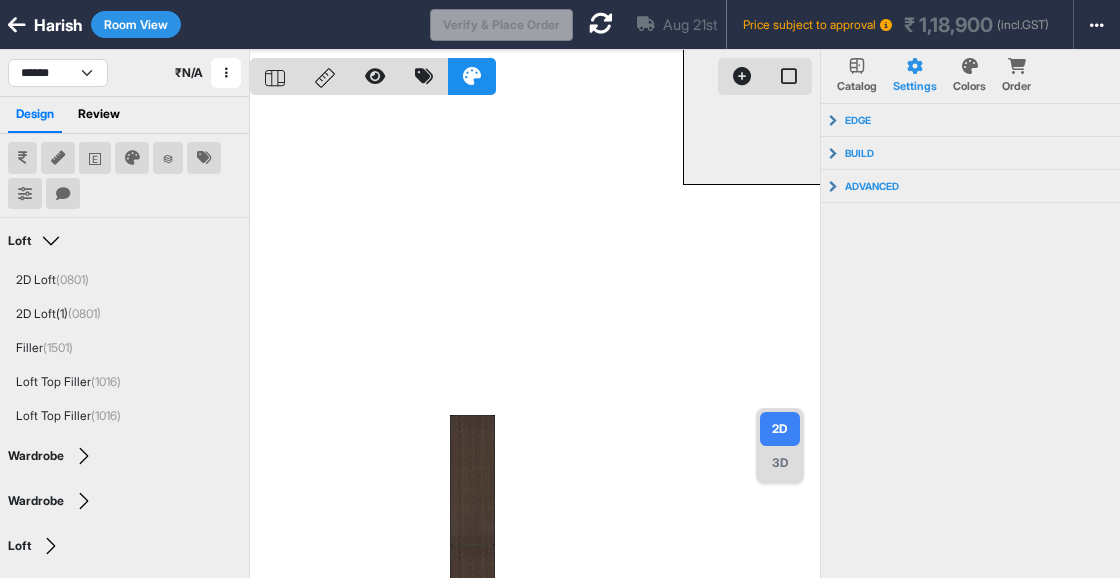 click at bounding box center (601, 24) 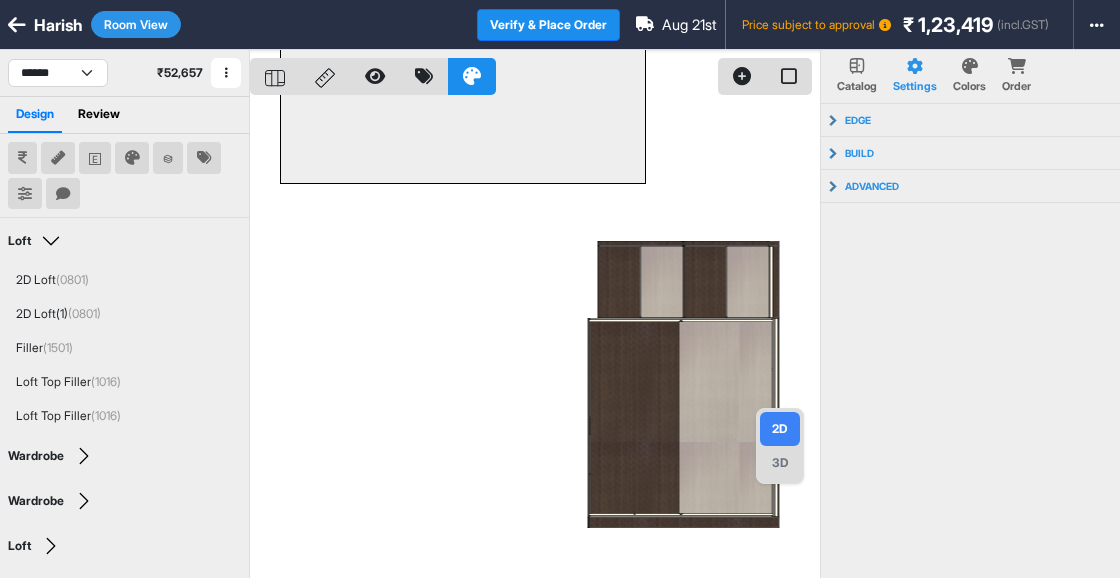 click on "Room View" at bounding box center (136, 24) 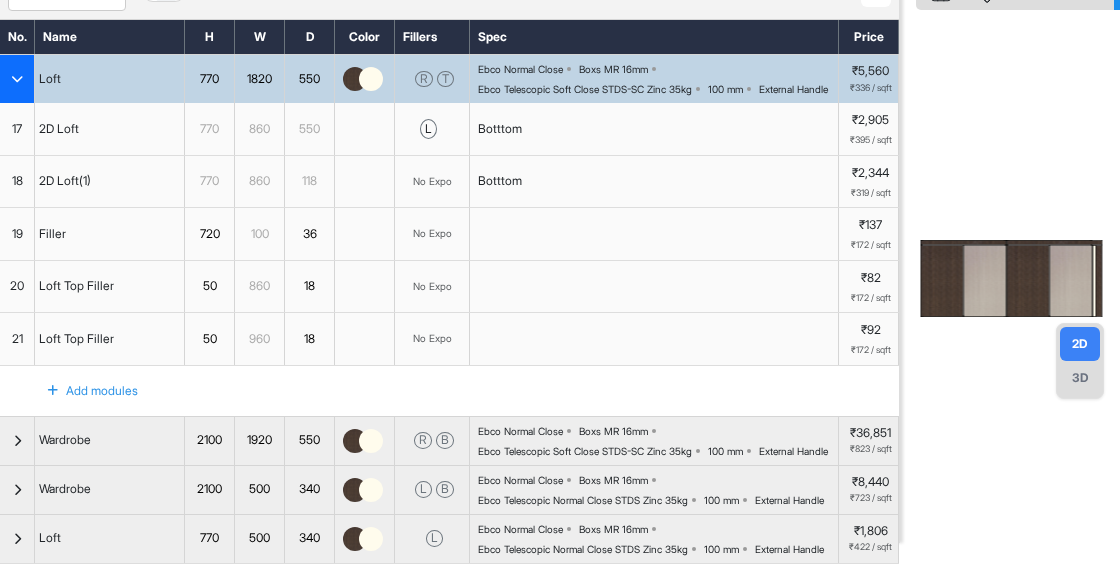 scroll, scrollTop: 86, scrollLeft: 0, axis: vertical 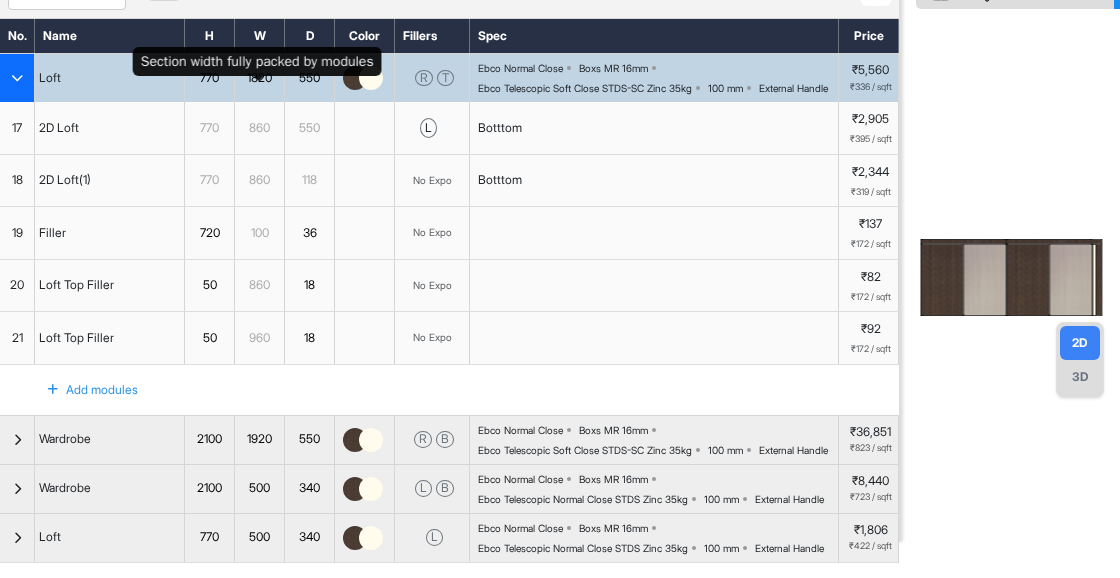 click on "1820" at bounding box center [259, 78] 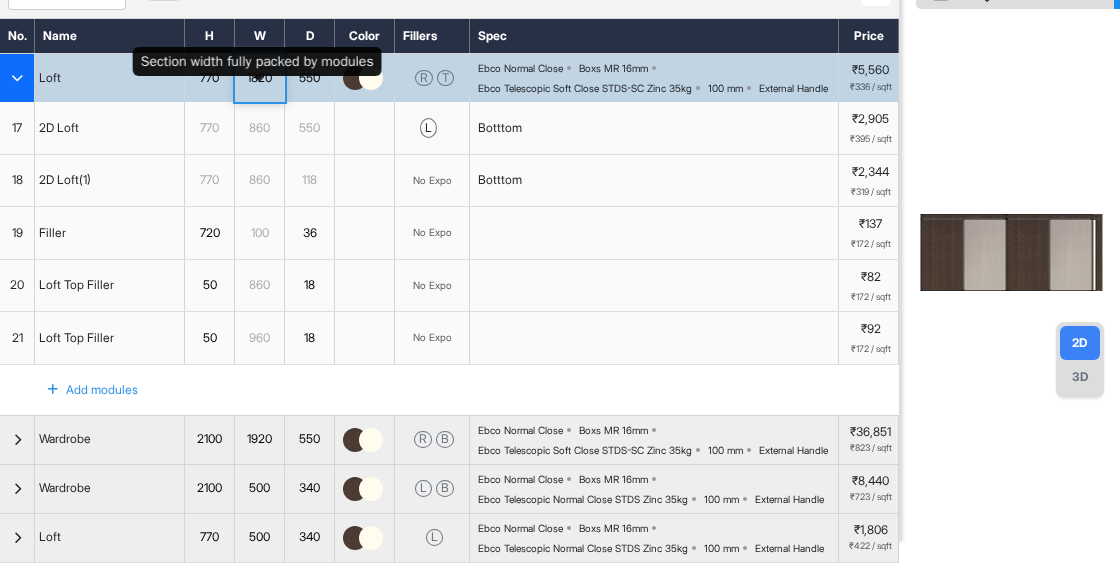 click on "1820" at bounding box center [259, 78] 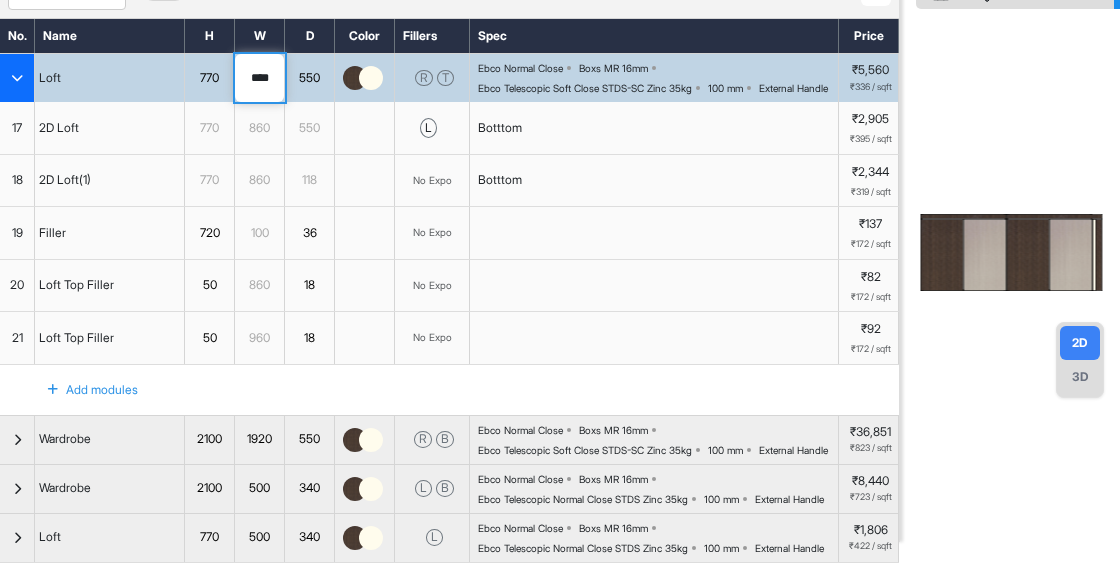 click on "****" at bounding box center (259, 78) 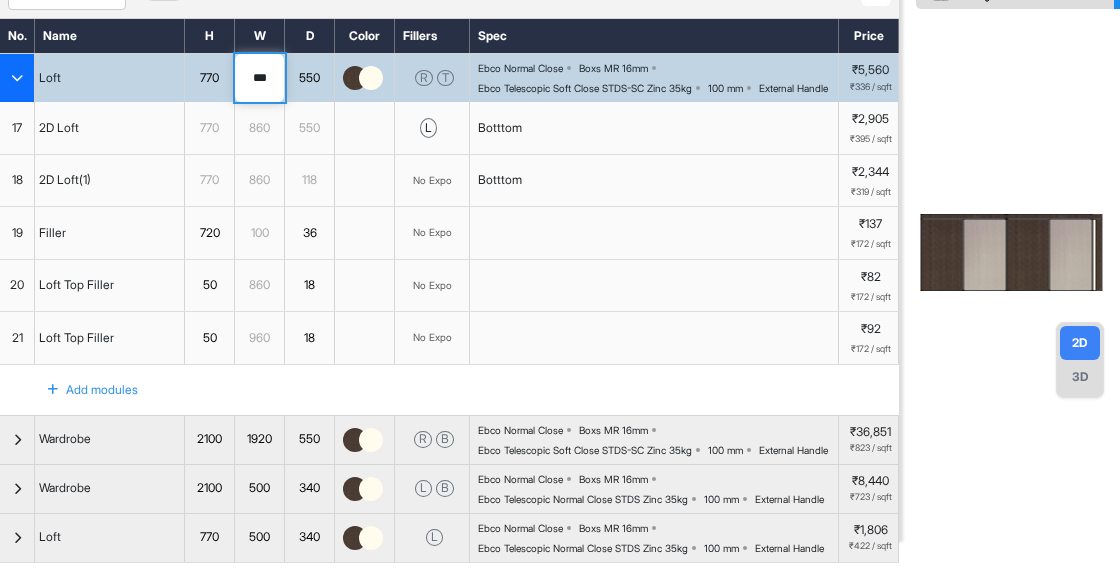 type on "****" 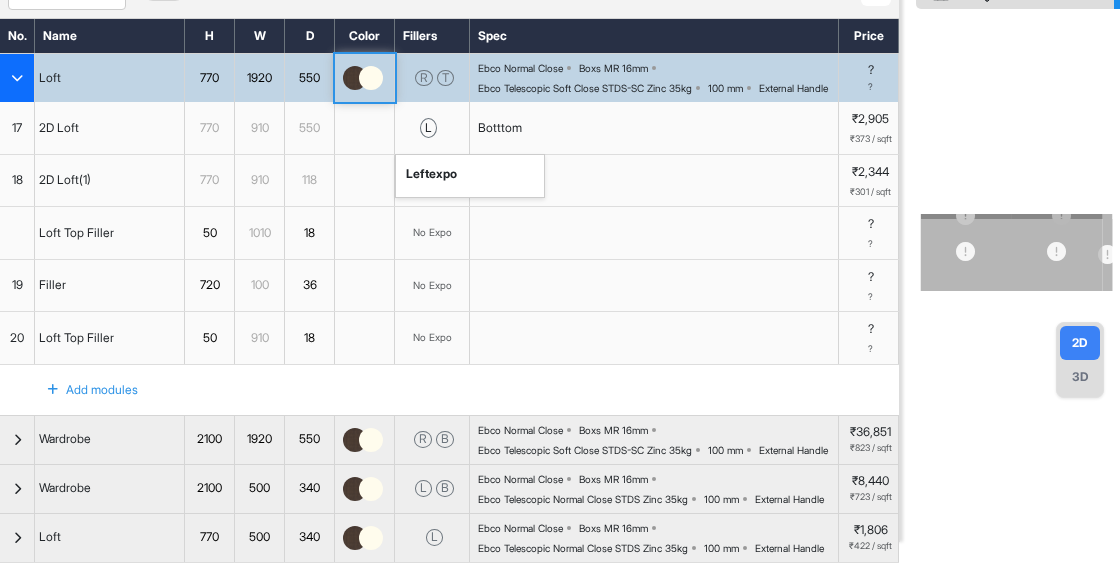 scroll, scrollTop: 0, scrollLeft: 0, axis: both 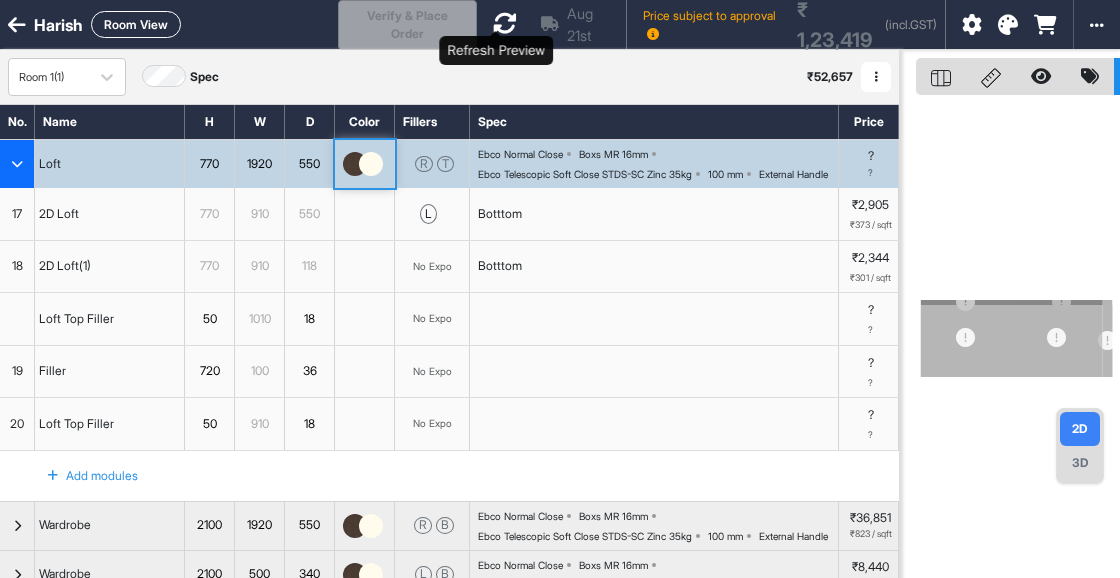 click at bounding box center [505, 24] 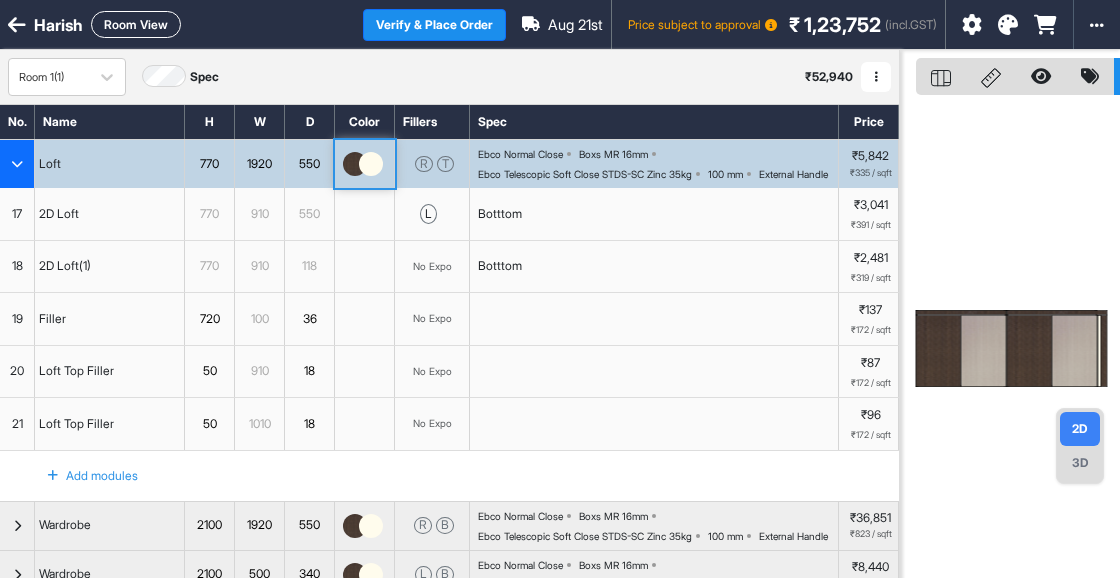 click on "Room View" at bounding box center [136, 24] 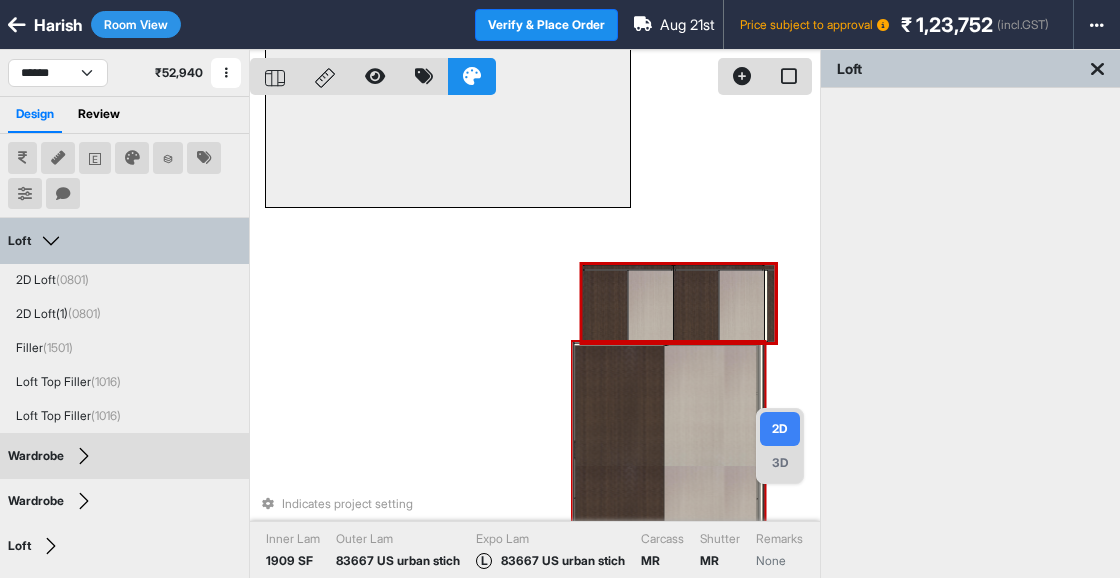 type 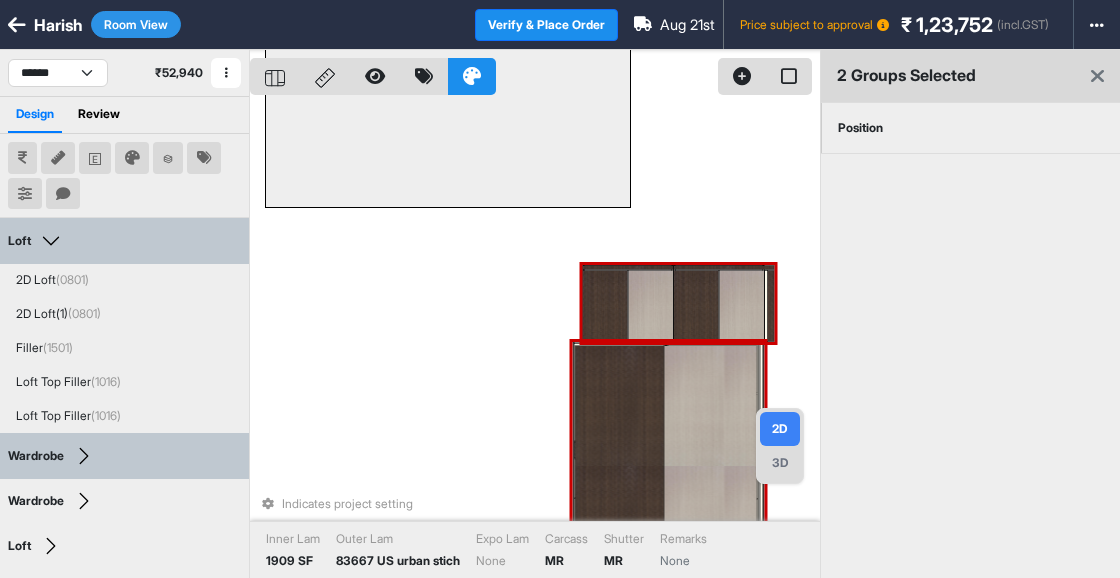 click on "Position" at bounding box center (860, 128) 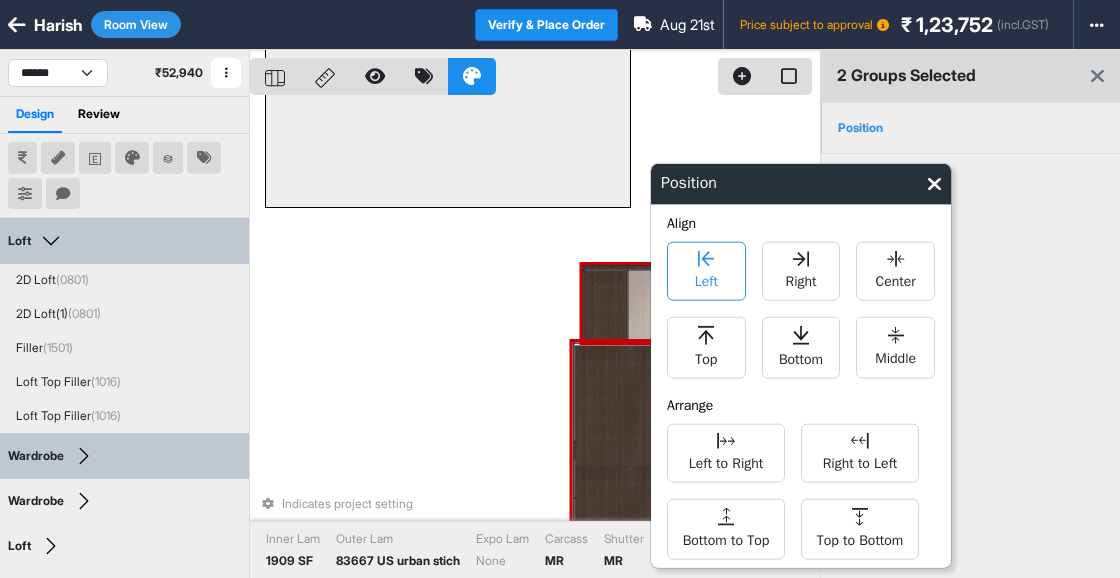 click on "Left" at bounding box center (706, 271) 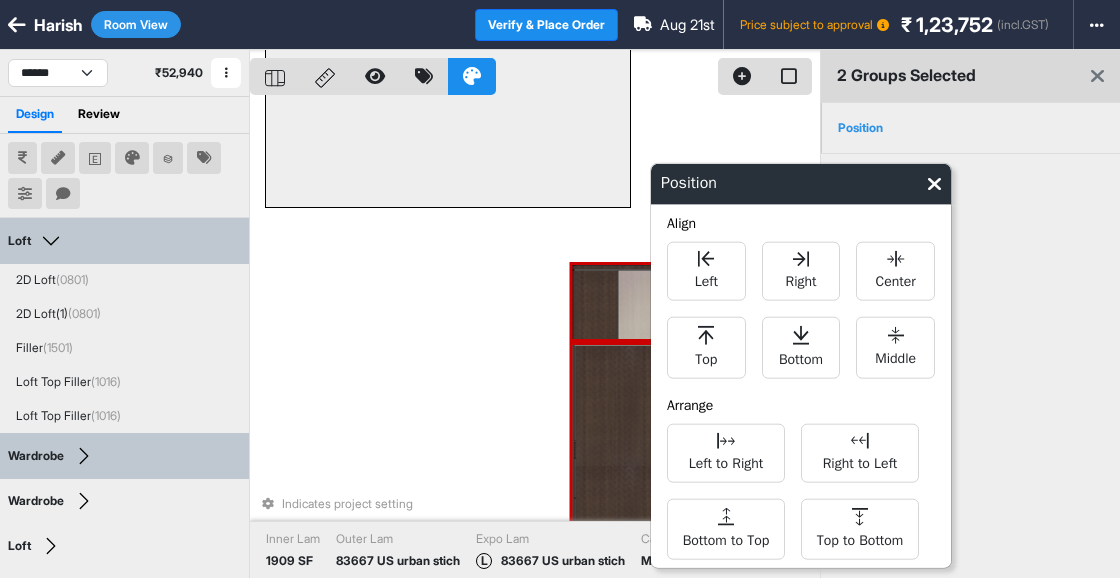 click on "Indicates project setting Inner Lam 1909 SF Outer Lam 83667 US urban stich Expo Lam L 83667 US urban stich Carcass MR Shutter MR Remarks None" at bounding box center (535, 339) 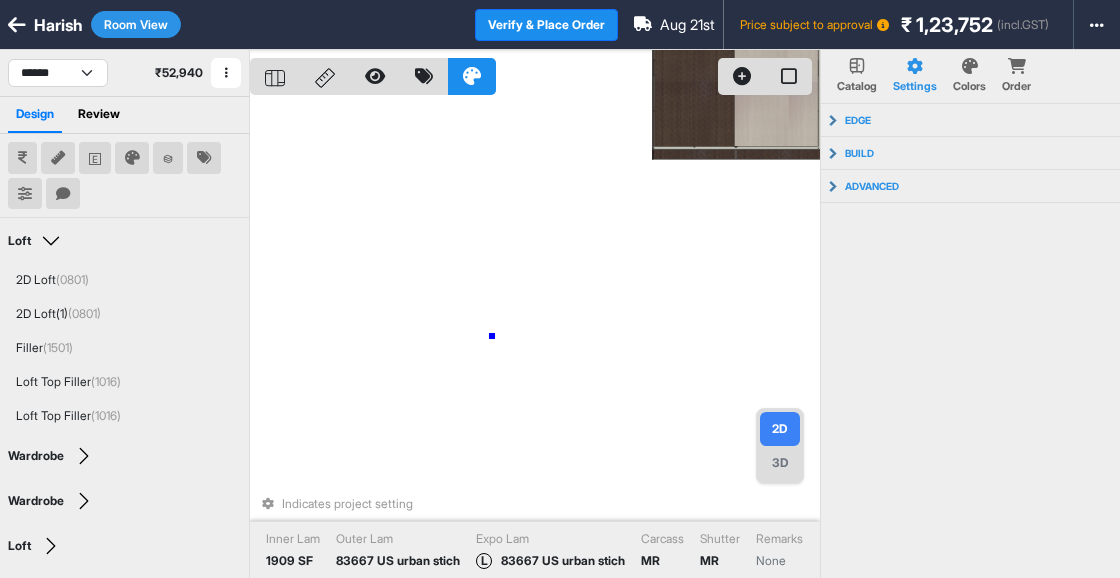 click on "Indicates project setting Inner Lam 1909 SF Outer Lam 83667 US urban stich Expo Lam L 83667 US urban stich Carcass MR Shutter MR Remarks None" at bounding box center (535, 339) 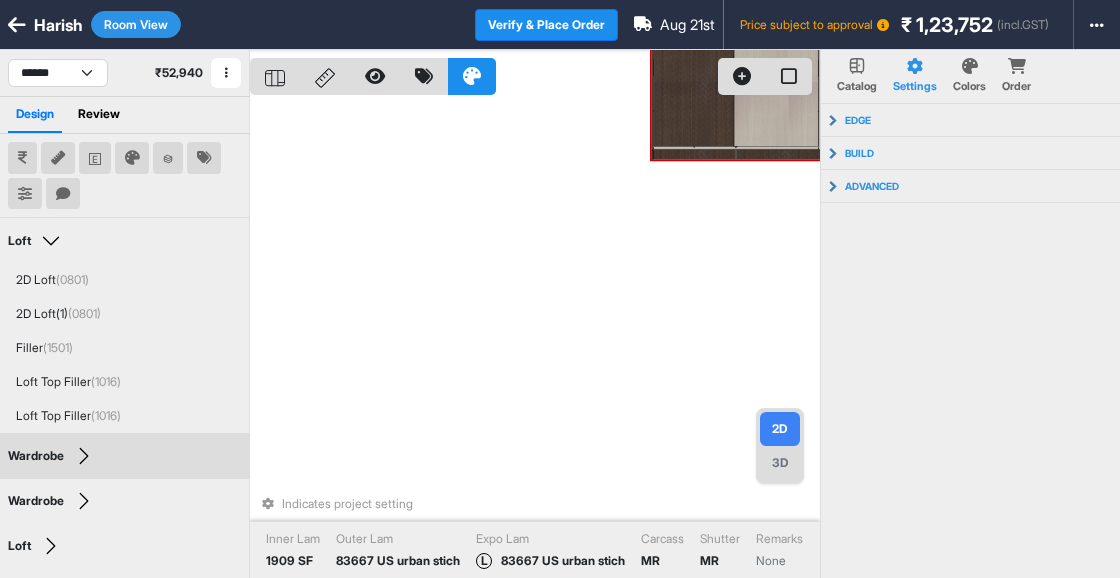 click at bounding box center (696, 60) 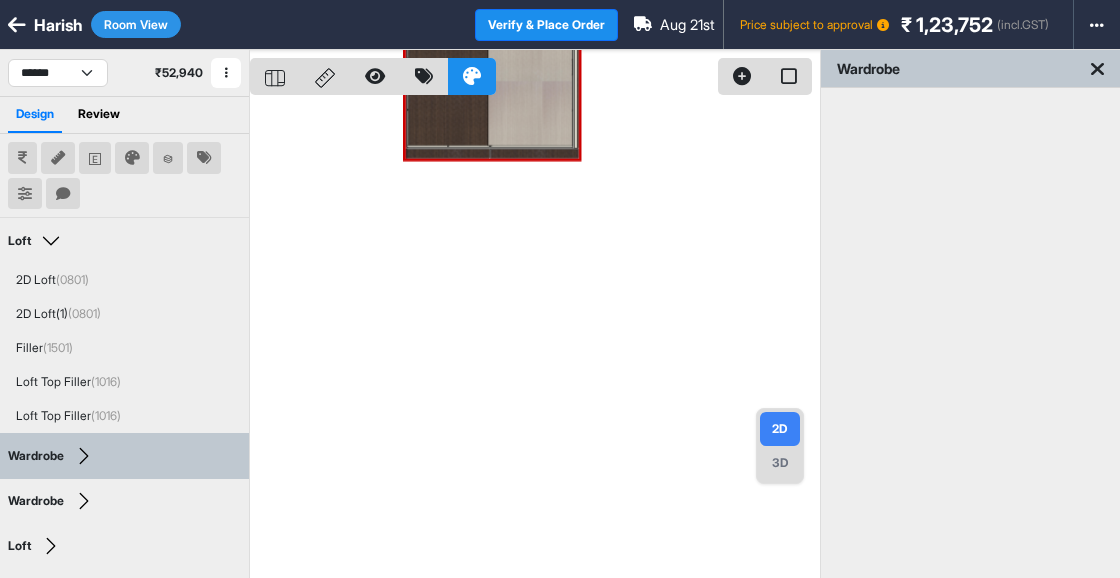 drag, startPoint x: 674, startPoint y: 245, endPoint x: 585, endPoint y: 114, distance: 158.37297 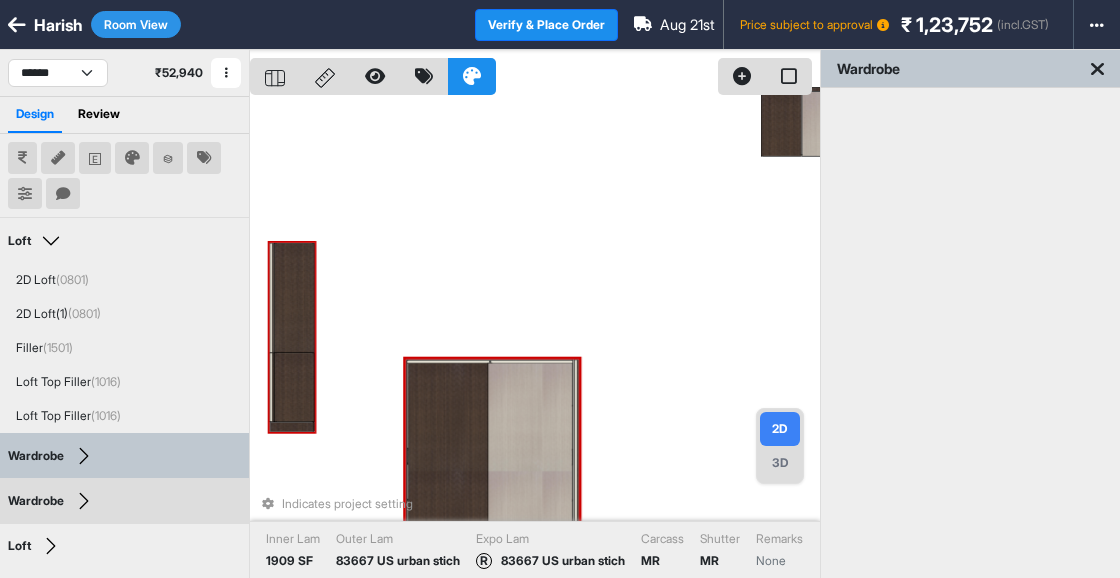 click at bounding box center [294, 301] 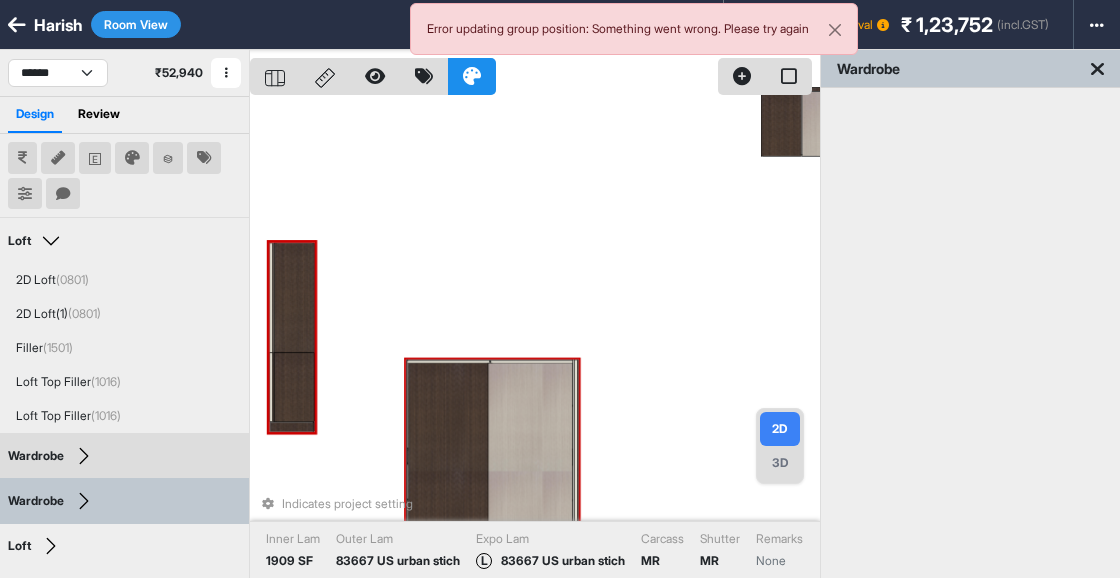click at bounding box center (449, 449) 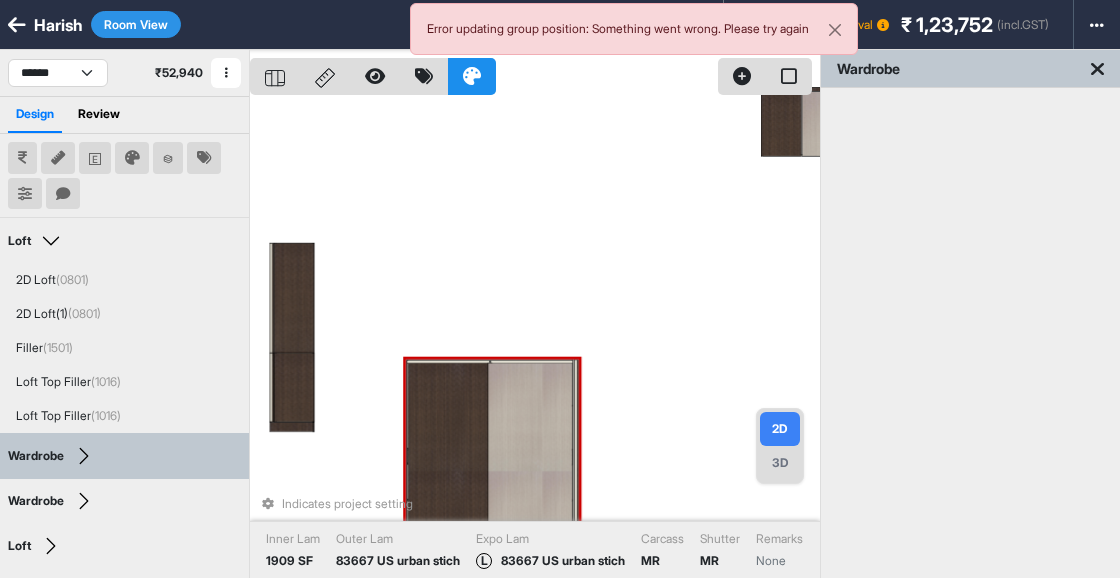 click on "Indicates project setting Inner Lam 1909 SF Outer Lam 83667 US urban stich Expo Lam L 83667 US urban stich Carcass MR Shutter MR Remarks None" at bounding box center (535, 339) 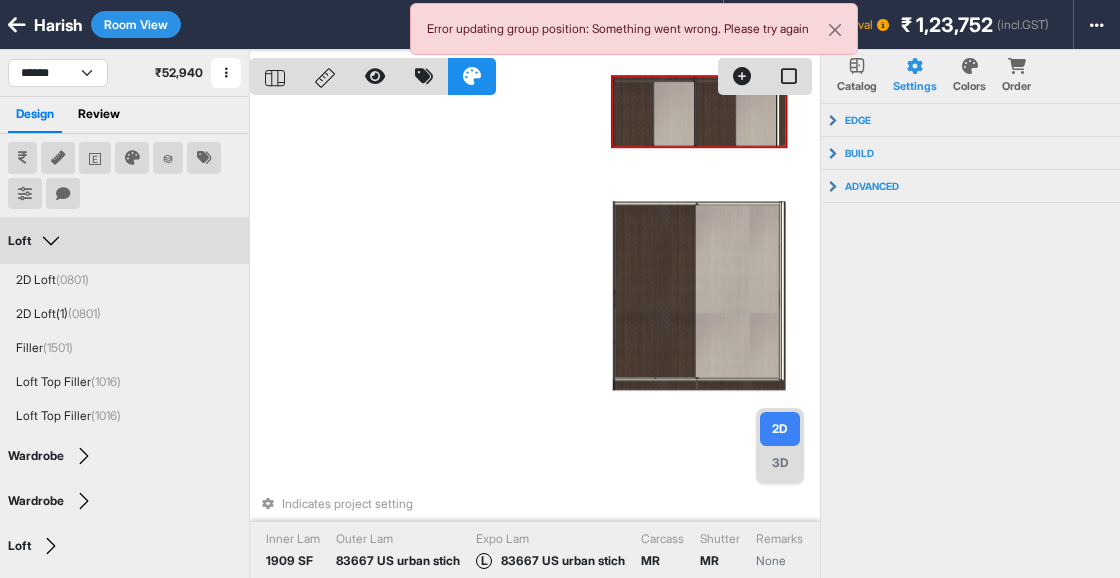 click at bounding box center [674, 113] 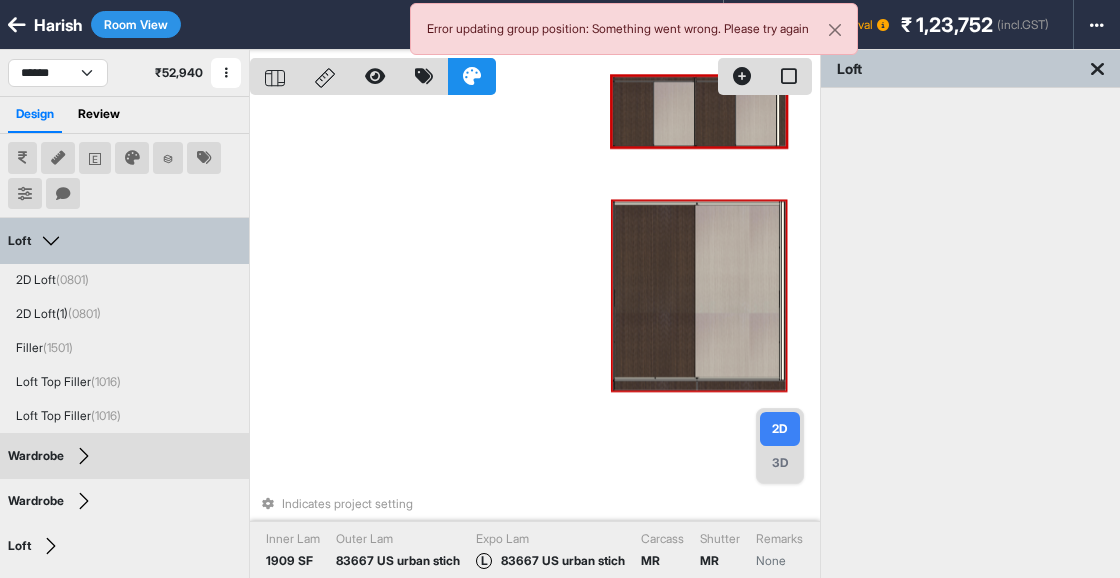 click at bounding box center (656, 290) 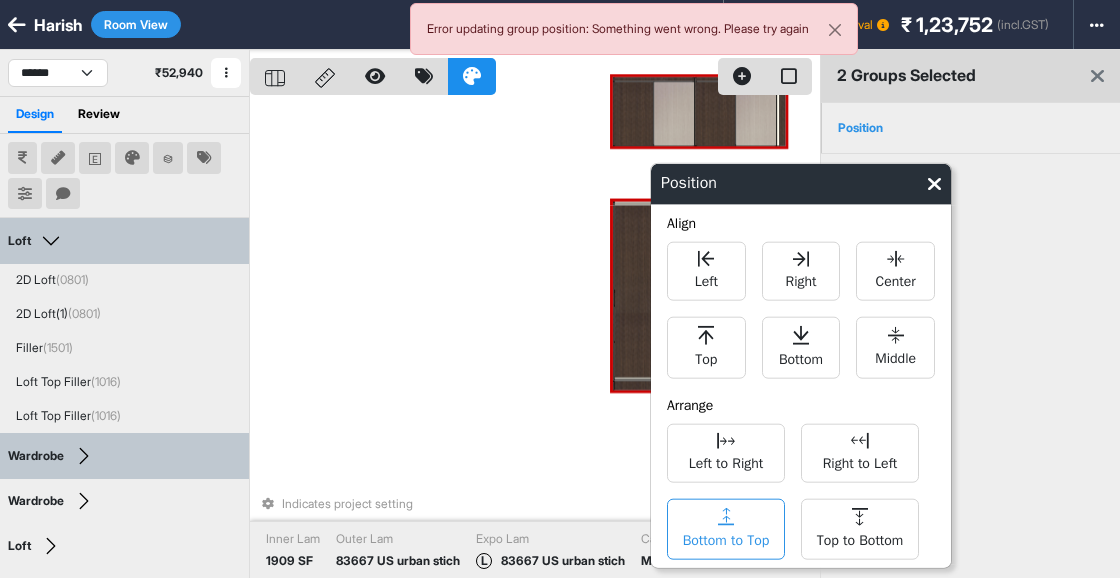 click on "Bottom to Top" at bounding box center (726, 529) 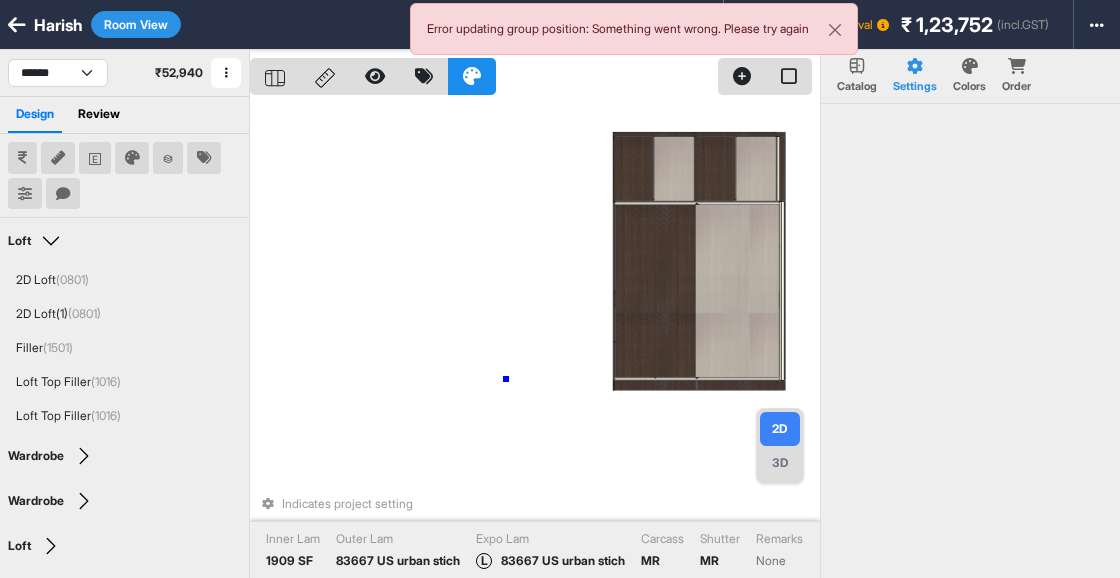 click on "Indicates project setting Inner Lam 1909 SF Outer Lam 83667 US urban stich Expo Lam L 83667 US urban stich Carcass MR Shutter MR Remarks None" at bounding box center (535, 339) 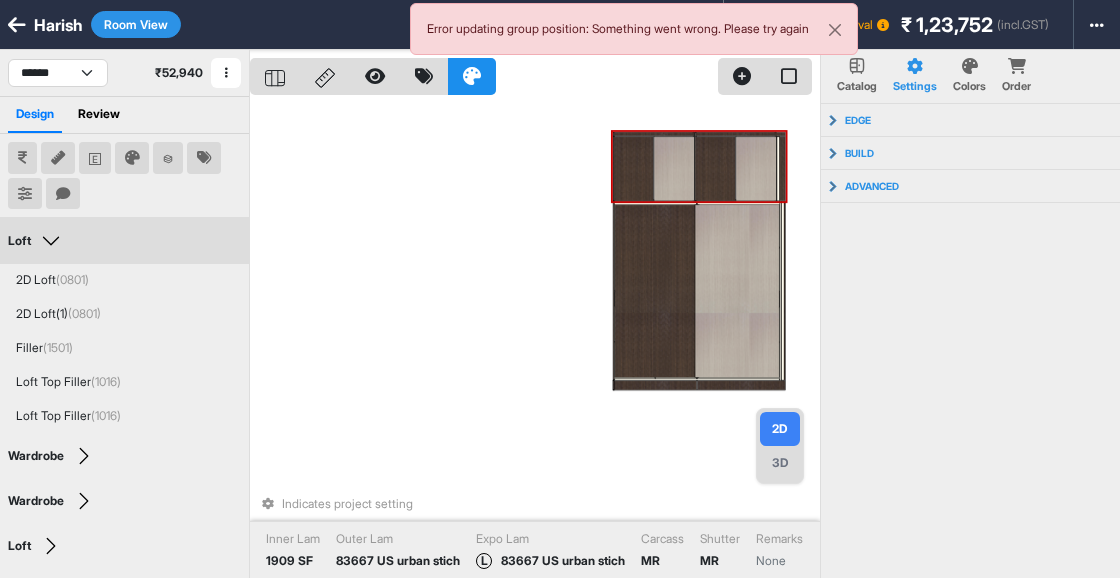 click at bounding box center (674, 168) 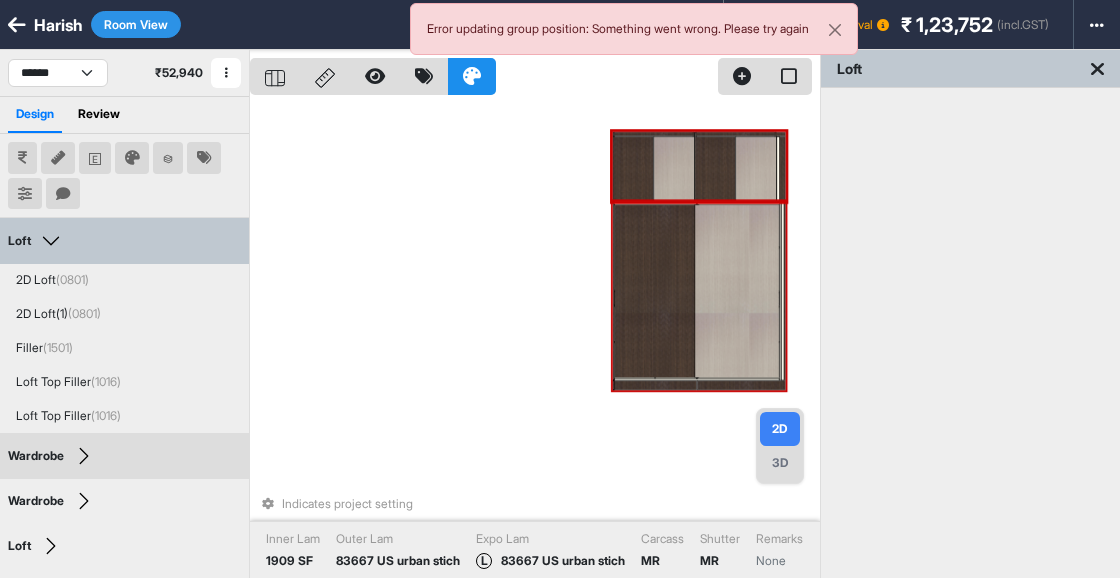 drag, startPoint x: 672, startPoint y: 207, endPoint x: 672, endPoint y: 276, distance: 69 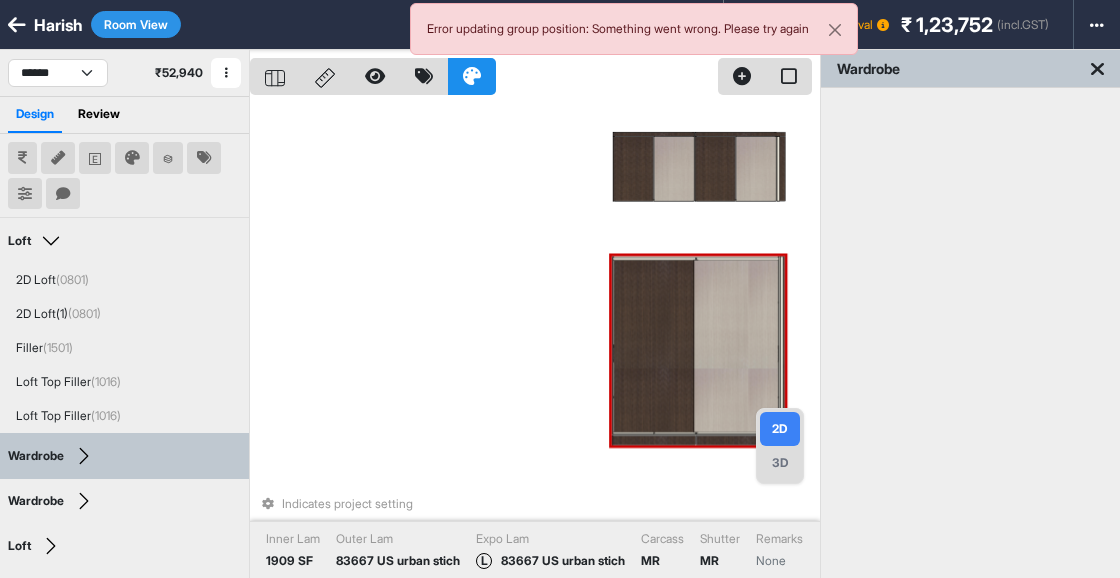 drag, startPoint x: 672, startPoint y: 277, endPoint x: 576, endPoint y: 351, distance: 121.21056 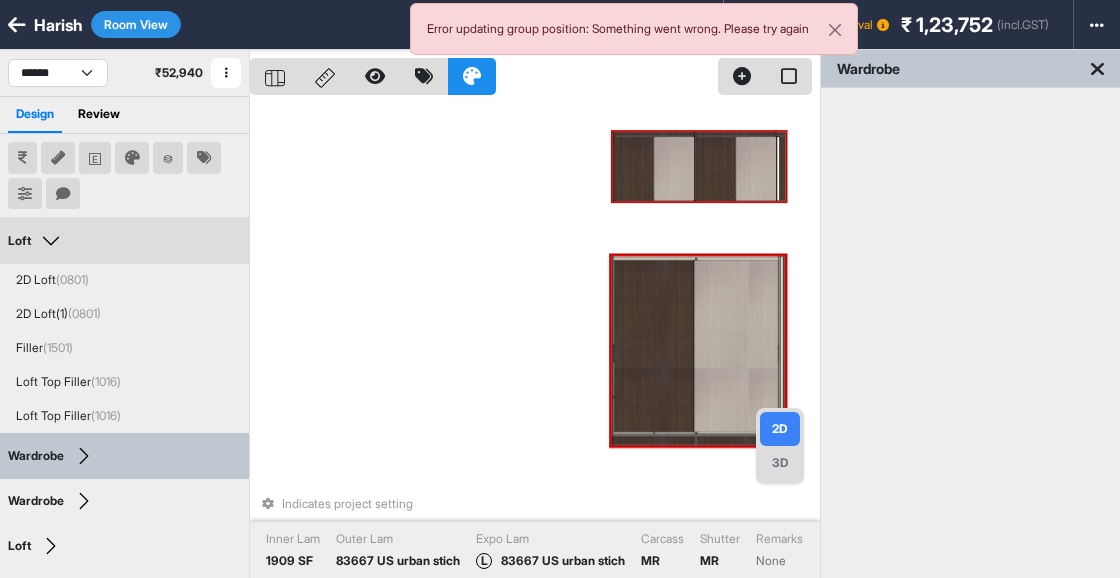 click at bounding box center [674, 168] 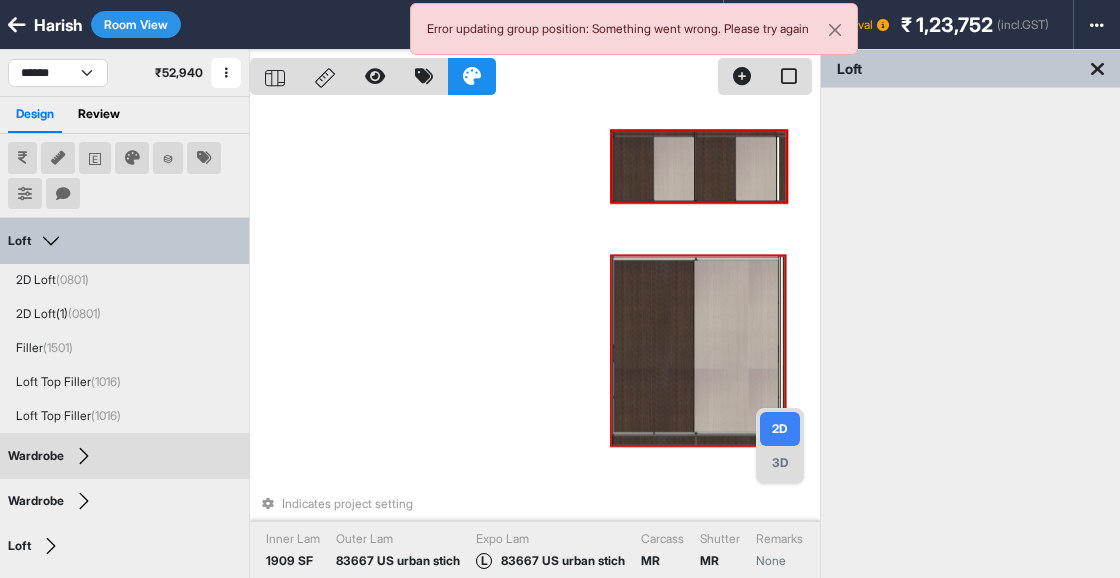 click at bounding box center [655, 345] 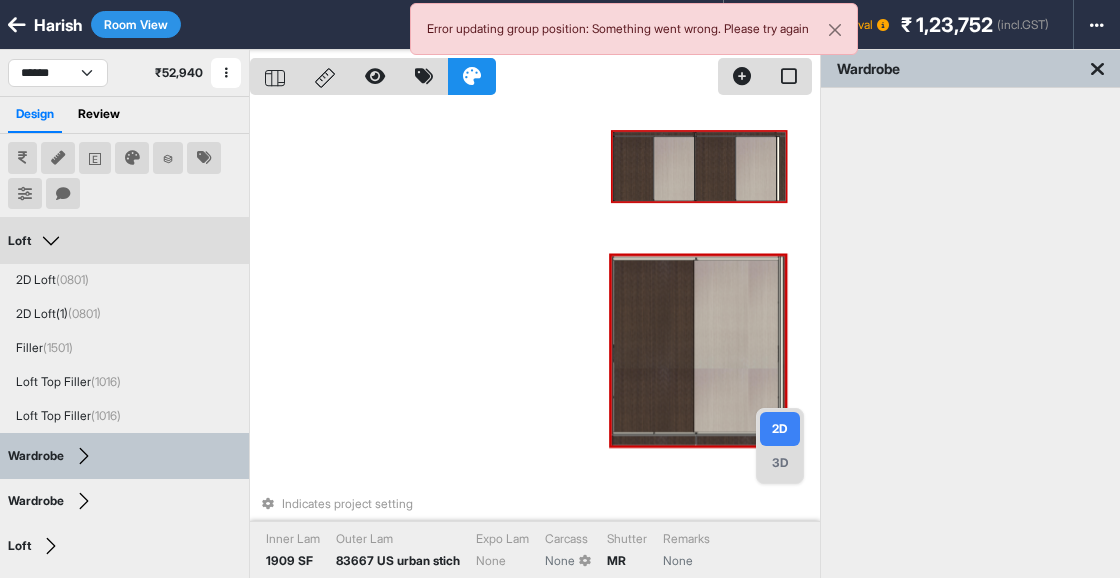 click at bounding box center [654, 134] 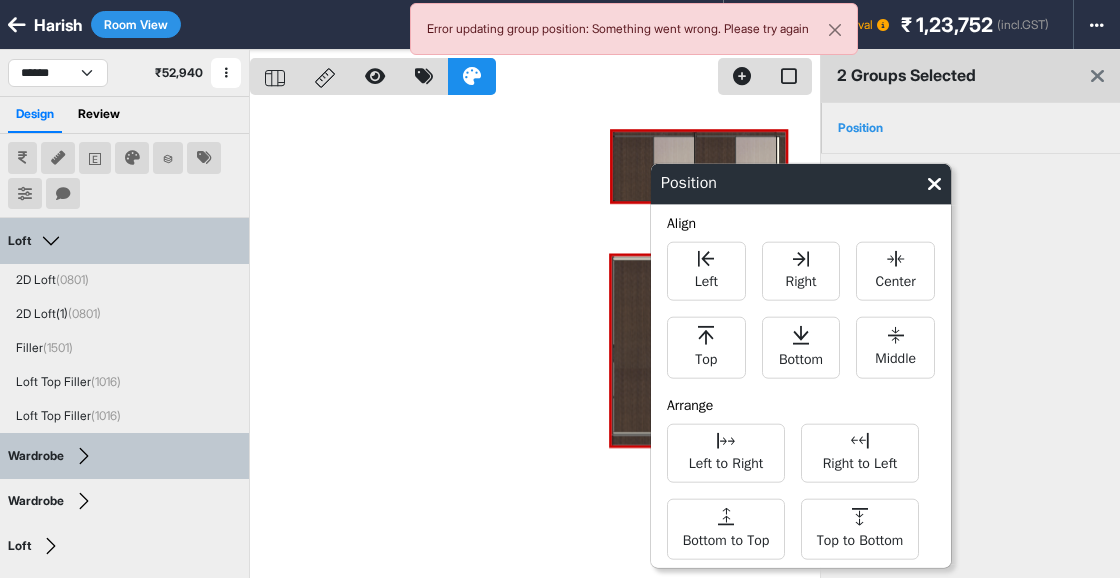 click at bounding box center [535, 339] 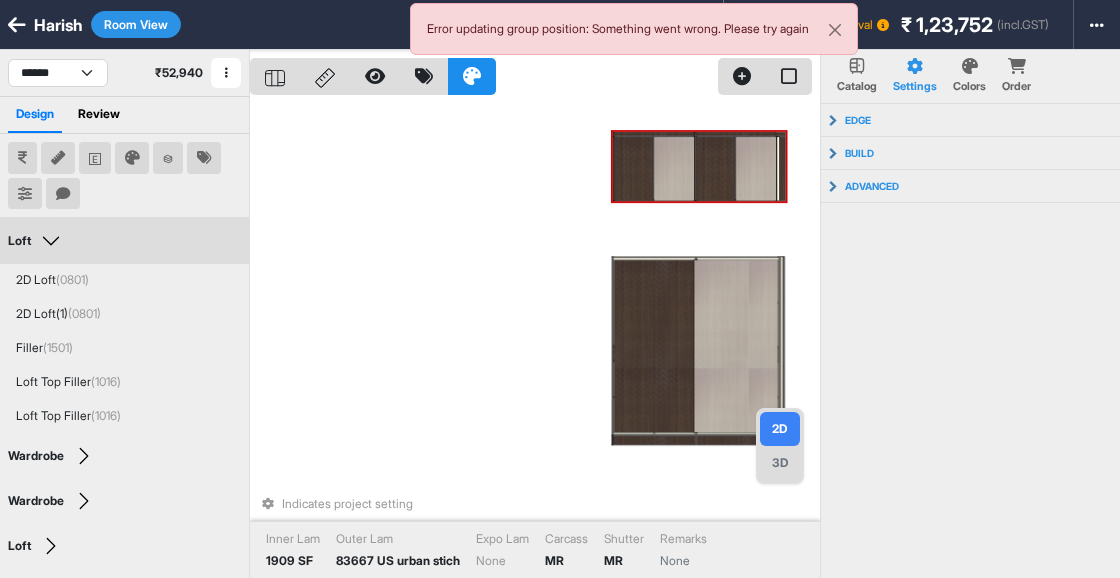 click at bounding box center [715, 168] 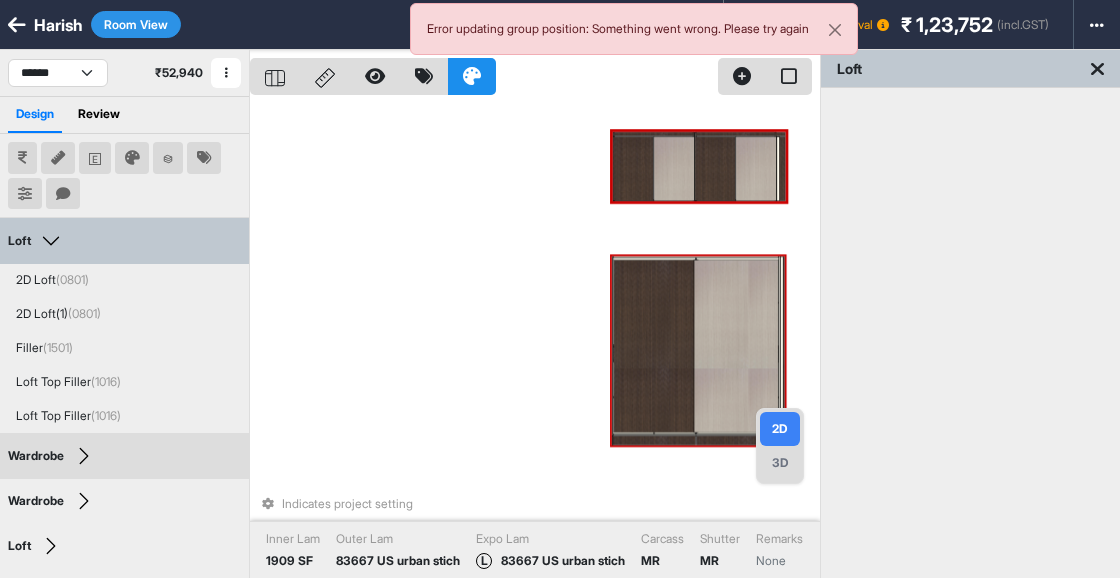 click at bounding box center (655, 345) 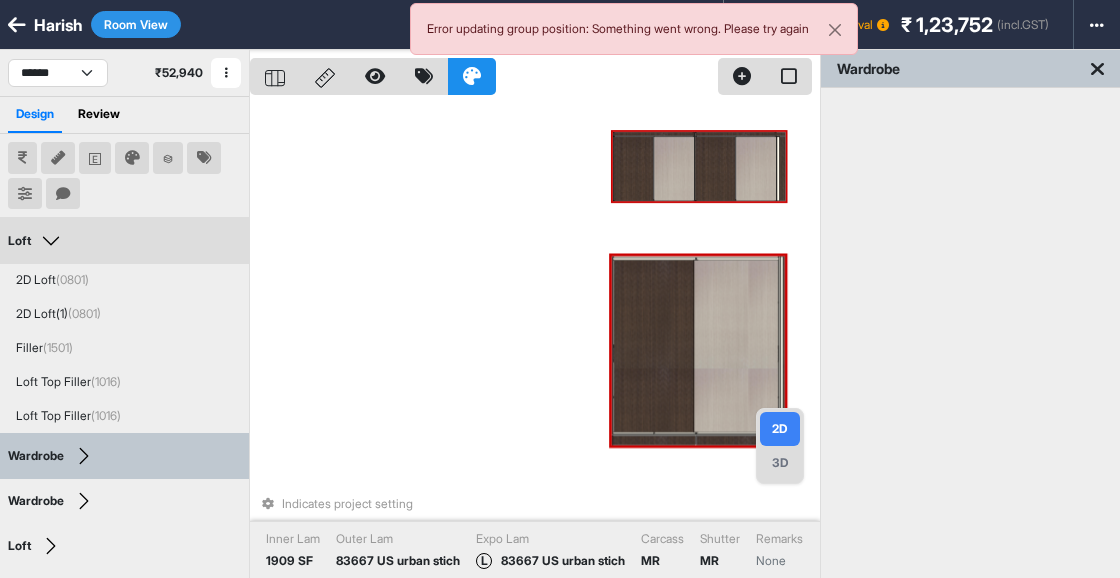 click at bounding box center (674, 168) 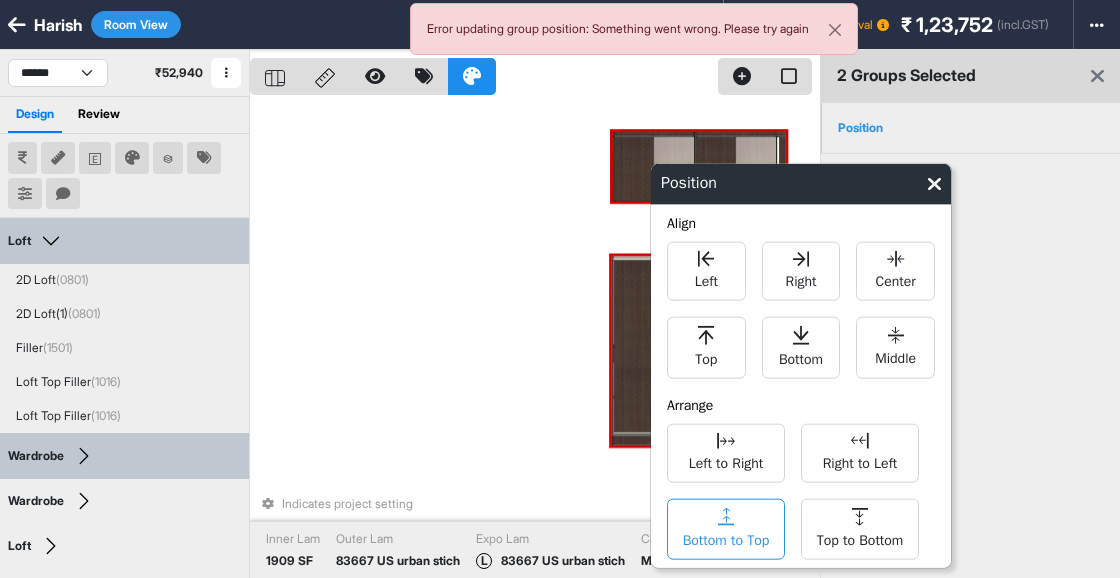 click on "Bottom to Top" at bounding box center [726, 529] 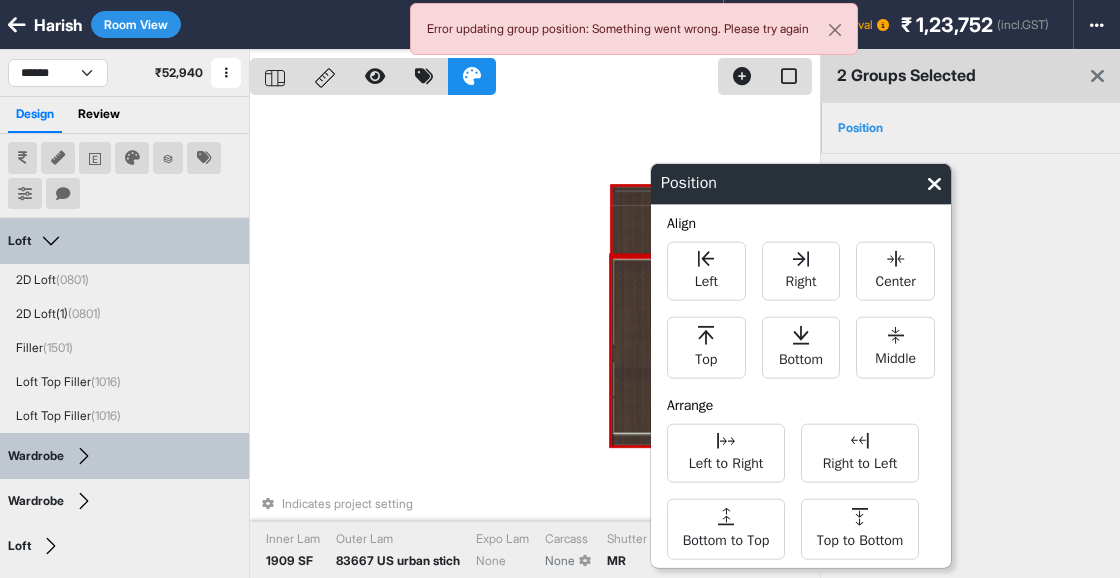 click on "Indicates project setting Inner Lam 1909 SF Outer Lam 83667 US urban stich Expo Lam None Carcass None Shutter MR Remarks None" at bounding box center [535, 339] 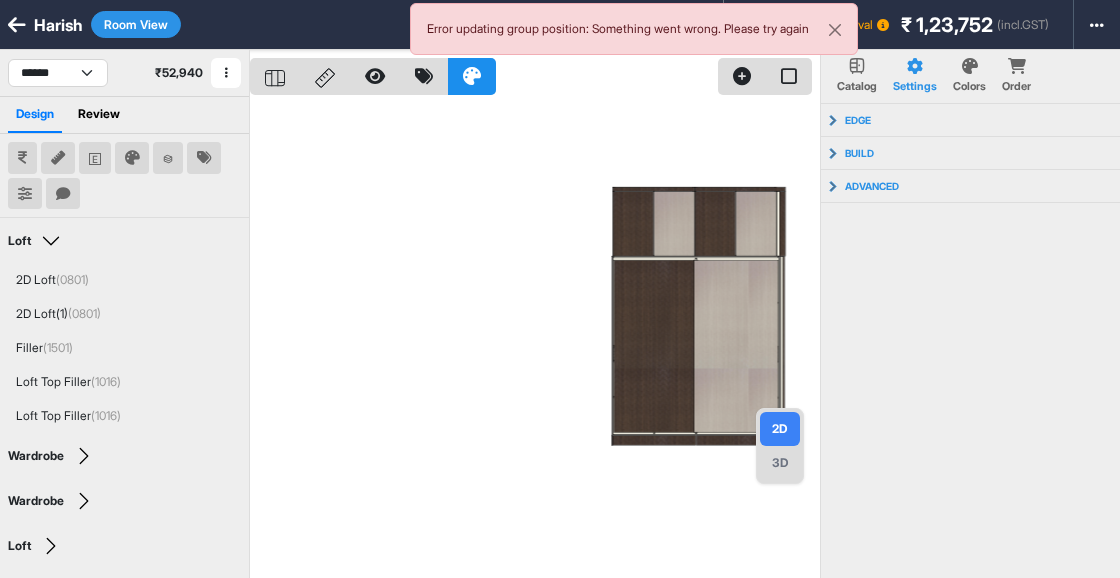 click at bounding box center (535, 339) 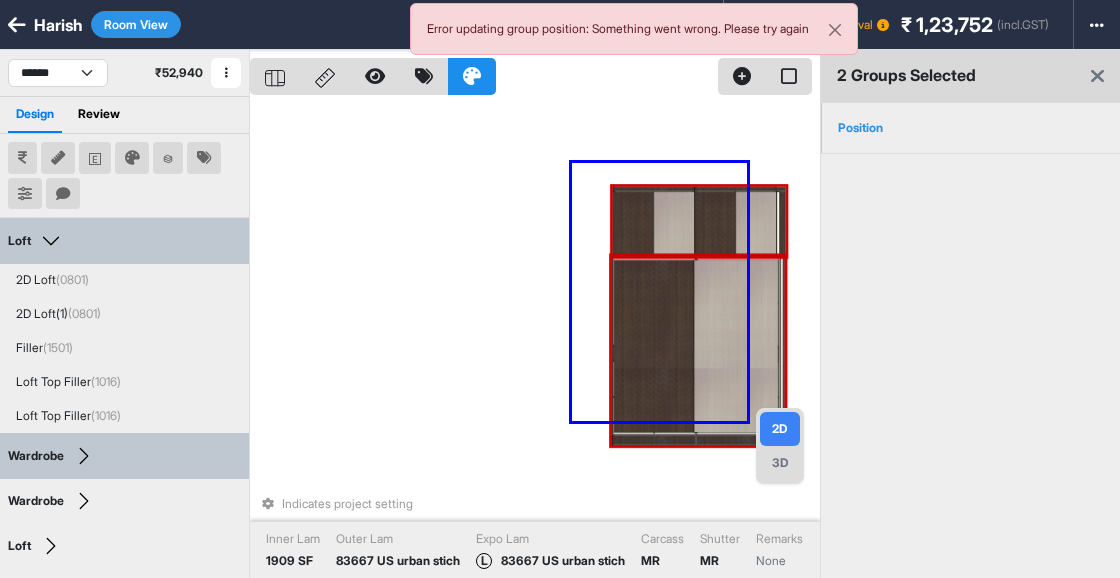 drag, startPoint x: 572, startPoint y: 163, endPoint x: 767, endPoint y: 457, distance: 352.7903 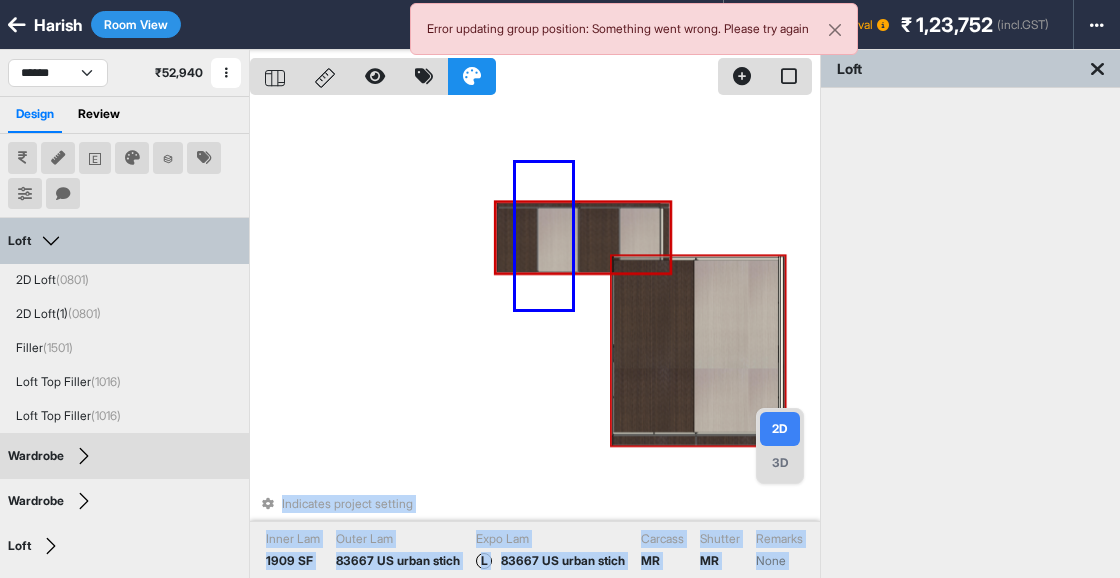 drag, startPoint x: 649, startPoint y: 293, endPoint x: 510, endPoint y: 309, distance: 139.91783 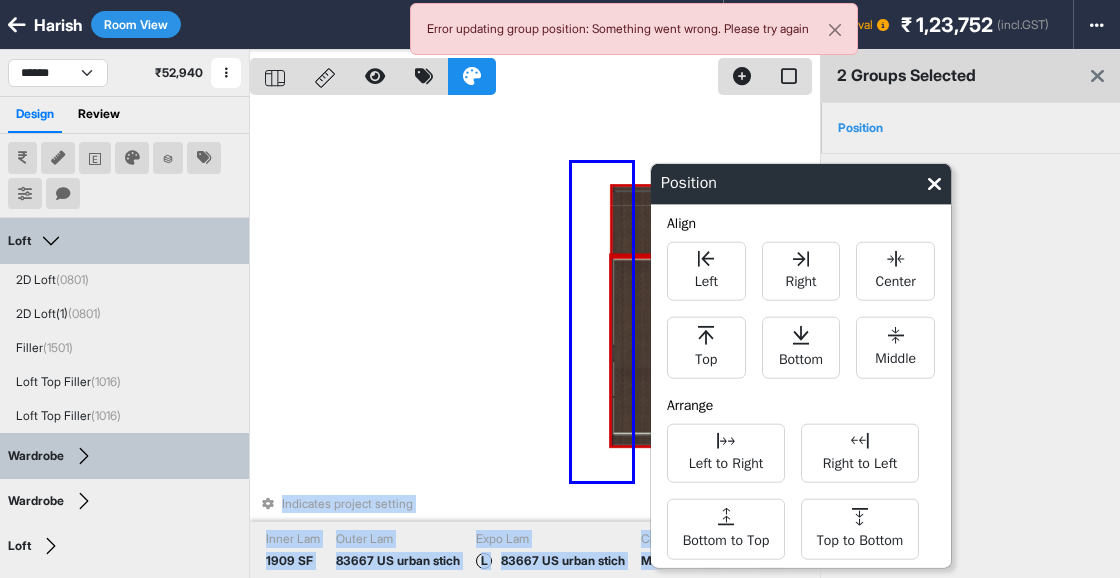 click on "Indicates project setting Inner Lam 1909 SF Outer Lam 83667 US urban stich Expo Lam L 83667 US urban stich Carcass MR Shutter MR Remarks None" at bounding box center (535, 339) 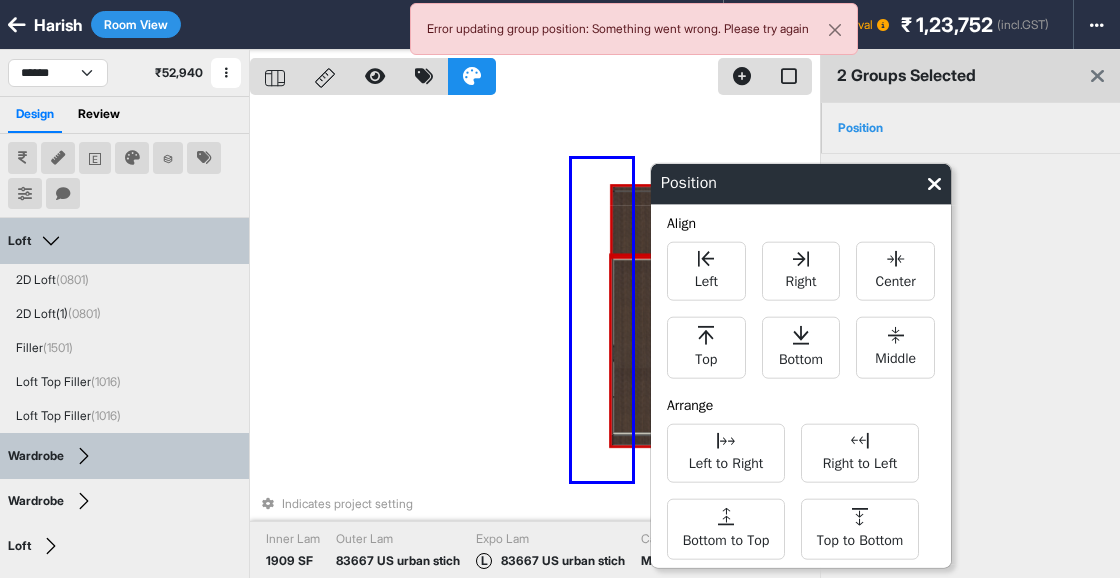 drag, startPoint x: 632, startPoint y: 481, endPoint x: 572, endPoint y: 159, distance: 327.54236 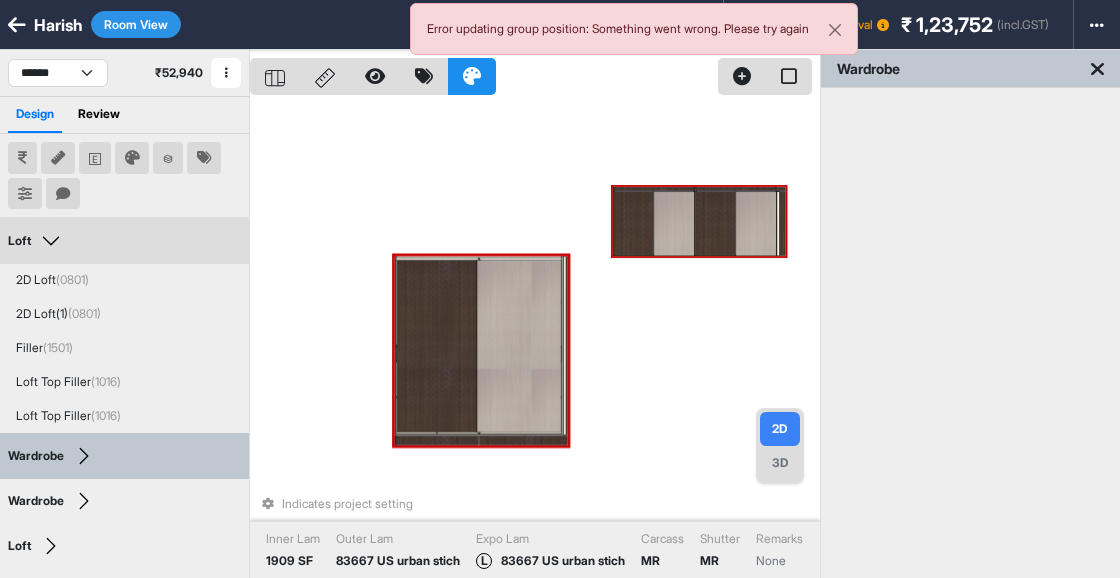 drag, startPoint x: 623, startPoint y: 209, endPoint x: 410, endPoint y: 209, distance: 213 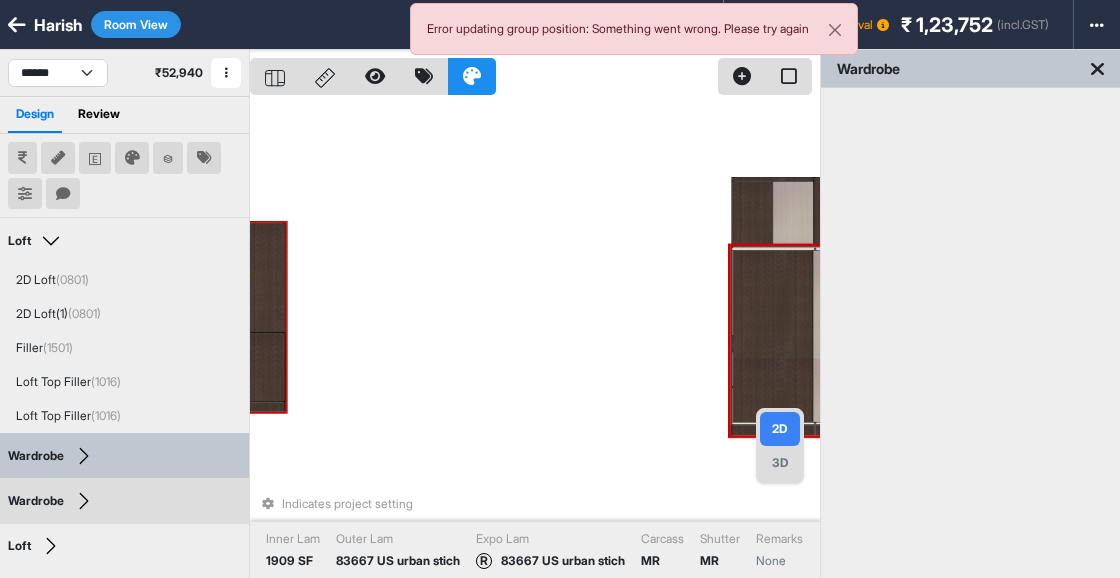 click at bounding box center [265, 281] 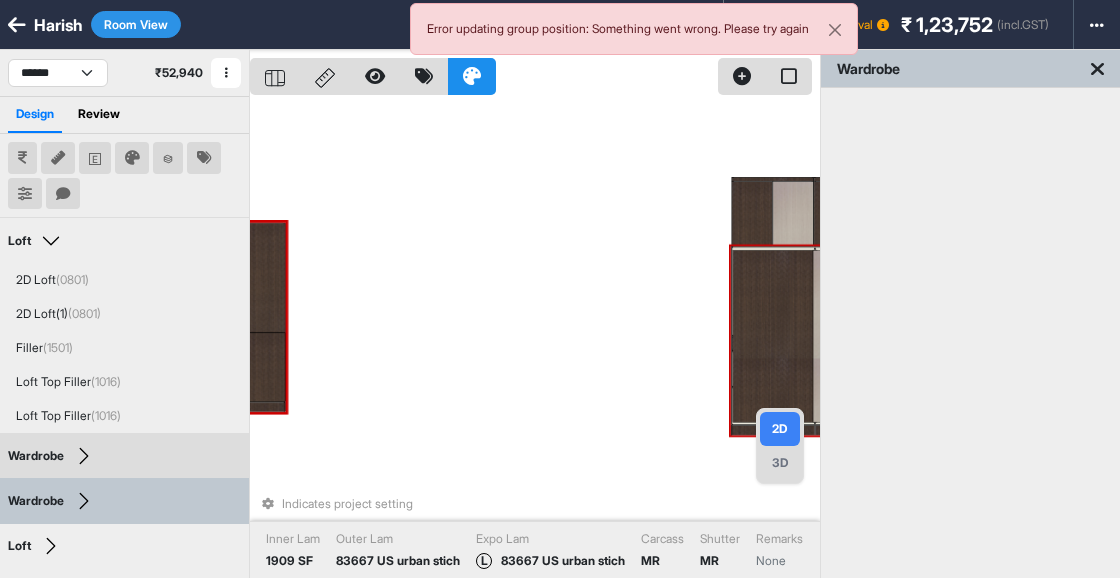 click at bounding box center [774, 336] 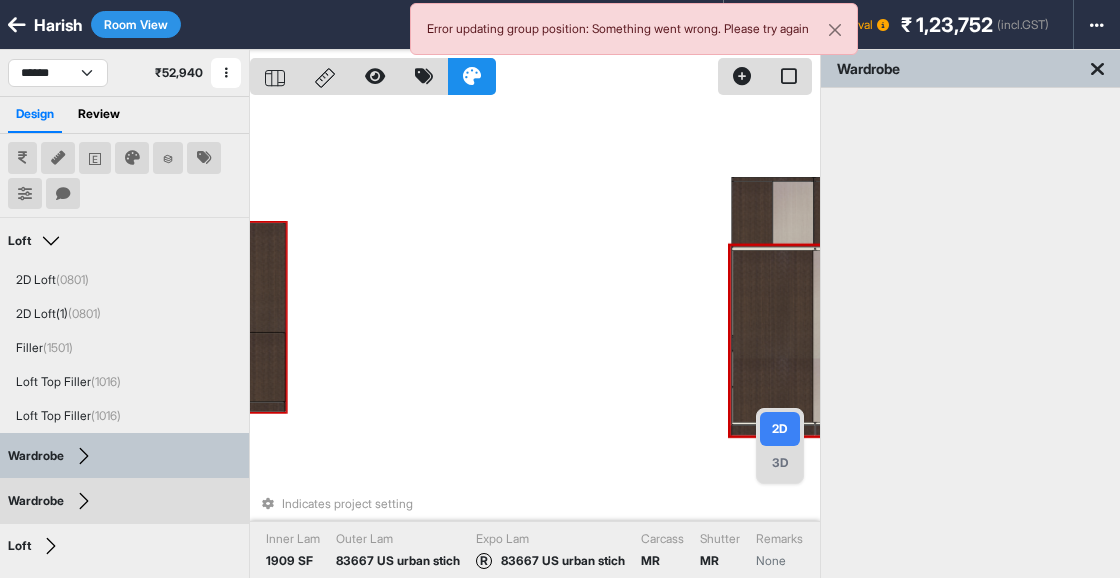 click at bounding box center [265, 281] 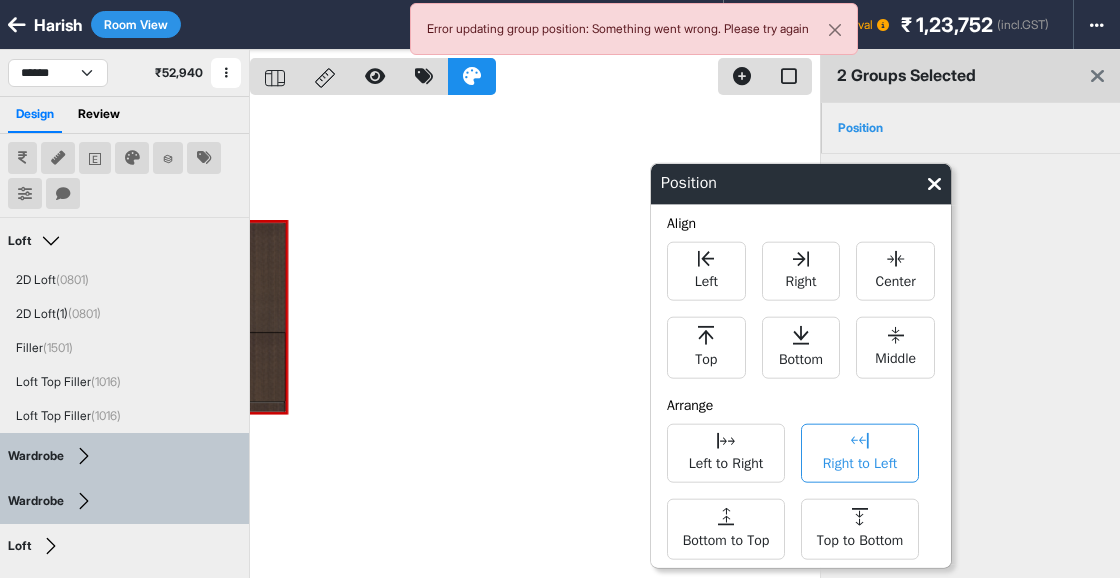 click on "Right to Left" at bounding box center [860, 461] 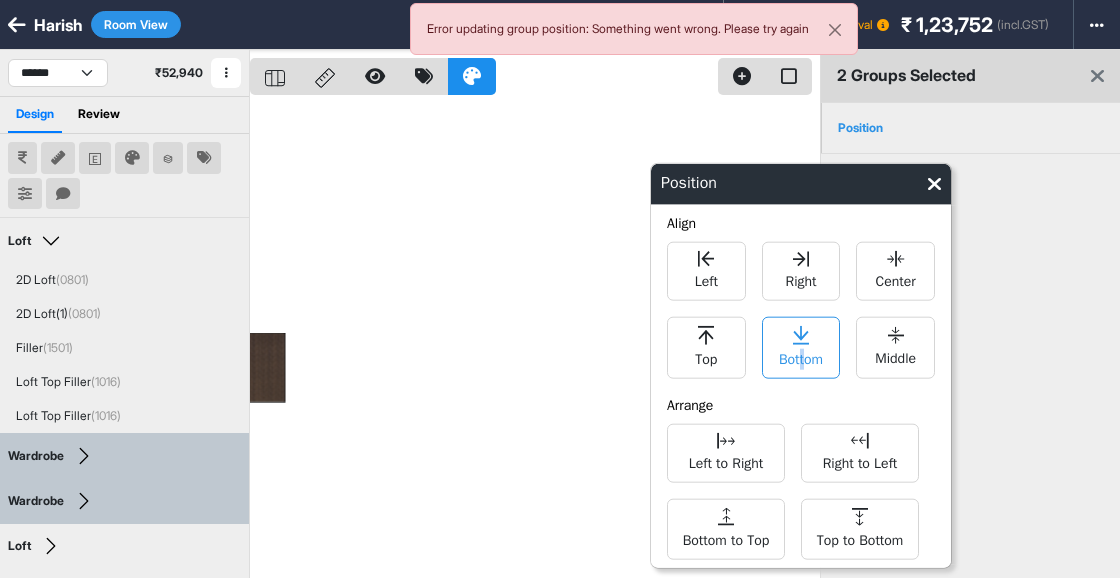 click on "Bottom" at bounding box center (801, 357) 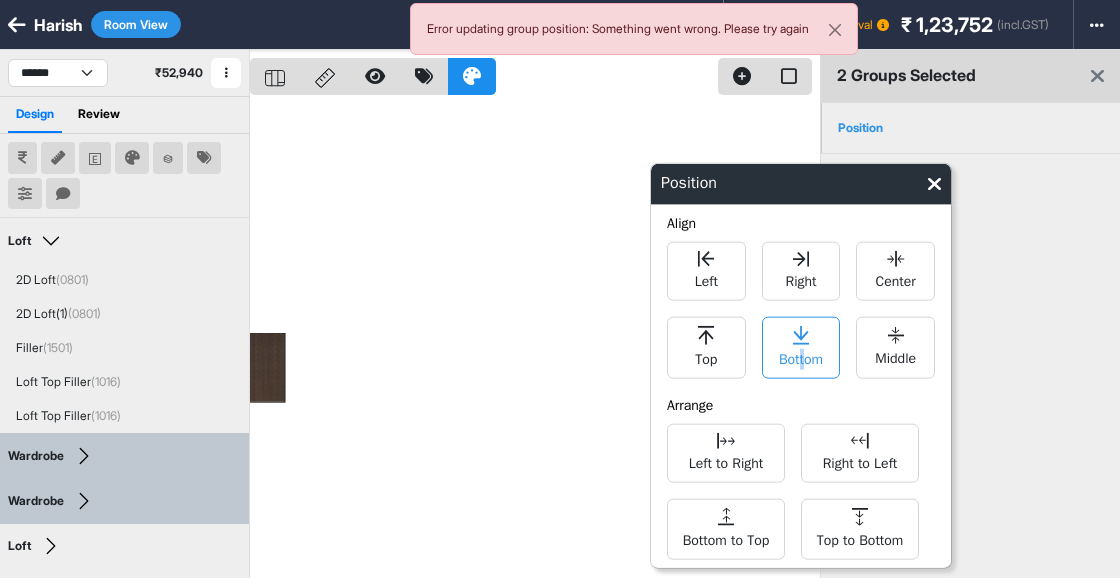 click on "Bottom" at bounding box center [801, 357] 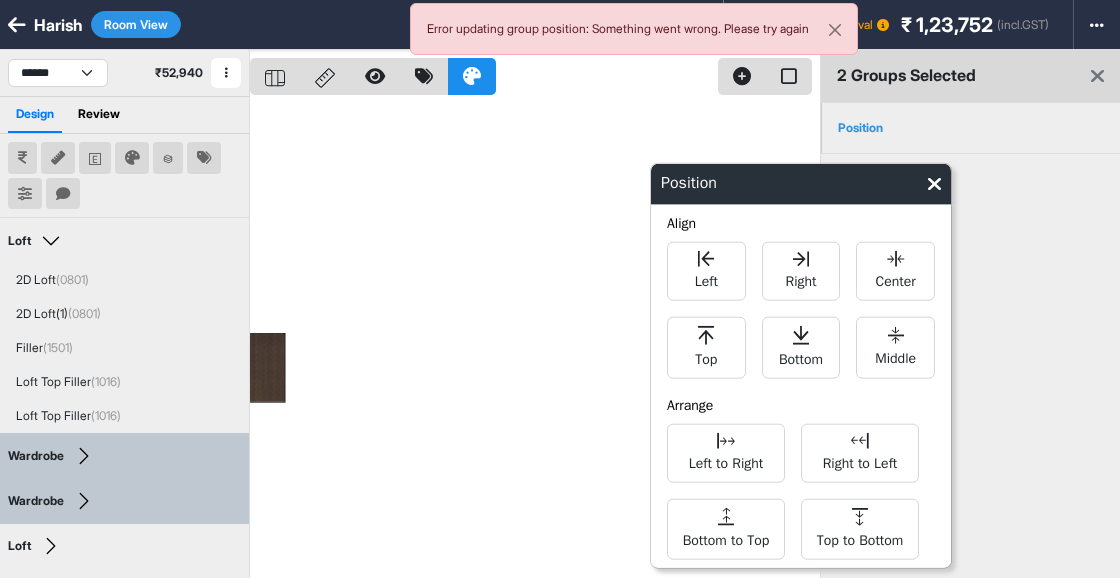 click at bounding box center [535, 339] 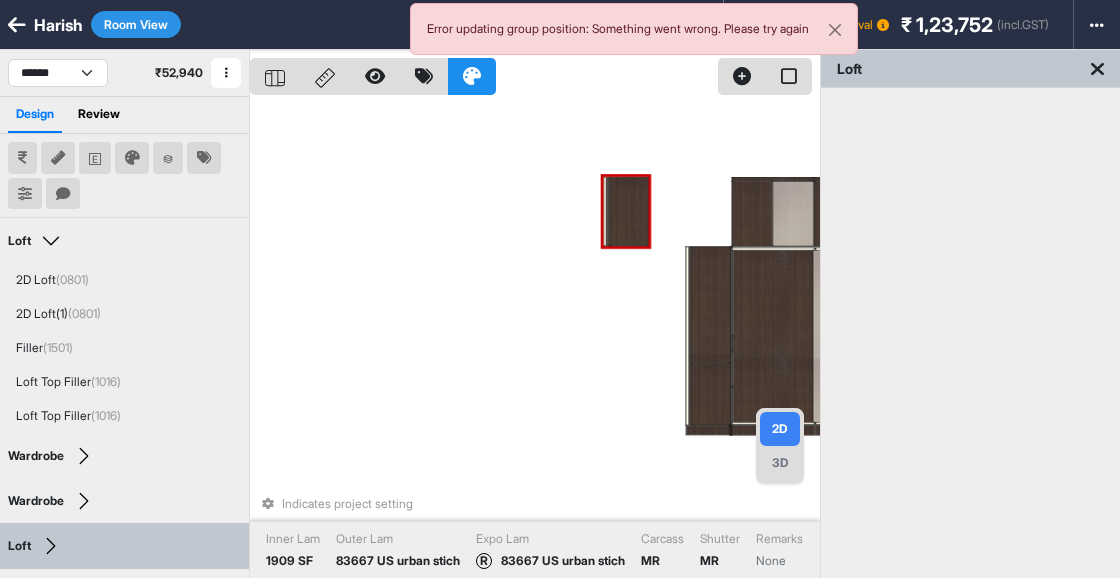 drag, startPoint x: 269, startPoint y: 365, endPoint x: 632, endPoint y: 199, distance: 399.15536 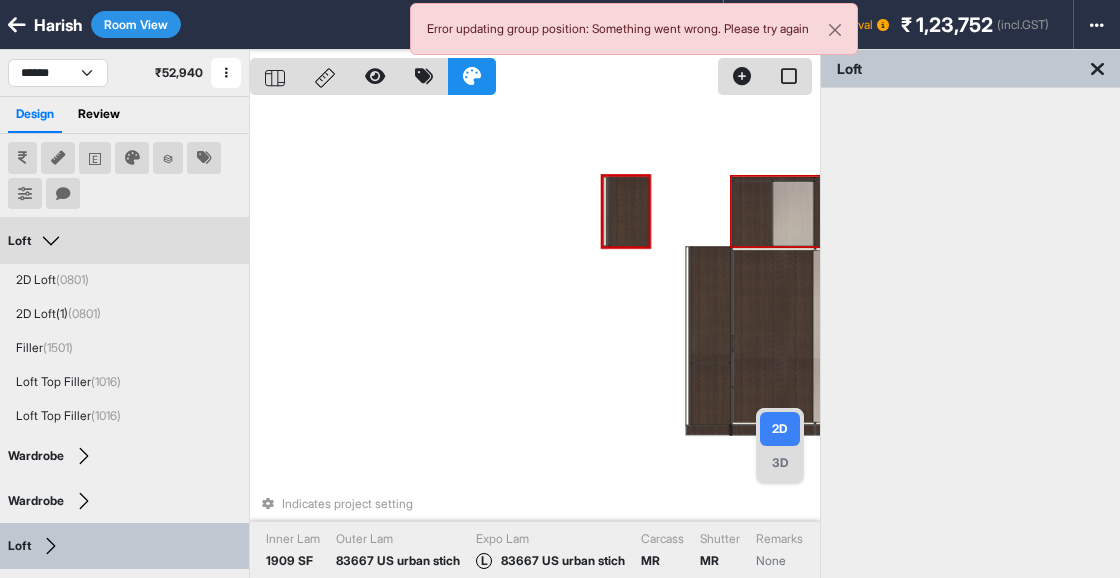 click at bounding box center [752, 213] 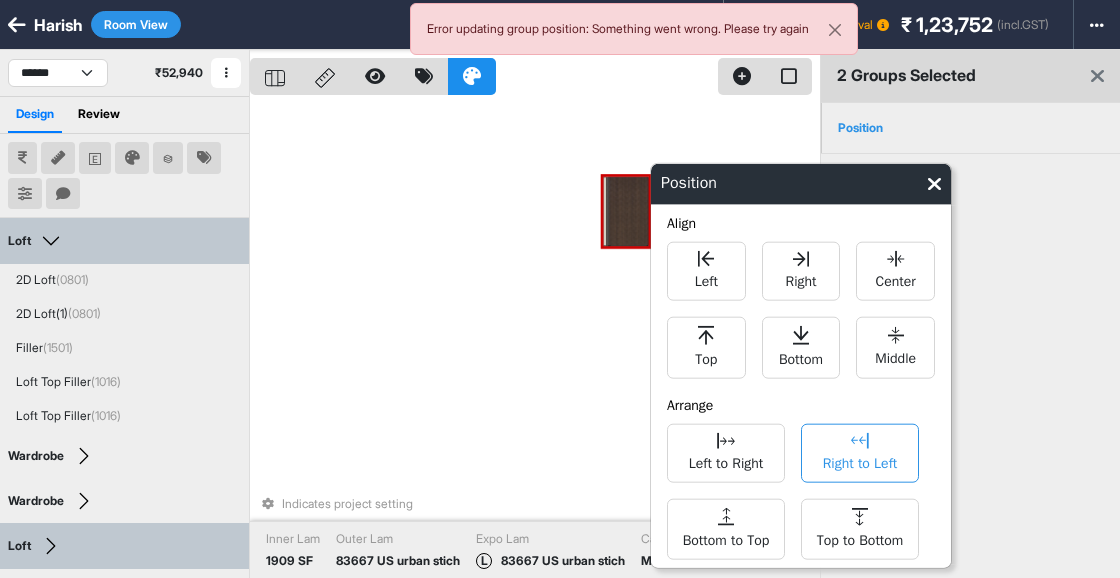 click on "Right to Left" at bounding box center (860, 461) 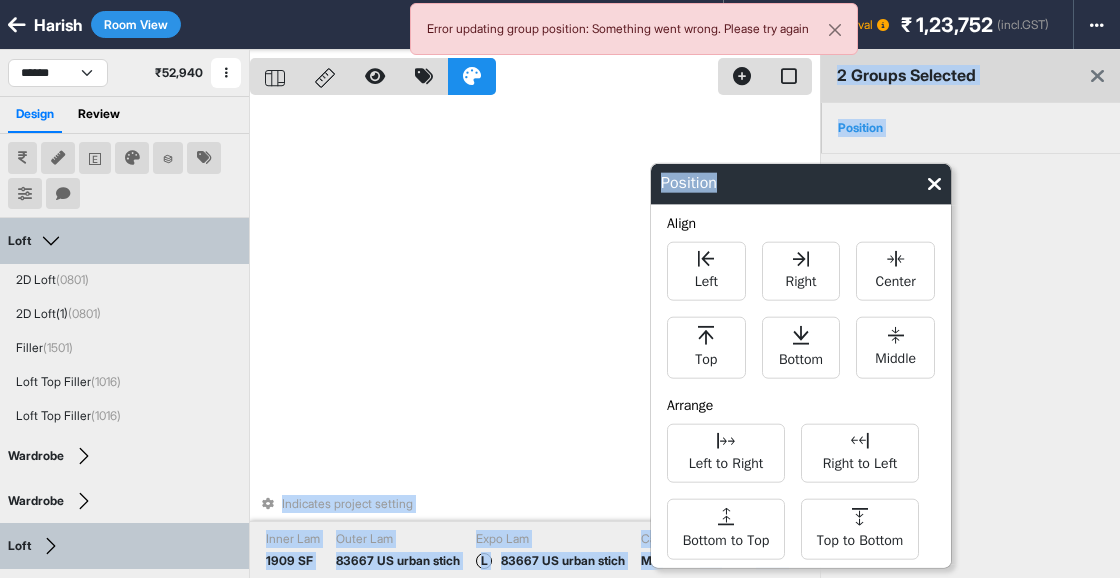 drag, startPoint x: 807, startPoint y: 168, endPoint x: 559, endPoint y: 156, distance: 248.29015 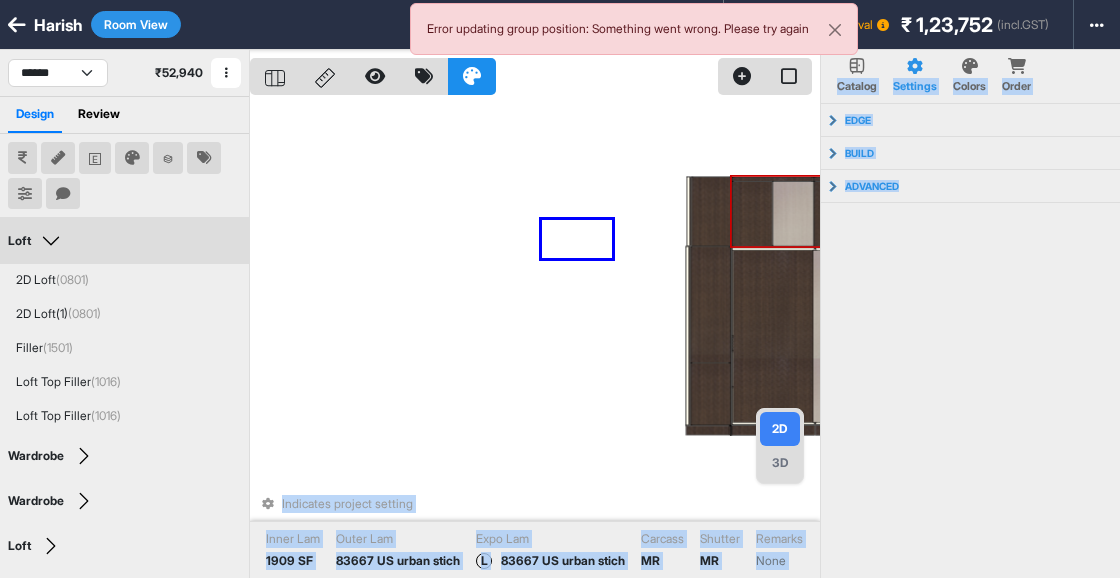 click on "Indicates project setting Inner Lam 1909 SF Outer Lam 83667 US urban stich Expo Lam L 83667 US urban stich Carcass MR Shutter MR Remarks None" at bounding box center (535, 339) 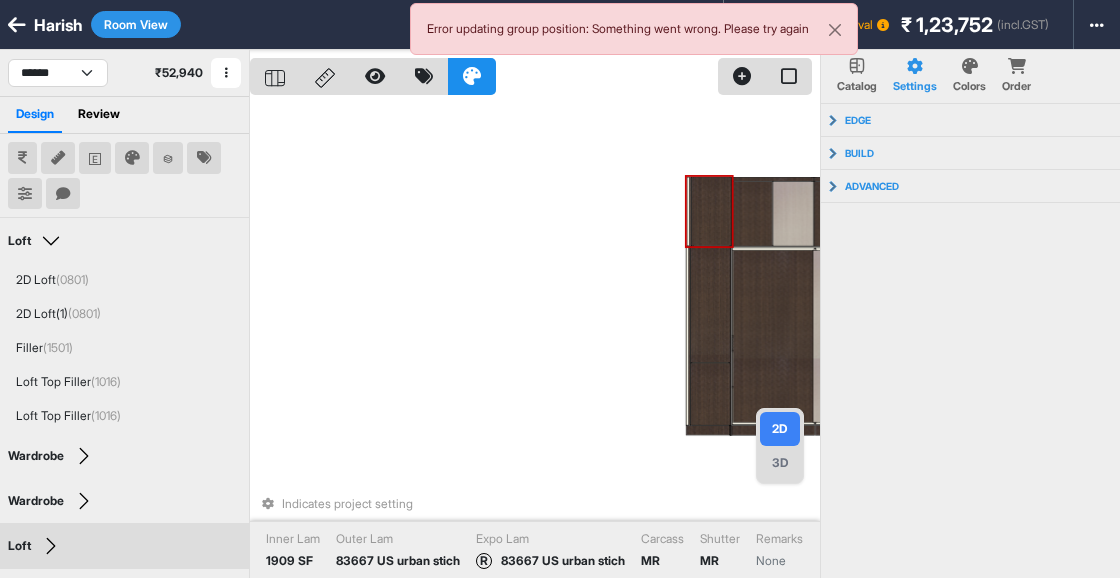 click at bounding box center (711, 211) 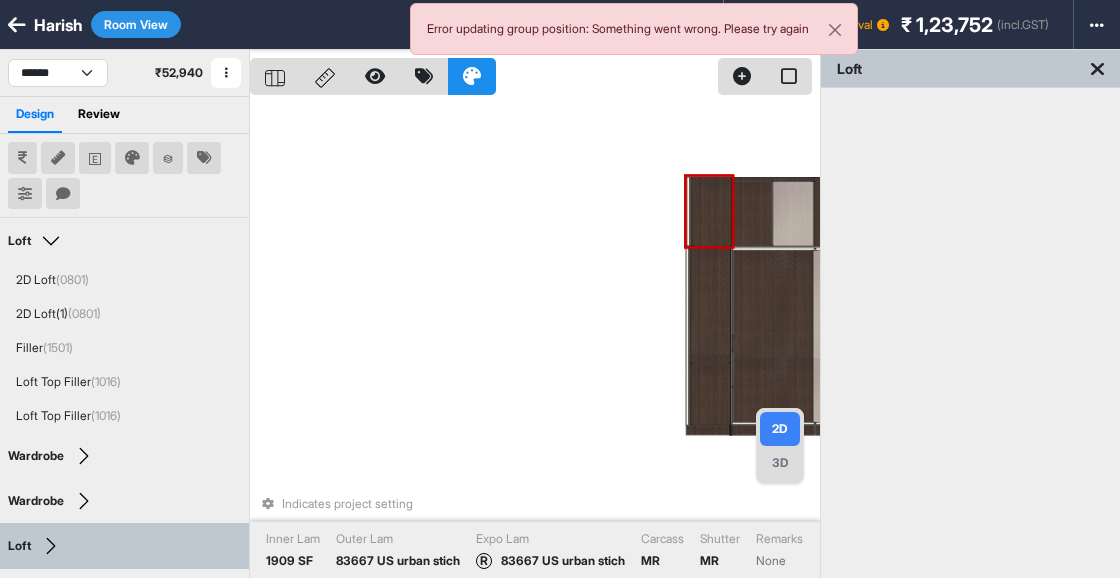 click at bounding box center (711, 211) 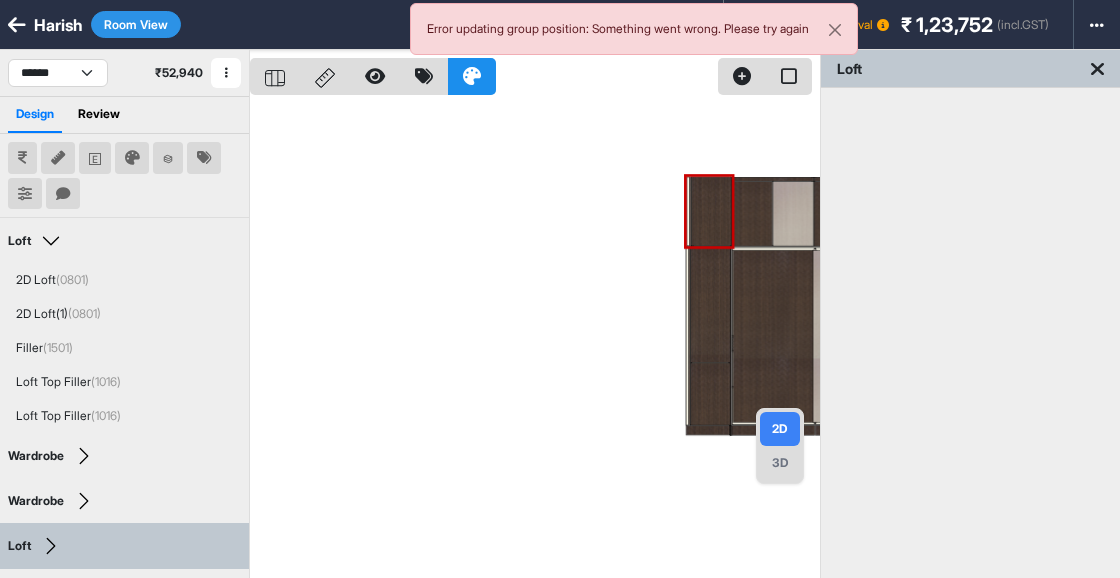 click on "Room View" at bounding box center [136, 24] 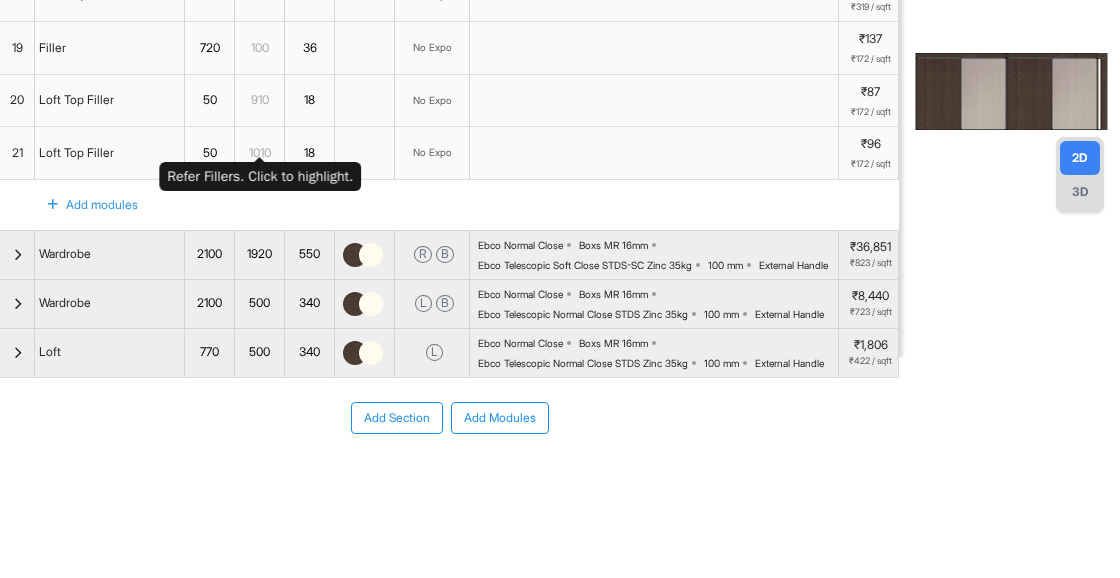 scroll, scrollTop: 306, scrollLeft: 0, axis: vertical 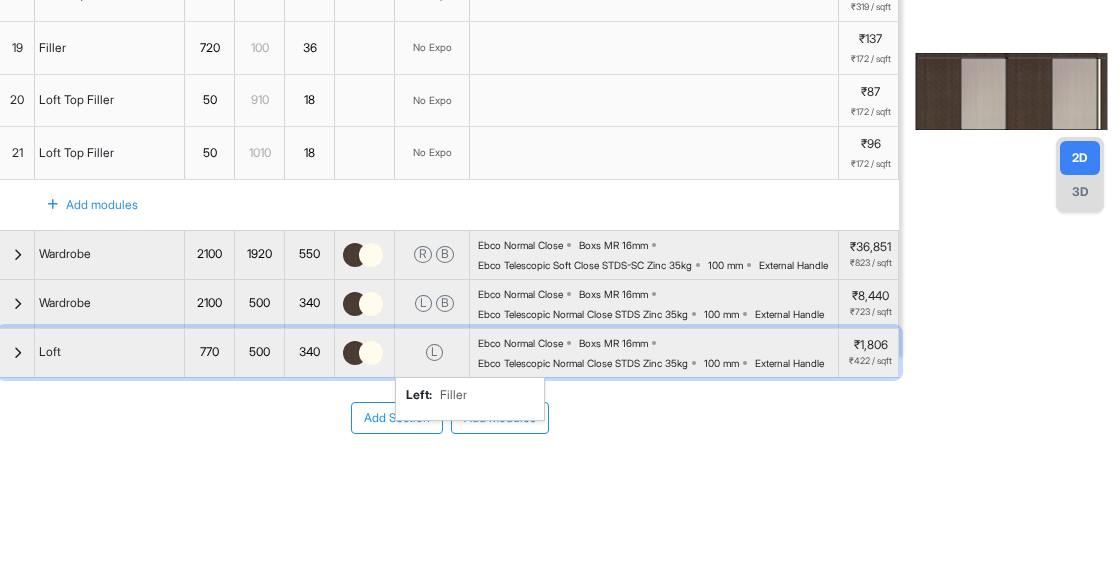 click on "L" at bounding box center (434, 352) 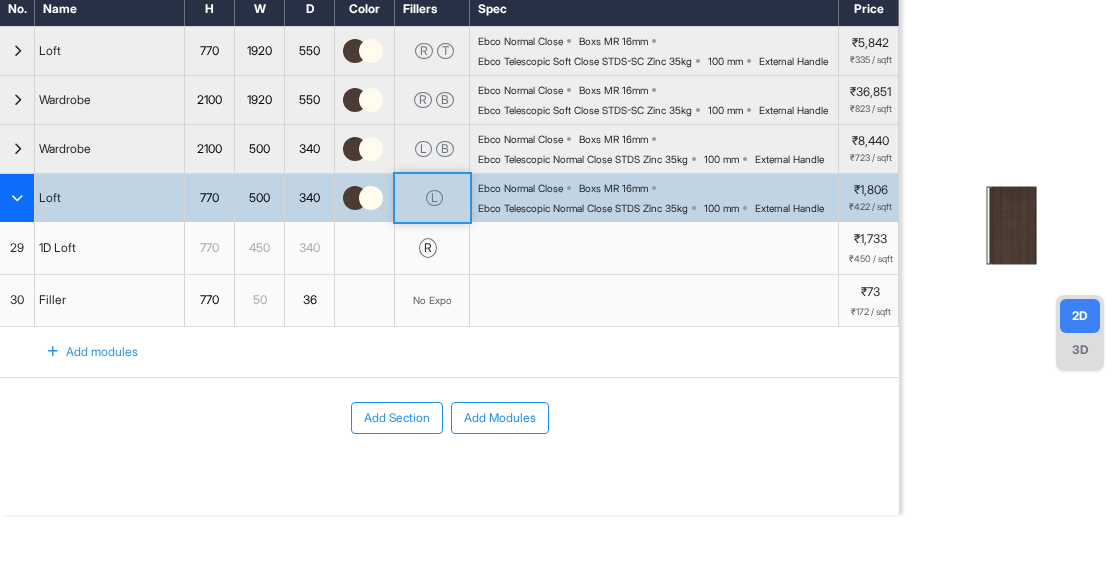 scroll, scrollTop: 190, scrollLeft: 0, axis: vertical 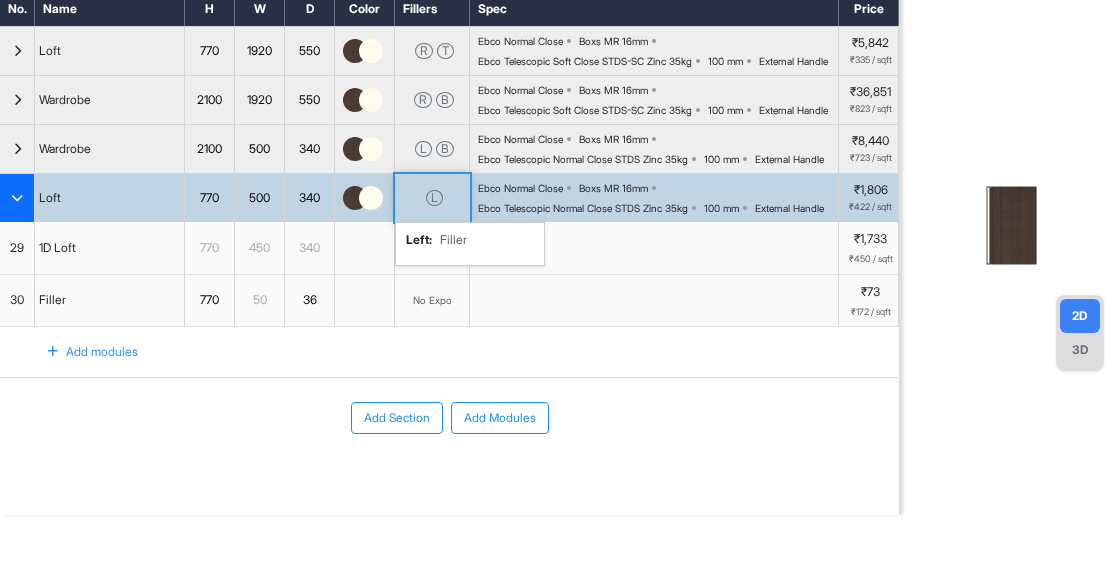 click on "L" at bounding box center (434, 198) 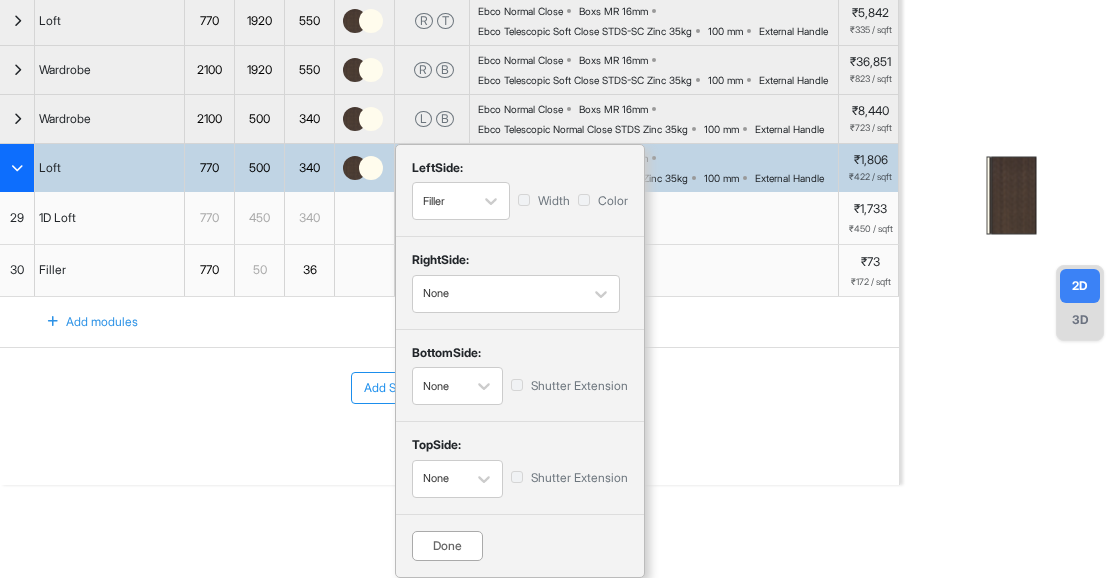 scroll, scrollTop: 198, scrollLeft: 0, axis: vertical 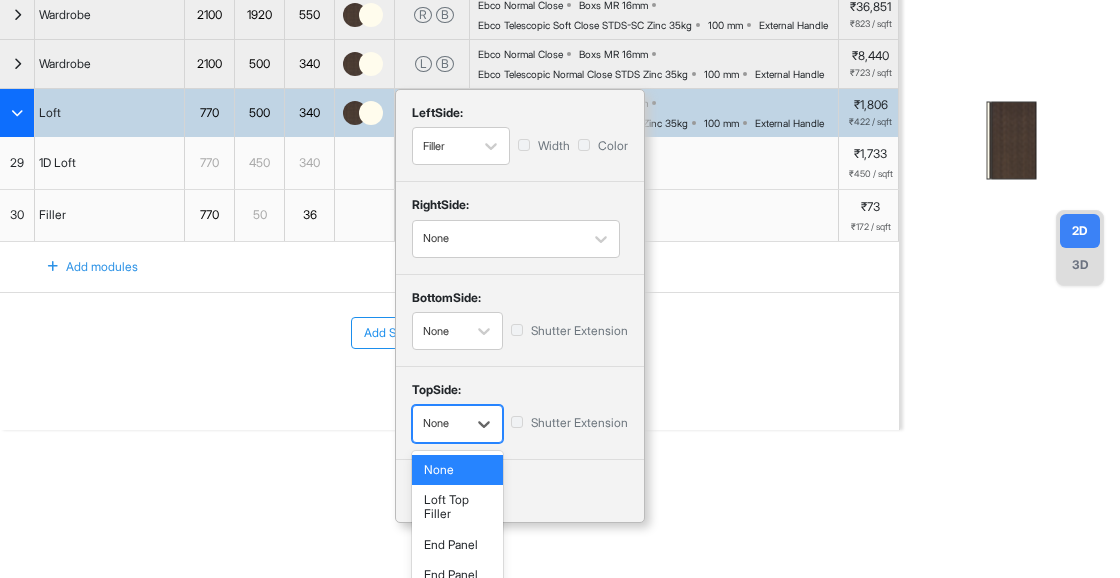 click on "None" at bounding box center [439, 423] 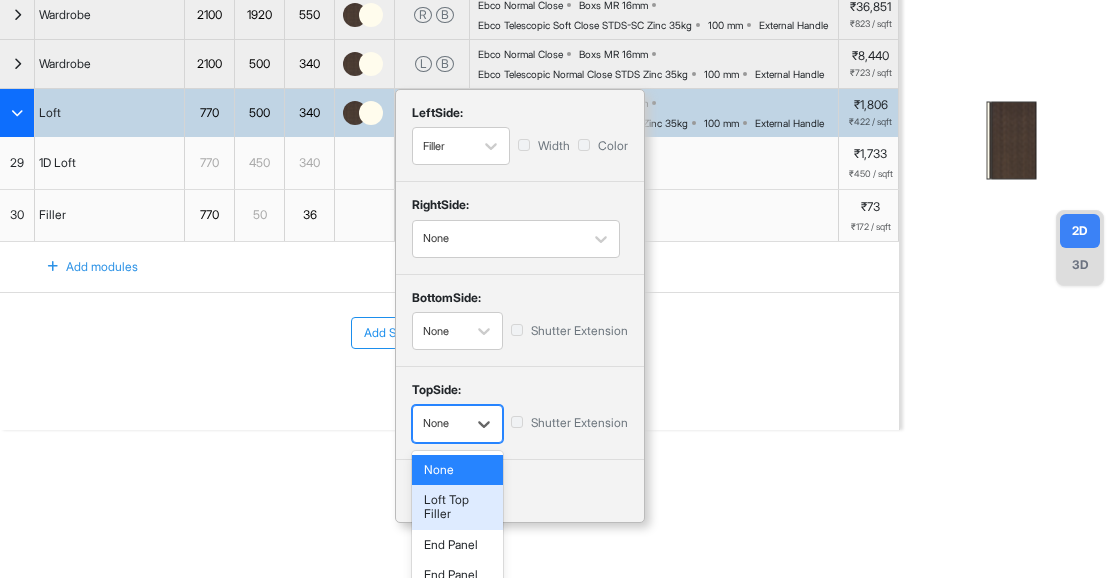 click on "Loft Top Filler" at bounding box center (457, 507) 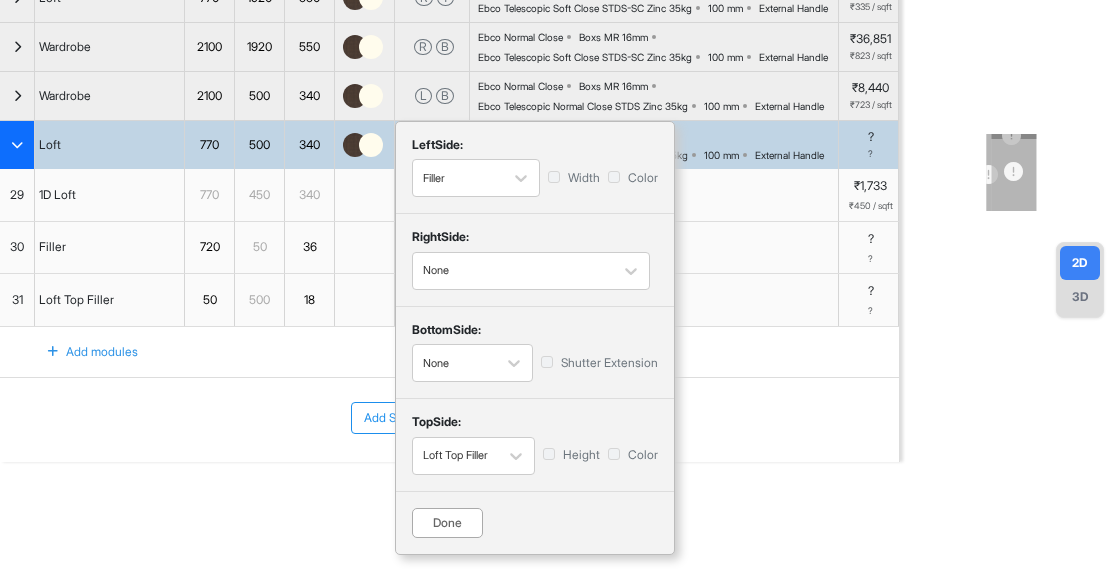 click on "Done" at bounding box center [447, 523] 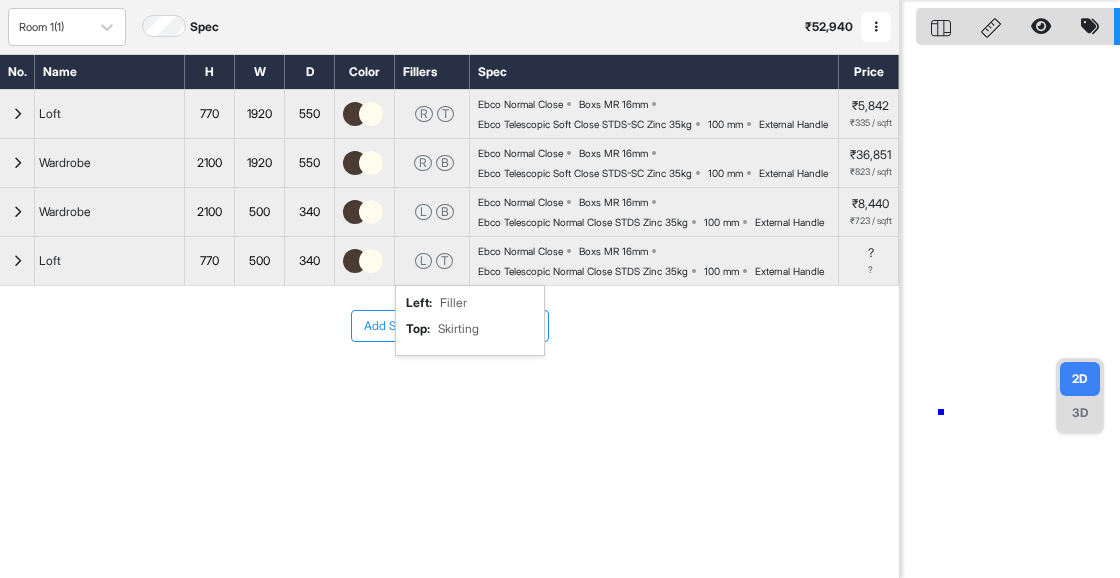 scroll, scrollTop: 50, scrollLeft: 0, axis: vertical 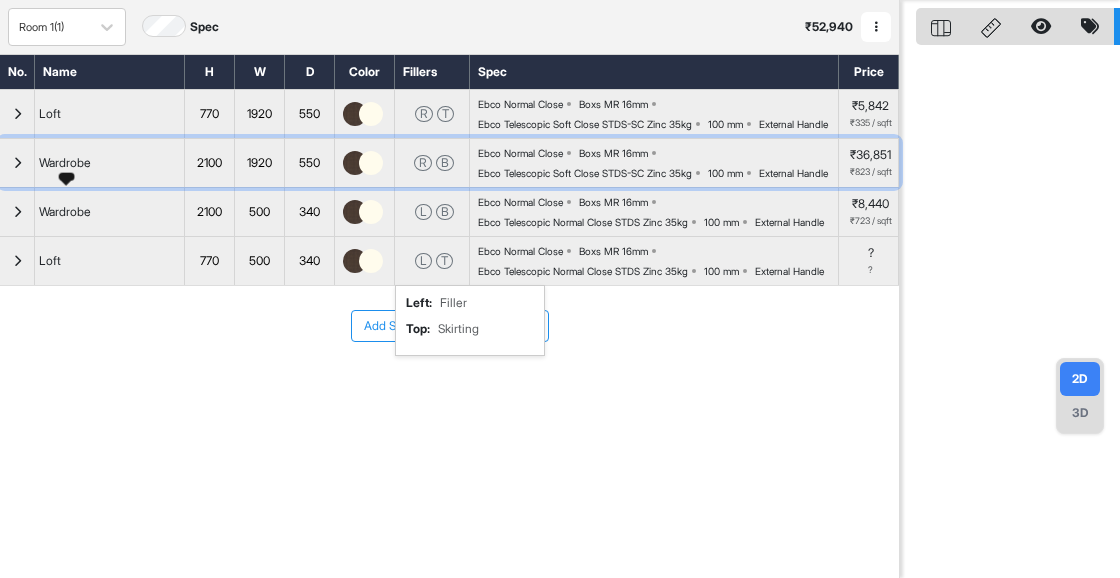 click on "Wardrobe" at bounding box center (65, 163) 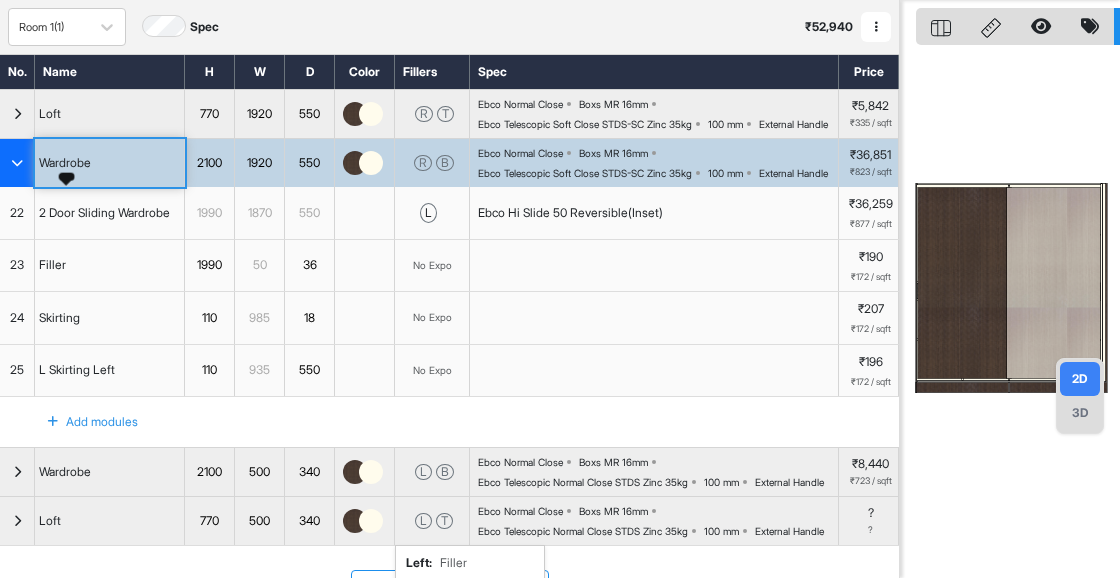 type 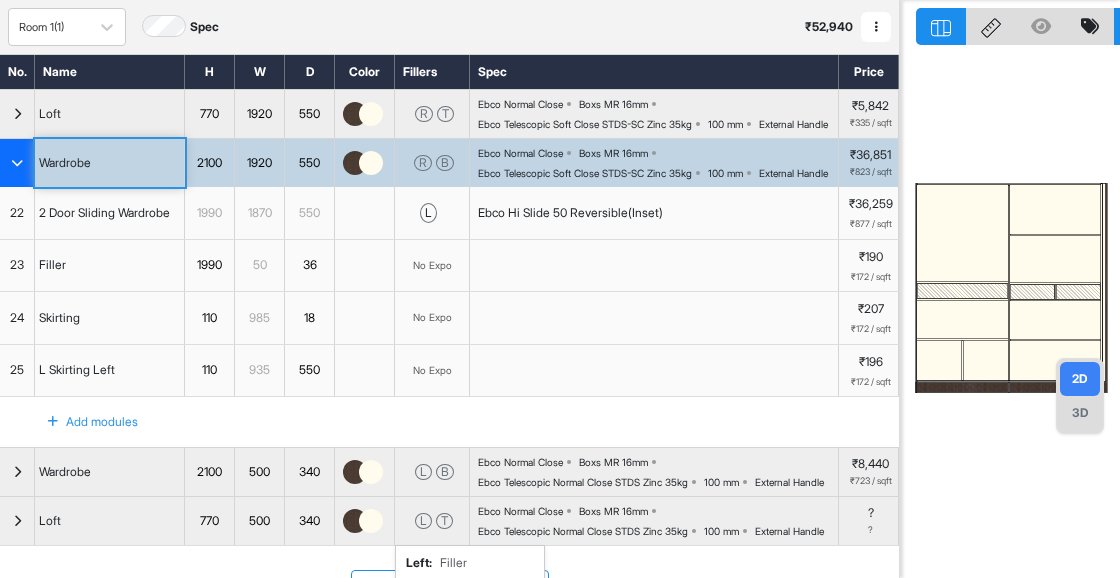 click at bounding box center [1031, 291] 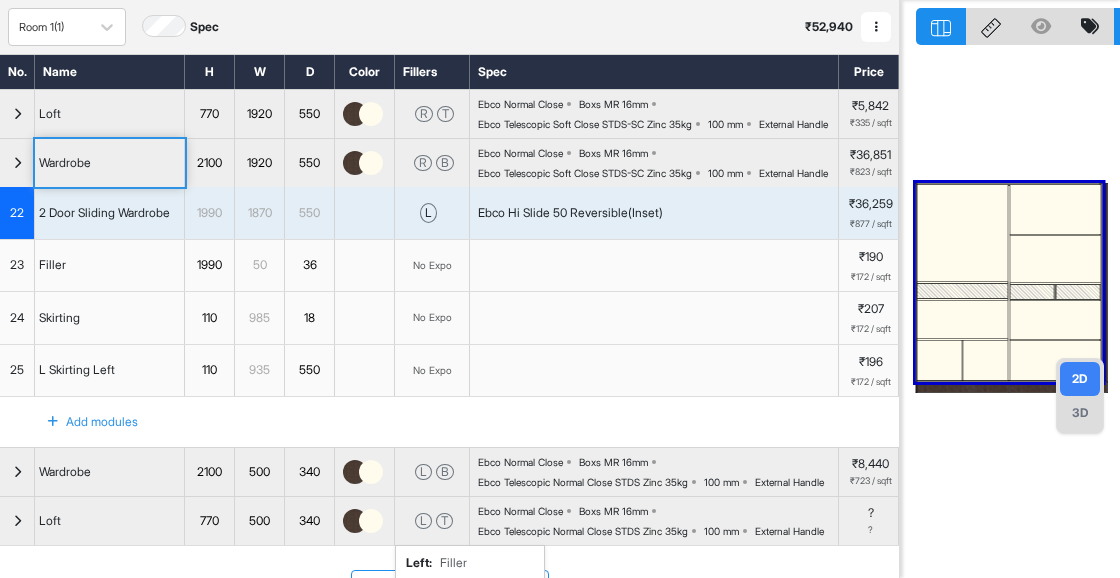 click at bounding box center [1031, 291] 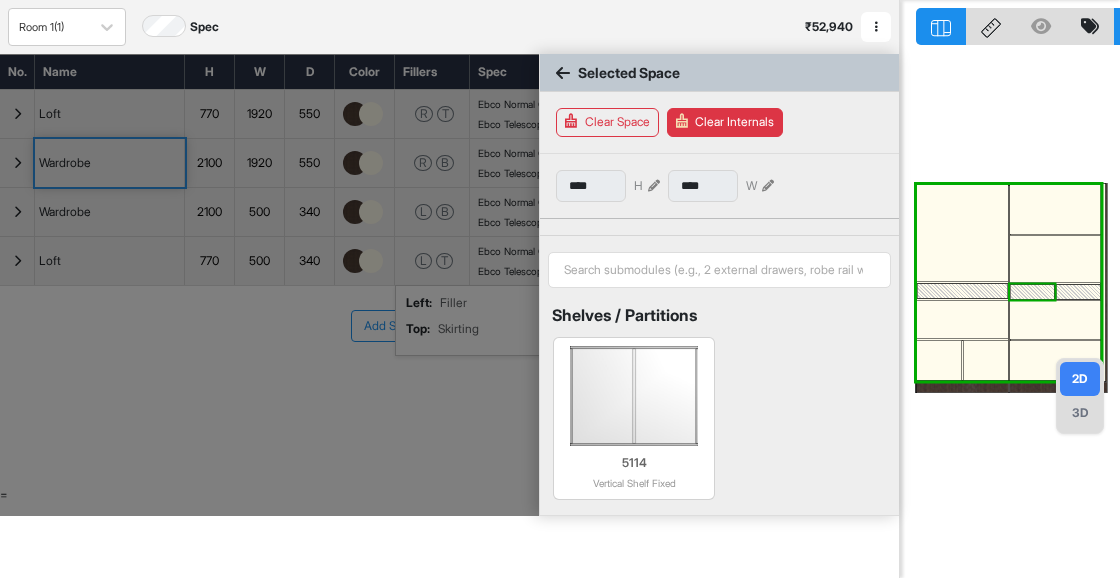 click at bounding box center (1031, 291) 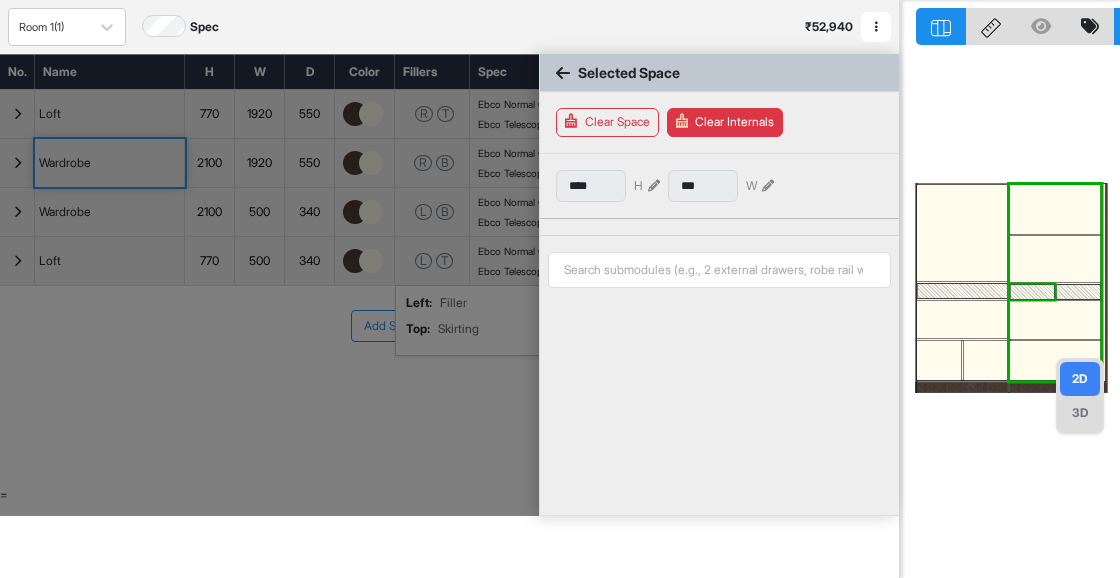 type on "***" 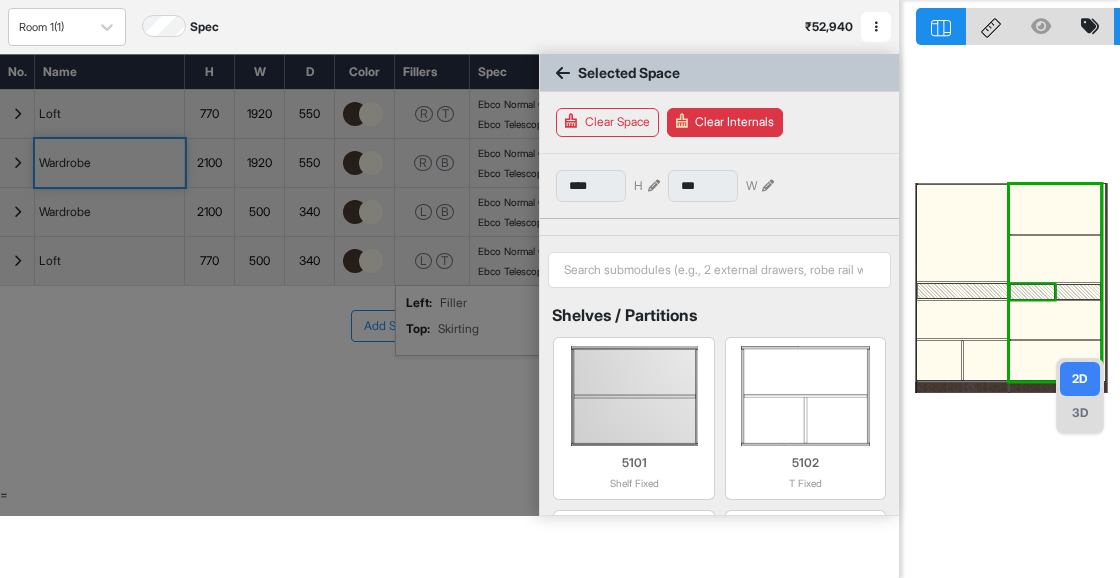 click at bounding box center (1031, 291) 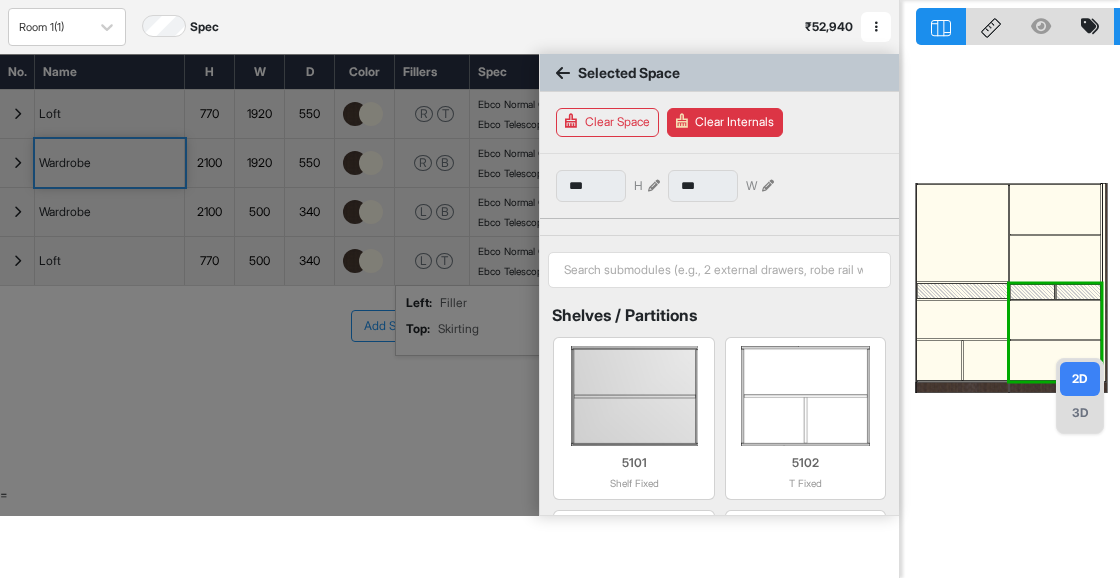 click at bounding box center (1054, 320) 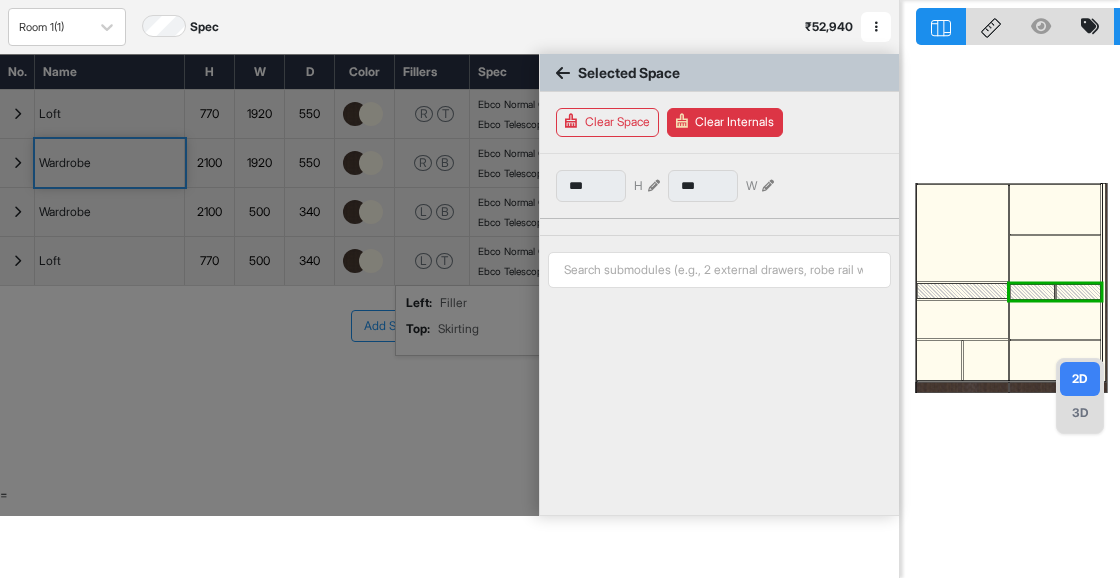 type on "***" 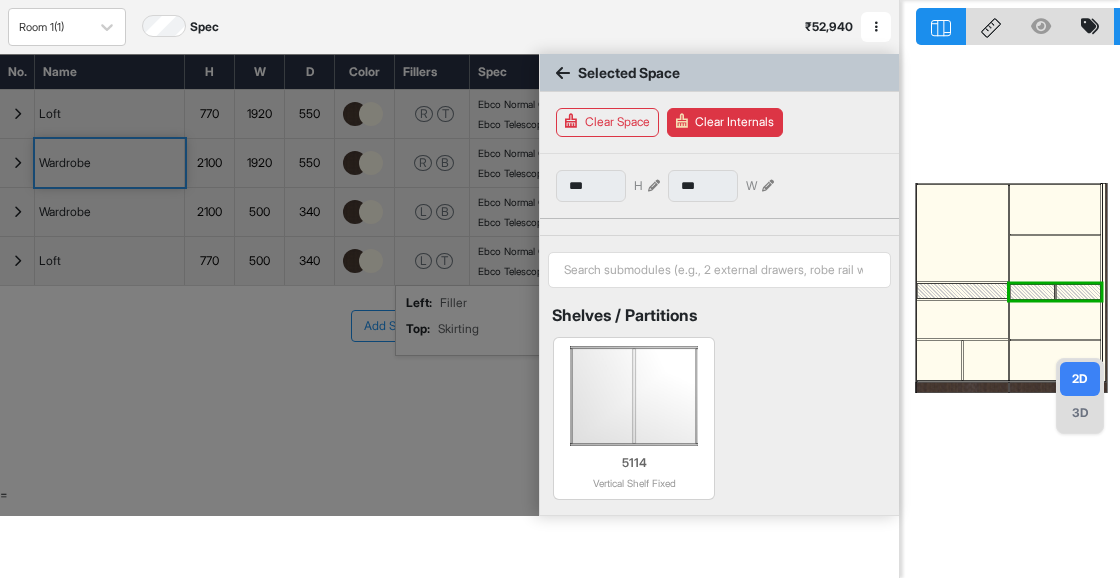 click at bounding box center (1031, 291) 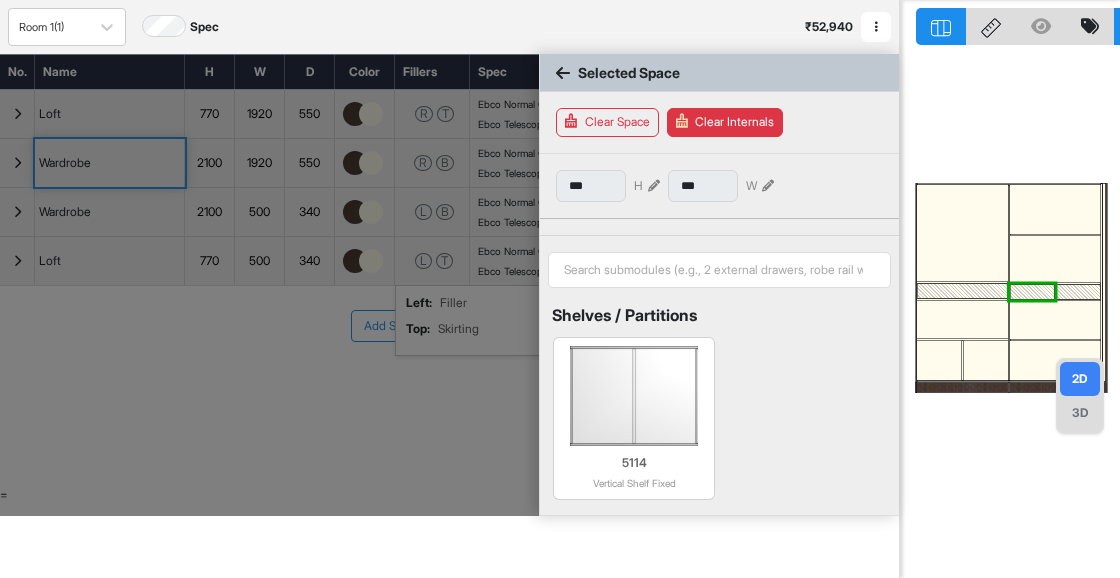 click at bounding box center (1031, 291) 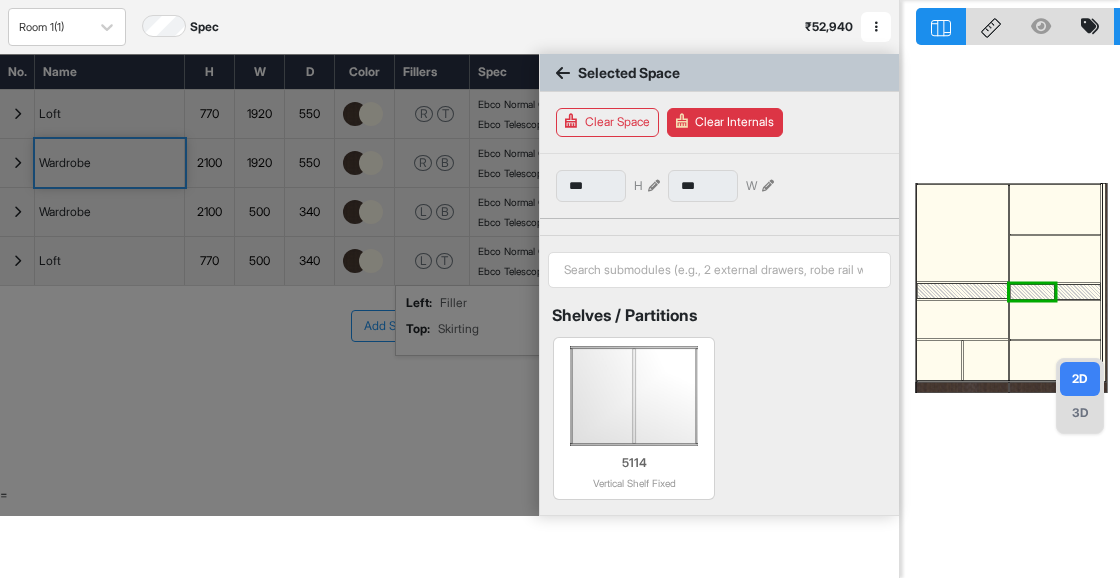 click at bounding box center (1054, 320) 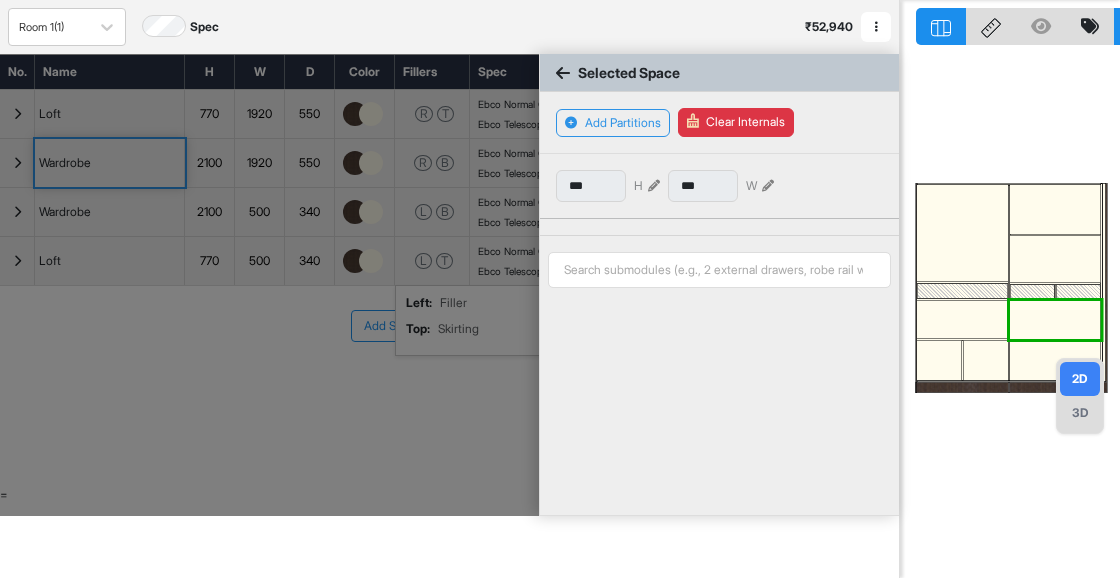 type on "***" 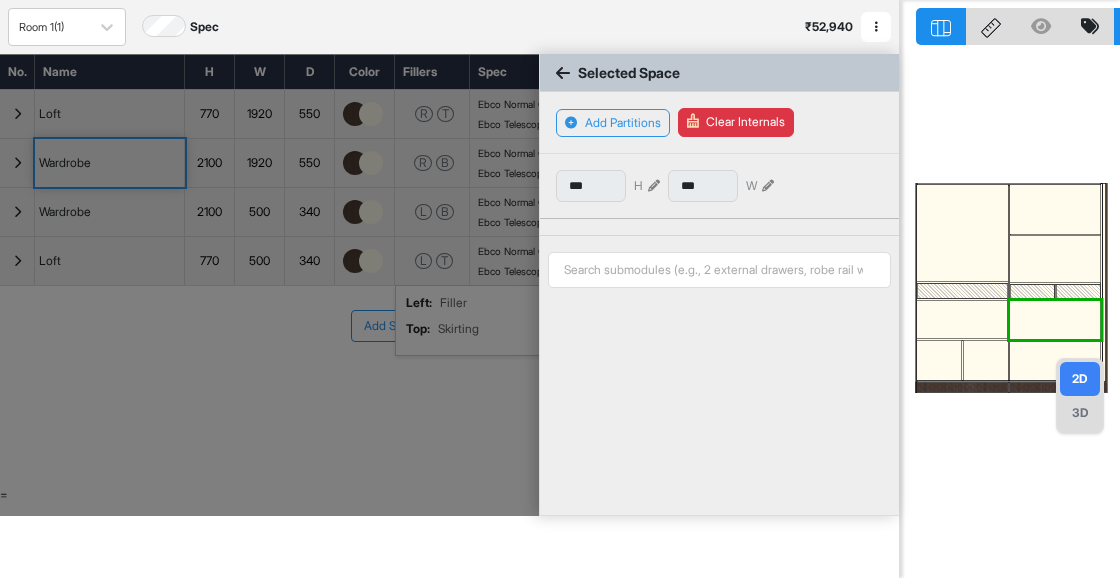 type on "***" 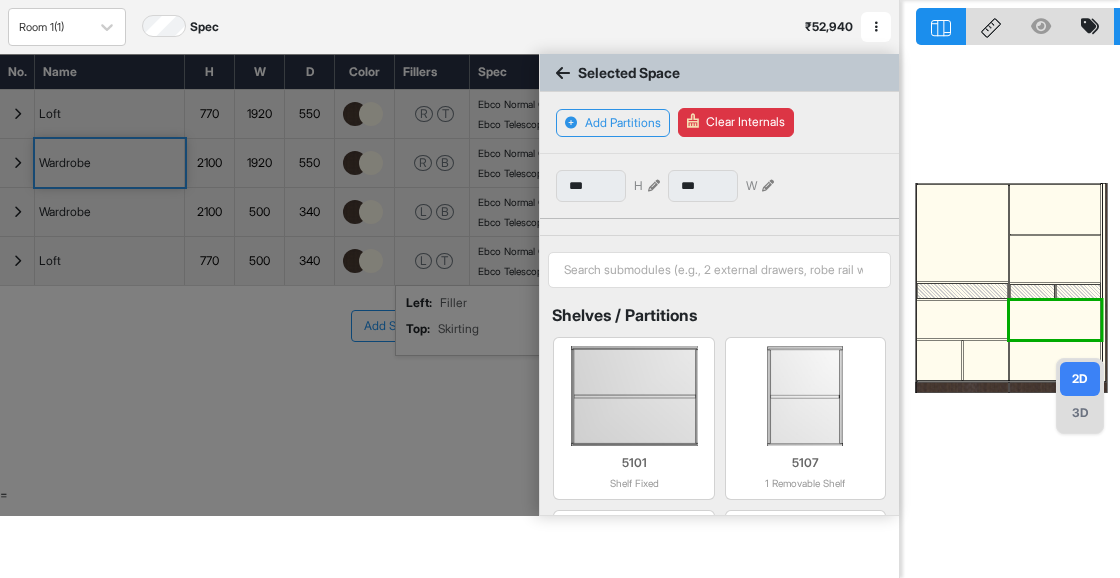 click at bounding box center [1031, 291] 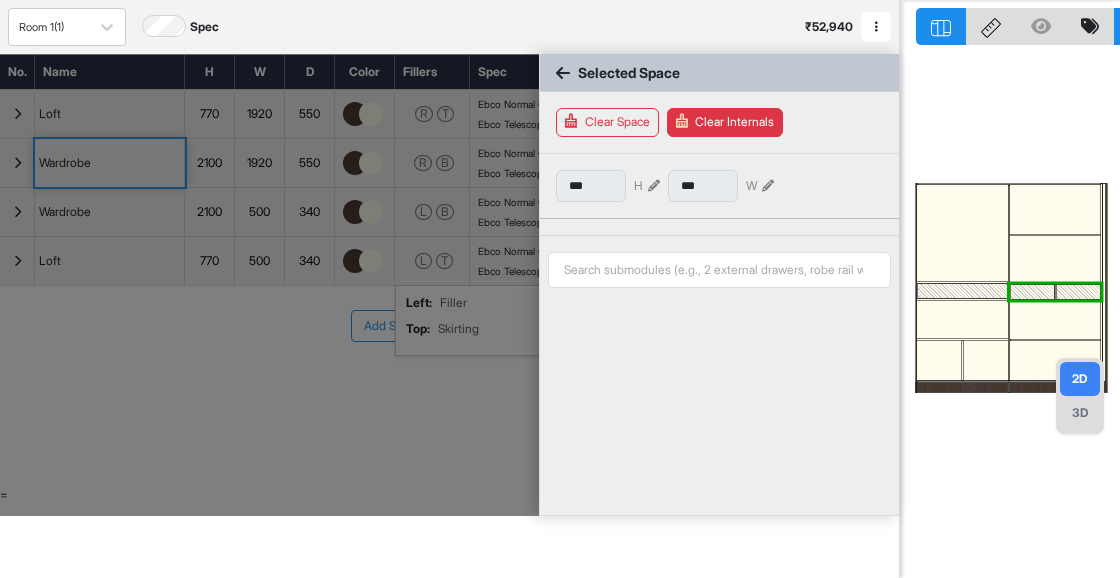 type on "***" 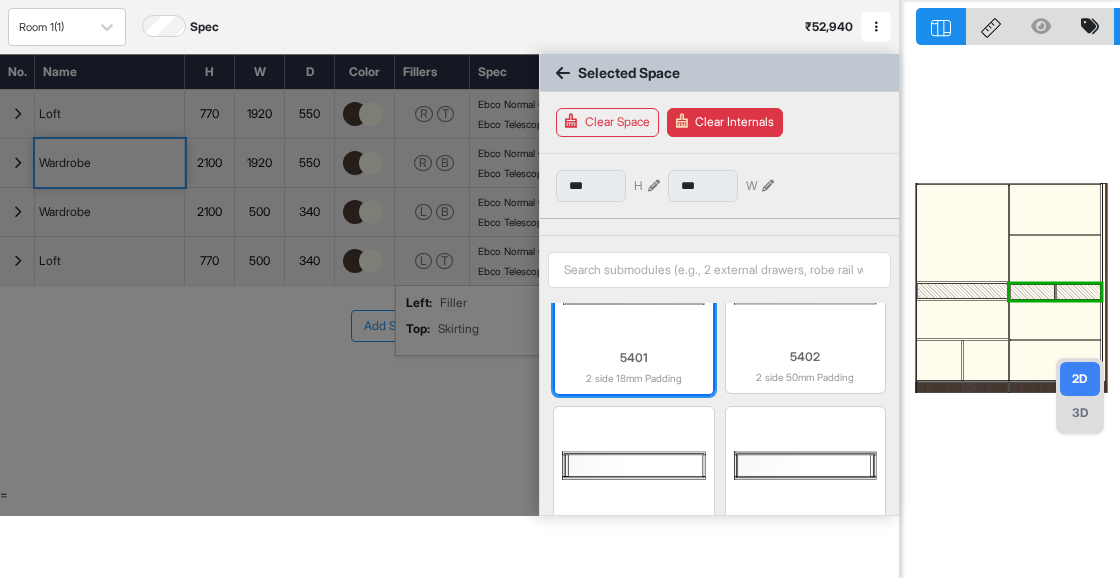 scroll, scrollTop: 919, scrollLeft: 0, axis: vertical 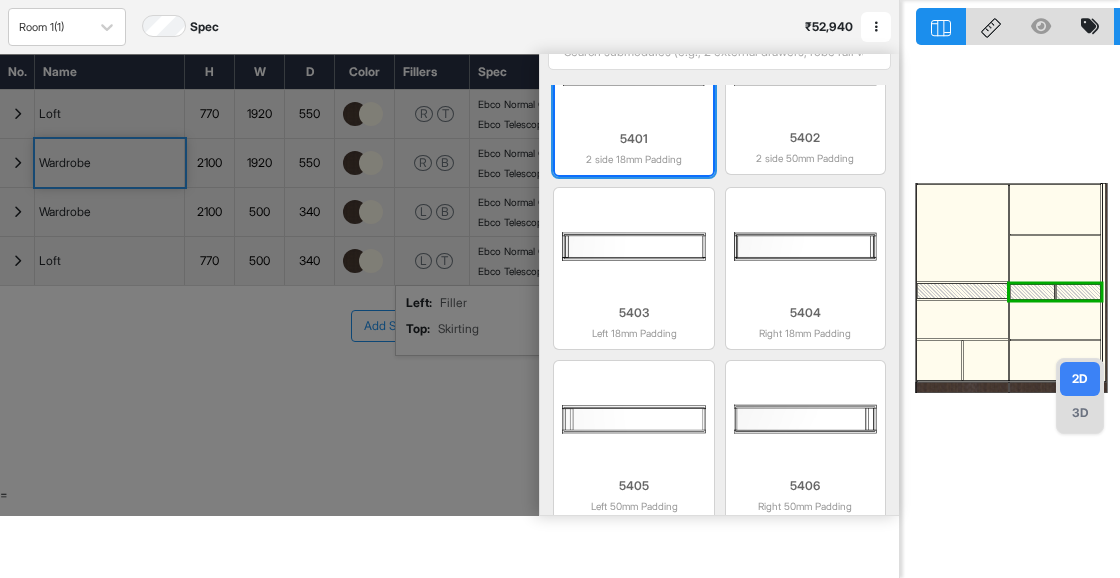 click at bounding box center (633, 419) 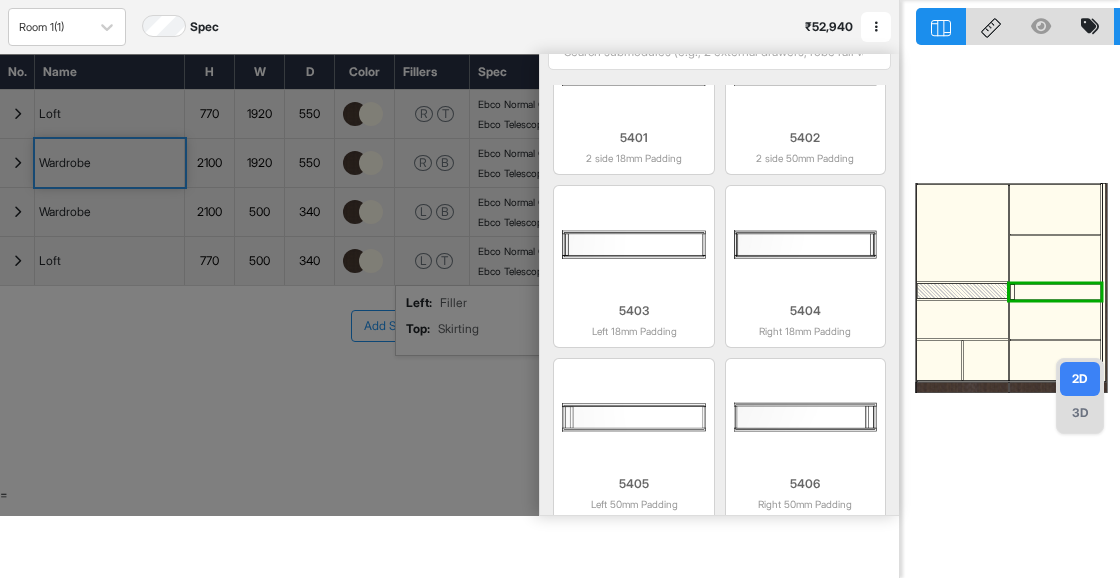 scroll, scrollTop: 917, scrollLeft: 0, axis: vertical 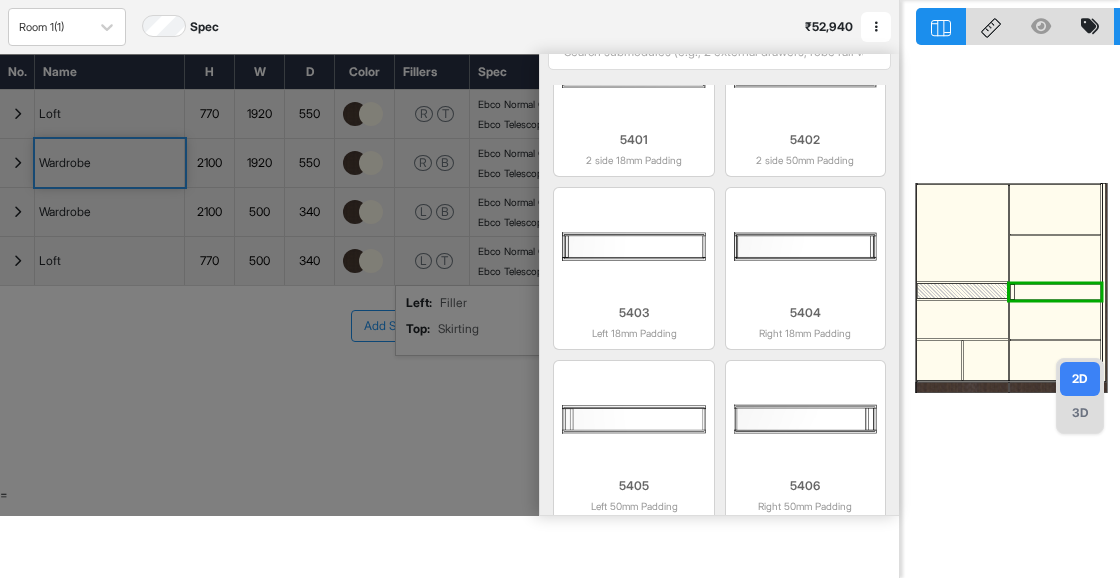 click at bounding box center [1057, 291] 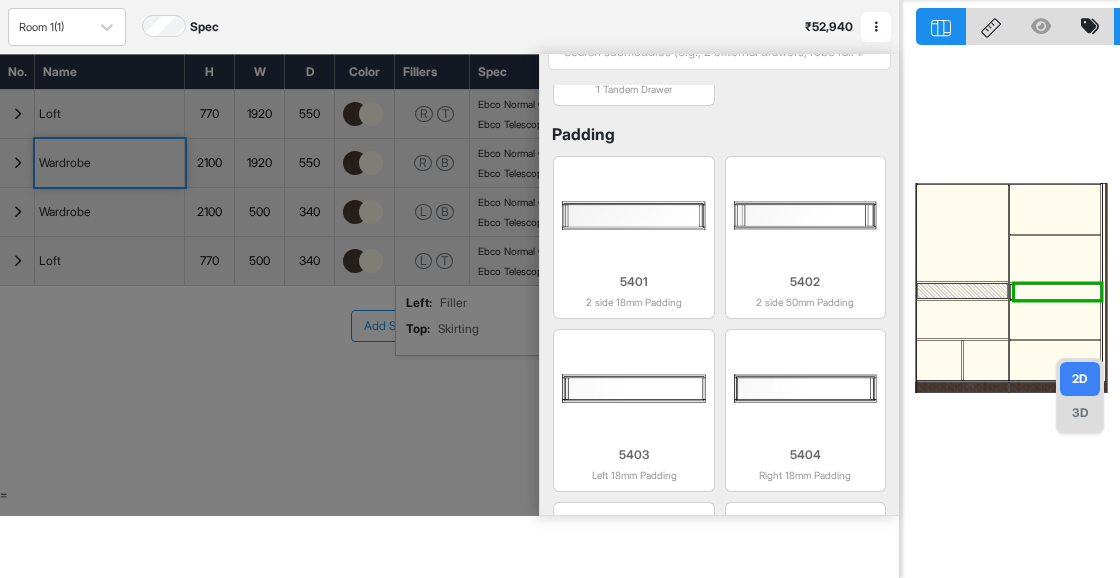 scroll, scrollTop: 781, scrollLeft: 0, axis: vertical 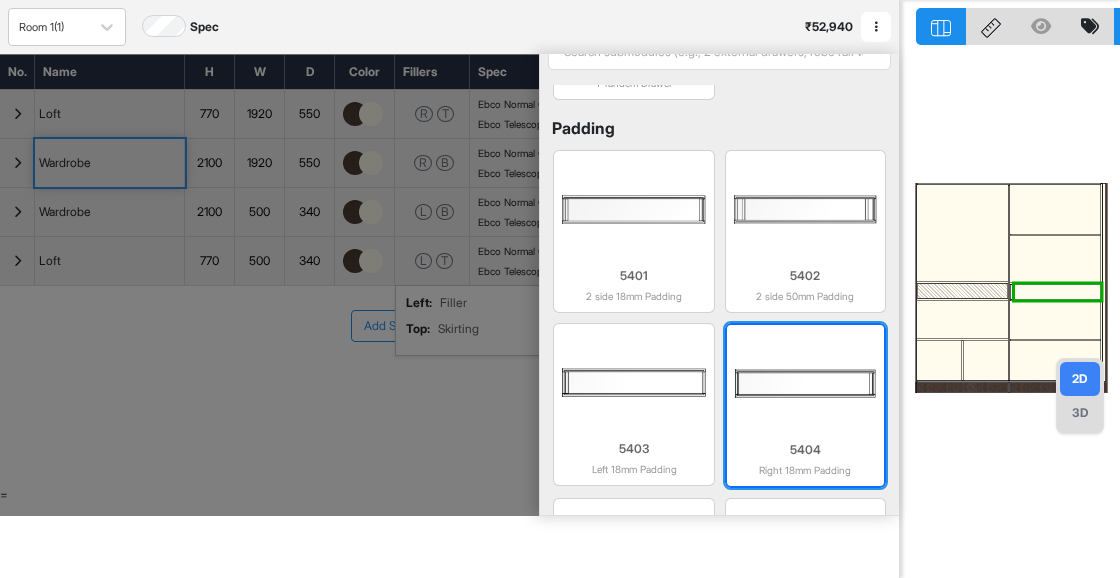 click at bounding box center (805, 383) 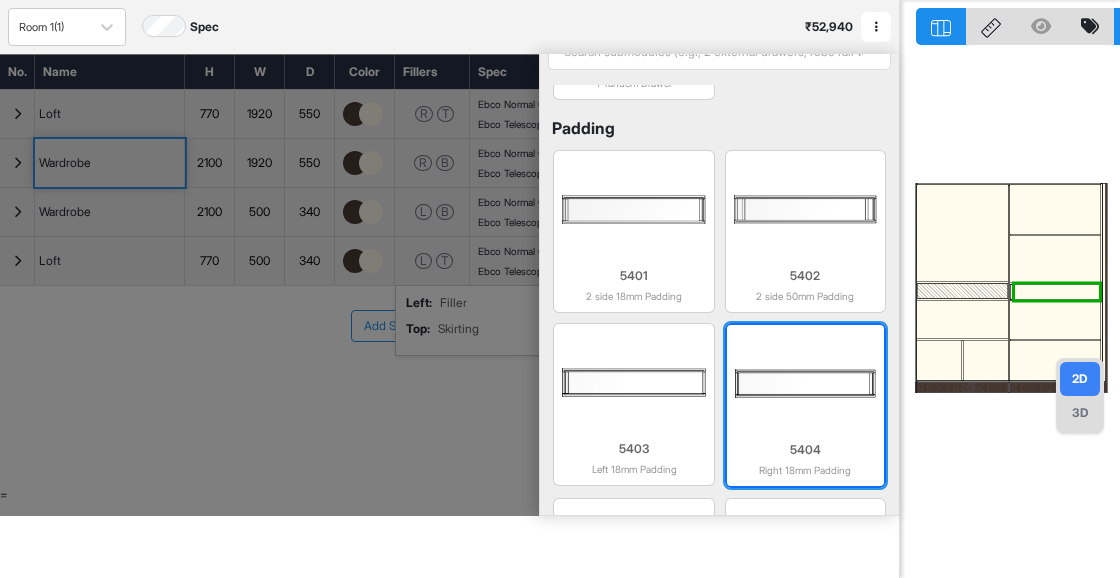 type on "***" 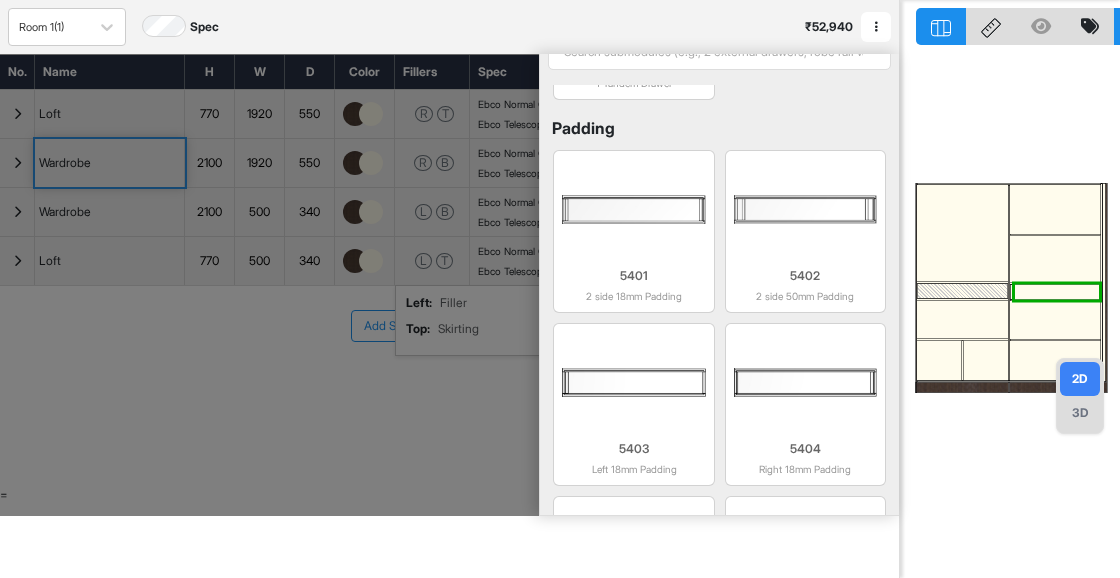 click at bounding box center (1056, 291) 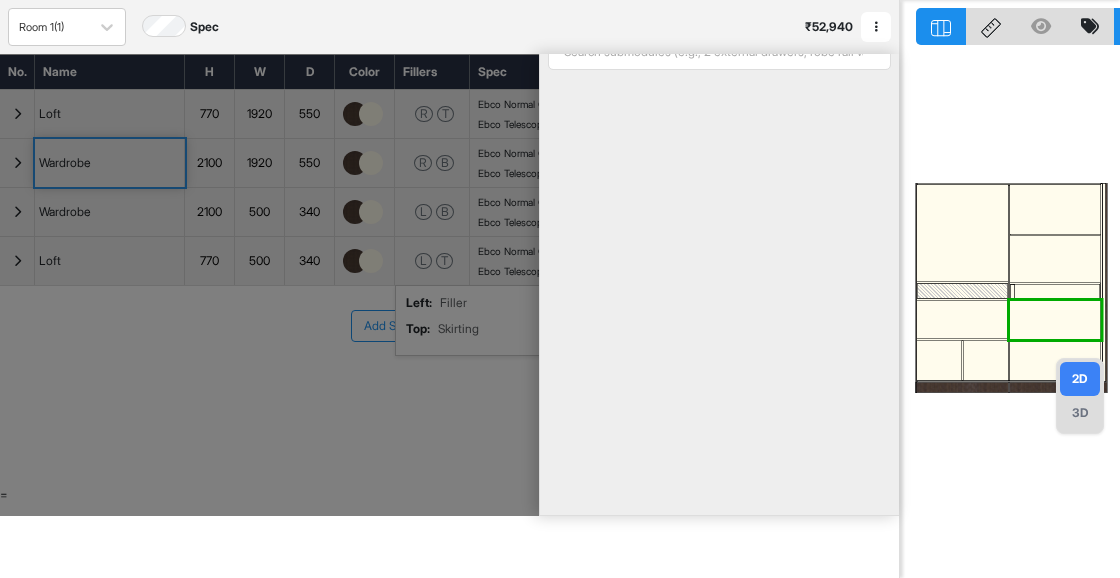 type on "***" 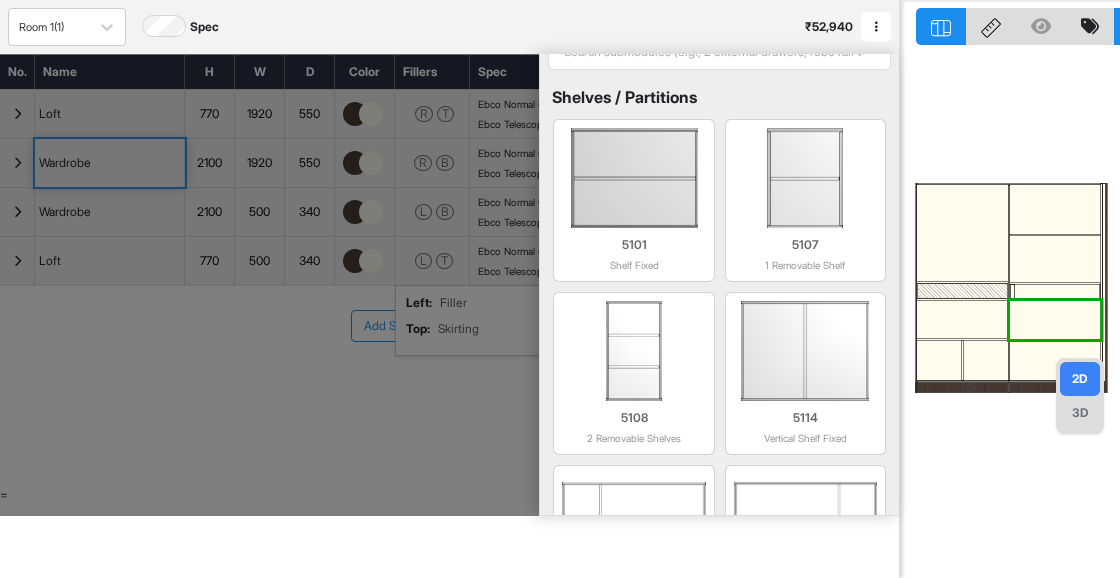 click at bounding box center [1056, 291] 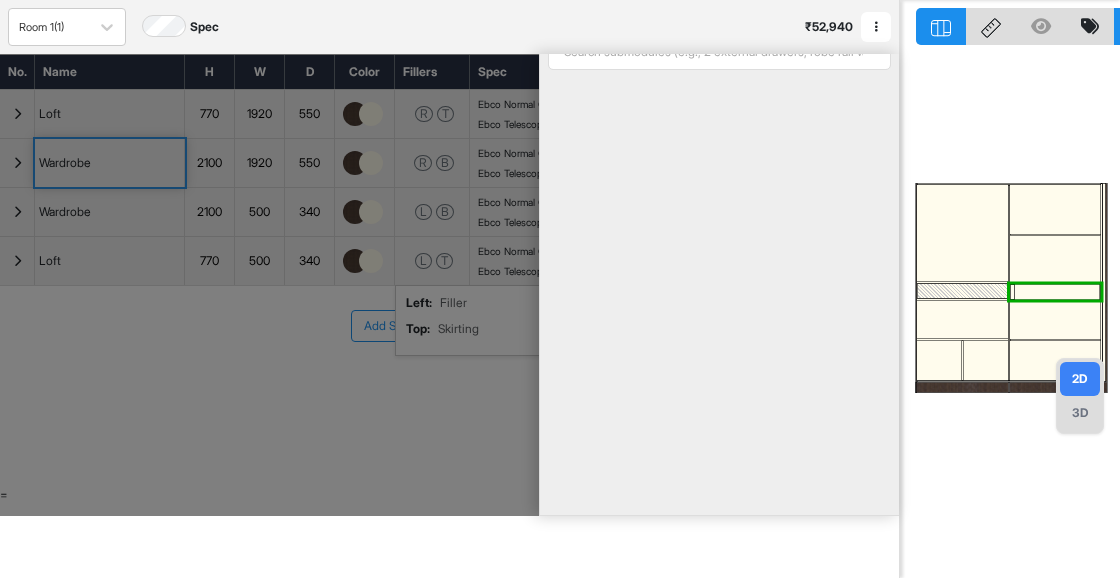 type on "***" 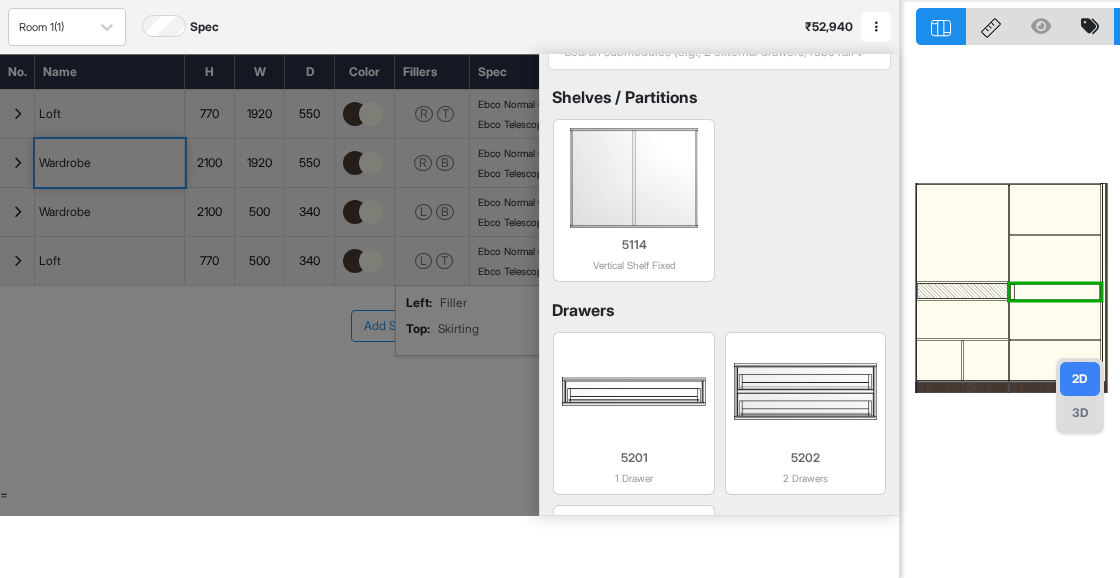 click at bounding box center [1056, 291] 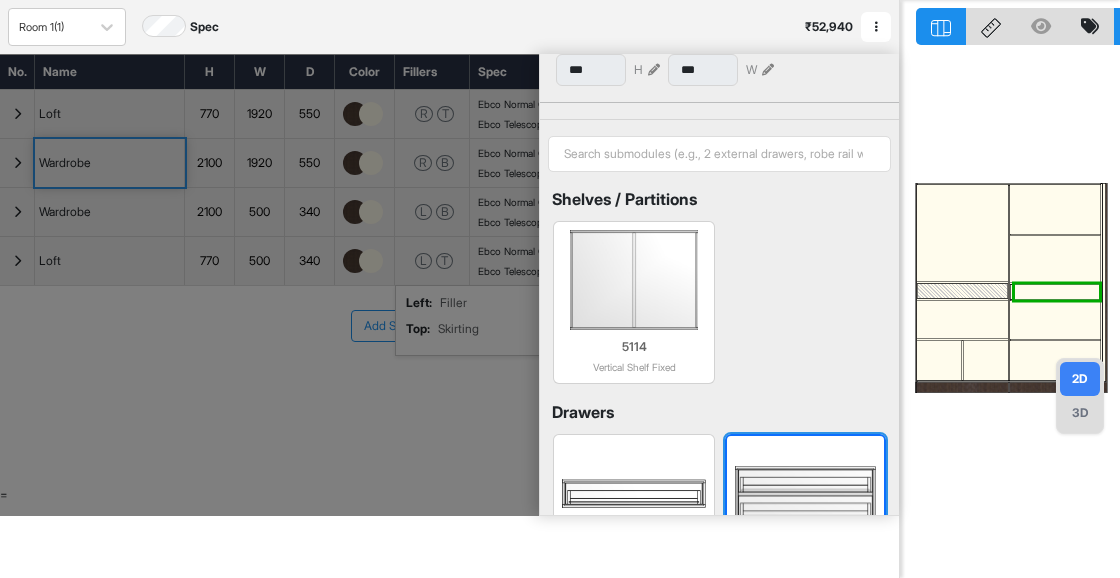 scroll, scrollTop: 102, scrollLeft: 0, axis: vertical 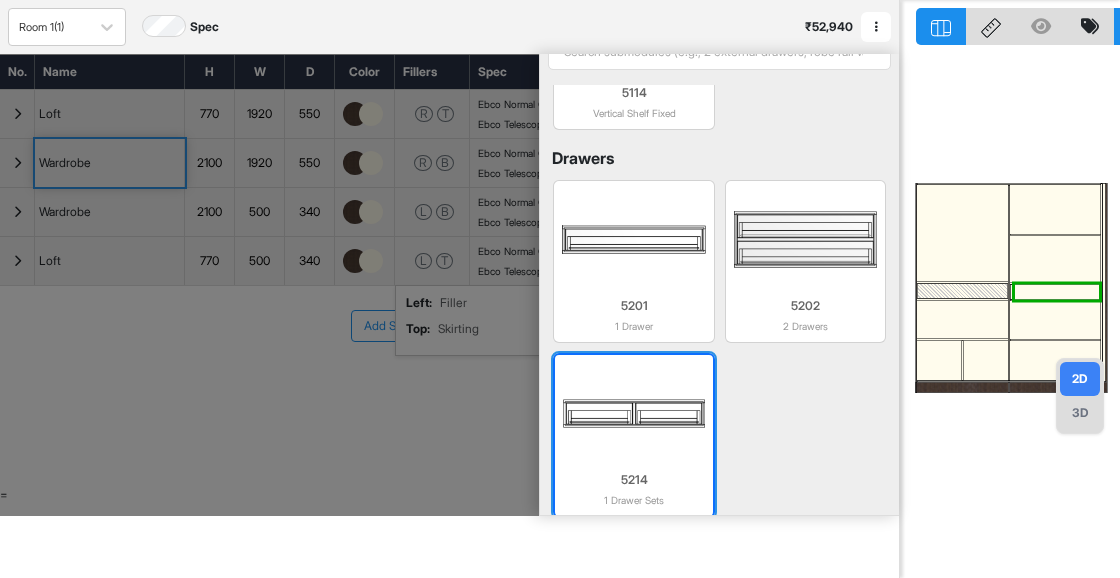 click at bounding box center (633, 413) 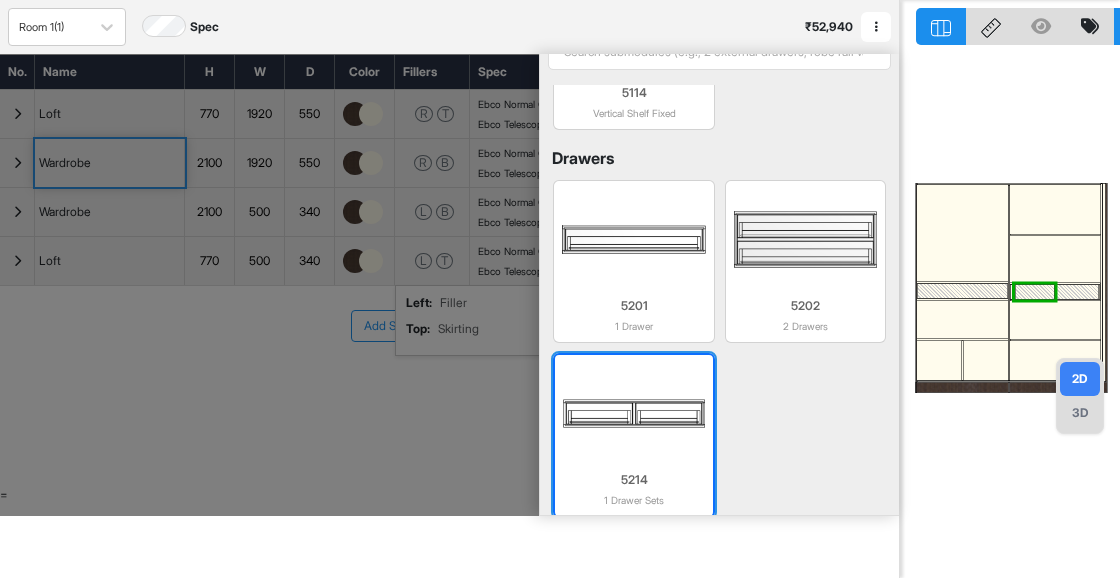type on "***" 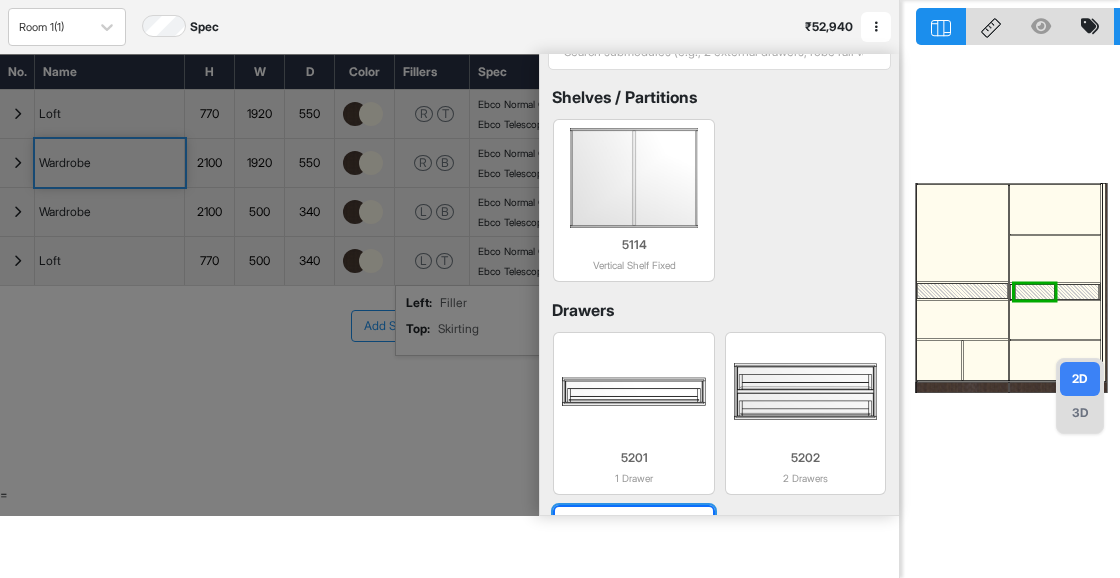 scroll, scrollTop: 0, scrollLeft: 0, axis: both 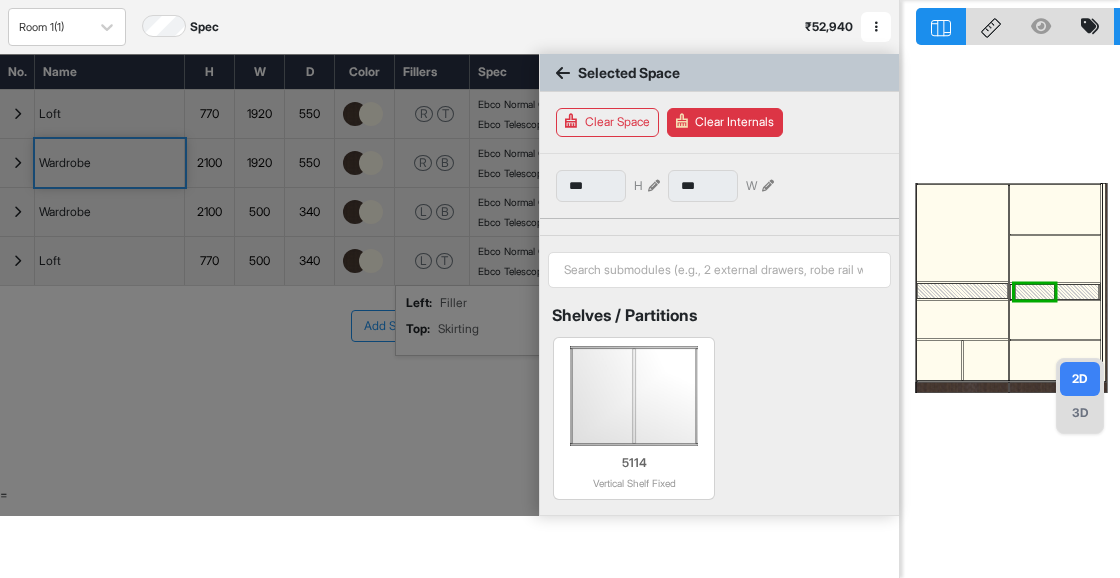 click at bounding box center (654, 186) 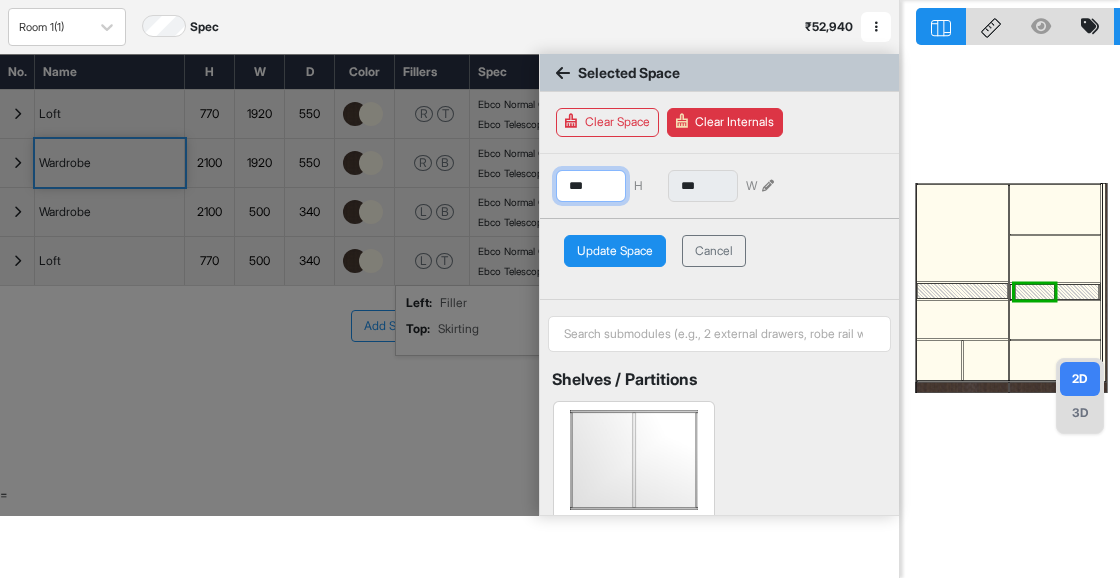 click on "***" at bounding box center (591, 186) 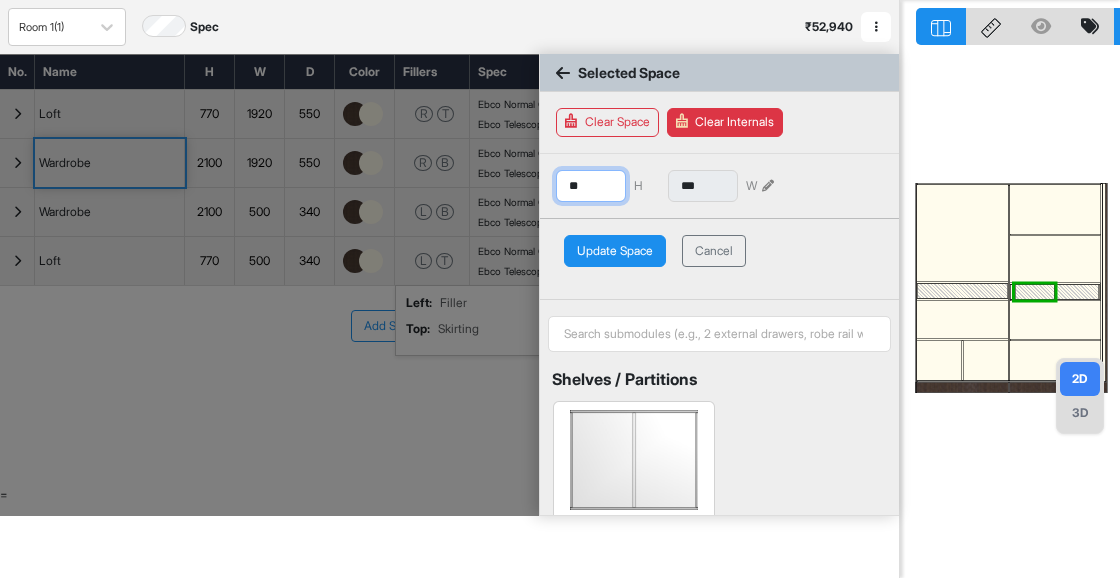 type on "*" 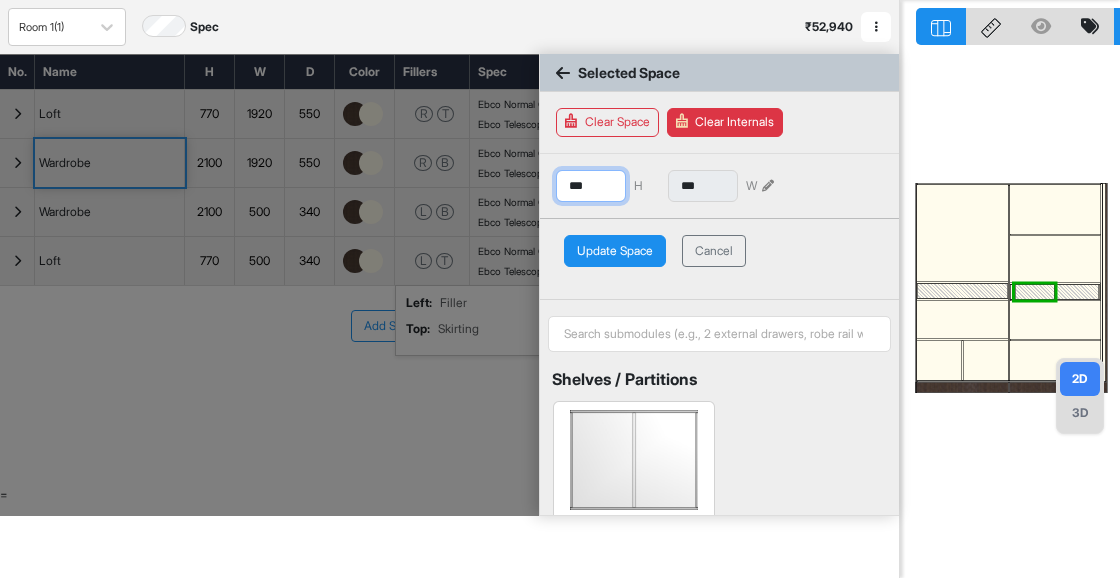 type on "***" 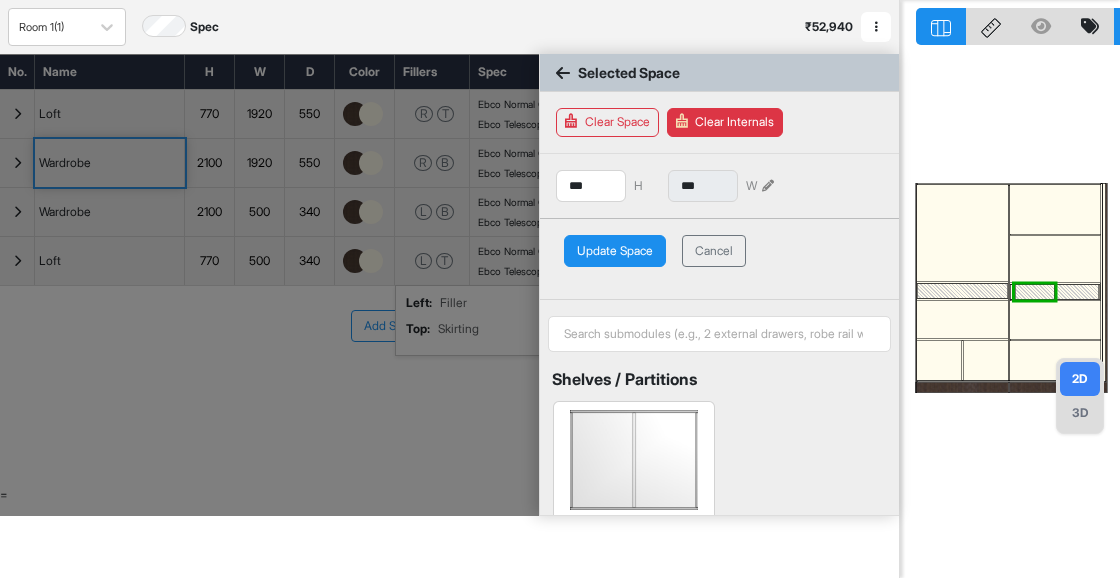 click on "Update Space" at bounding box center [615, 251] 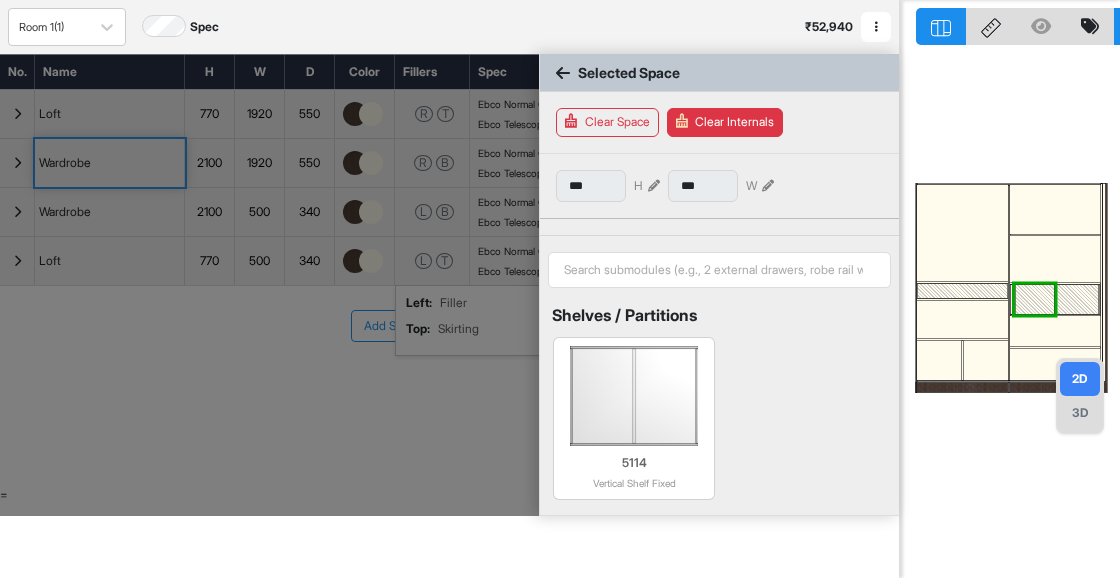 click at bounding box center [1077, 299] 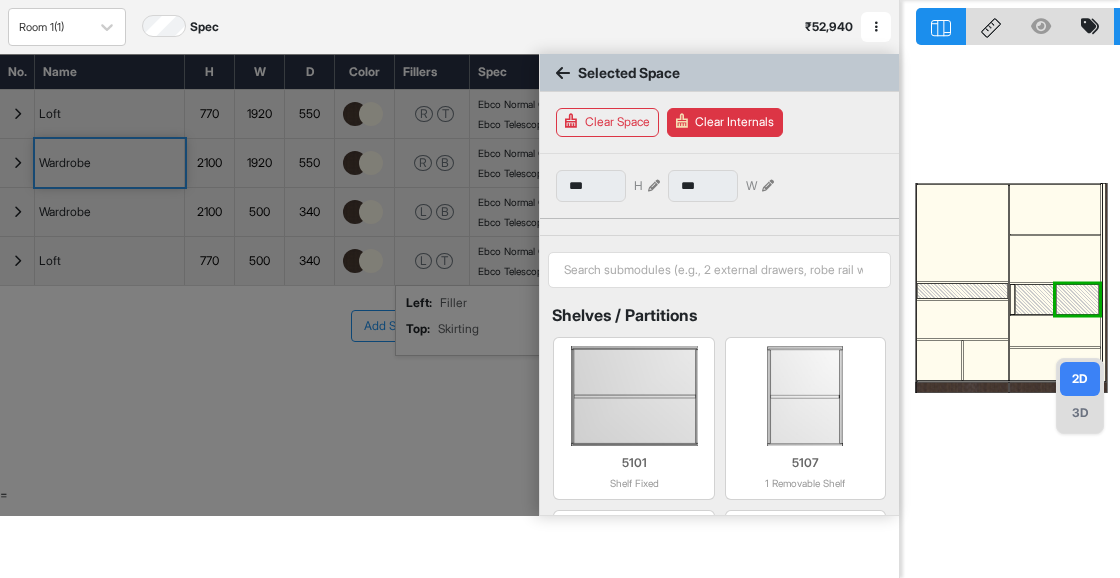 click at bounding box center (1034, 299) 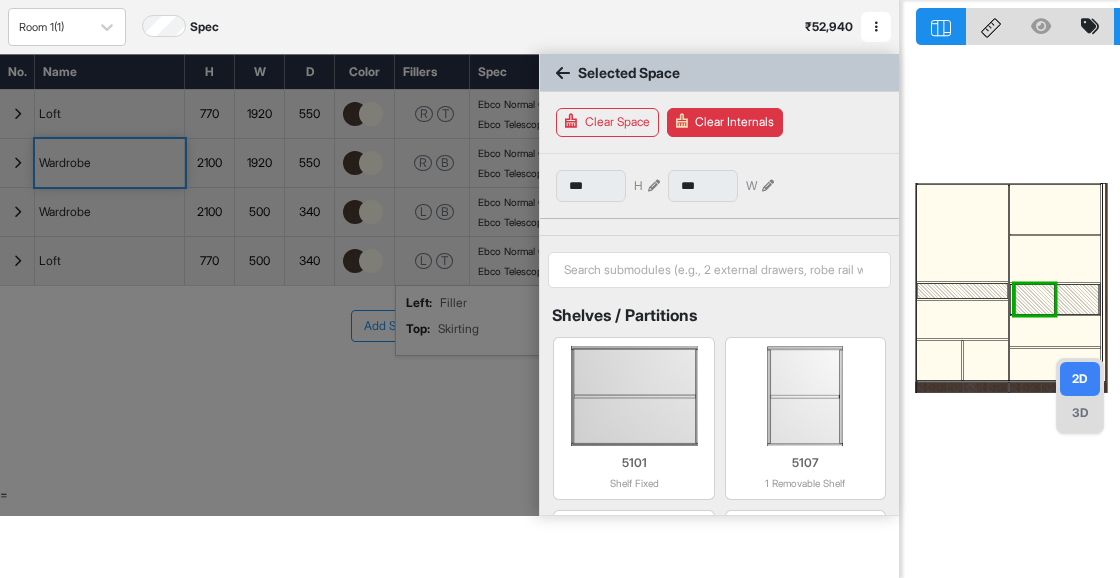 click at bounding box center [962, 290] 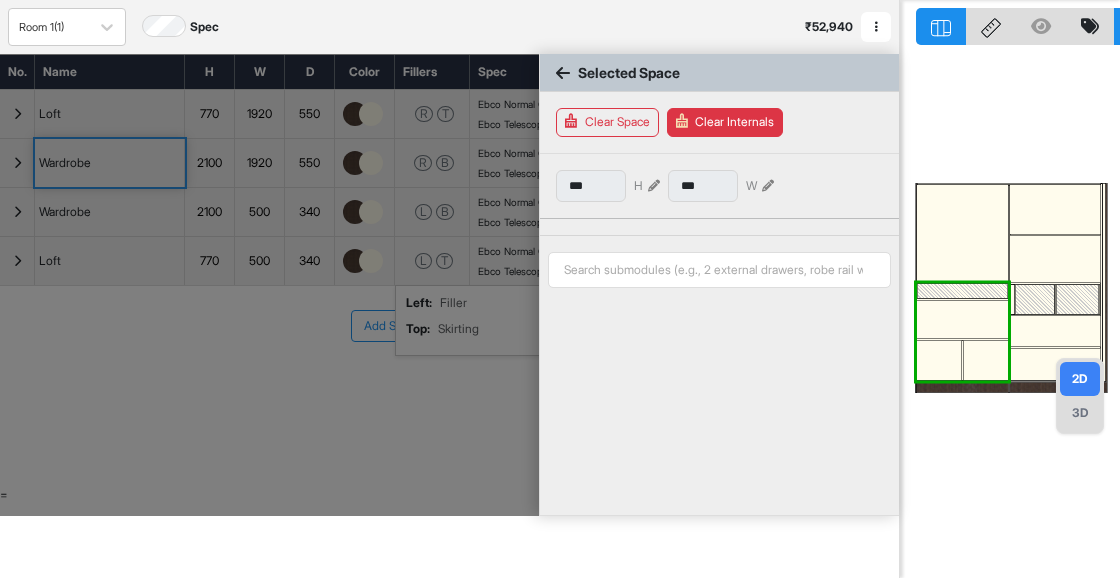 type on "***" 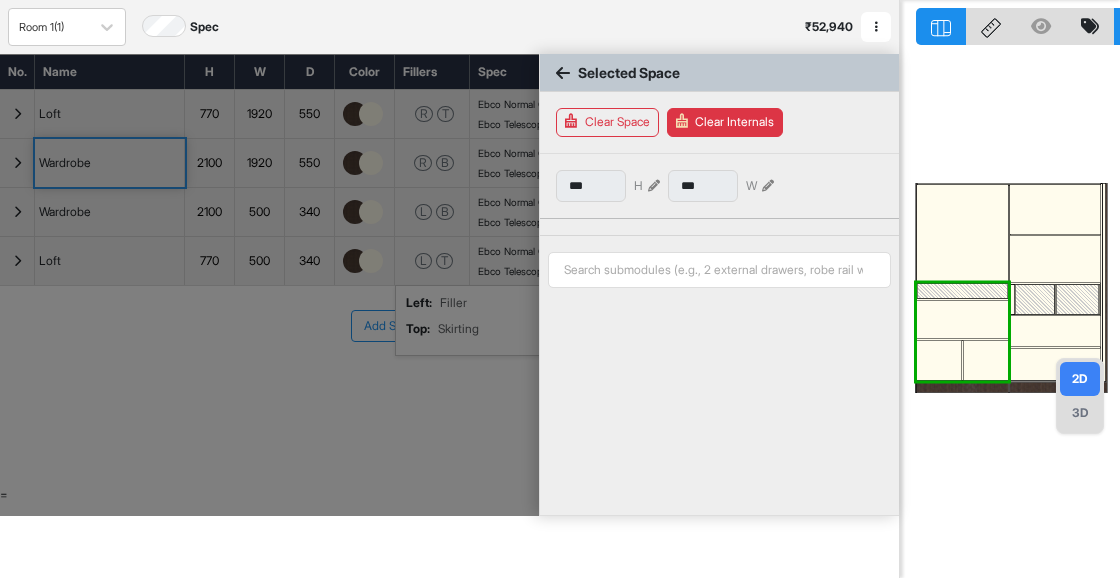 type on "***" 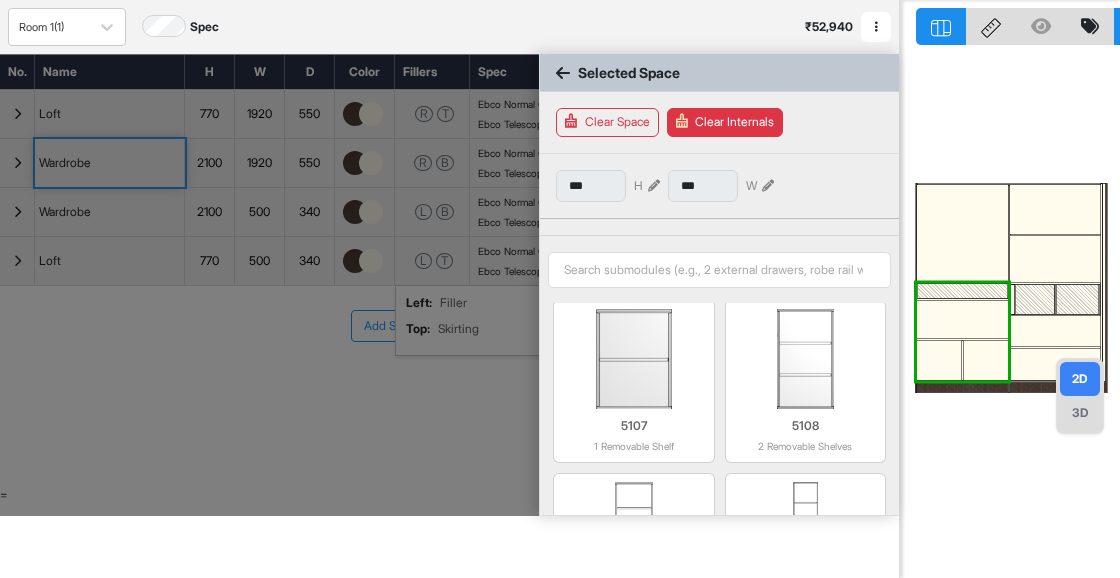 scroll, scrollTop: 553, scrollLeft: 0, axis: vertical 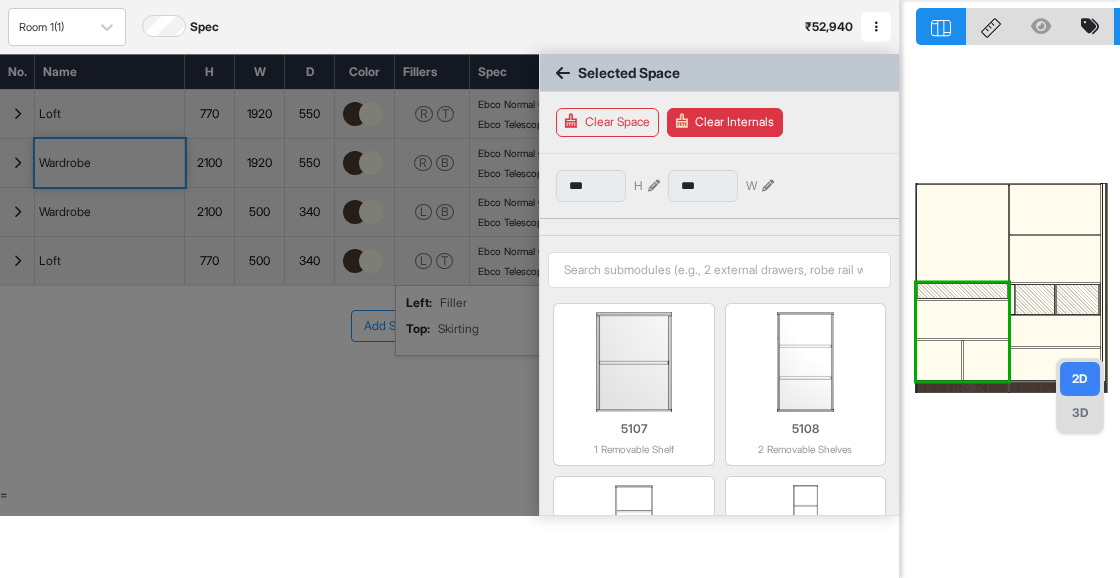 click at bounding box center (962, 290) 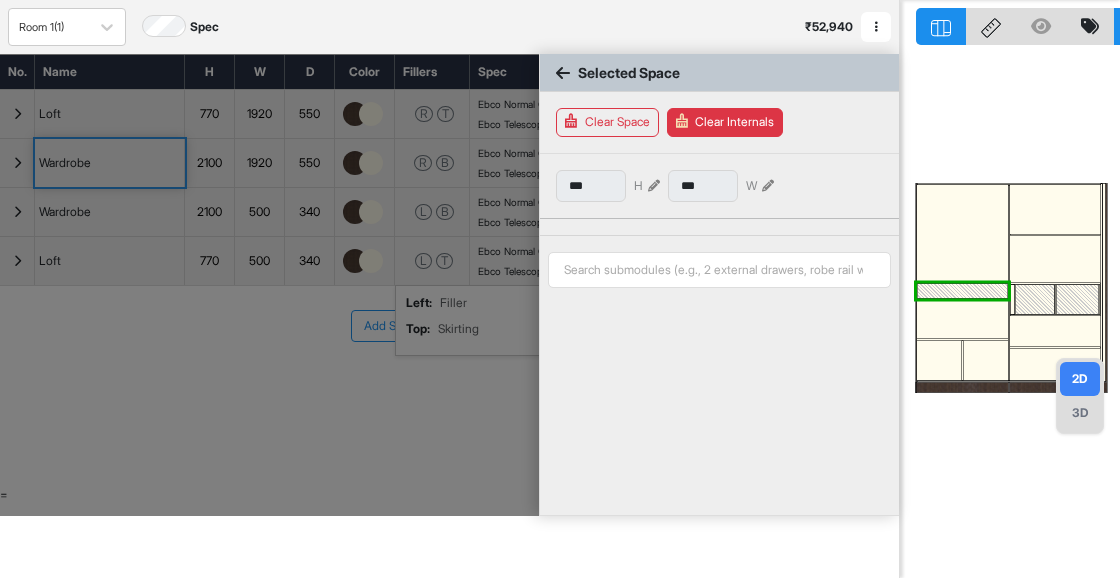 type on "***" 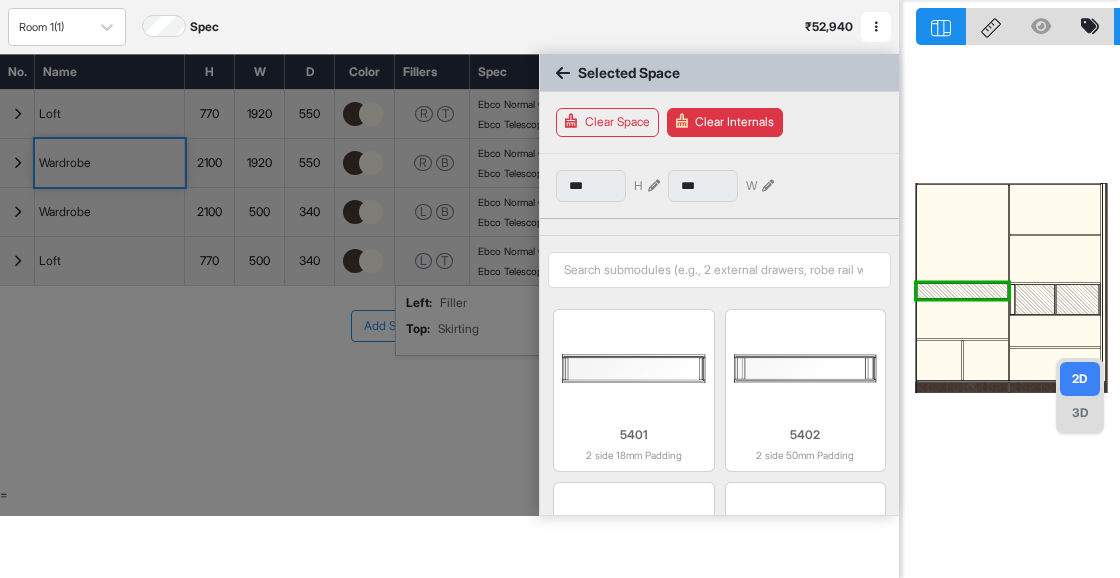 scroll, scrollTop: 832, scrollLeft: 0, axis: vertical 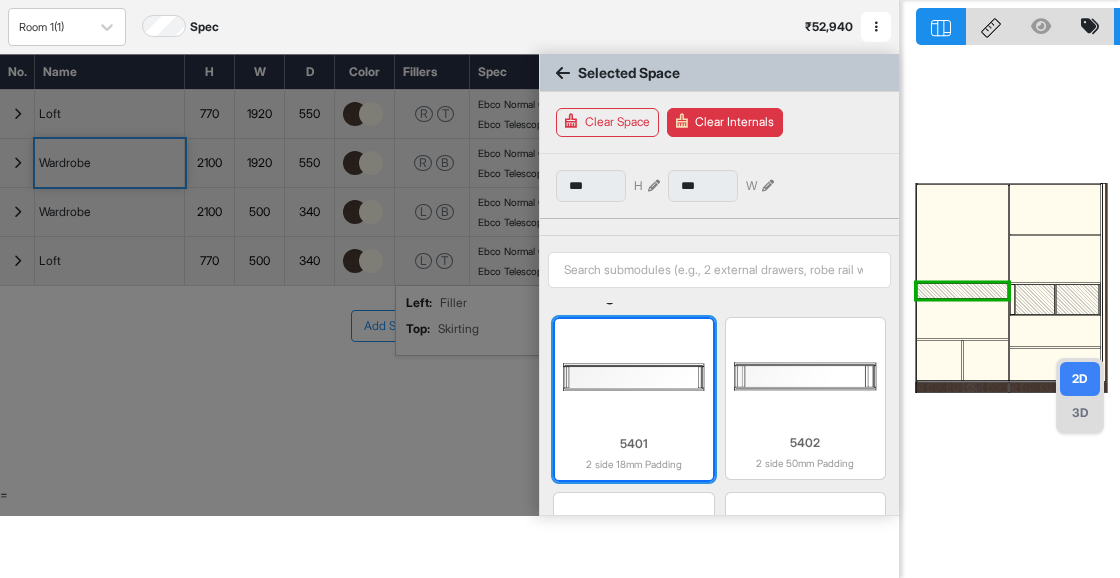 click at bounding box center [633, 377] 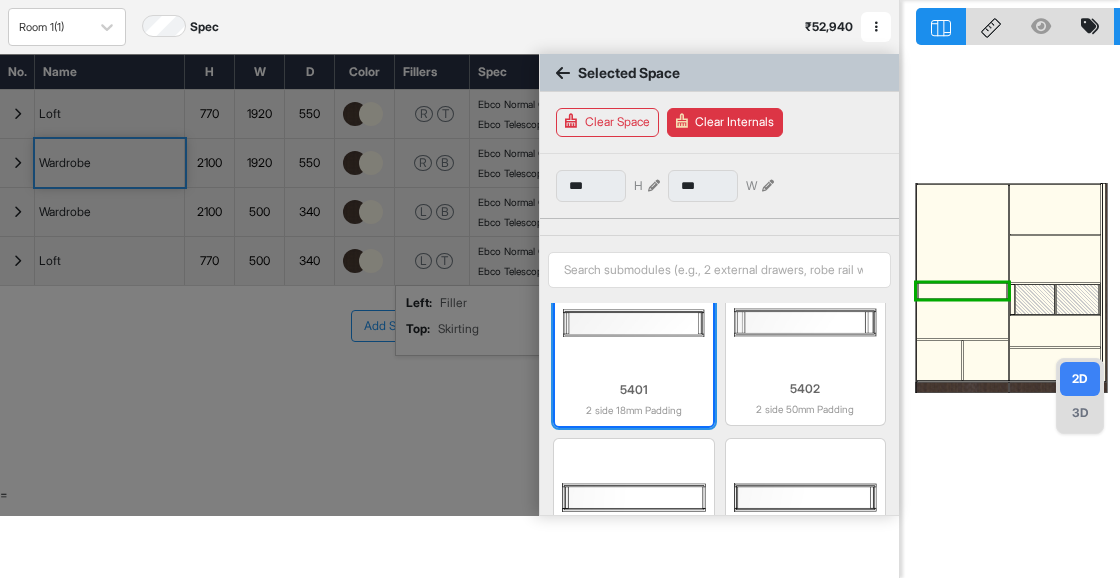 scroll, scrollTop: 919, scrollLeft: 0, axis: vertical 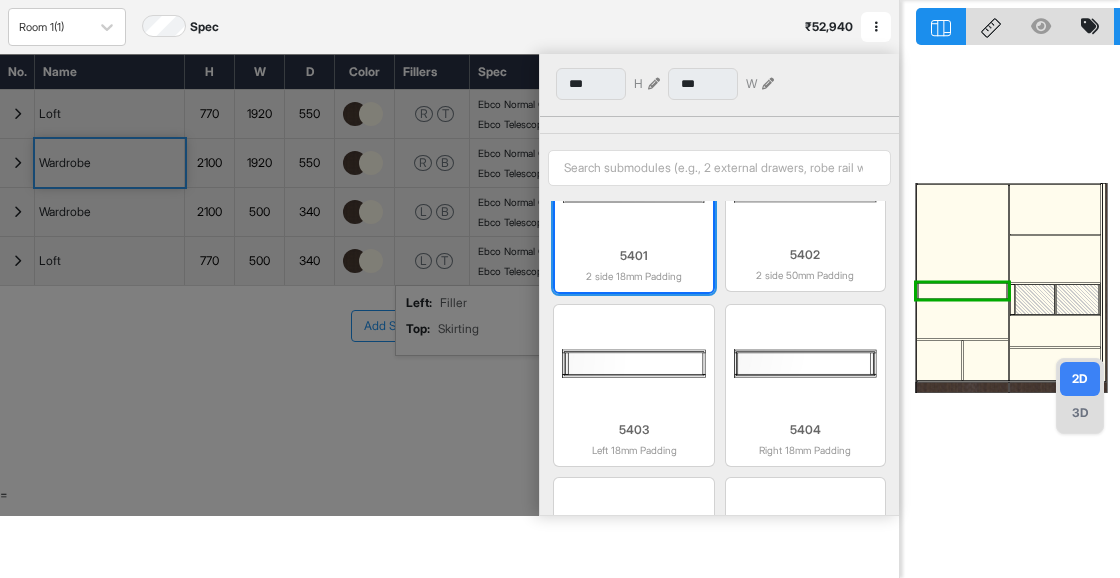 click at bounding box center [633, 363] 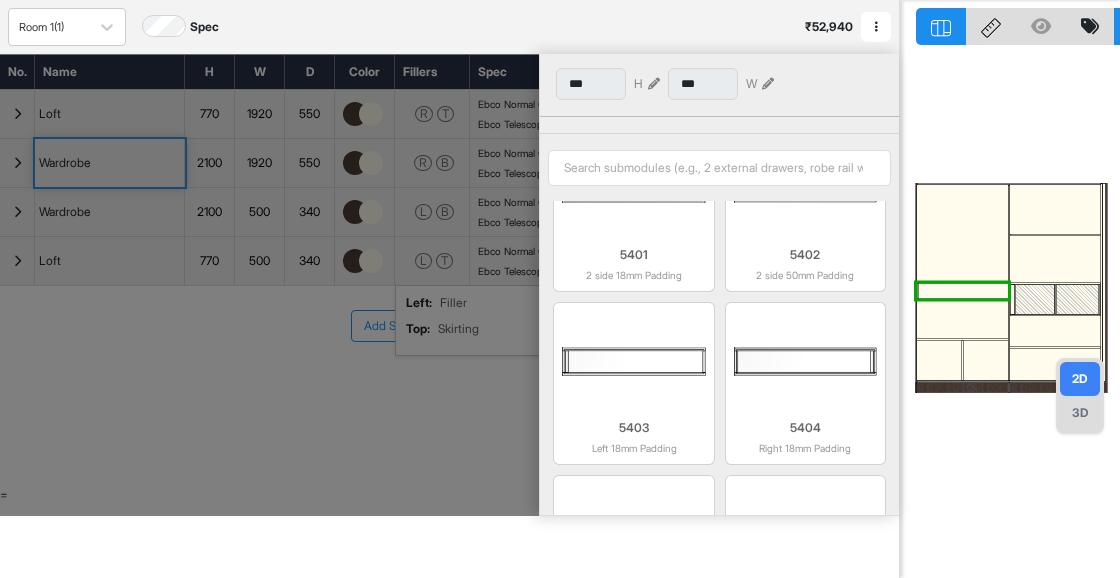 scroll, scrollTop: 917, scrollLeft: 0, axis: vertical 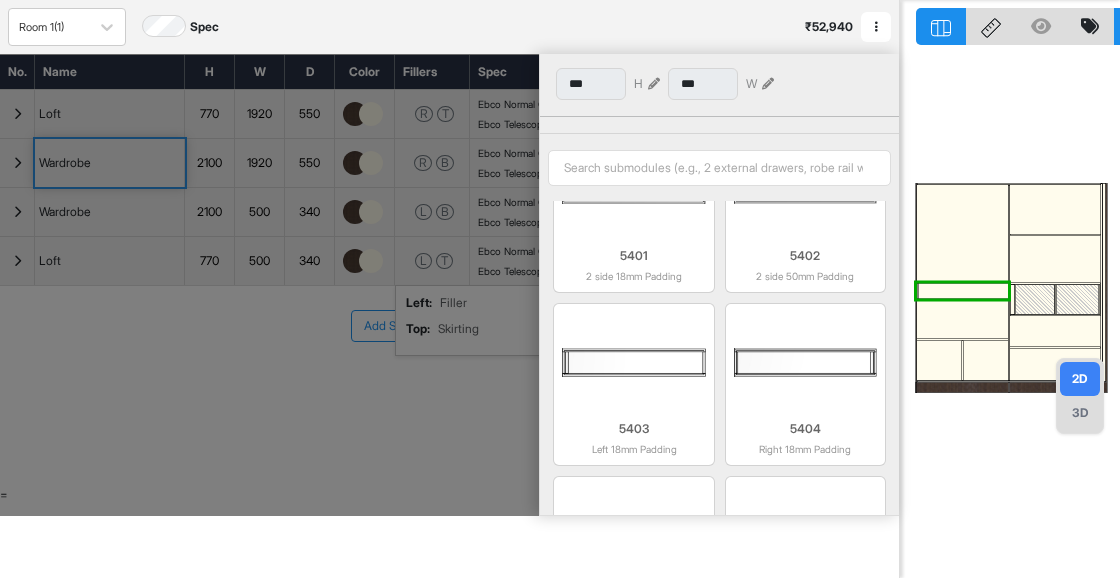 click at bounding box center (963, 290) 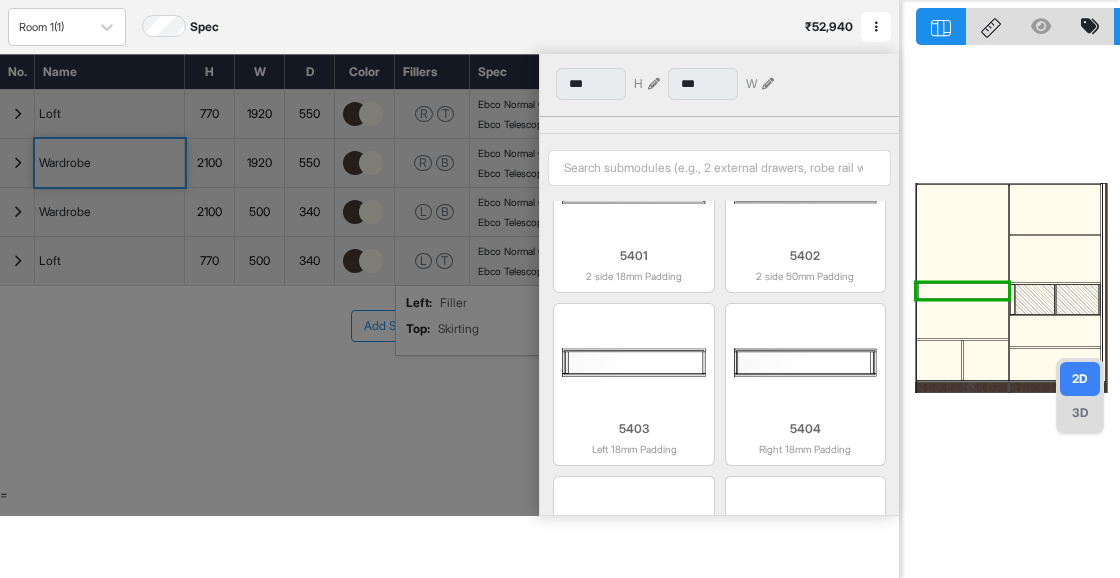 click at bounding box center (963, 290) 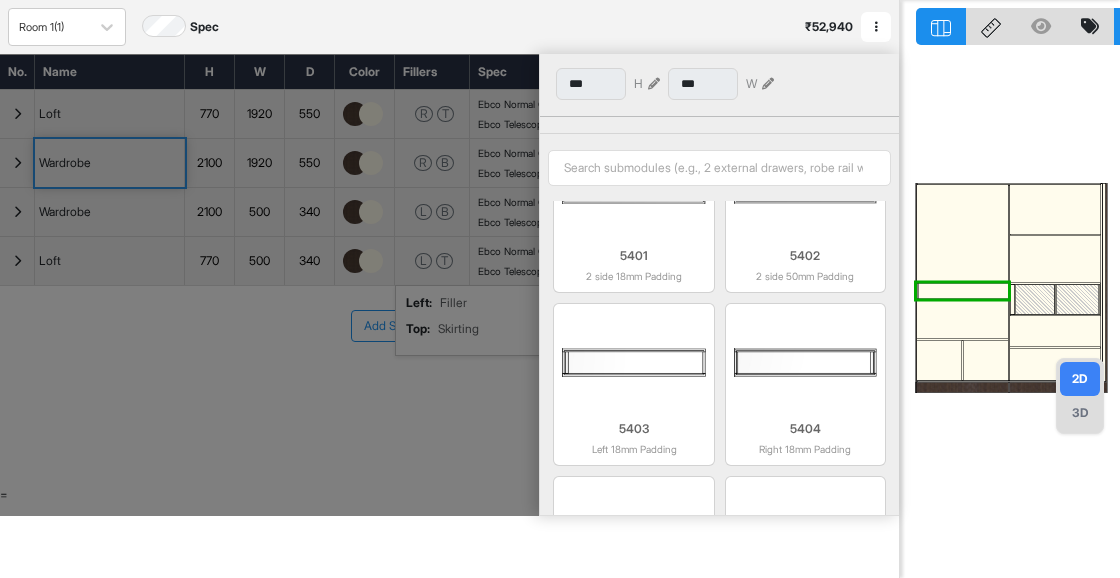 click at bounding box center [963, 290] 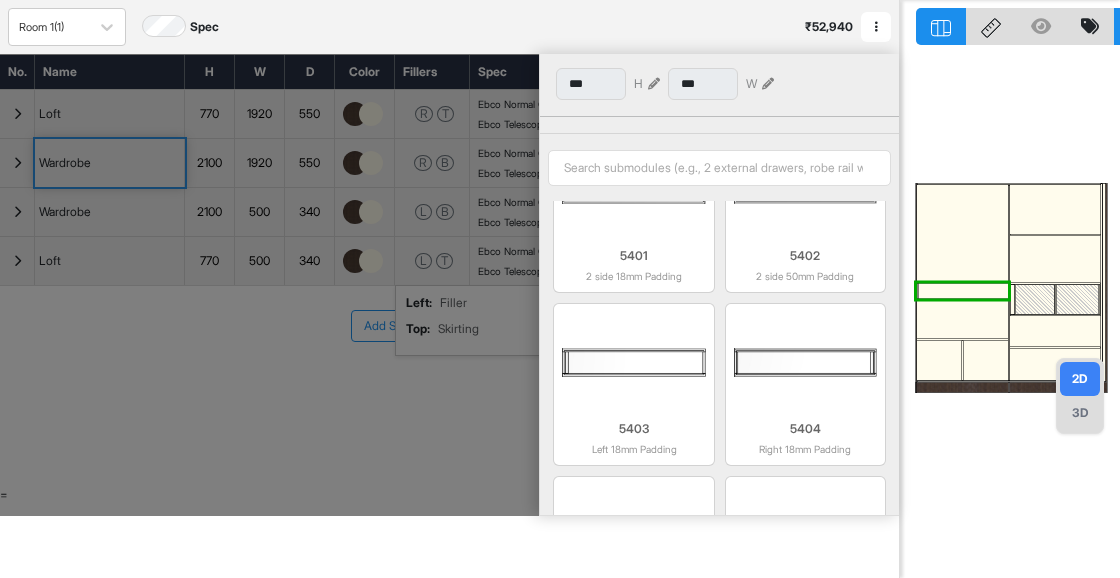 click at bounding box center (963, 290) 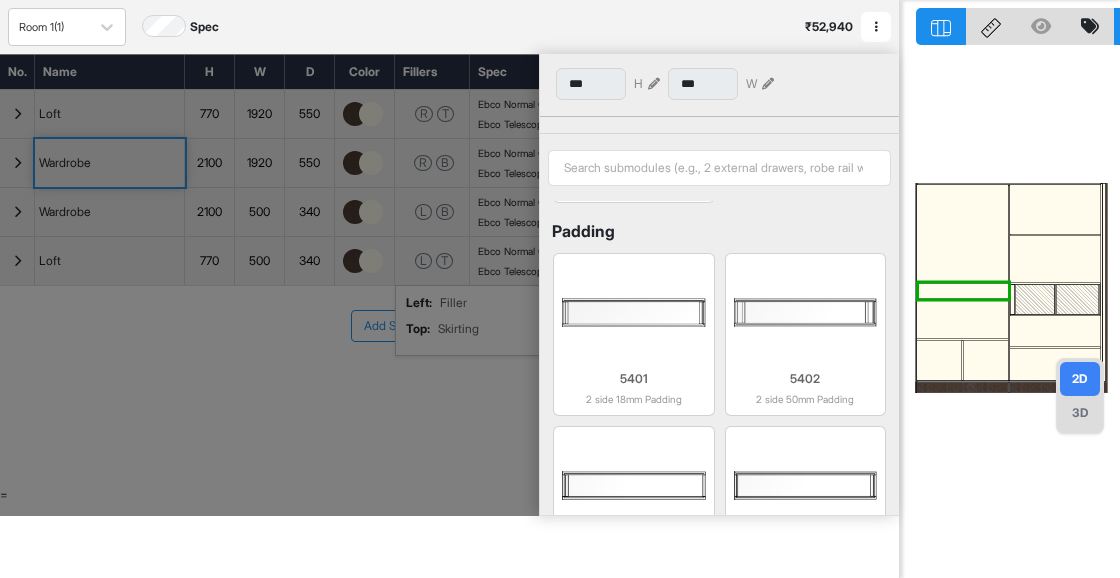 scroll, scrollTop: 919, scrollLeft: 0, axis: vertical 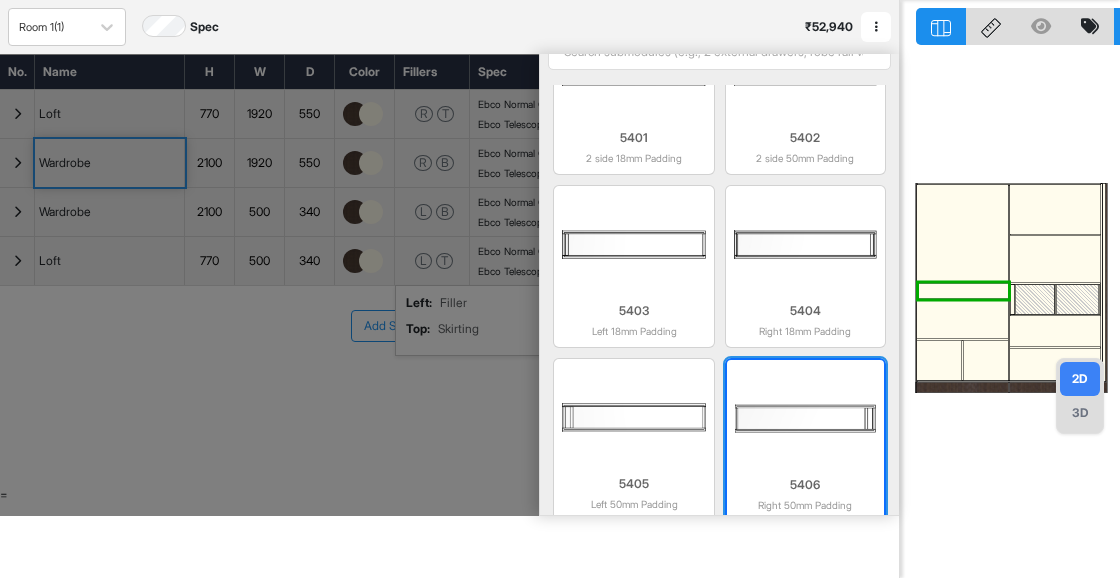 click at bounding box center [805, 418] 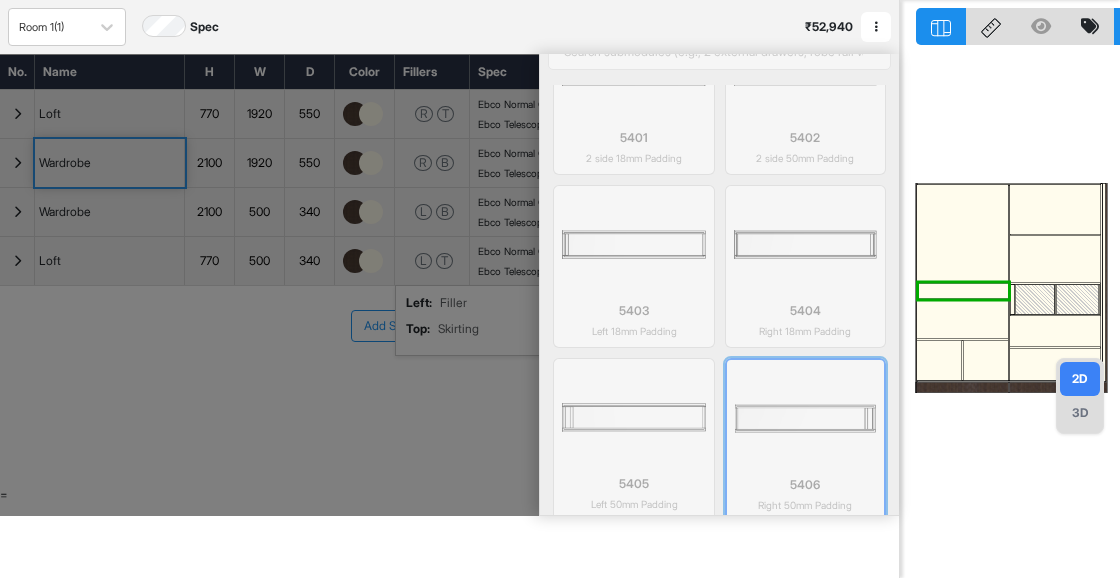 type on "***" 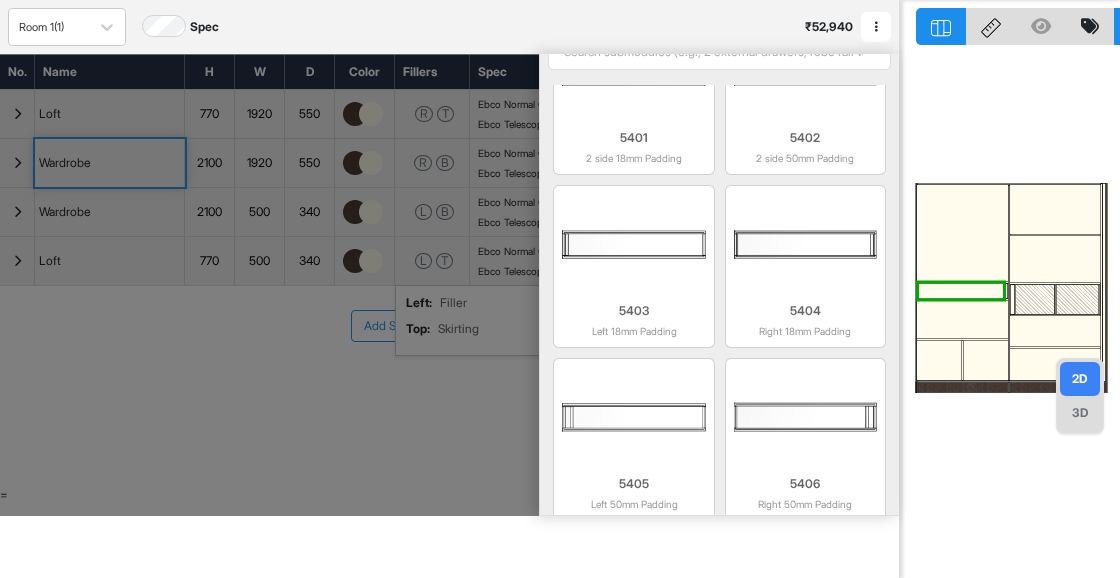 scroll, scrollTop: 917, scrollLeft: 0, axis: vertical 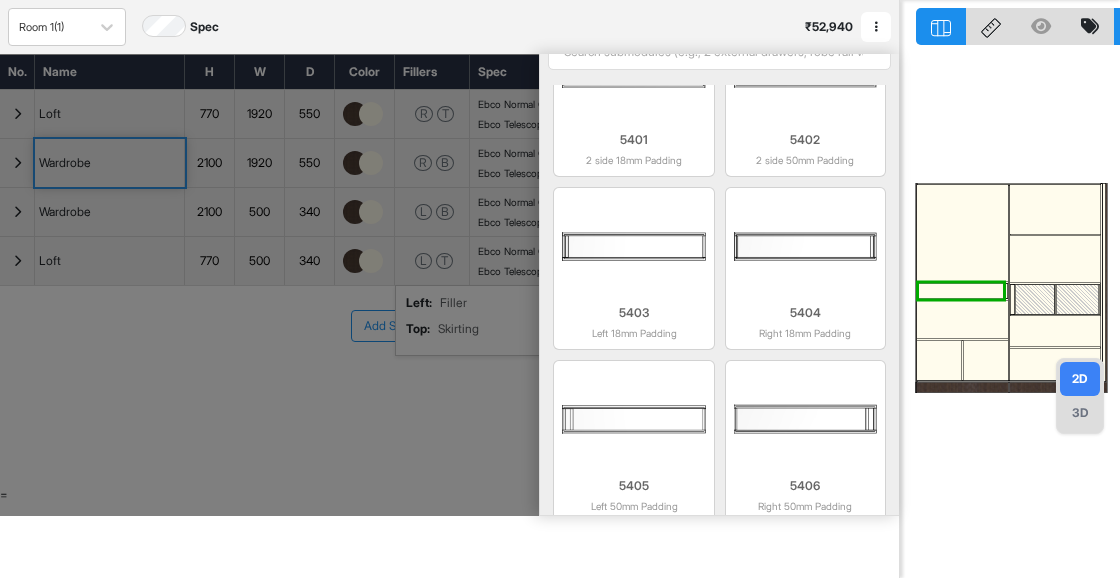 click at bounding box center (961, 290) 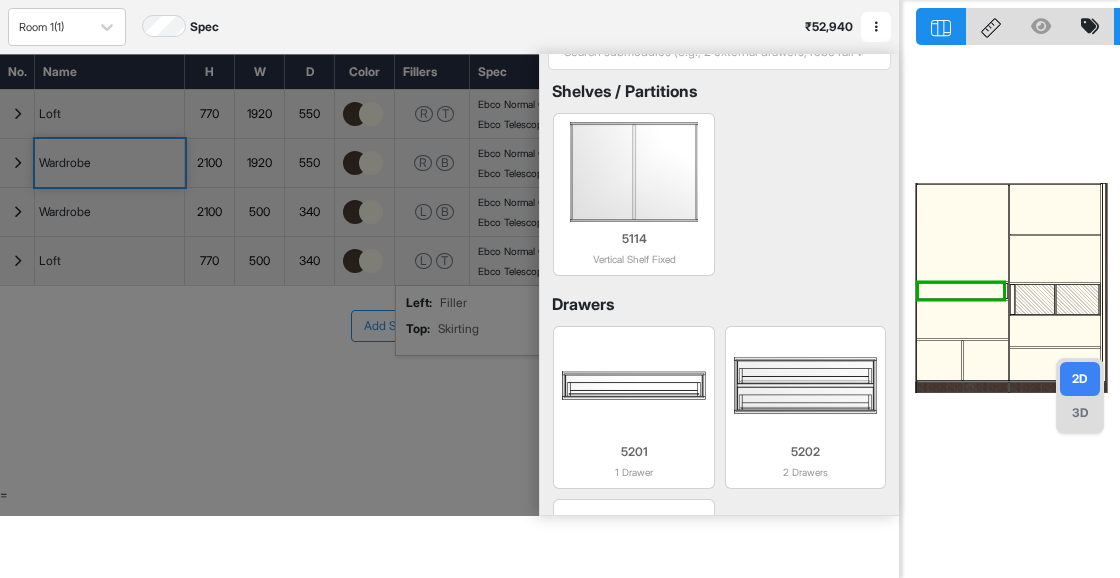 scroll, scrollTop: 5, scrollLeft: 0, axis: vertical 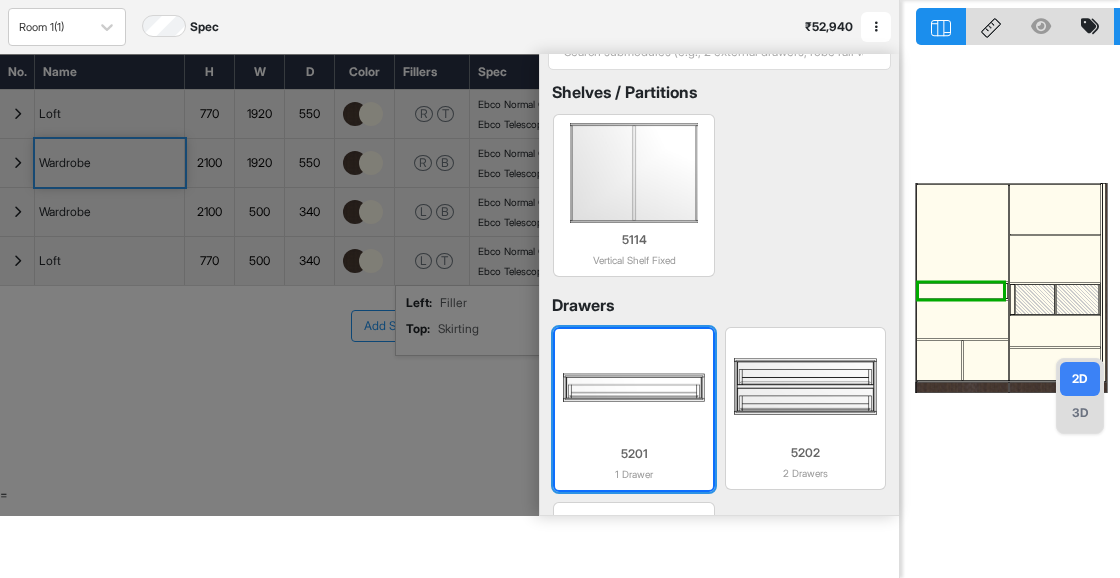 click at bounding box center [633, 387] 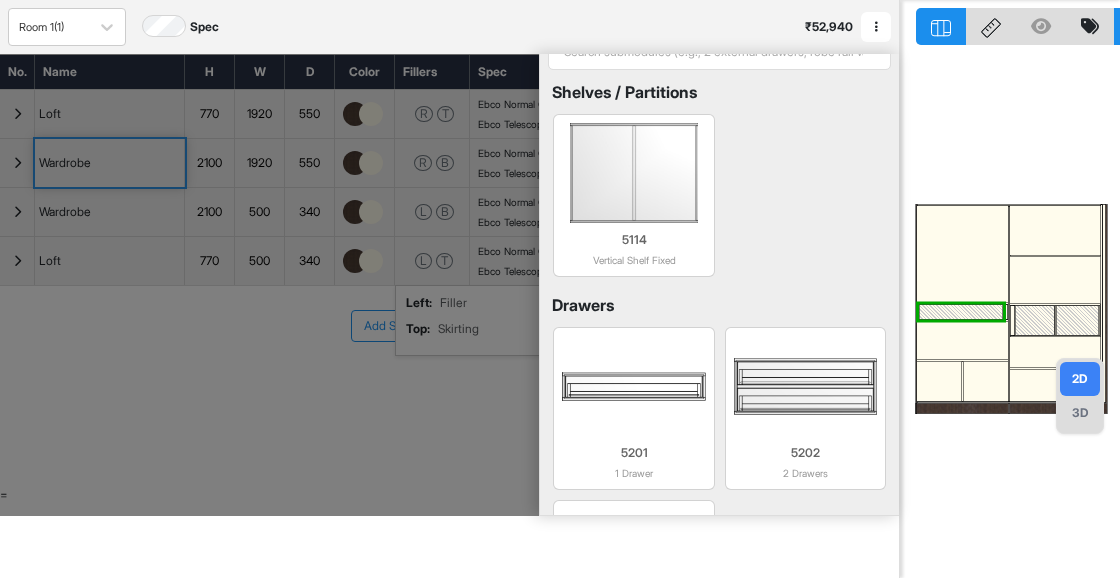 click at bounding box center [961, 311] 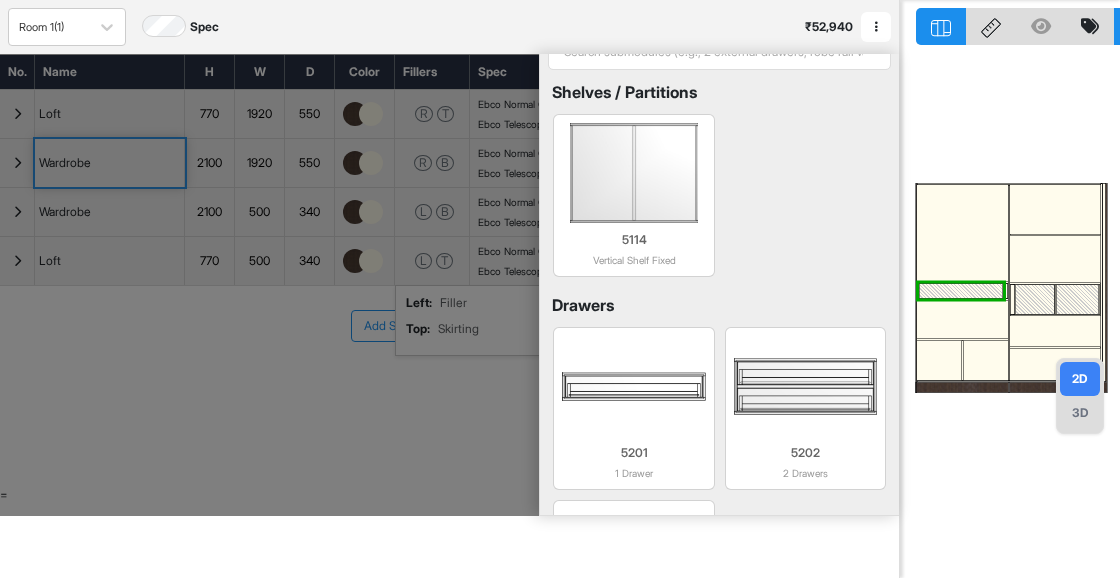 click at bounding box center (961, 290) 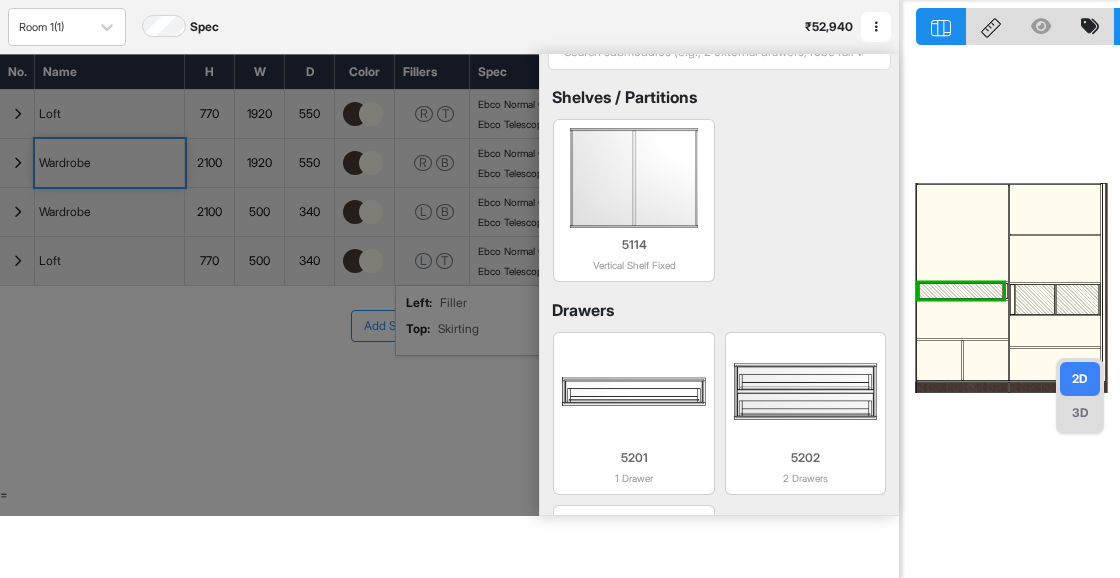 scroll, scrollTop: 0, scrollLeft: 0, axis: both 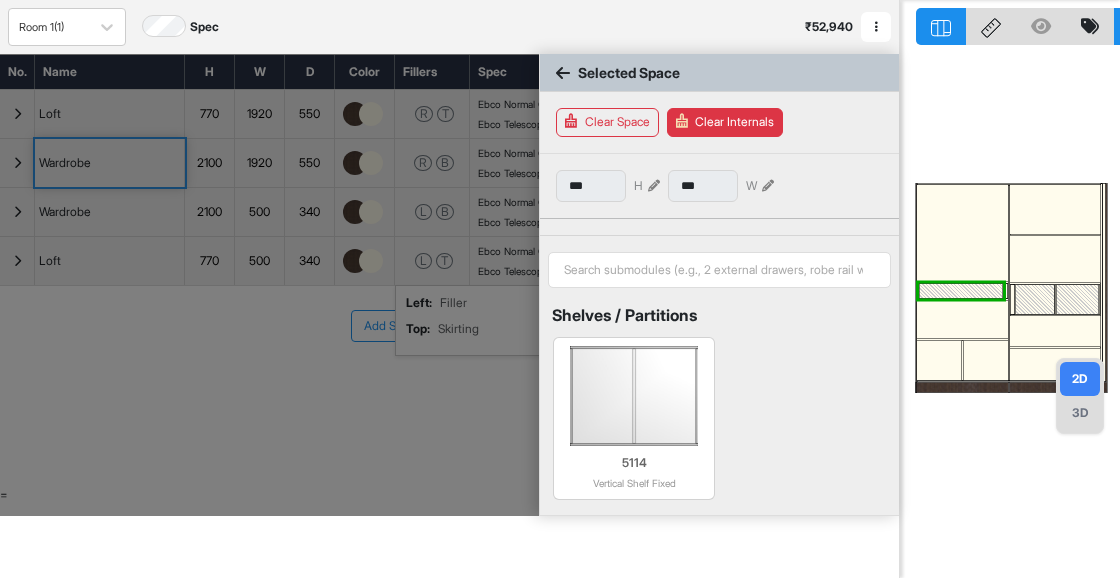 click at bounding box center [654, 186] 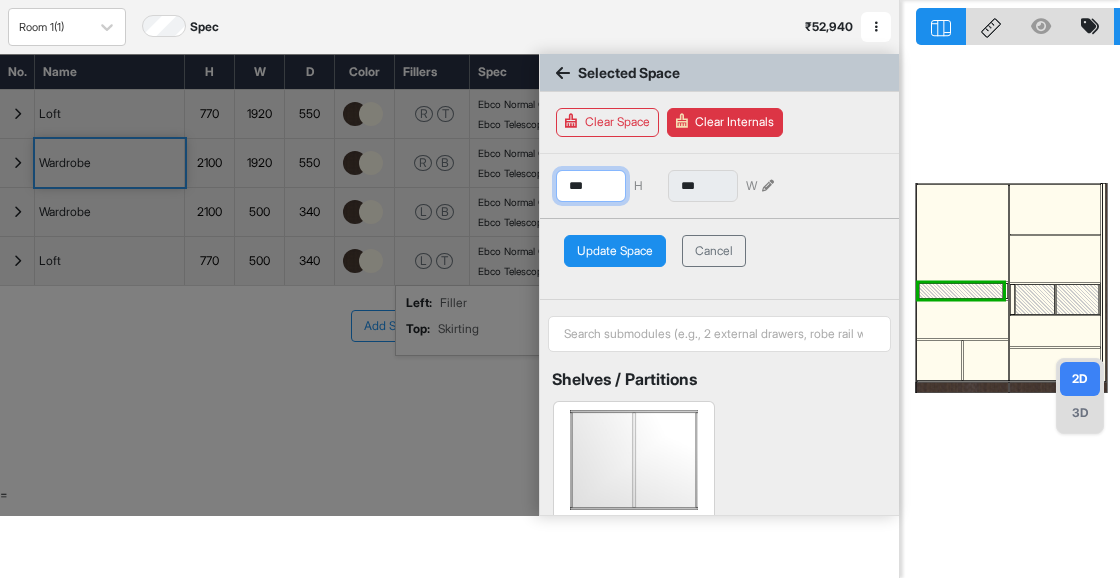 click on "***" at bounding box center (591, 186) 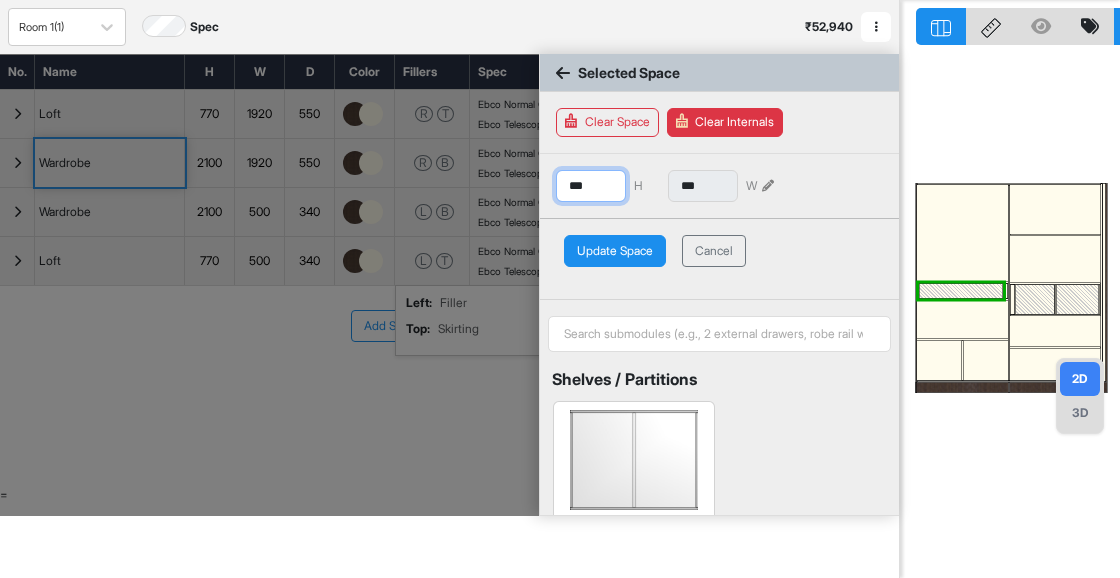 type on "***" 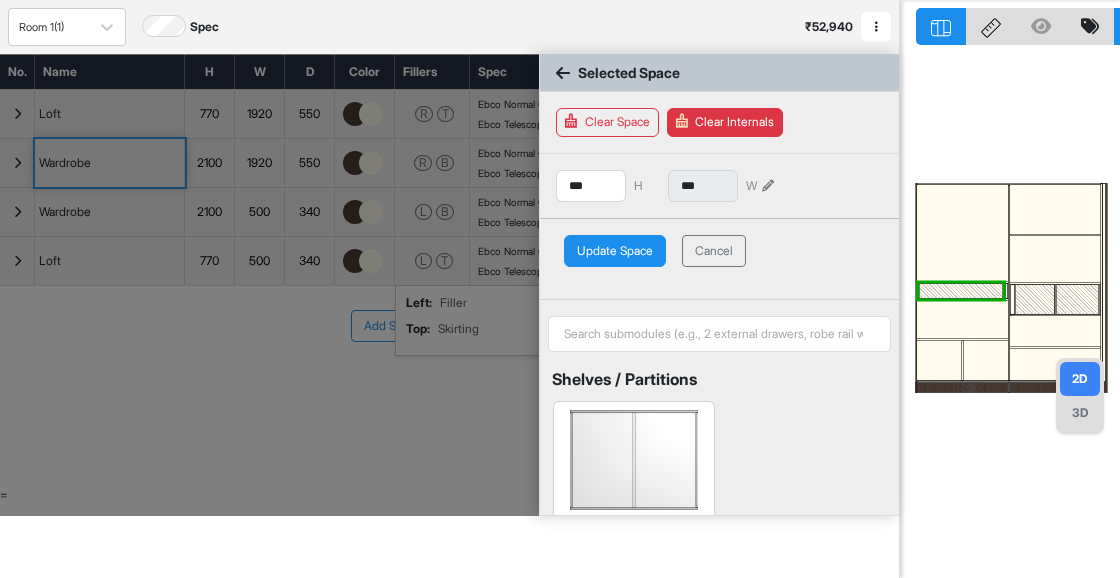 click on "Update Space" at bounding box center (615, 251) 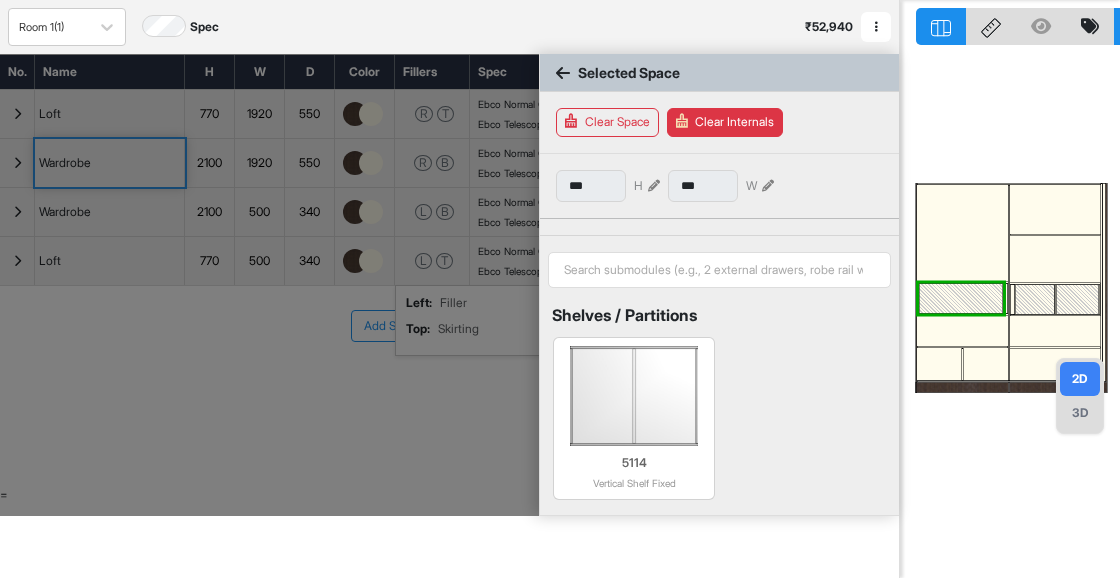 click at bounding box center (1010, 289) 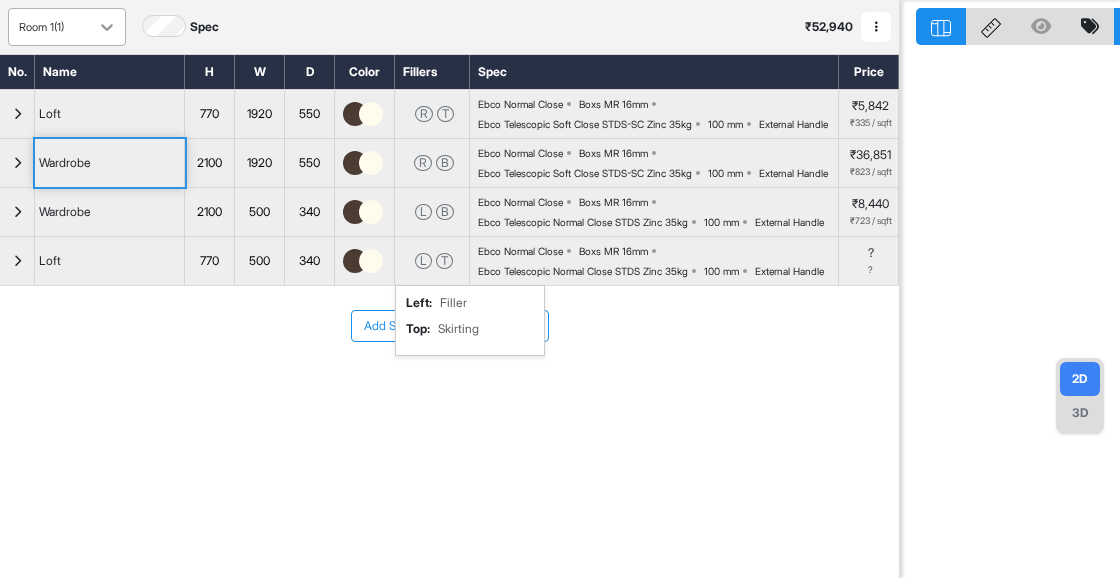 scroll, scrollTop: 0, scrollLeft: 0, axis: both 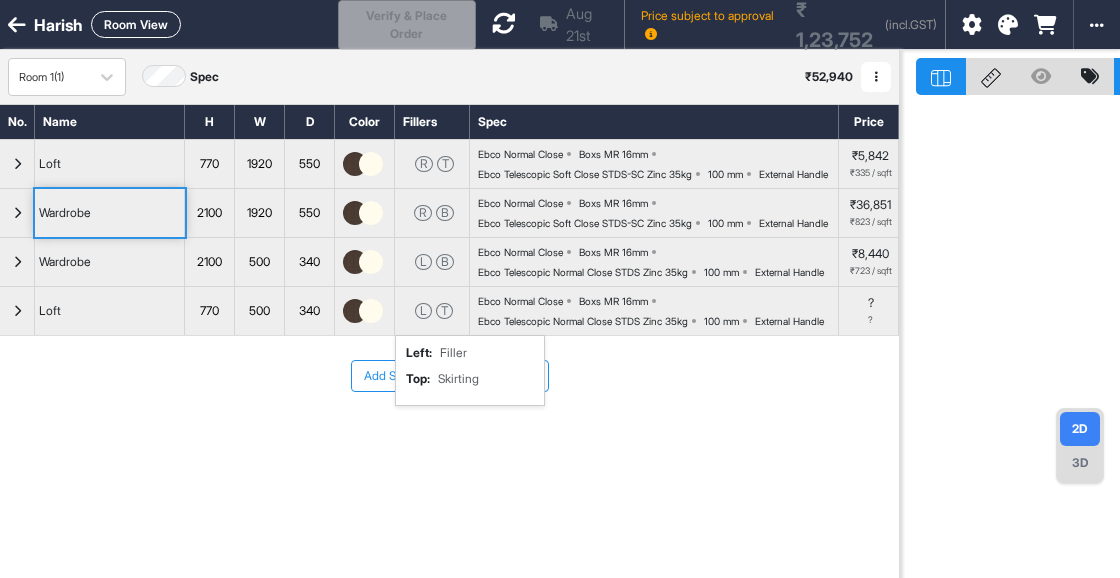 click on "Room View" at bounding box center [136, 24] 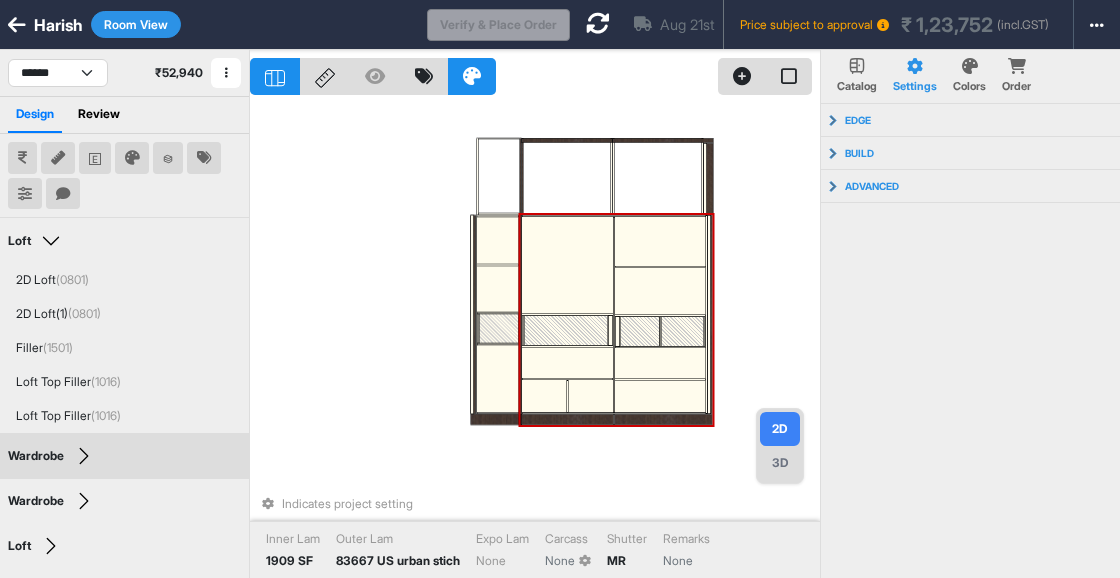 click on "Indicates project setting Inner Lam 1909 SF Outer Lam 83667 US urban stich Expo Lam None Carcass None Shutter MR Remarks None" at bounding box center (535, 339) 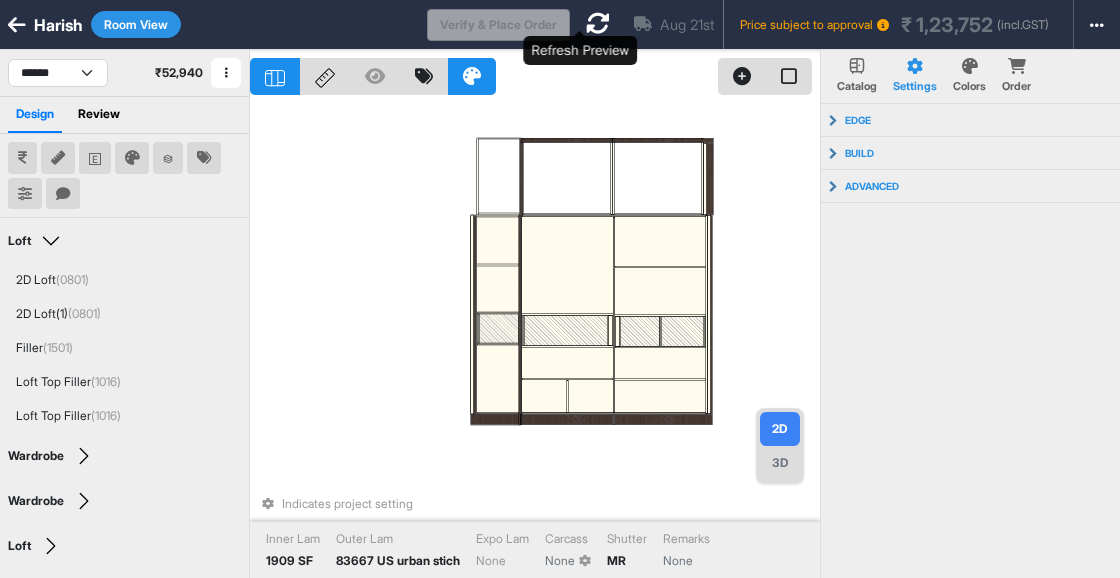click at bounding box center [598, 24] 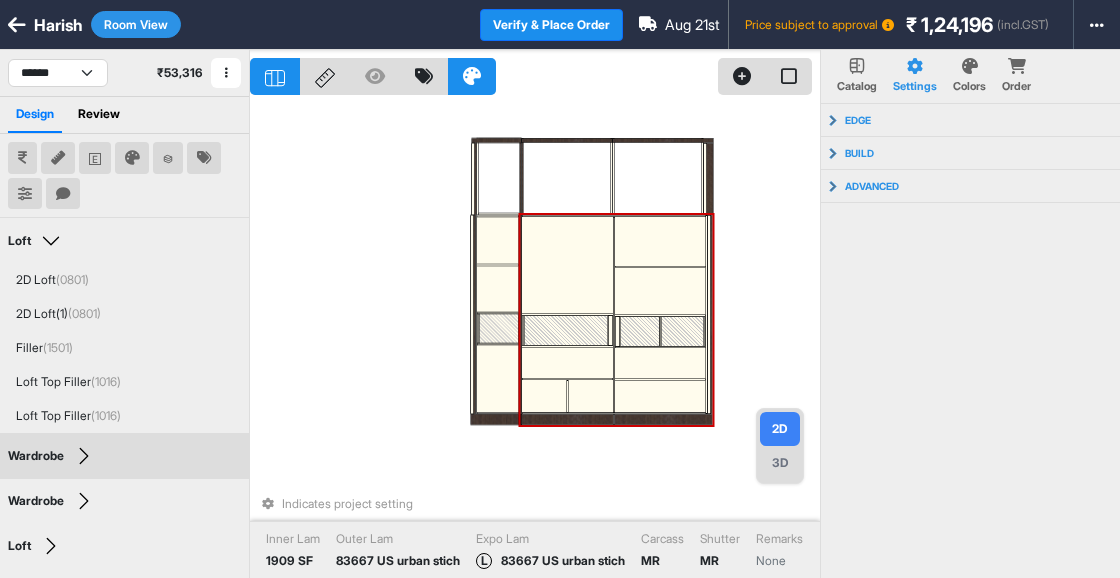 click on "Indicates project setting Inner Lam 1909 SF Outer Lam 83667 US urban stich Expo Lam L 83667 US urban stich Carcass MR Shutter MR Remarks None" at bounding box center [535, 339] 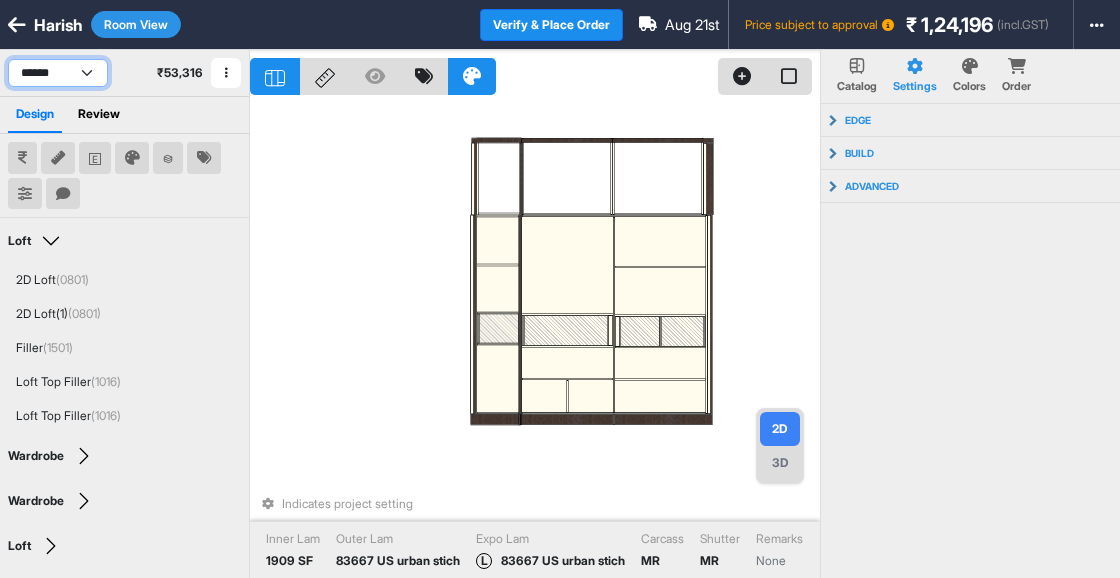 click on "****** *********" at bounding box center [58, 73] 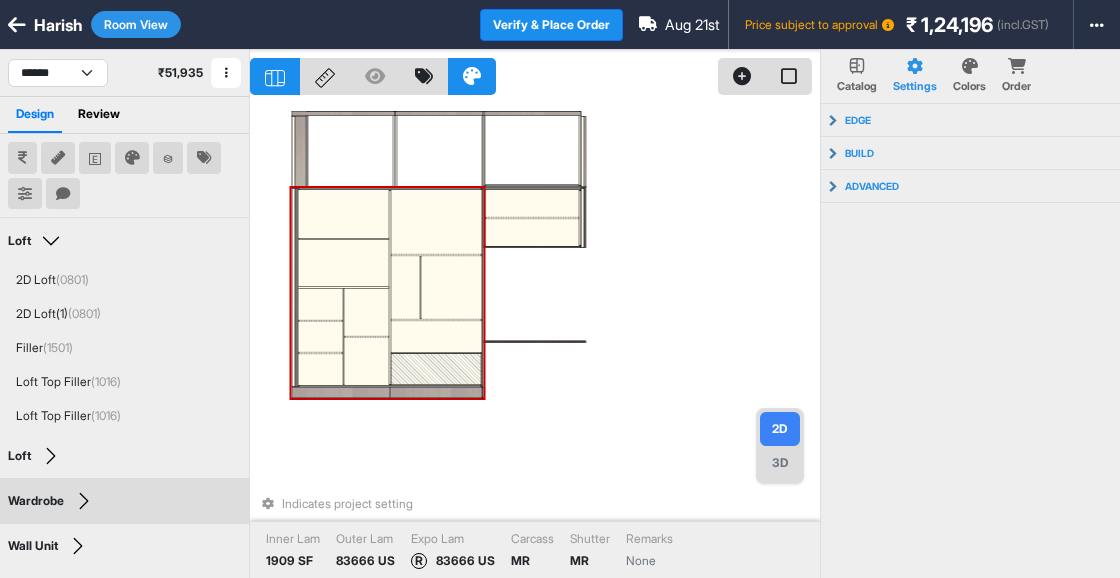 click on "3D" at bounding box center [780, 463] 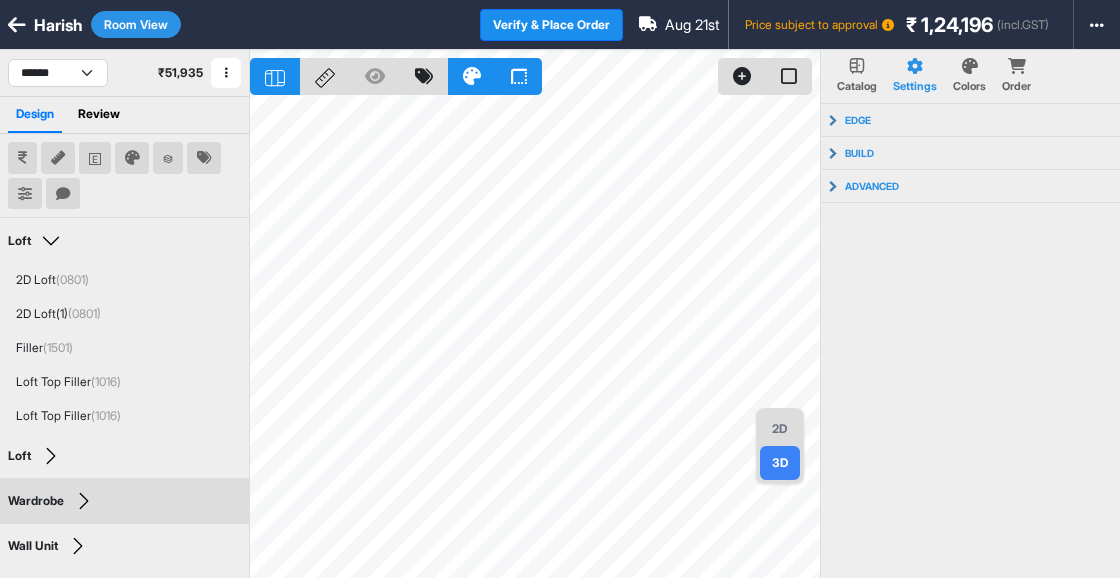 click on "3D" at bounding box center (780, 463) 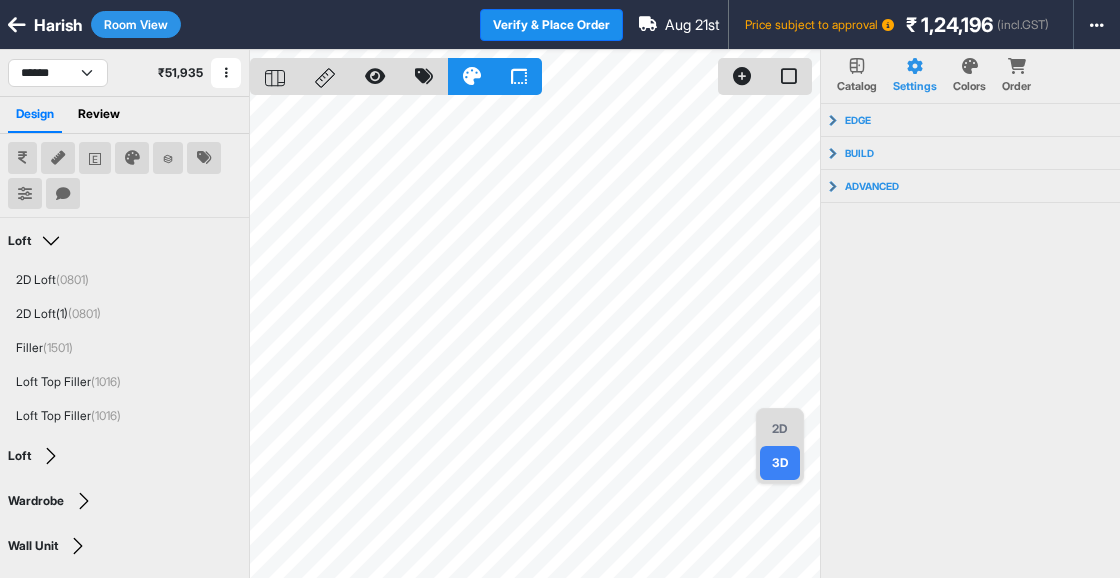 click on "Room View" at bounding box center [136, 24] 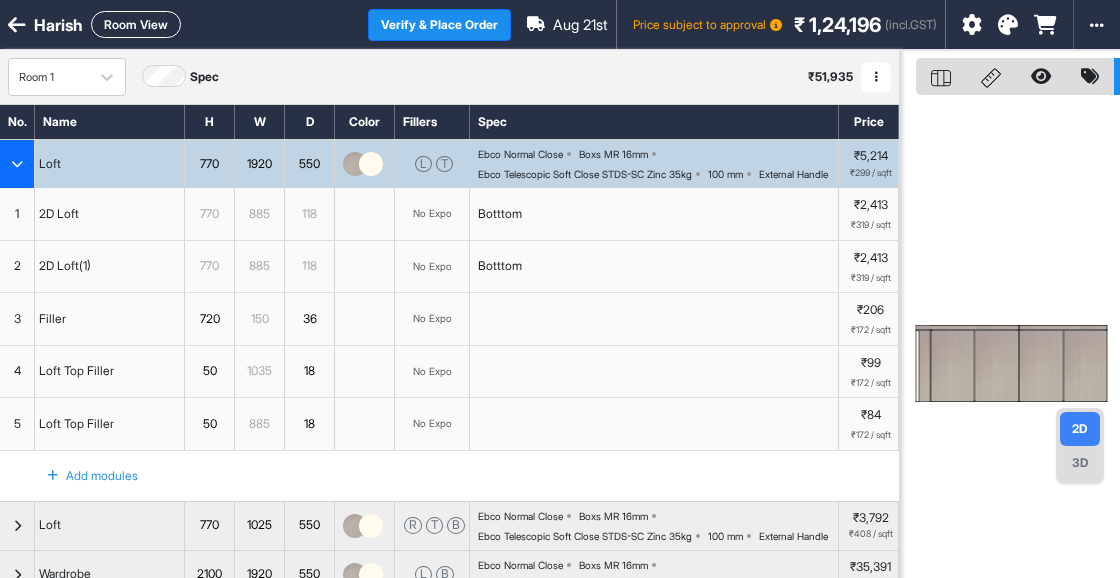 click on "Loft" at bounding box center [110, 164] 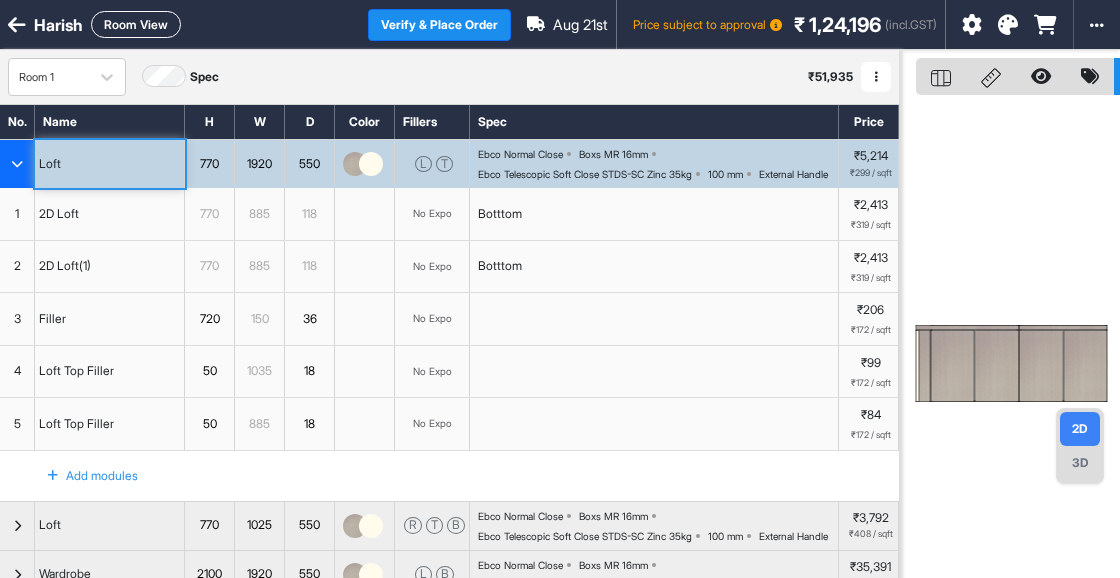 click at bounding box center (996, 366) 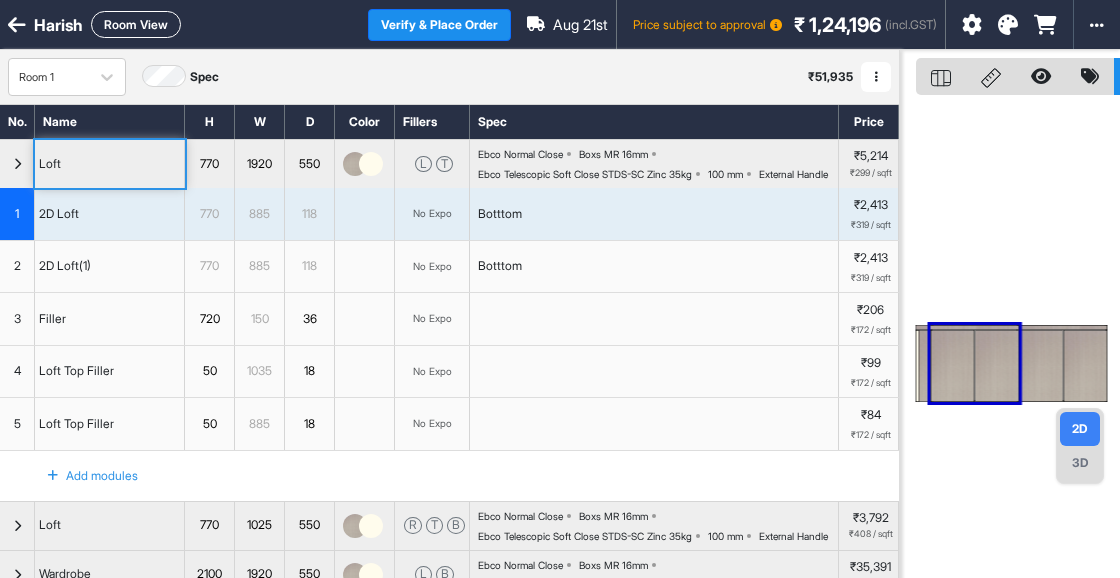 click at bounding box center (996, 366) 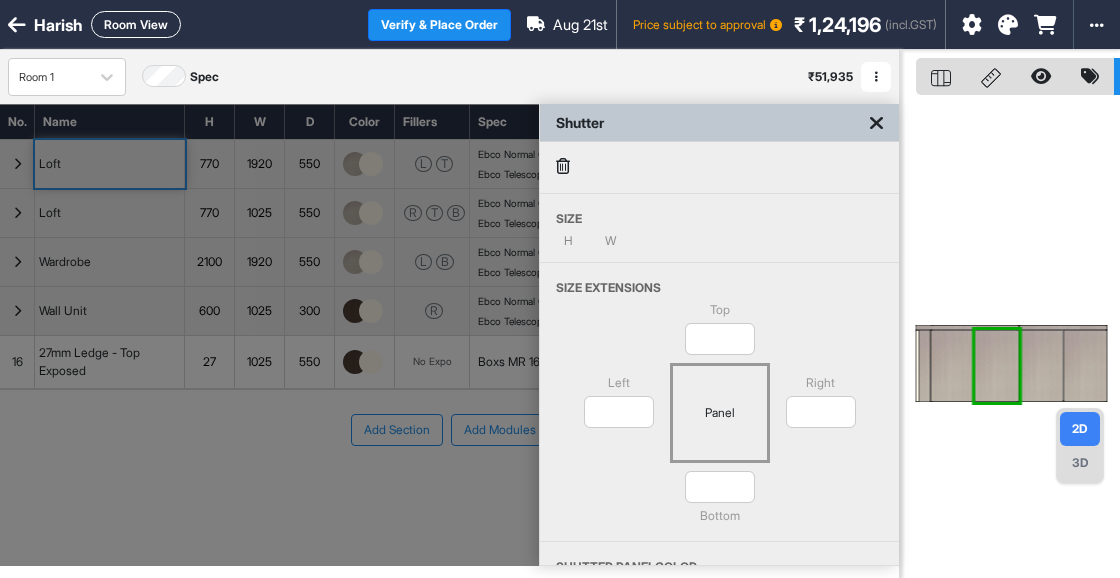type on "***" 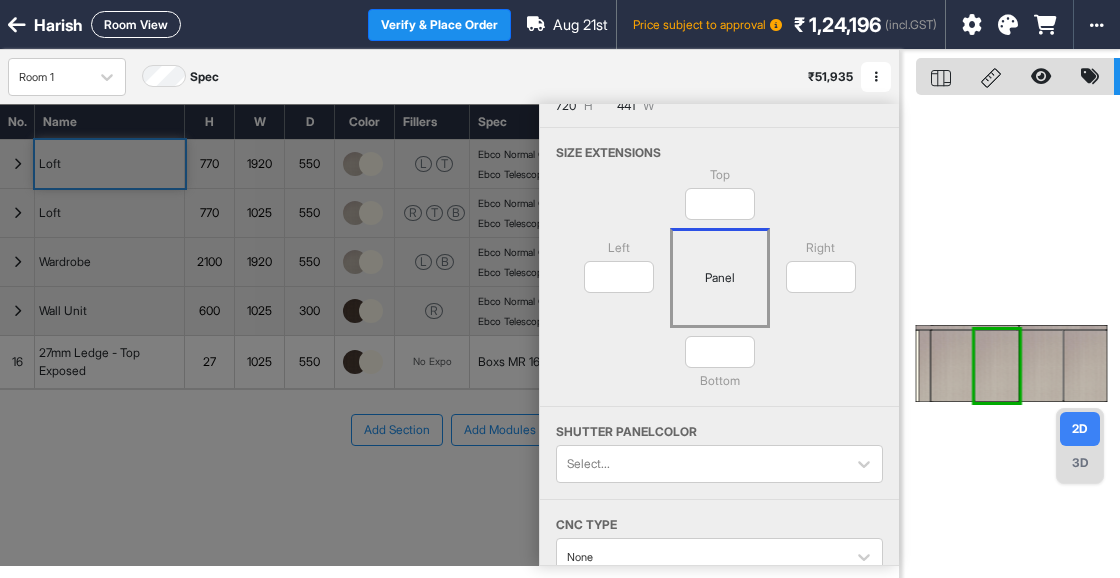 scroll, scrollTop: 135, scrollLeft: 0, axis: vertical 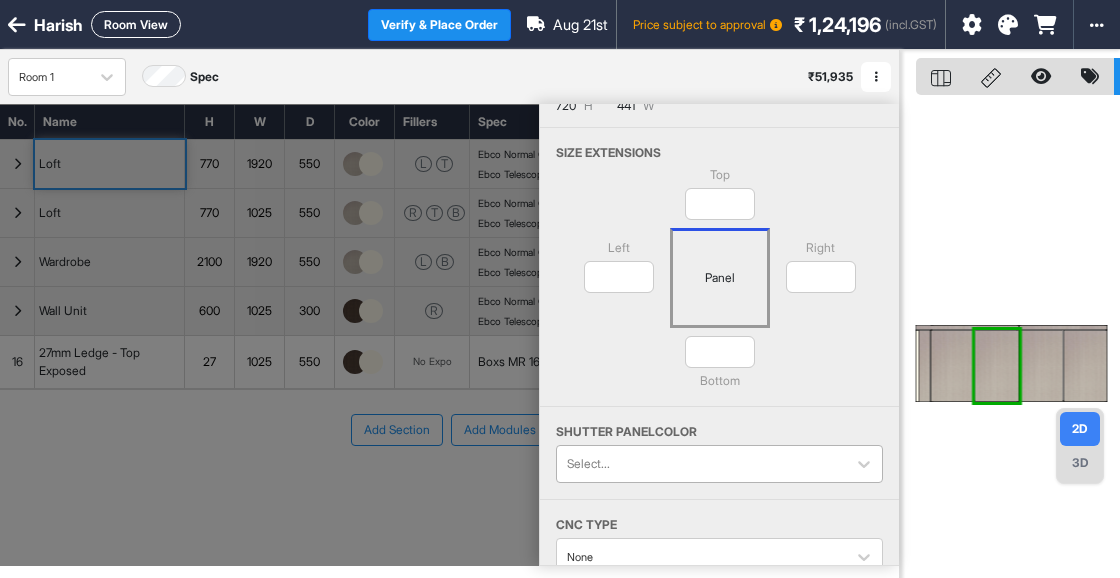 click on "Select..." at bounding box center [719, 464] 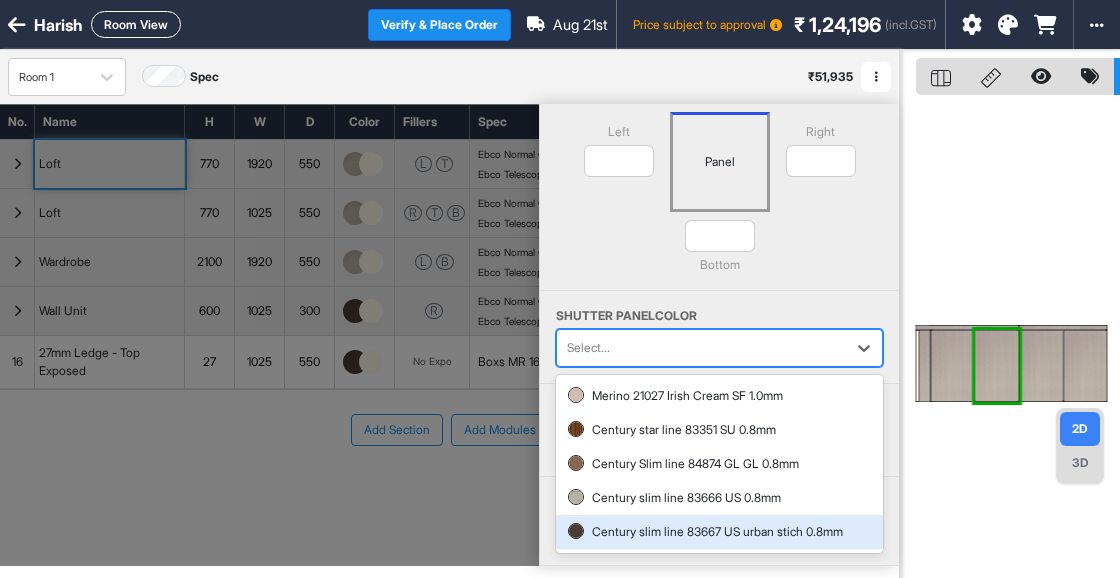 click on "Century slim line 83667 US urban stich 0.8mm" at bounding box center (719, 532) 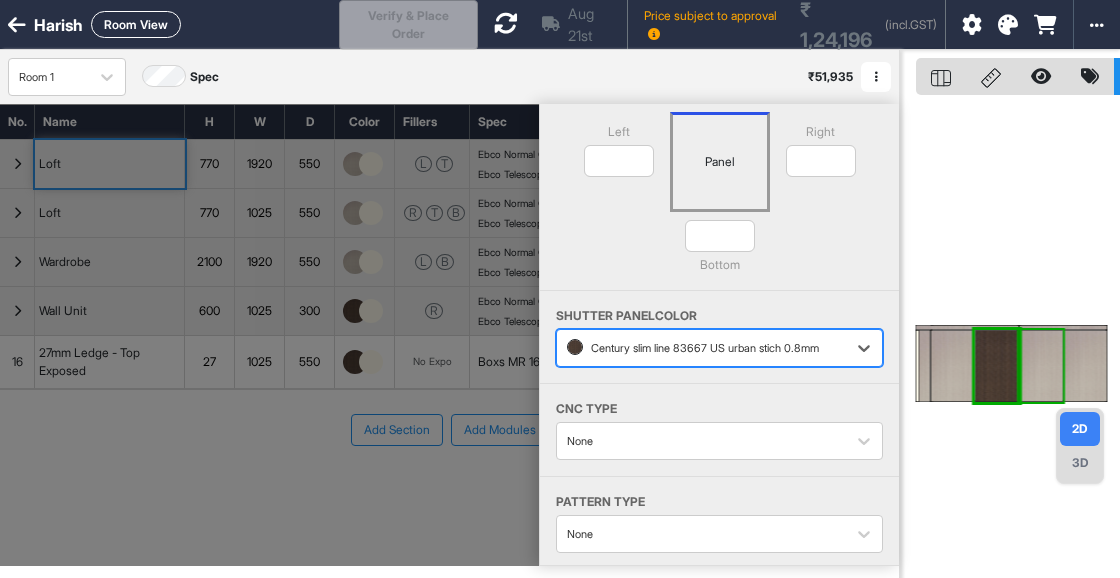 click at bounding box center (1085, 366) 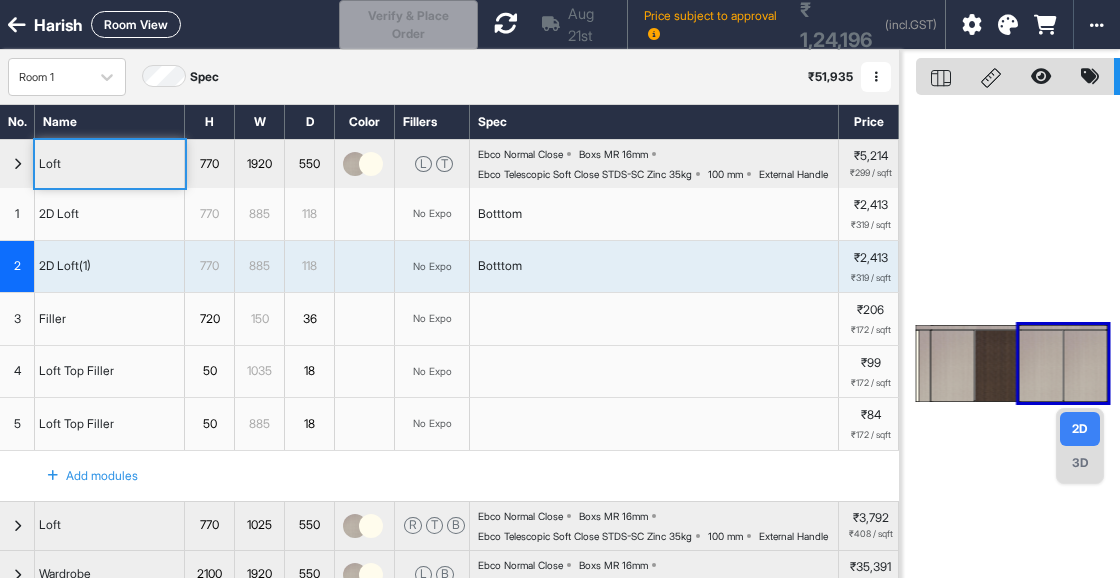 click at bounding box center (1085, 366) 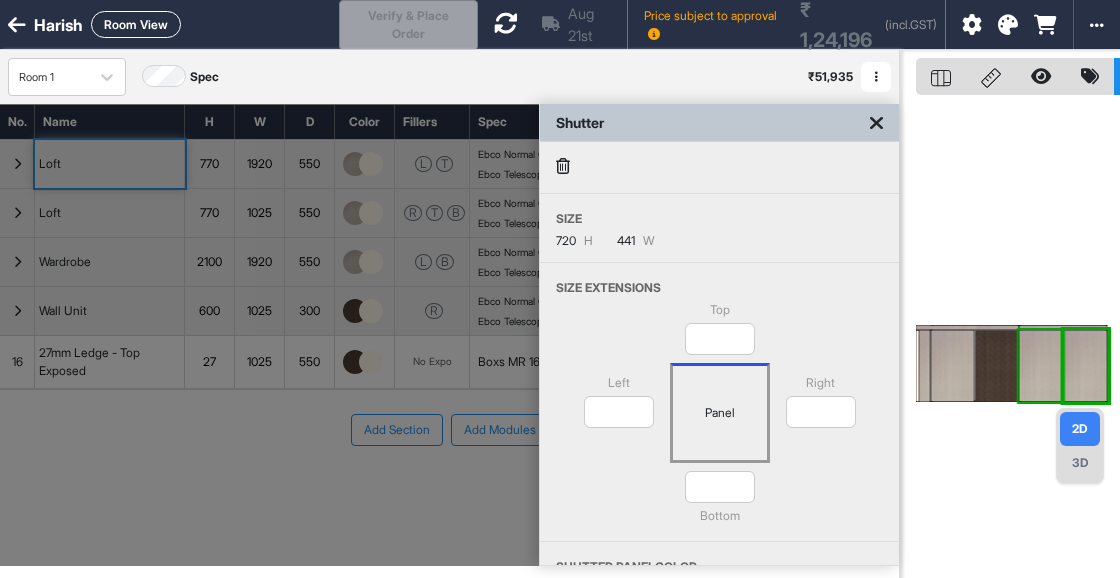 scroll, scrollTop: 135, scrollLeft: 0, axis: vertical 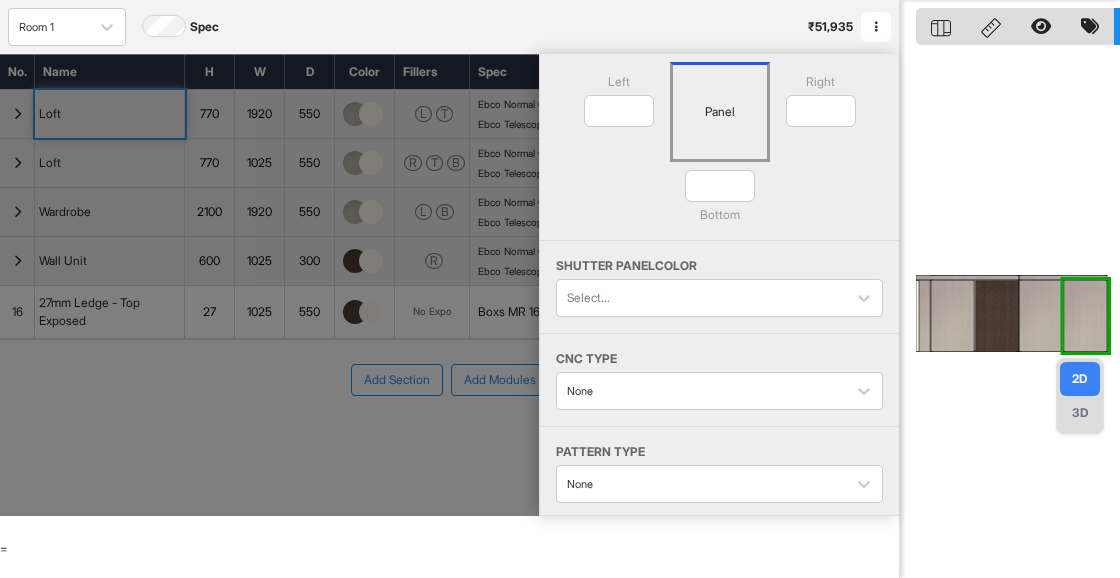 click at bounding box center [1085, 316] 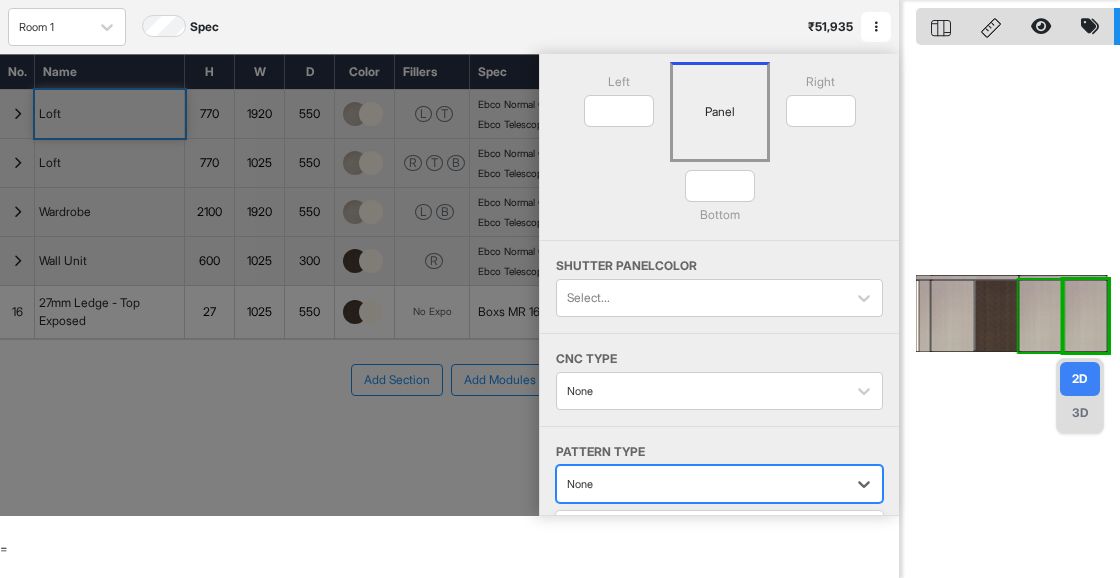 click at bounding box center [701, 484] 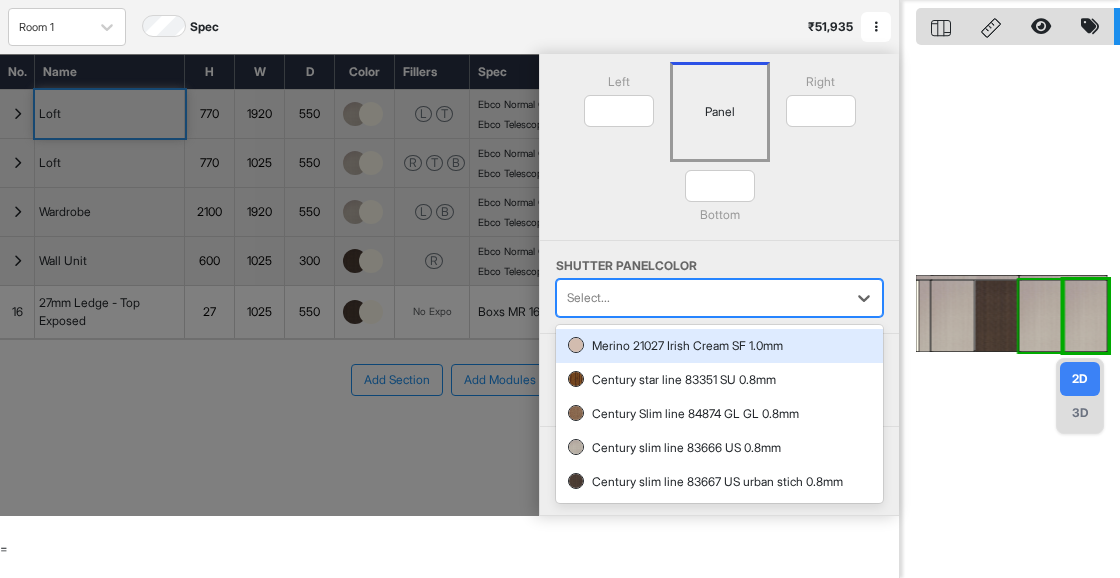 click at bounding box center (701, 298) 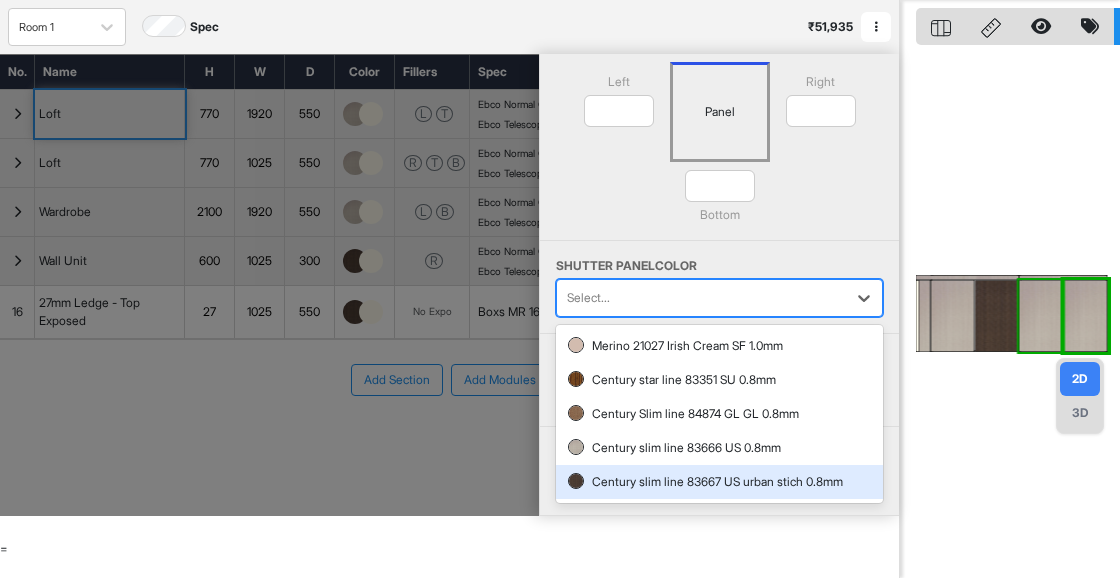 click on "Century slim line 83667 US urban stich 0.8mm" at bounding box center [719, 482] 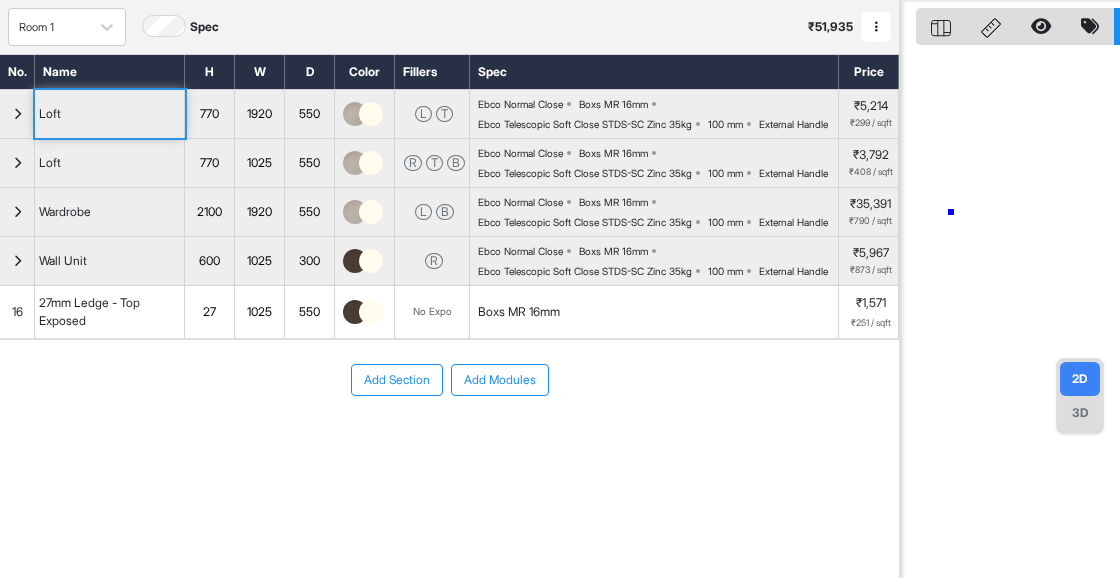 click at bounding box center [1010, 289] 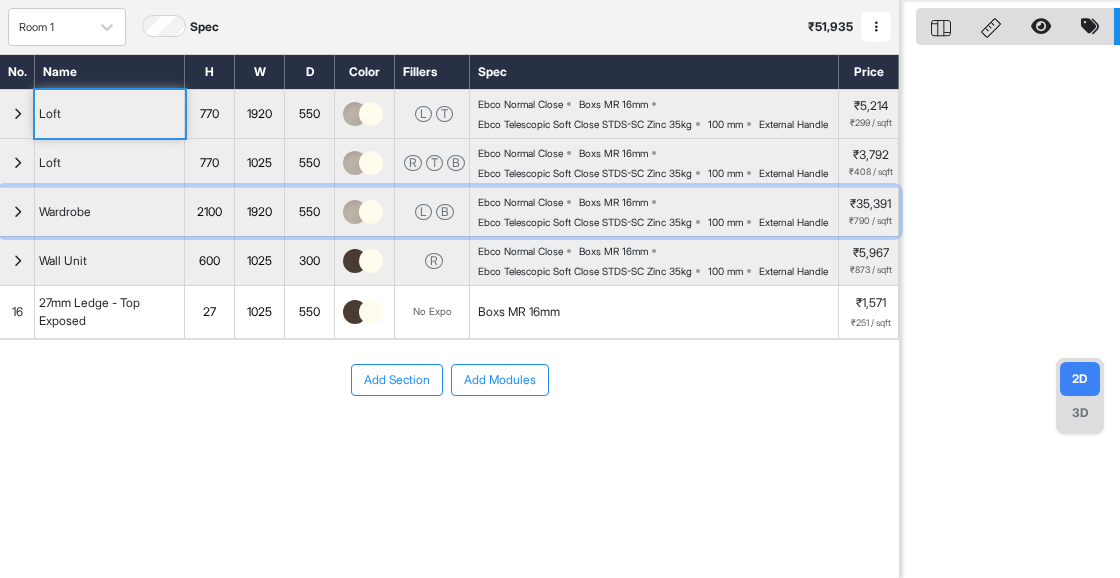 click on "Wardrobe" at bounding box center (110, 212) 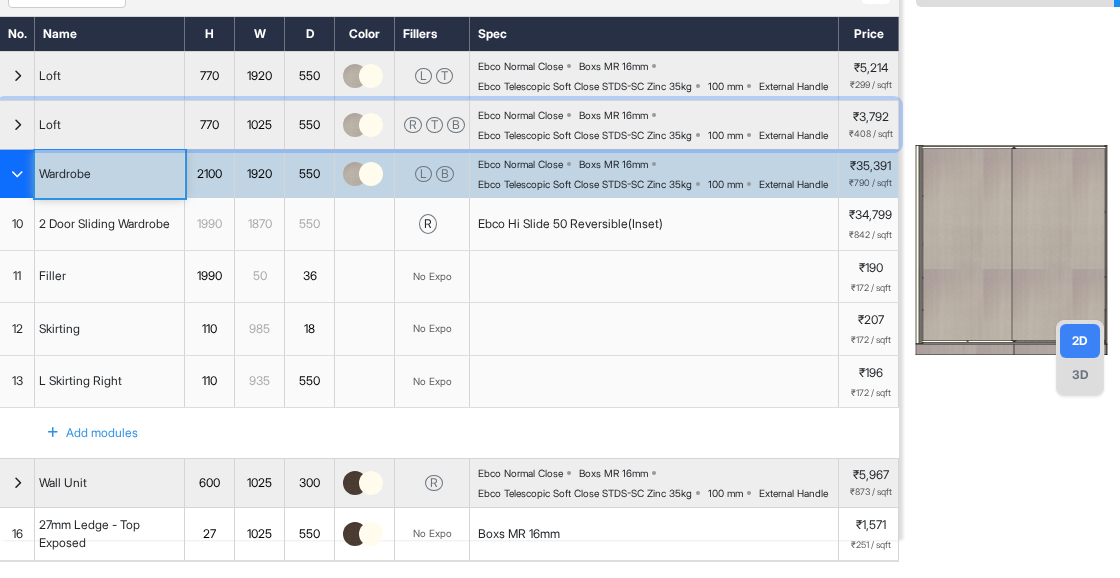 click on "Loft" at bounding box center (110, 125) 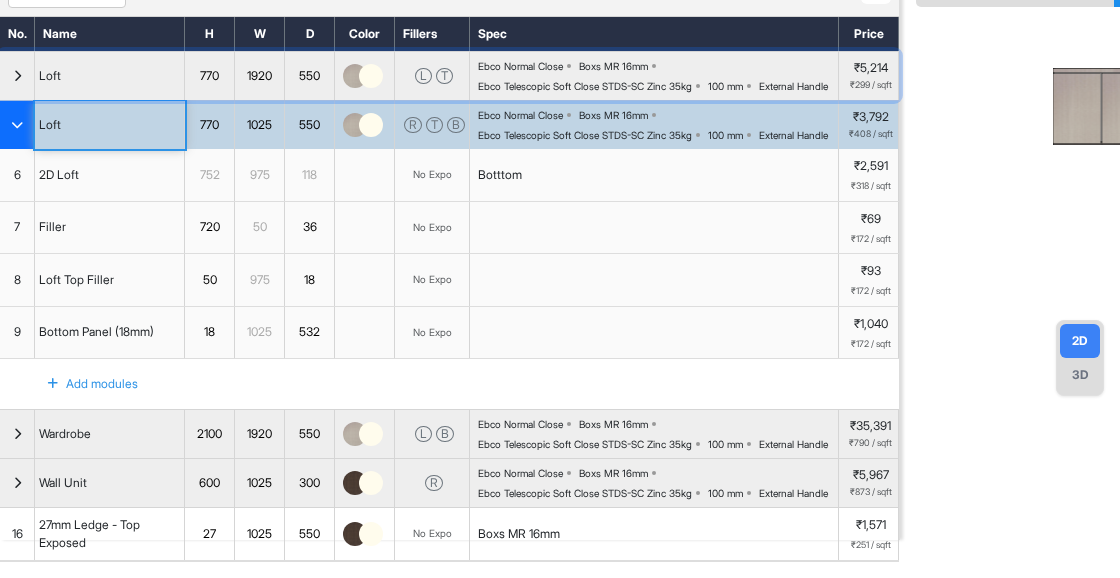 click on "Loft" at bounding box center (110, 76) 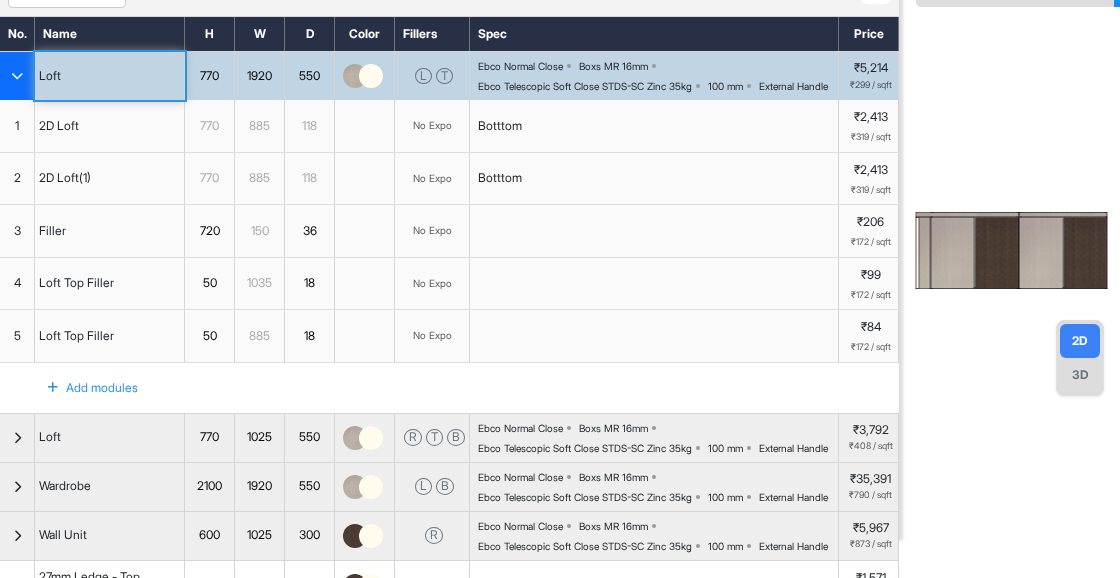 click on "2D Loft" at bounding box center [110, 126] 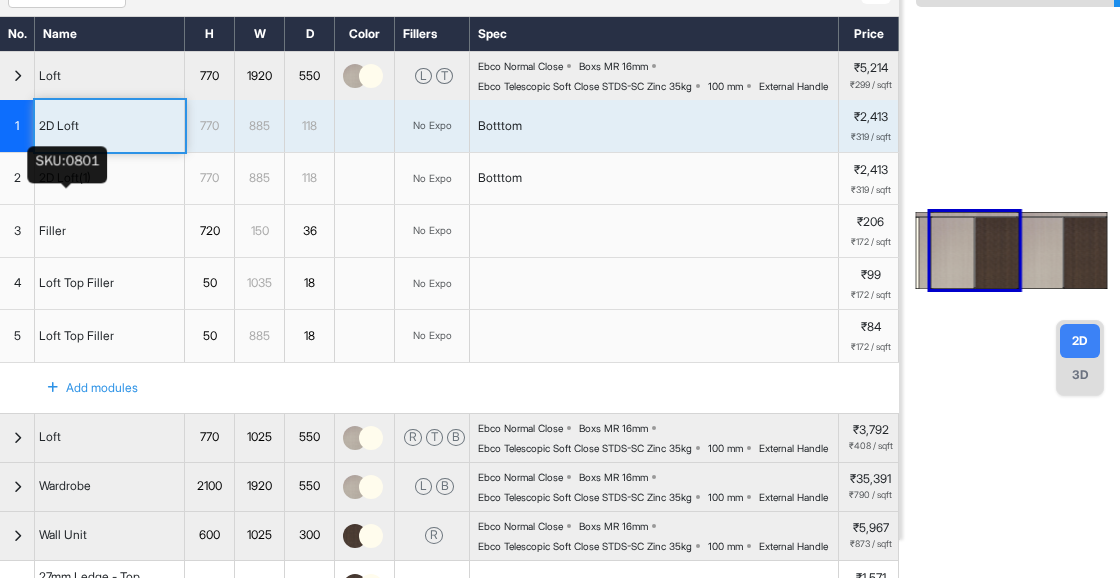 click on "2D Loft(1)" at bounding box center [65, 178] 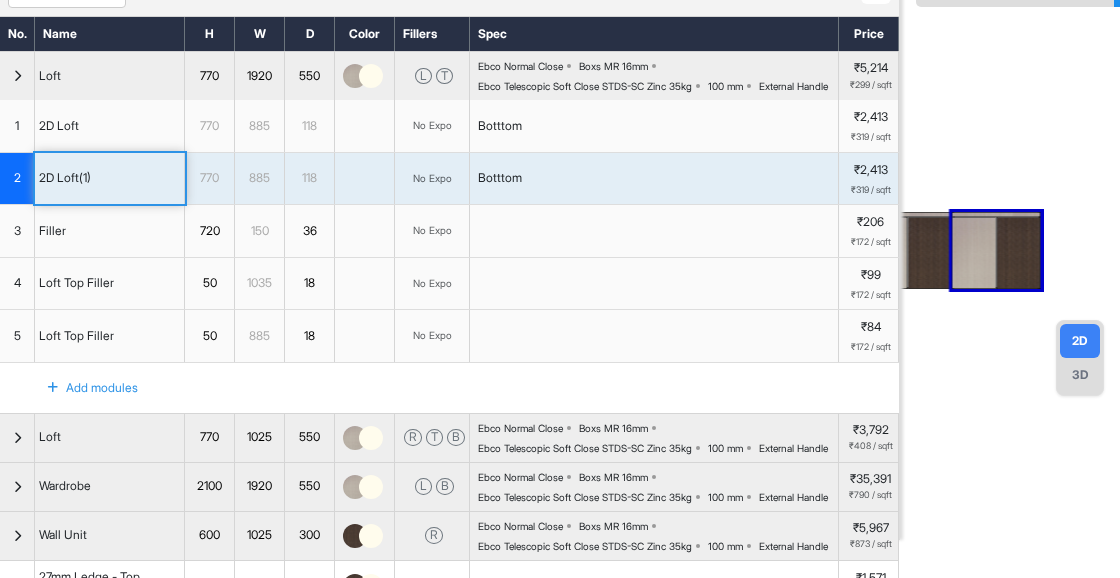 click on "Loft" at bounding box center (110, 76) 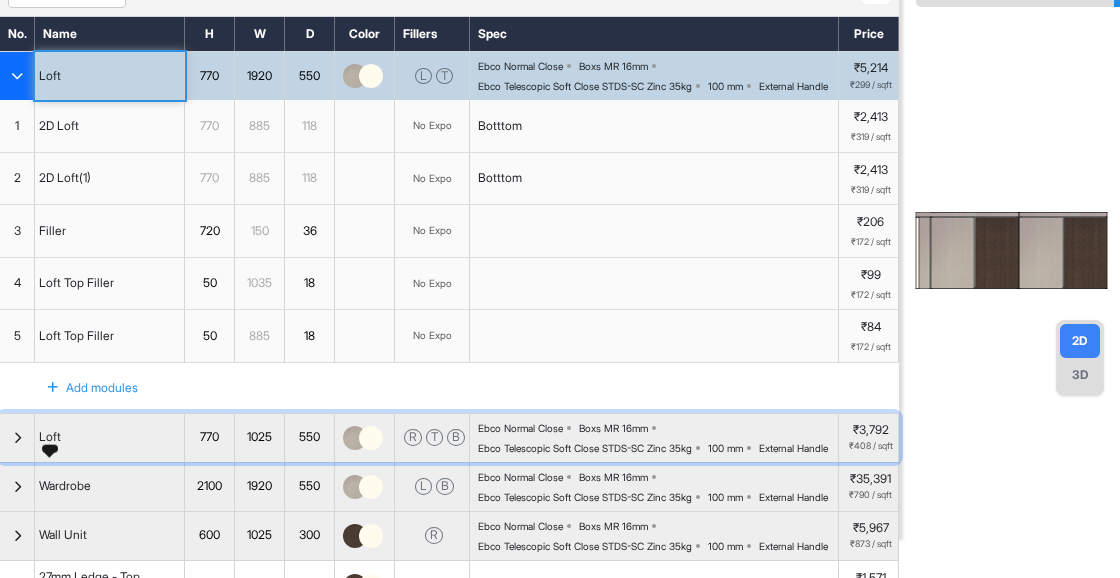 click on "Loft" at bounding box center (50, 437) 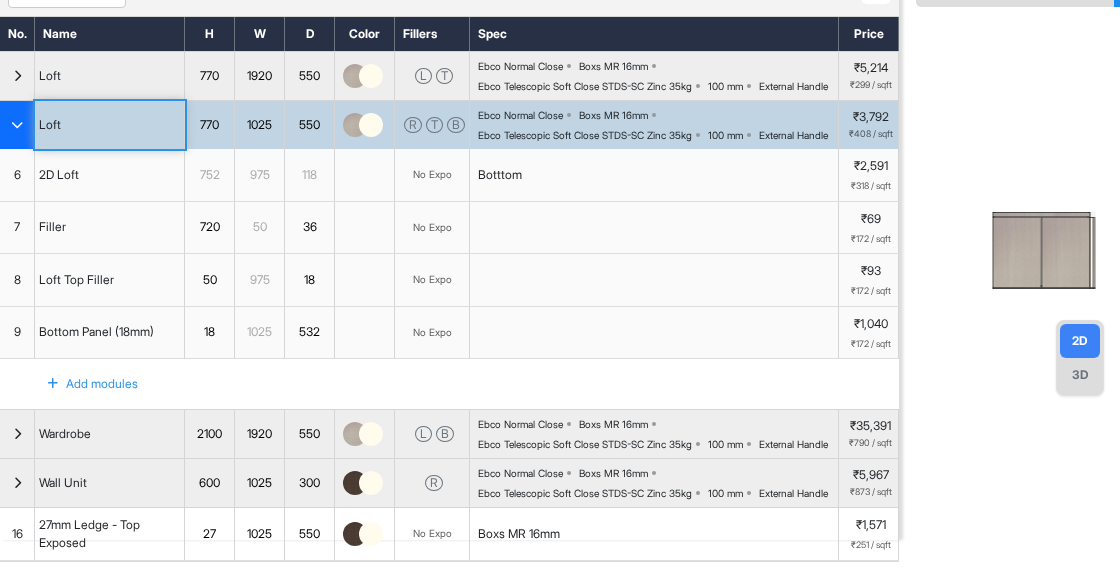 click at bounding box center (1065, 253) 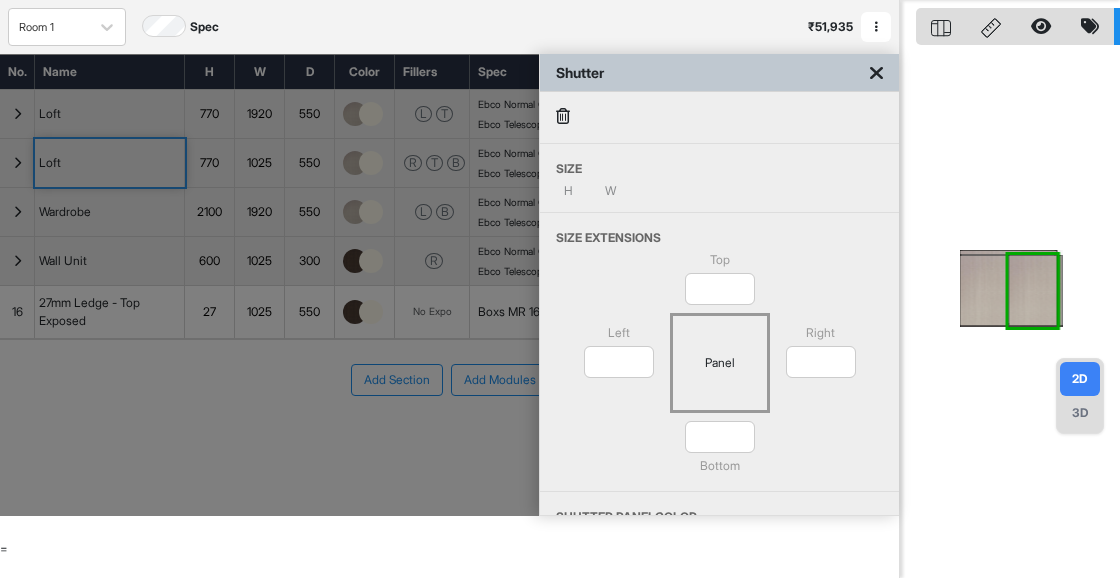 type on "***" 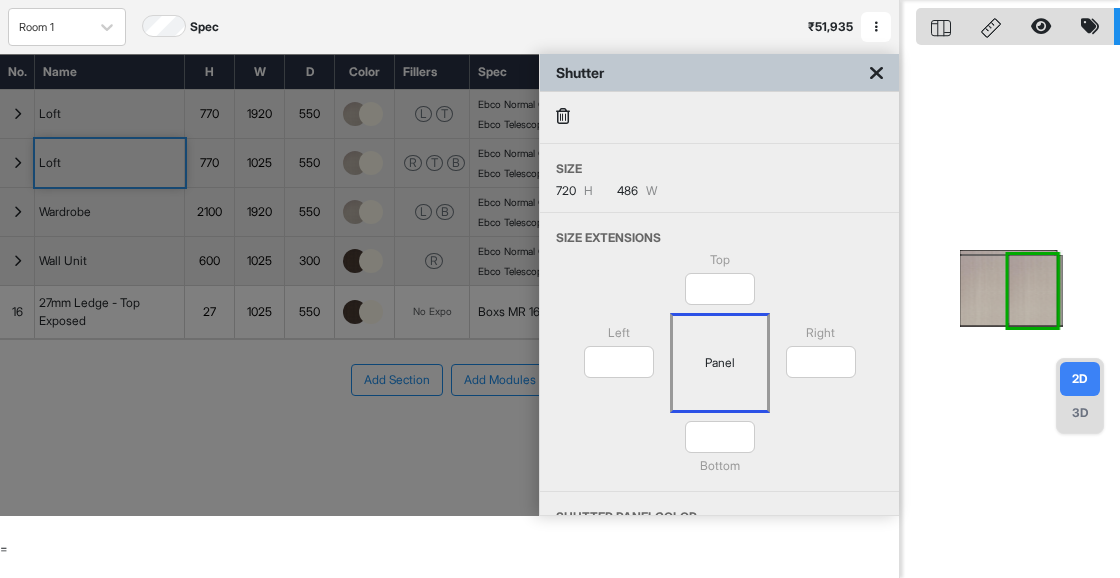 scroll, scrollTop: 135, scrollLeft: 0, axis: vertical 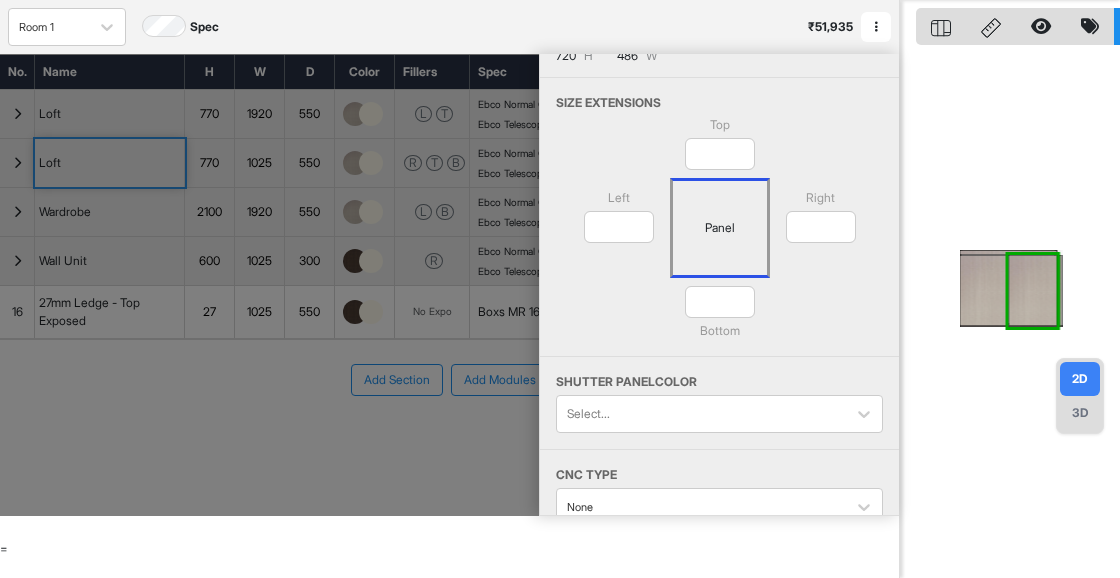 click on "Select..." at bounding box center [719, 414] 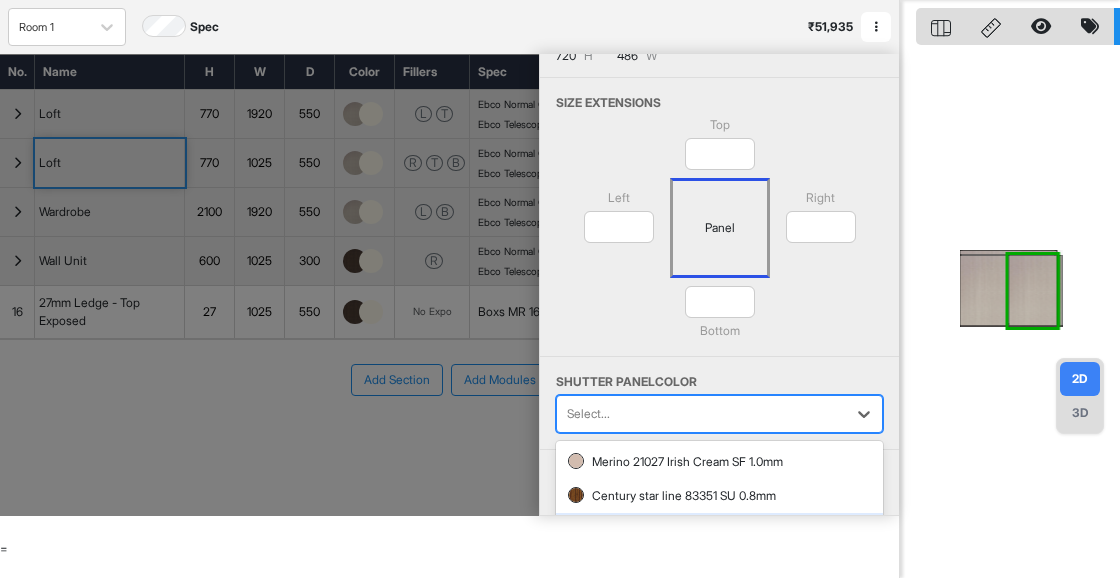 scroll, scrollTop: 116, scrollLeft: 0, axis: vertical 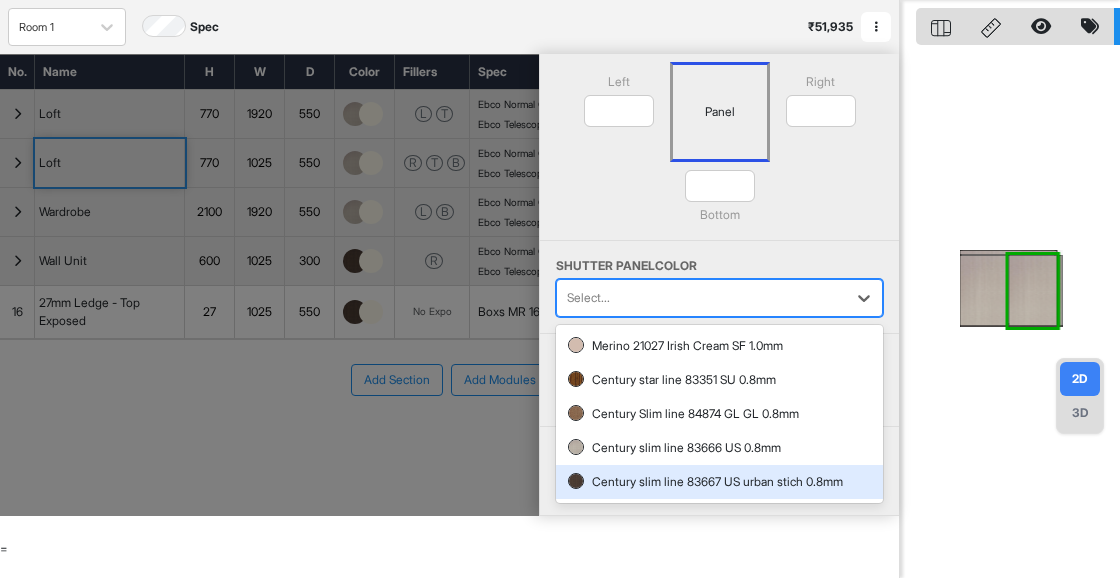 click on "Century slim line 83667 US urban stich 0.8mm" at bounding box center (719, 482) 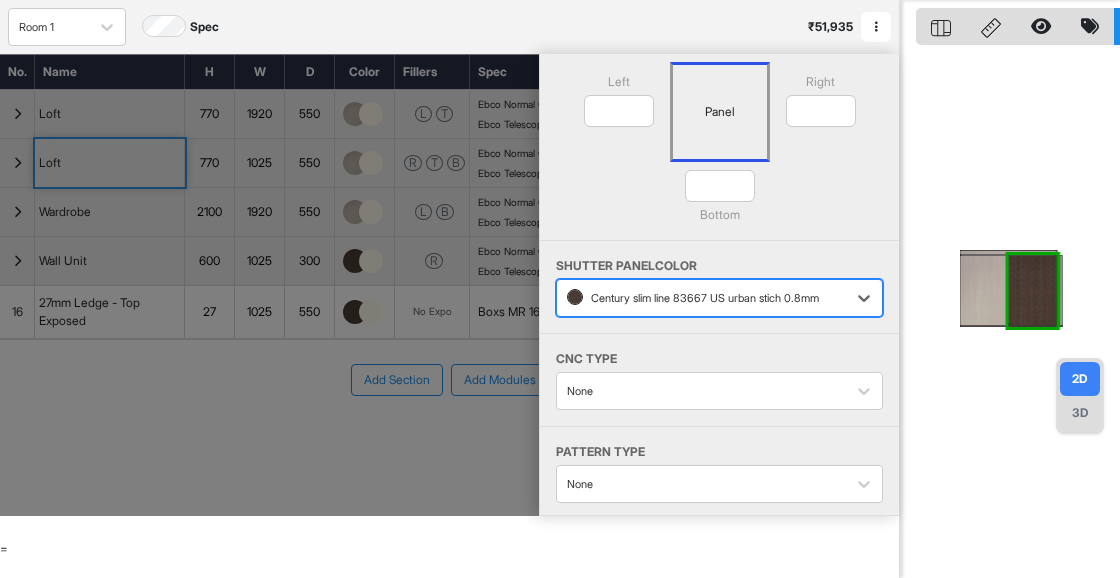 click at bounding box center (269, 285) 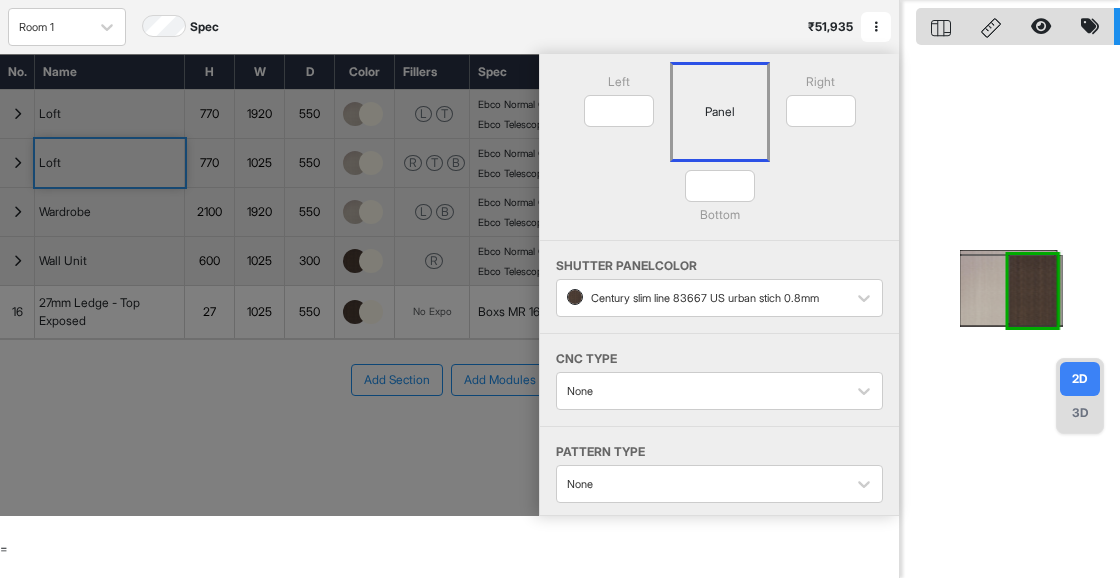 click at bounding box center [269, 285] 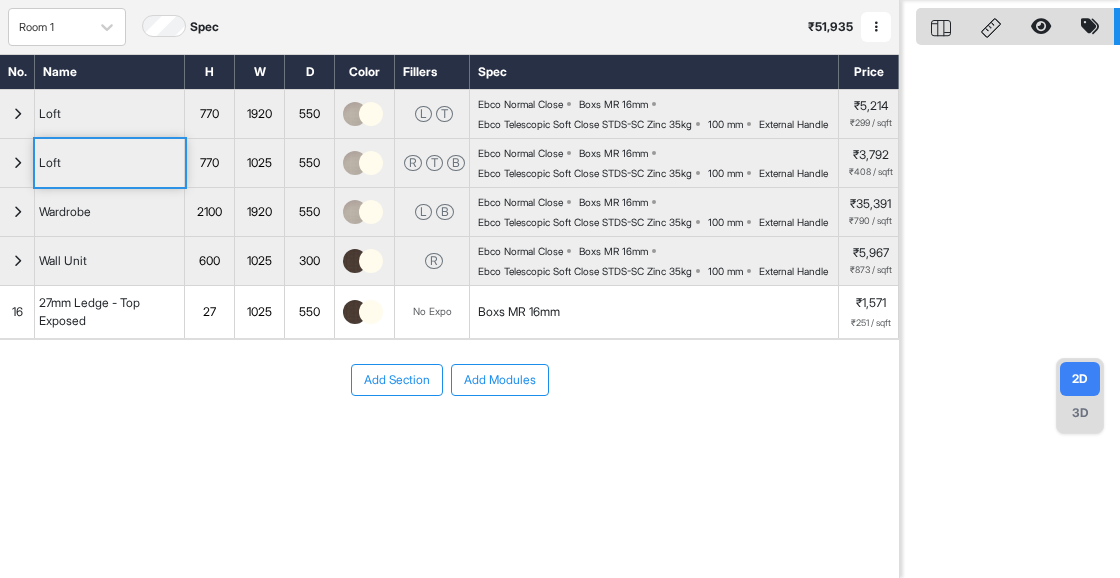 scroll, scrollTop: 88, scrollLeft: 0, axis: vertical 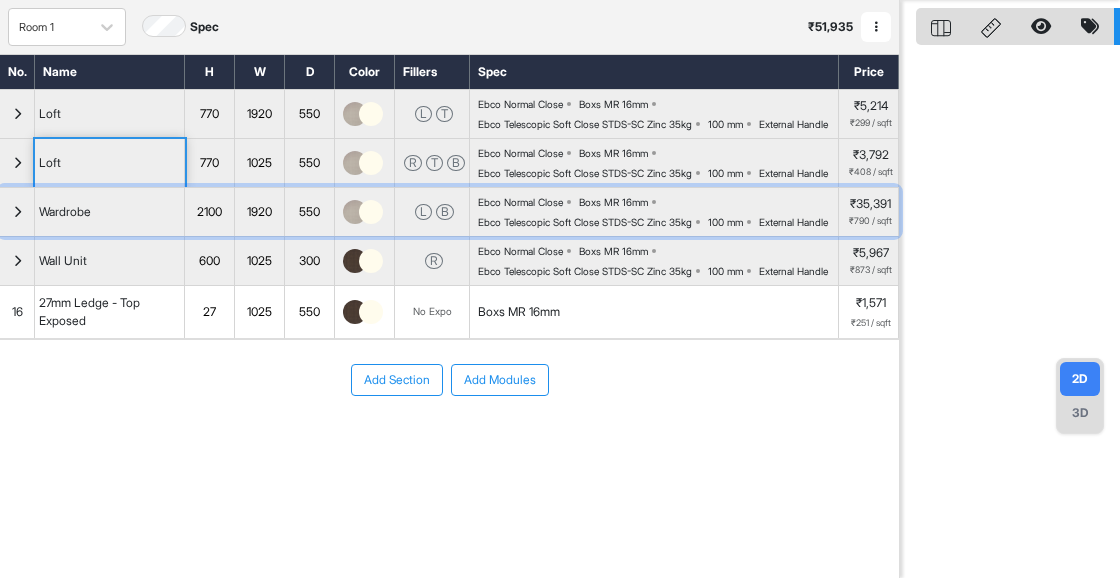 click on "Wardrobe" at bounding box center (110, 212) 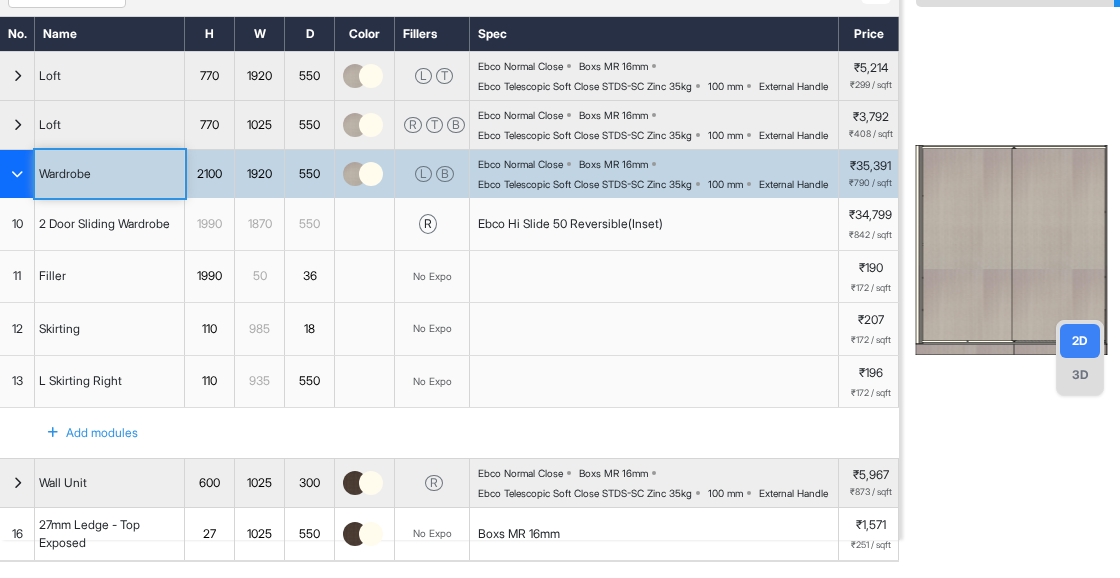 click at bounding box center [1058, 245] 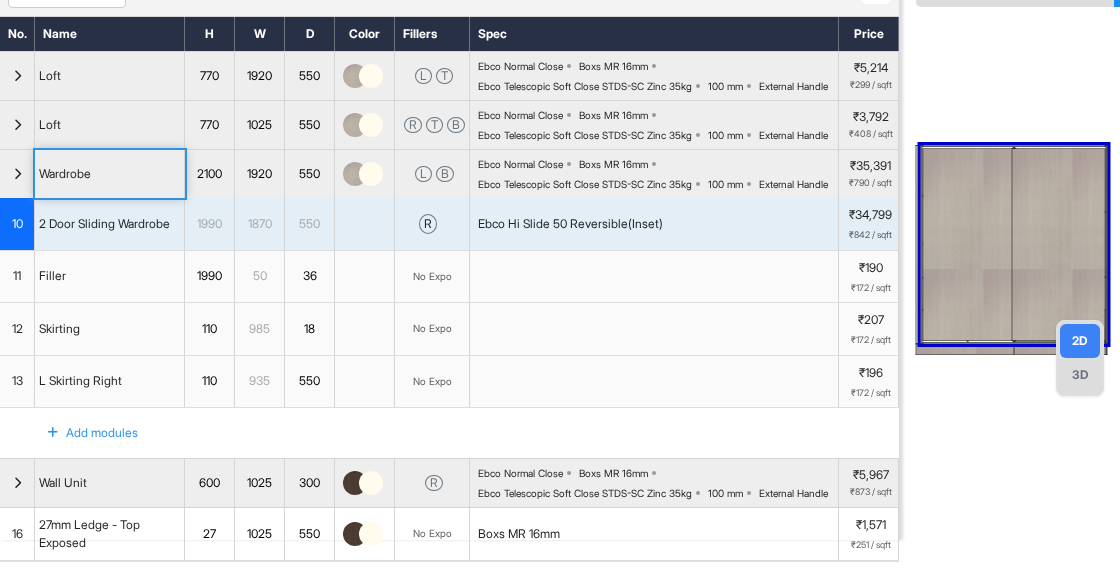 click at bounding box center (1058, 245) 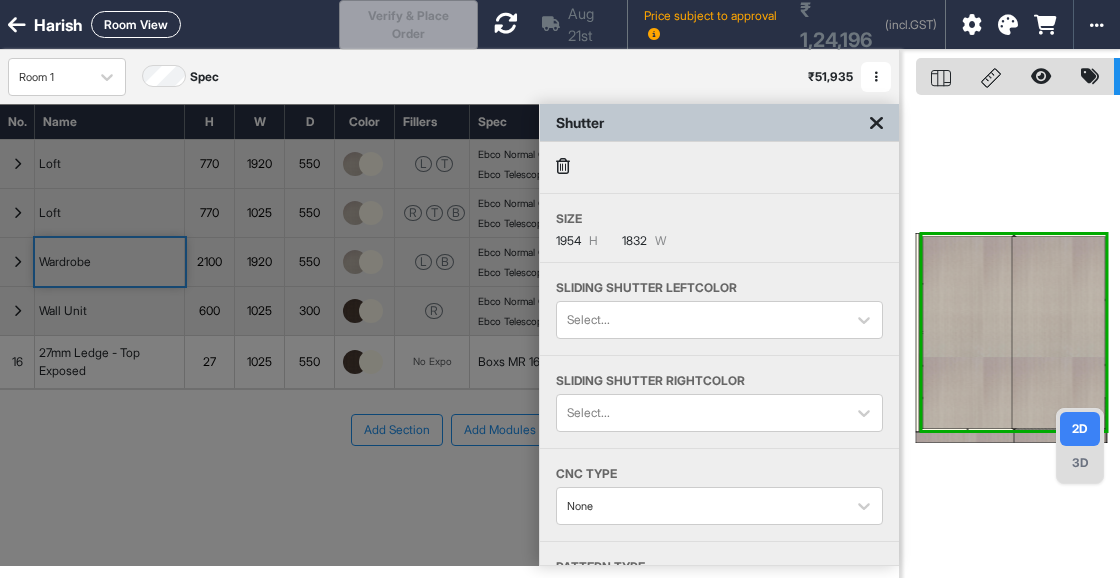 scroll, scrollTop: 0, scrollLeft: 0, axis: both 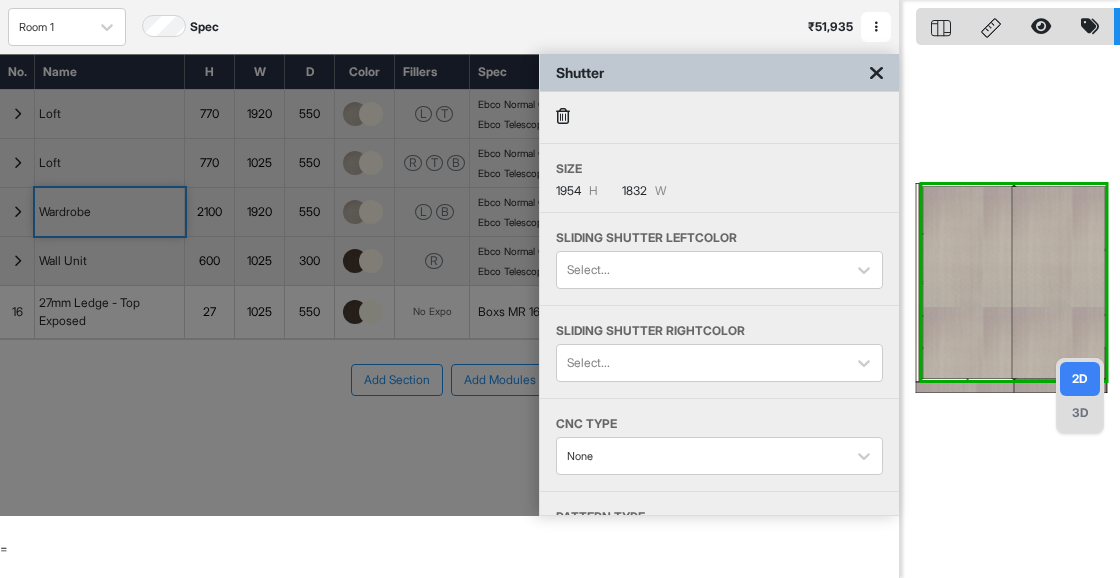 click at bounding box center (1058, 283) 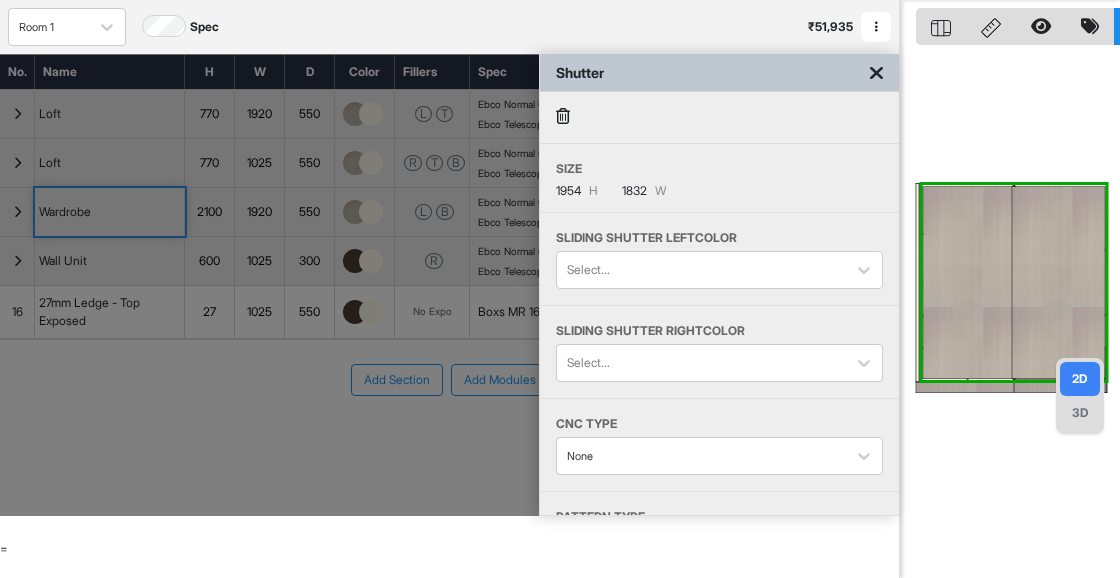 click at bounding box center [1058, 283] 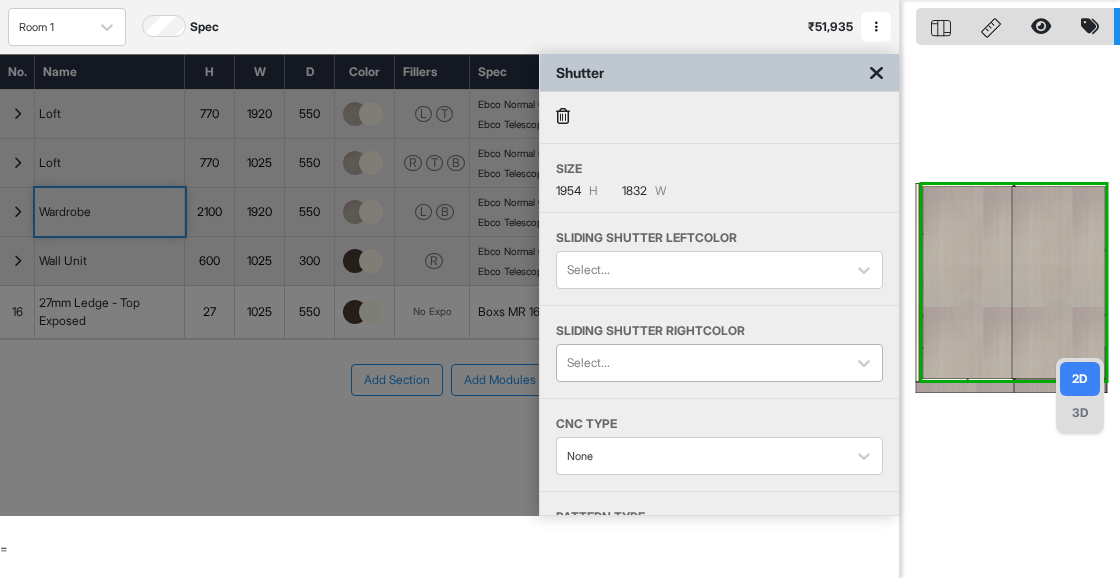 scroll, scrollTop: 74, scrollLeft: 0, axis: vertical 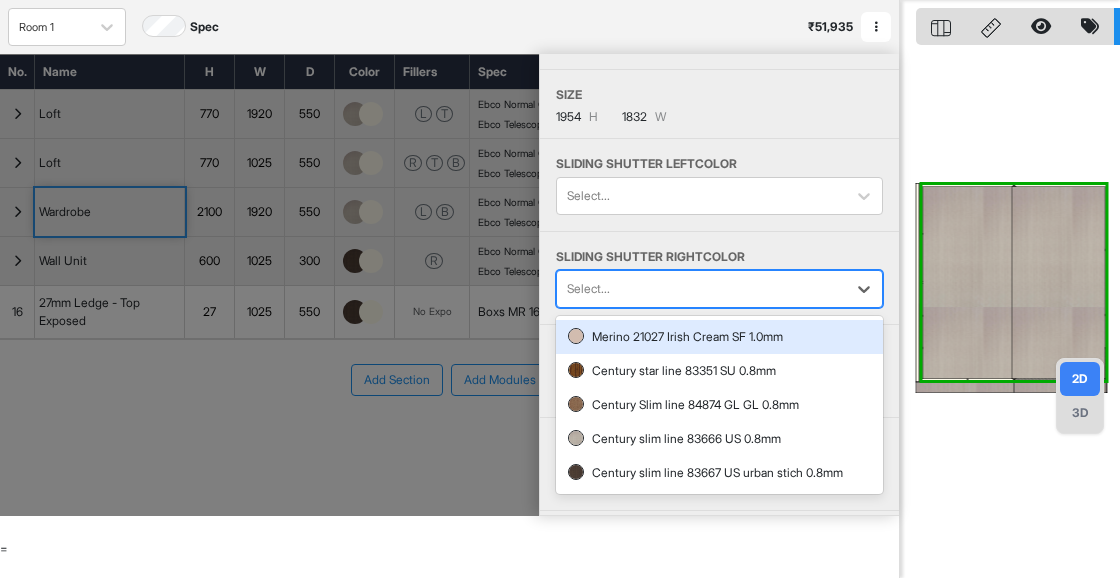 click on "5 results available. Use Up and Down to choose options, press Enter to select the currently focused option, press Escape to exit the menu, press Tab to select the option and exit the menu. Select... Merino 21027 Irish Cream SF 1.0mm Century star line 83351 SU 0.8mm Century Slim line 84874 GL GL 0.8mm Century slim line 83666 US 0.8mm Century slim line 83667 US urban stich 0.8mm" at bounding box center (719, 289) 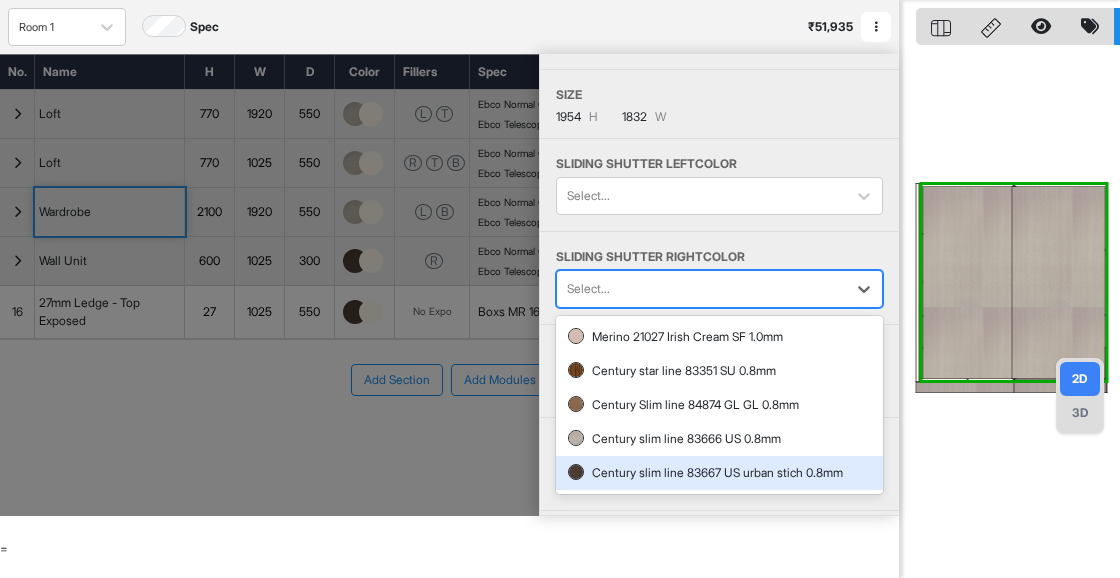 click on "Century slim line 83667 US urban stich 0.8mm" at bounding box center (719, 473) 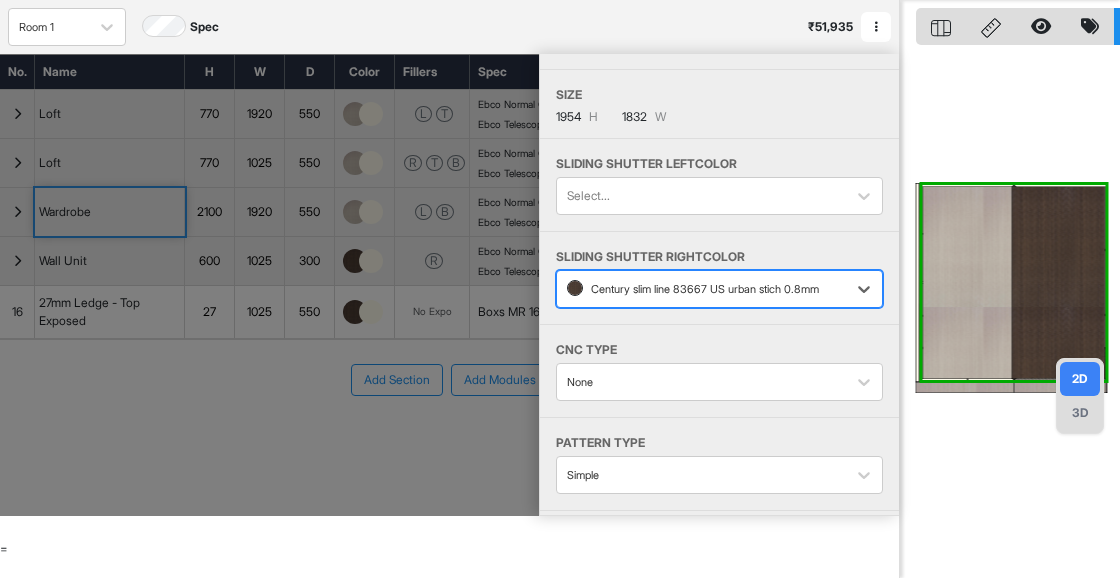 scroll, scrollTop: 106, scrollLeft: 0, axis: vertical 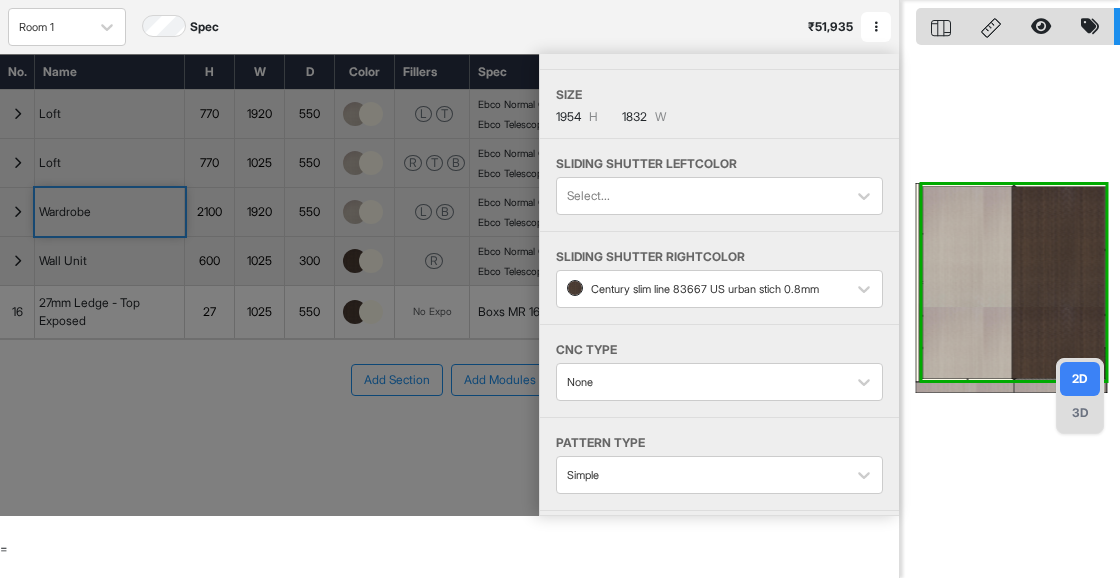 click at bounding box center (269, 285) 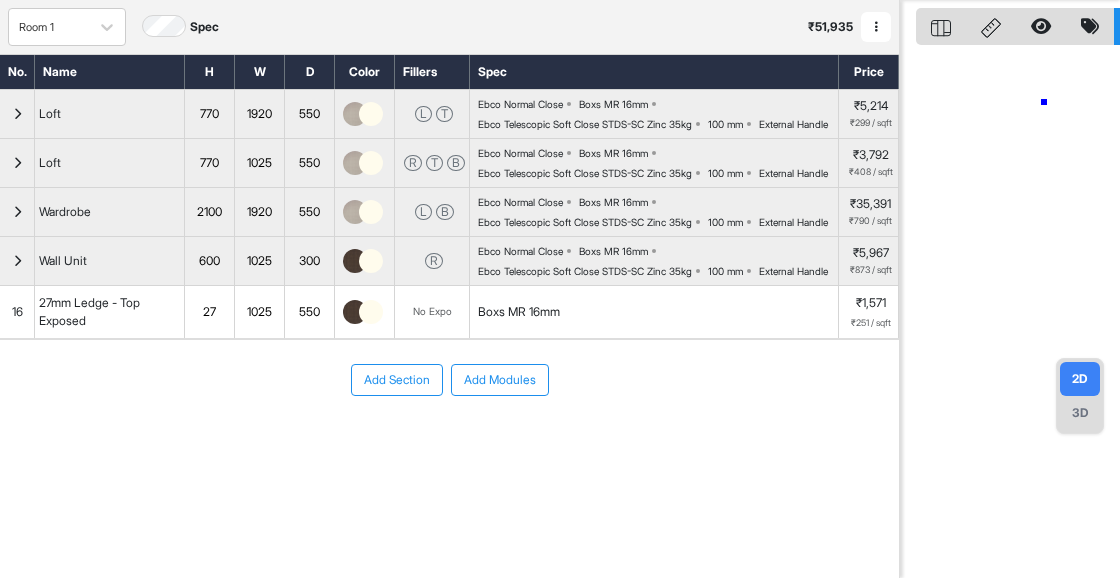click at bounding box center [1010, 289] 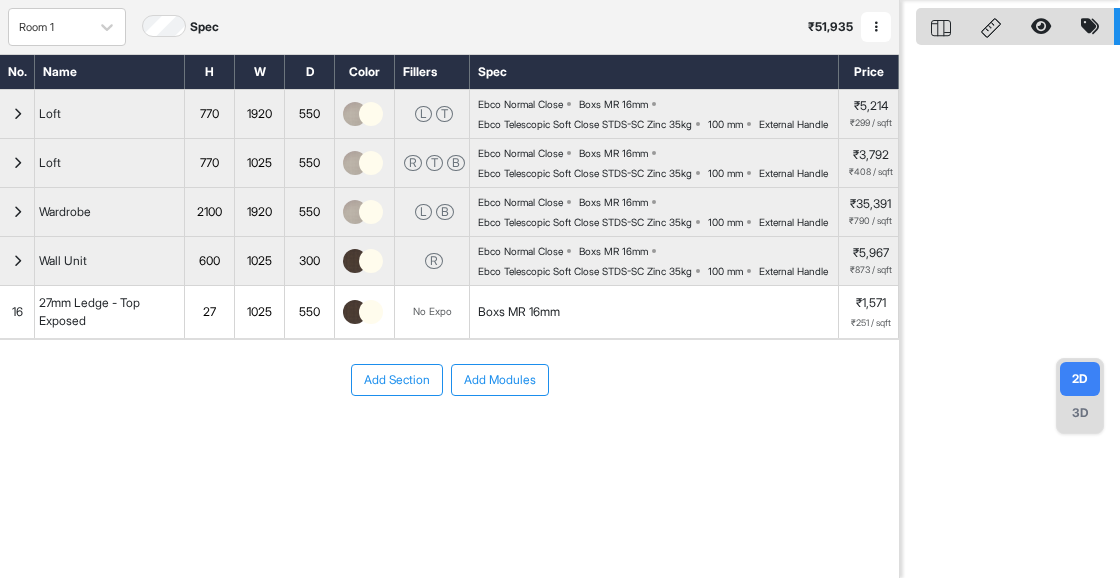 click on "Wardrobe" at bounding box center [110, 212] 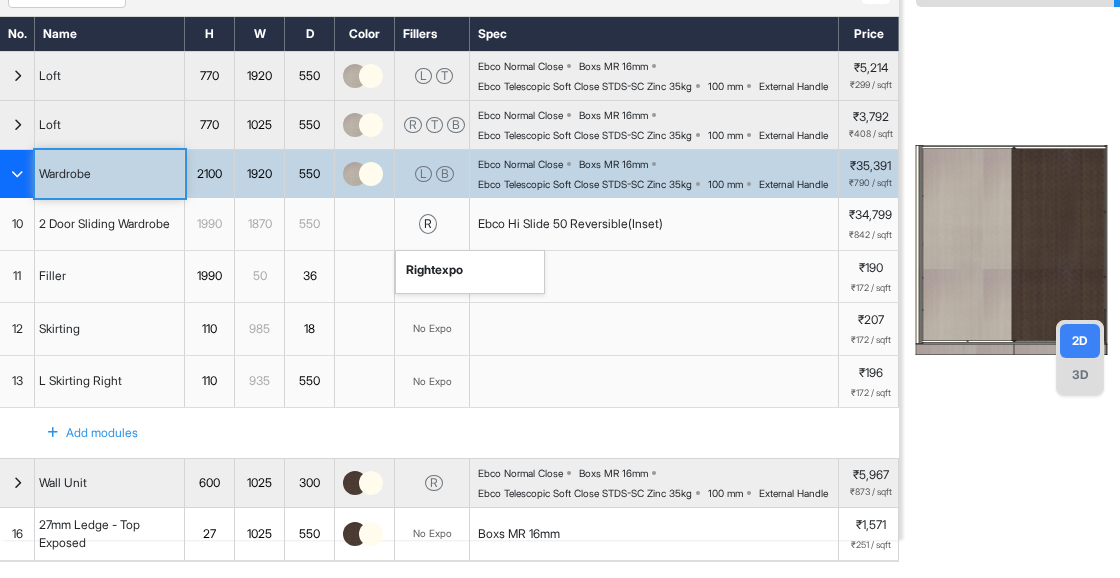 click on "r" at bounding box center (428, 224) 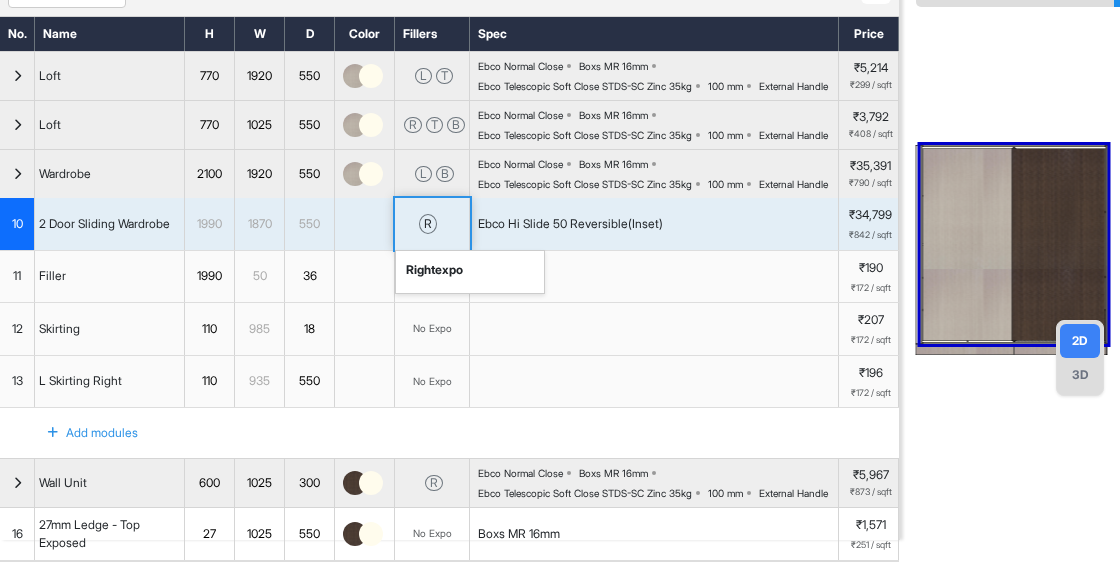 click on "r right  expo" at bounding box center (432, 224) 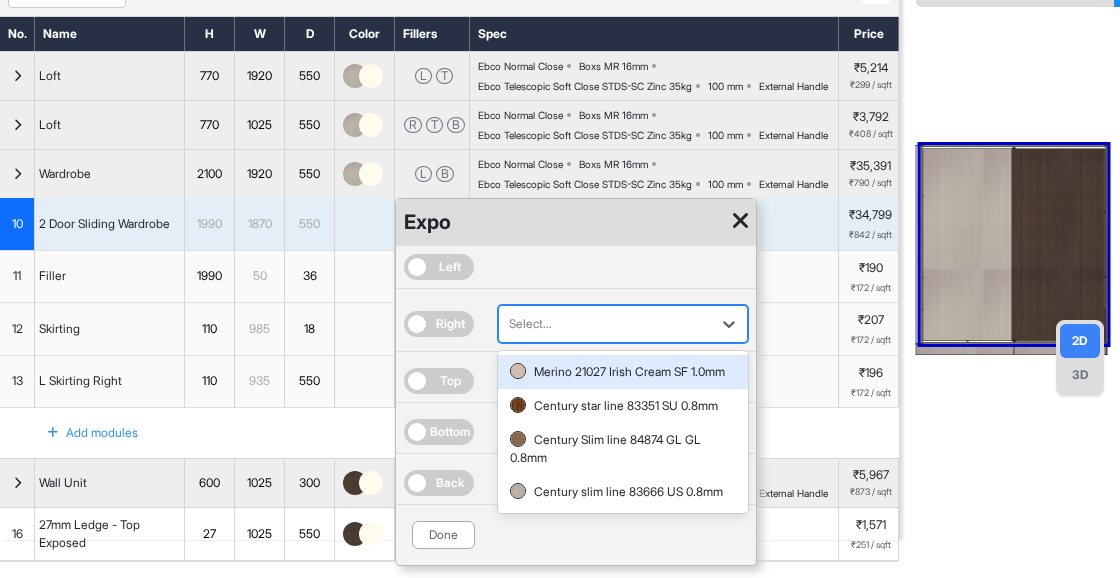 click at bounding box center (605, 324) 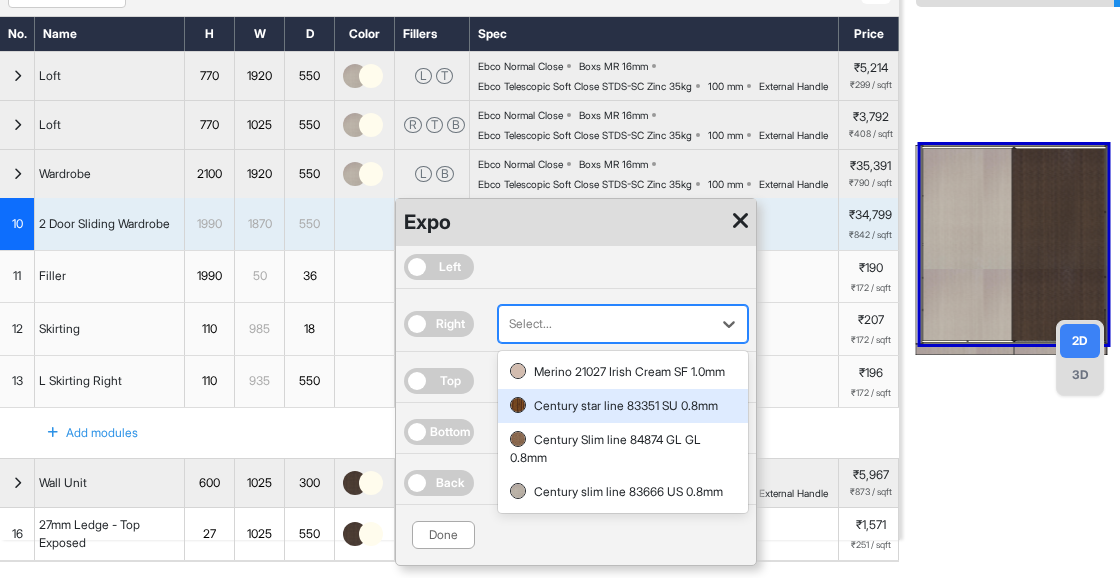 scroll, scrollTop: 70, scrollLeft: 0, axis: vertical 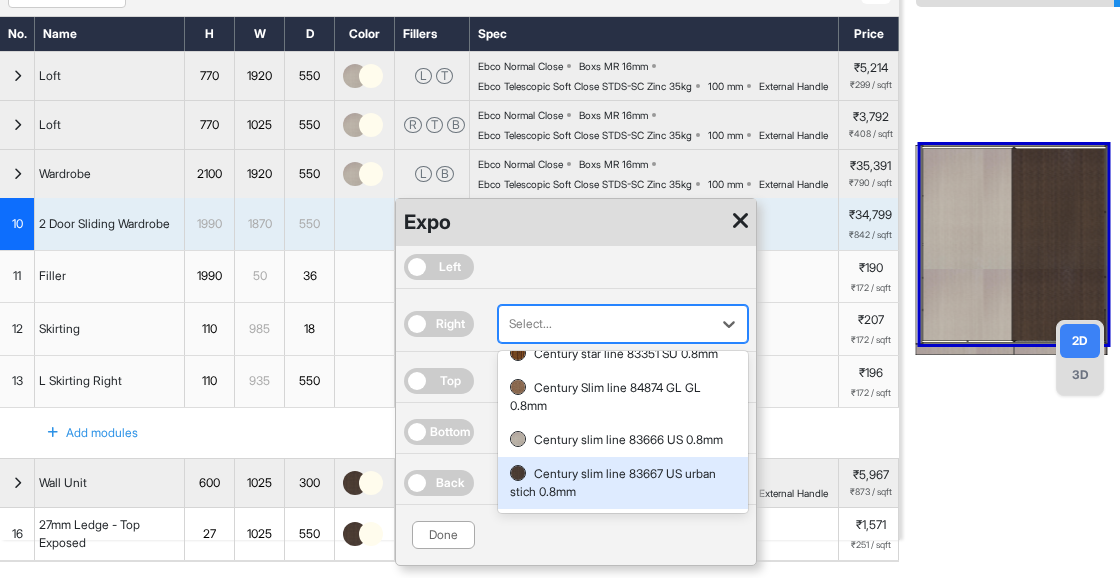 click on "Century slim line 83667 US urban stich 0.8mm" at bounding box center (623, 483) 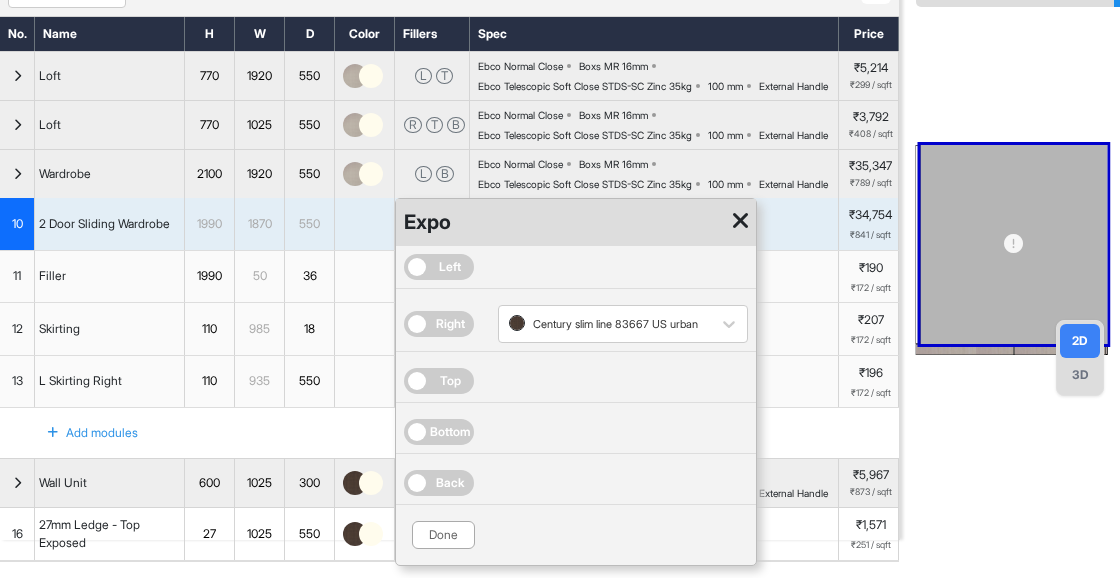 click at bounding box center (740, 221) 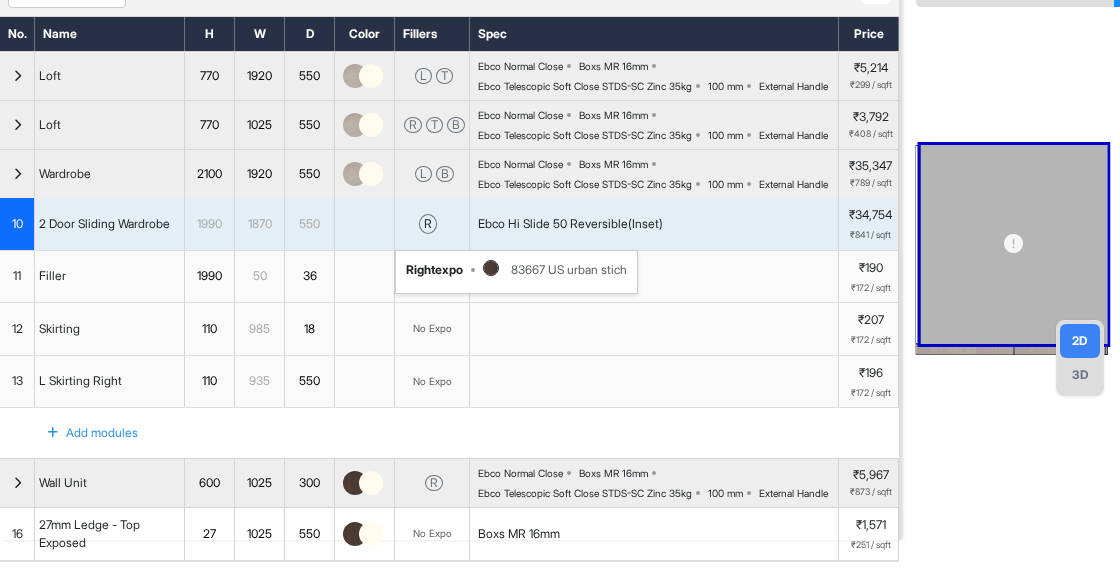 click on "3D" at bounding box center [1080, 375] 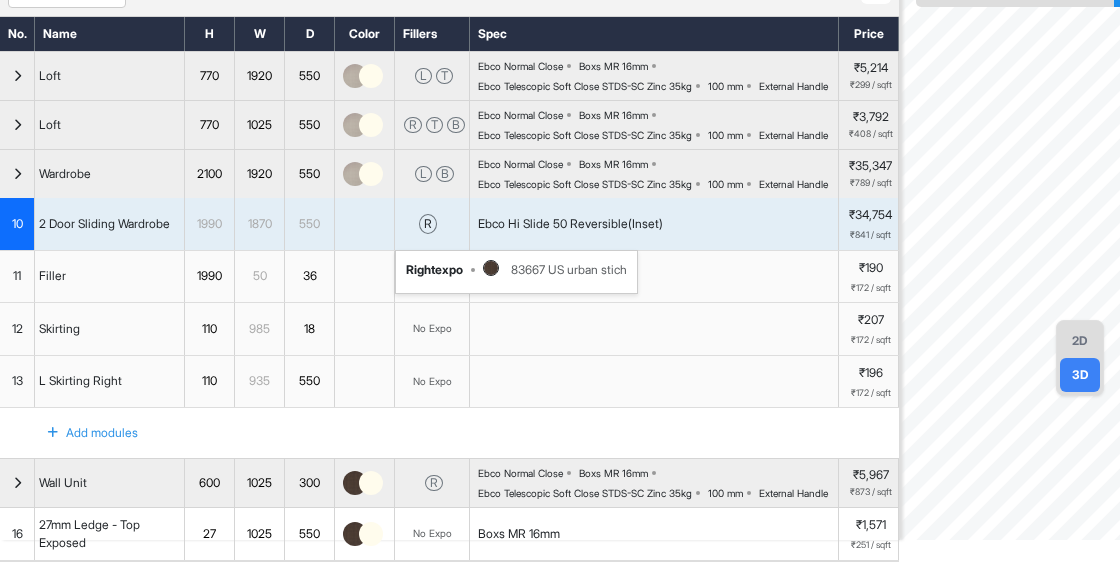 scroll, scrollTop: 0, scrollLeft: 0, axis: both 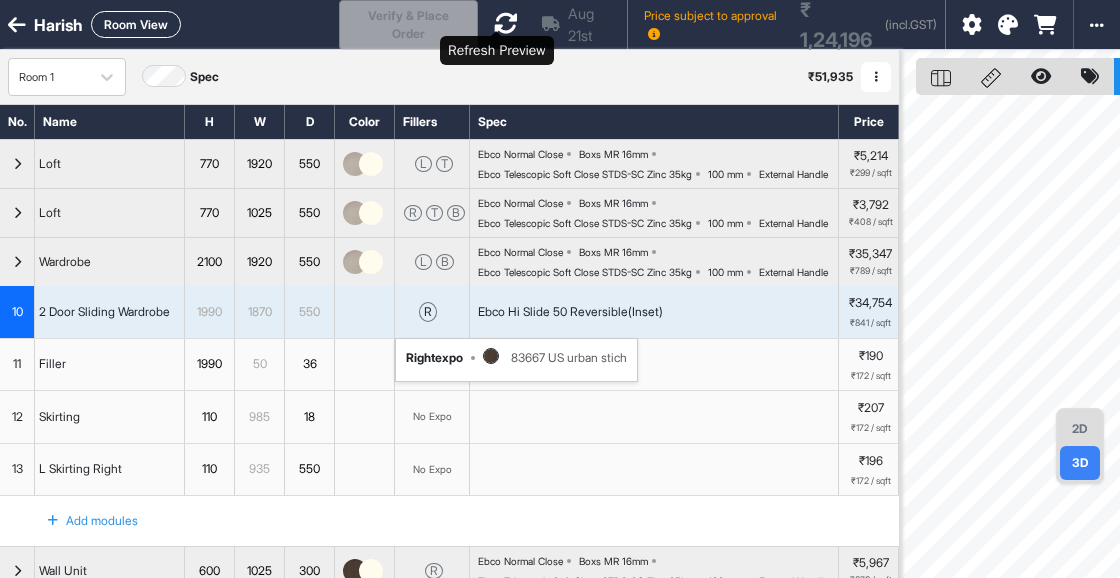 click at bounding box center (506, 24) 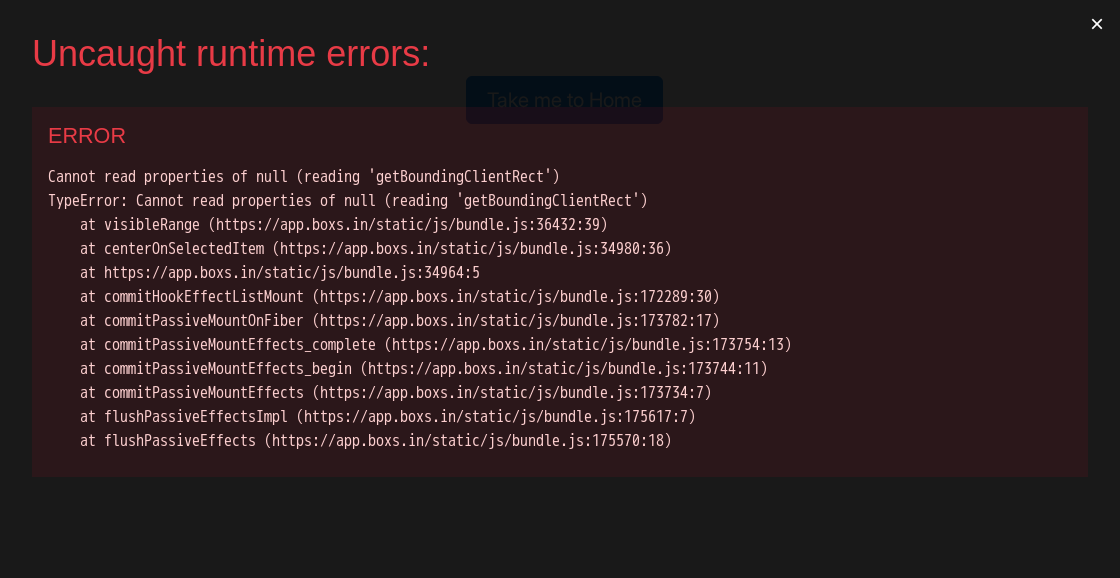 scroll, scrollTop: 0, scrollLeft: 0, axis: both 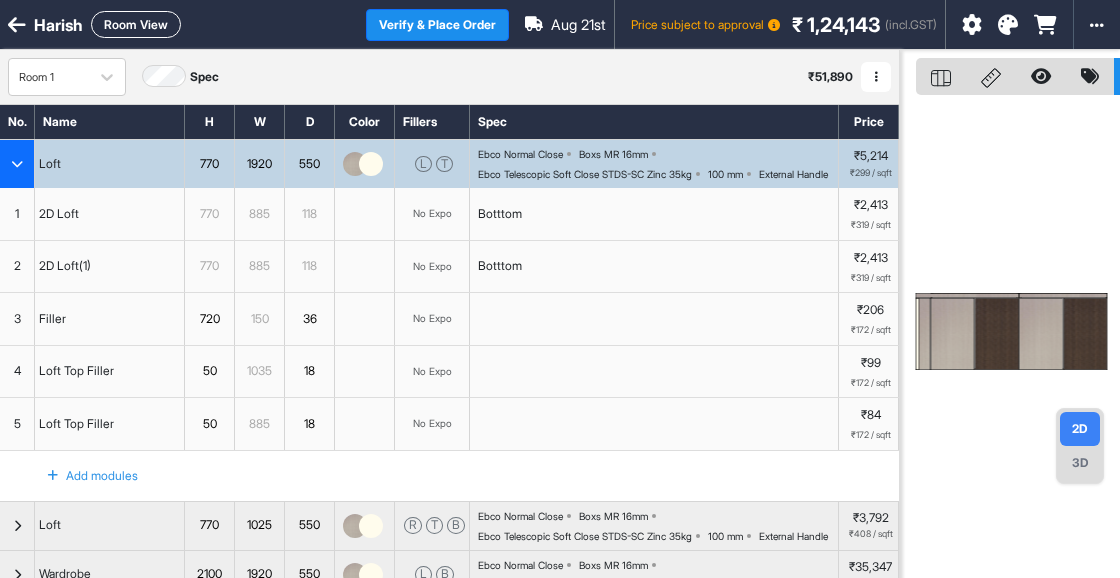 click on "3D" at bounding box center [1080, 463] 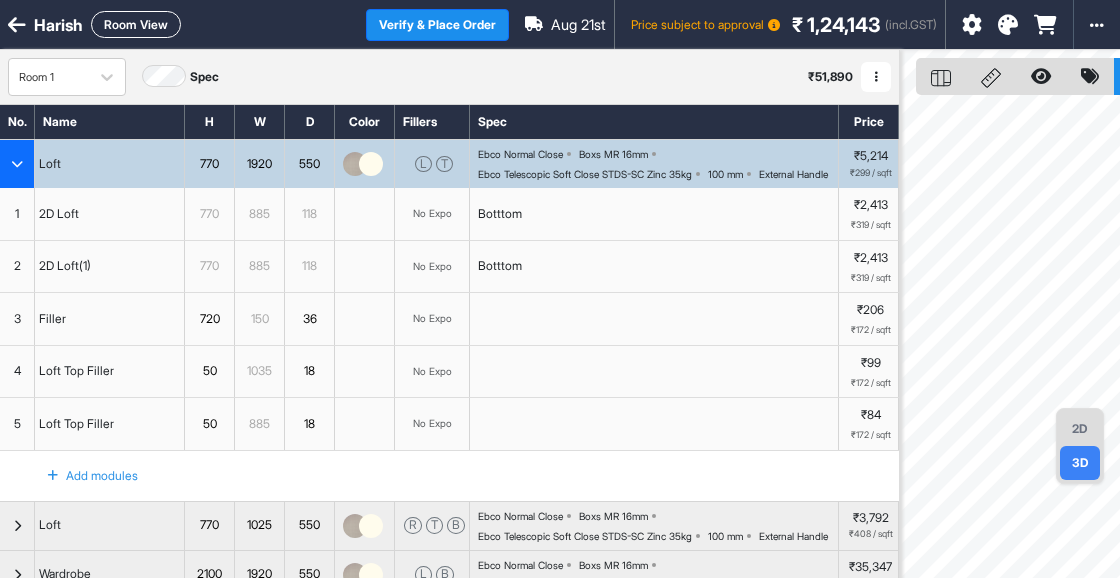 click on "Room View" at bounding box center [136, 24] 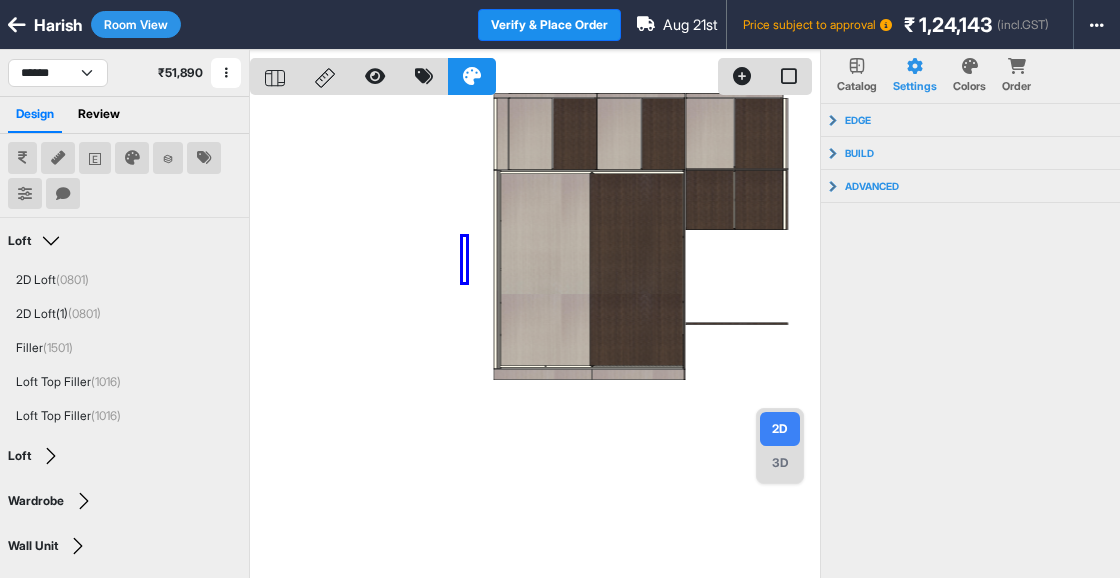 drag, startPoint x: 463, startPoint y: 237, endPoint x: 441, endPoint y: 163, distance: 77.201035 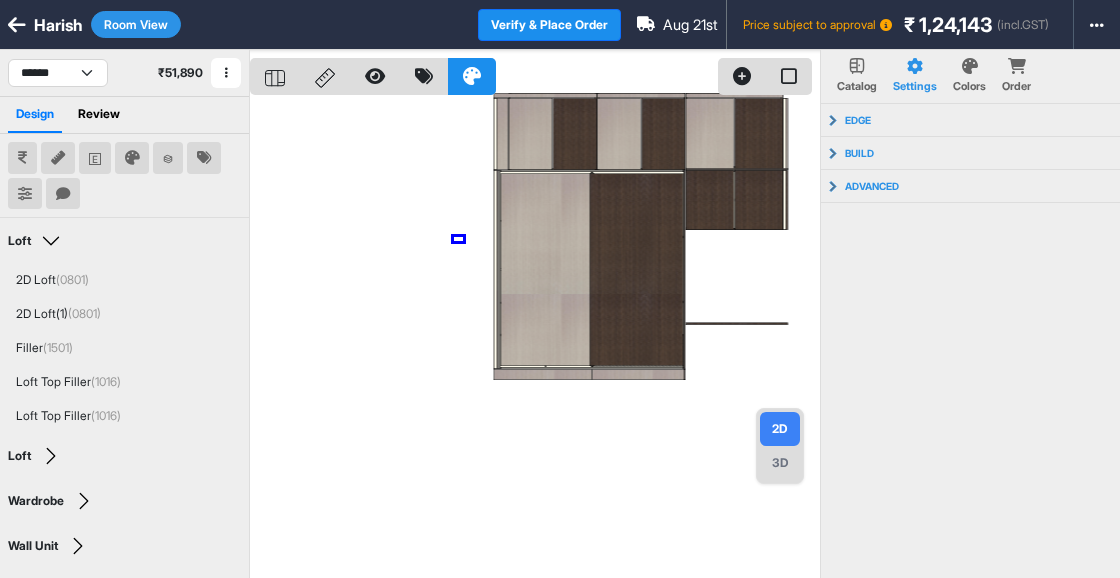 click at bounding box center [535, 339] 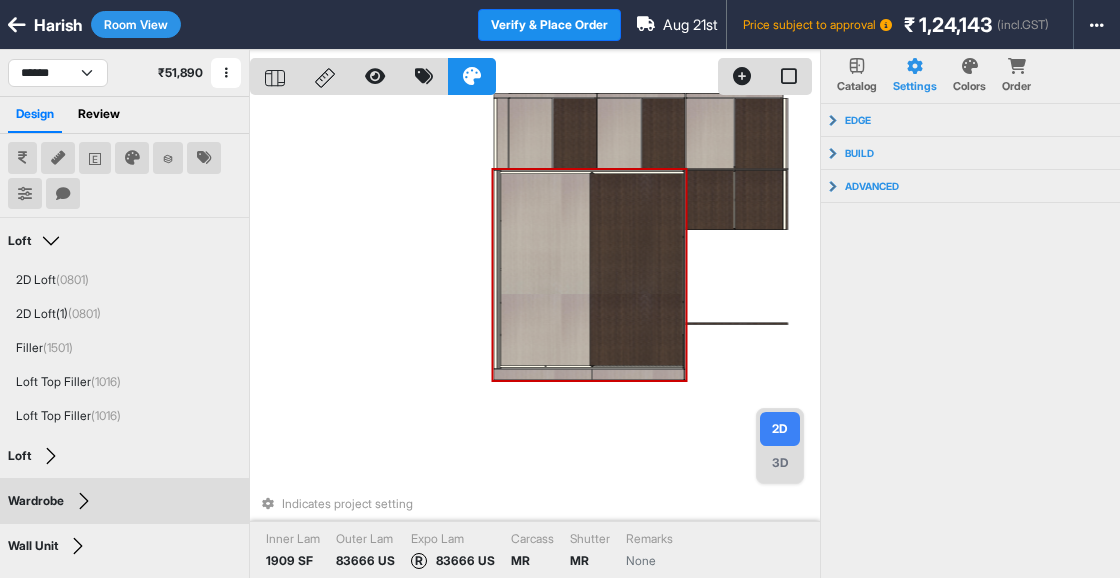 click on "3D" at bounding box center (780, 463) 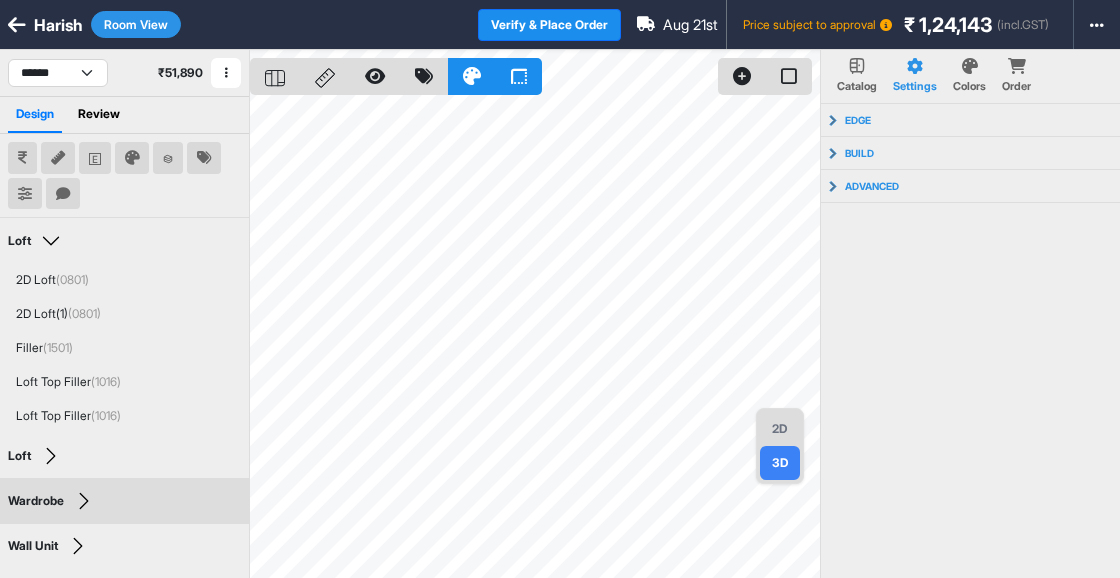 click on "Room View" at bounding box center [136, 24] 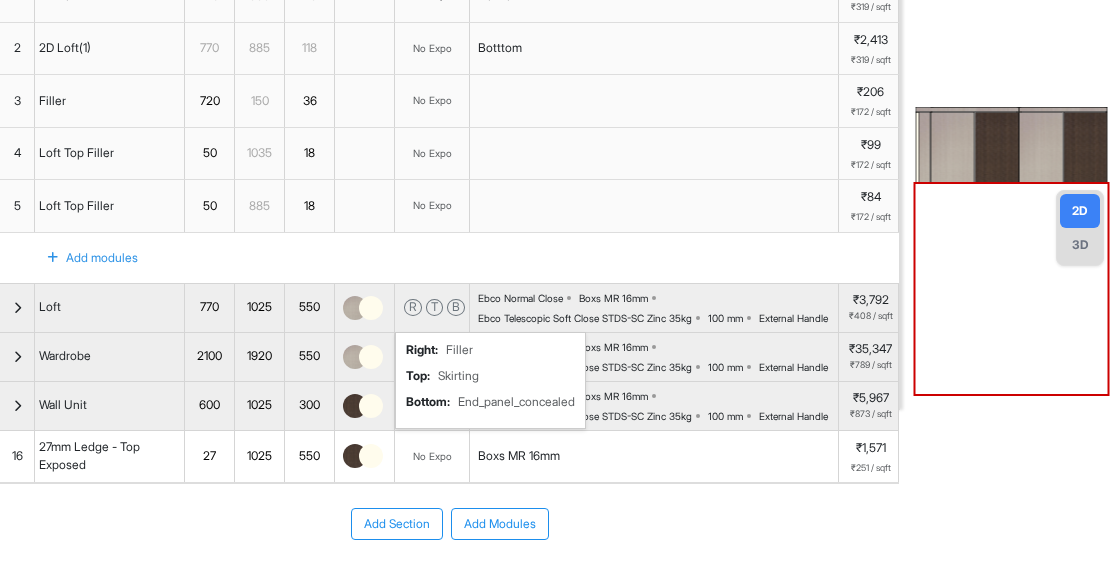 scroll, scrollTop: 0, scrollLeft: 0, axis: both 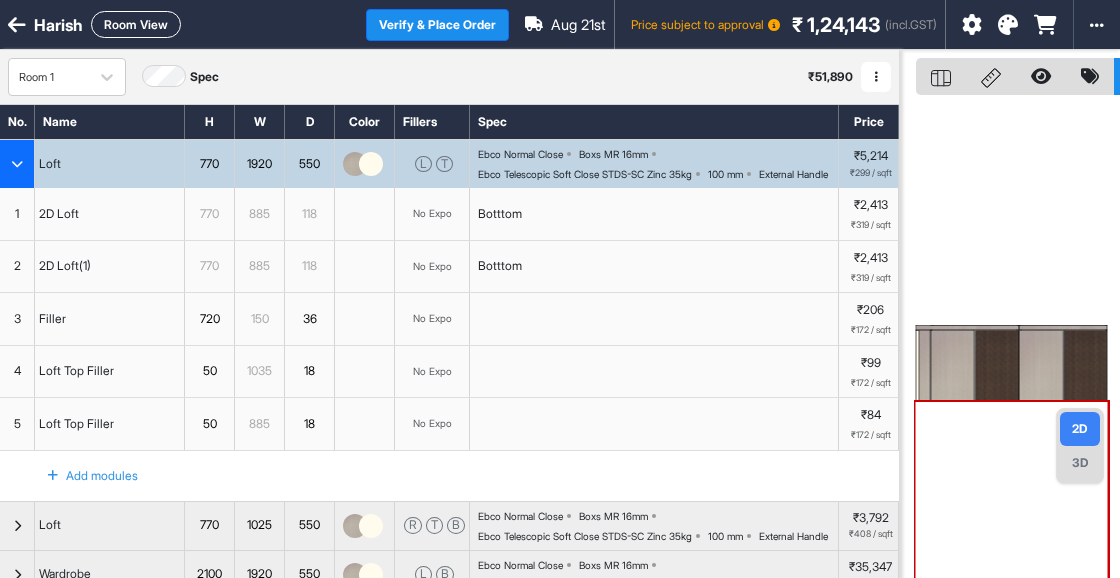click on "Room View" at bounding box center (136, 24) 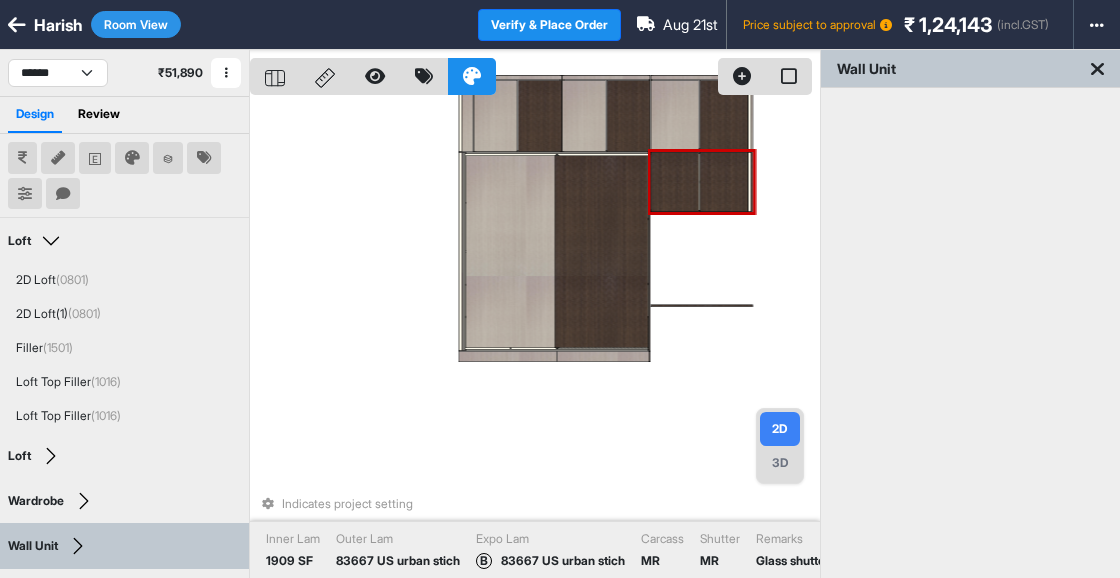 click at bounding box center [674, 182] 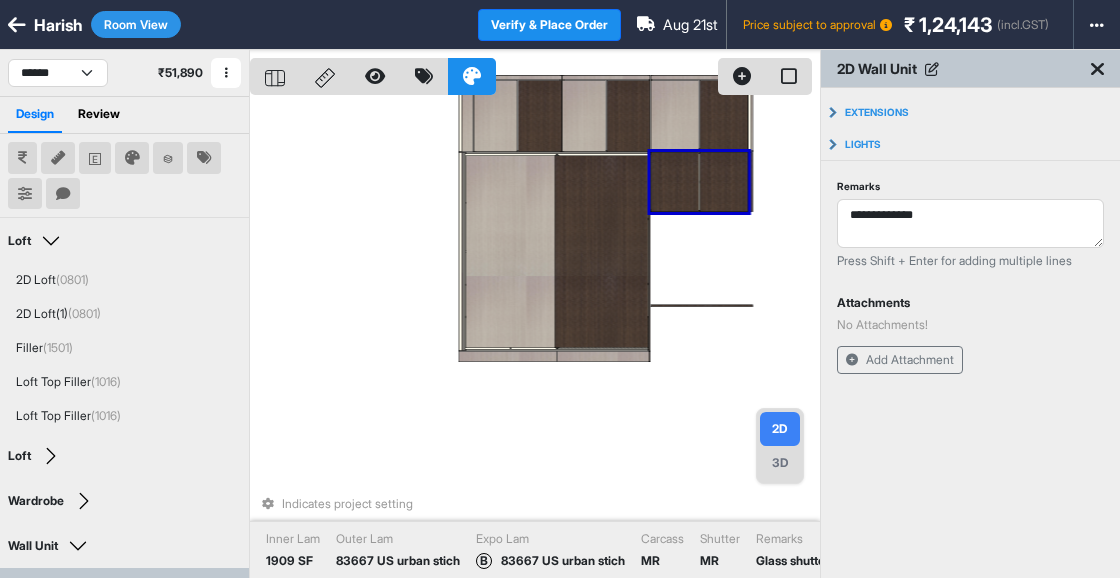 click at bounding box center (674, 182) 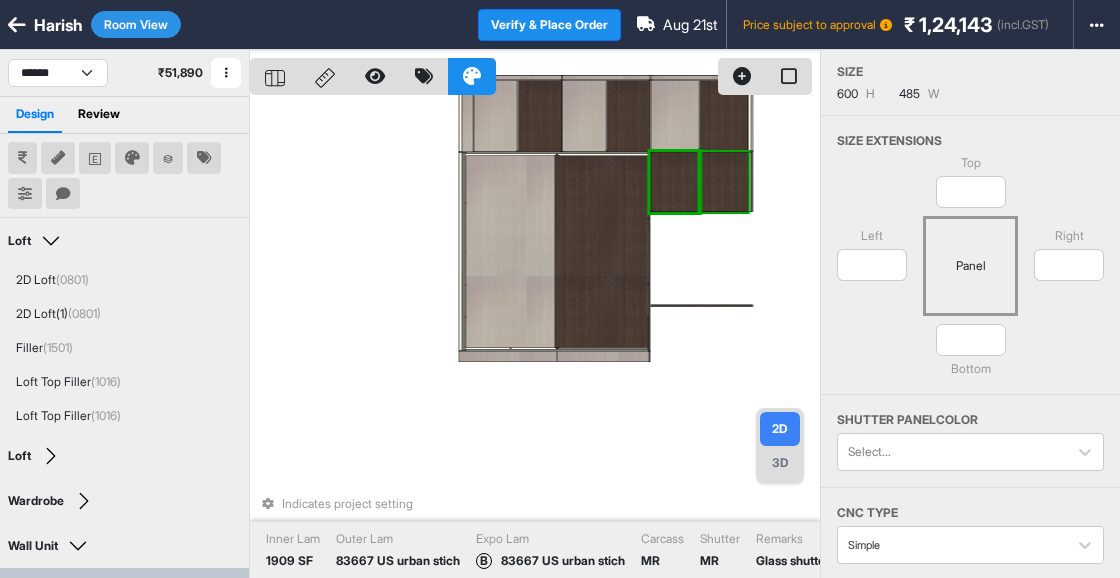 scroll, scrollTop: 135, scrollLeft: 0, axis: vertical 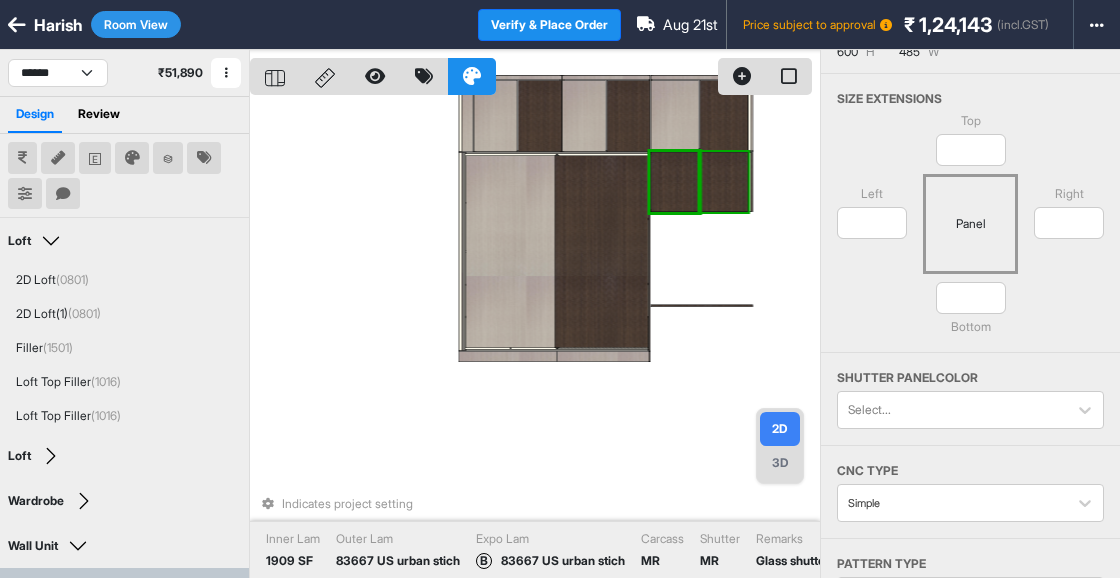 click on "Indicates project setting Inner Lam 1909 SF Outer Lam 83667 US urban stich Expo Lam B 83667 US urban stich Carcass MR Shutter MR Remarks Glass shutter" at bounding box center (535, 339) 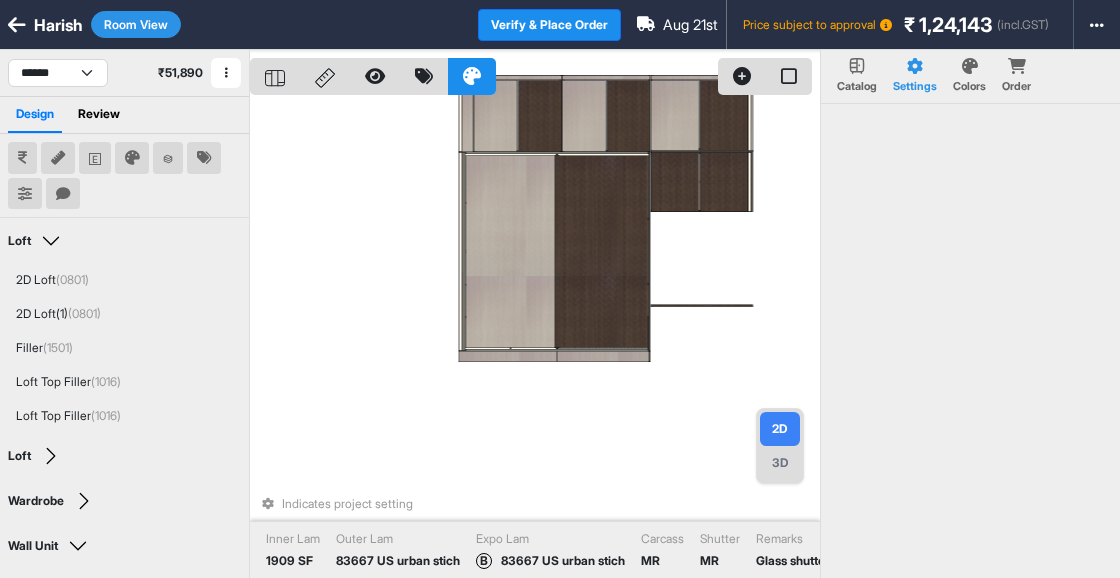 scroll, scrollTop: 0, scrollLeft: 0, axis: both 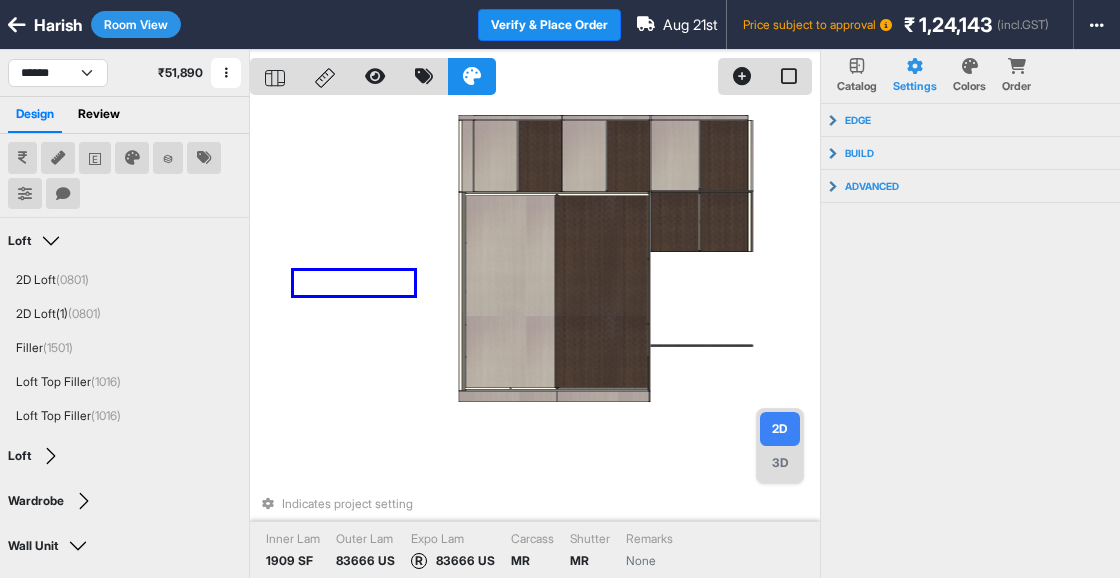 drag, startPoint x: 414, startPoint y: 271, endPoint x: 290, endPoint y: 295, distance: 126.30122 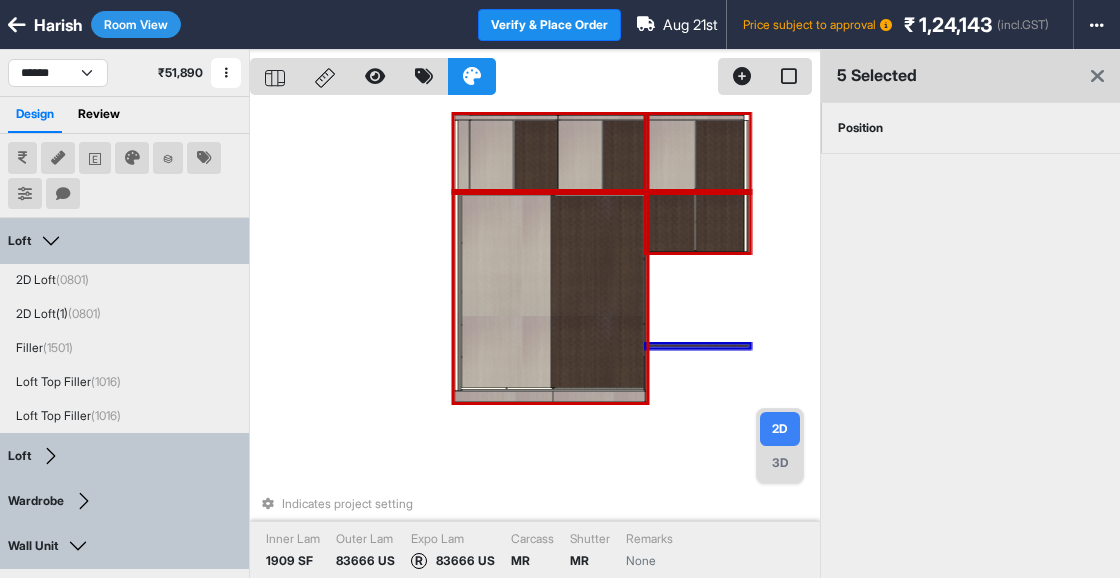 drag, startPoint x: 436, startPoint y: 107, endPoint x: 713, endPoint y: 411, distance: 411.27243 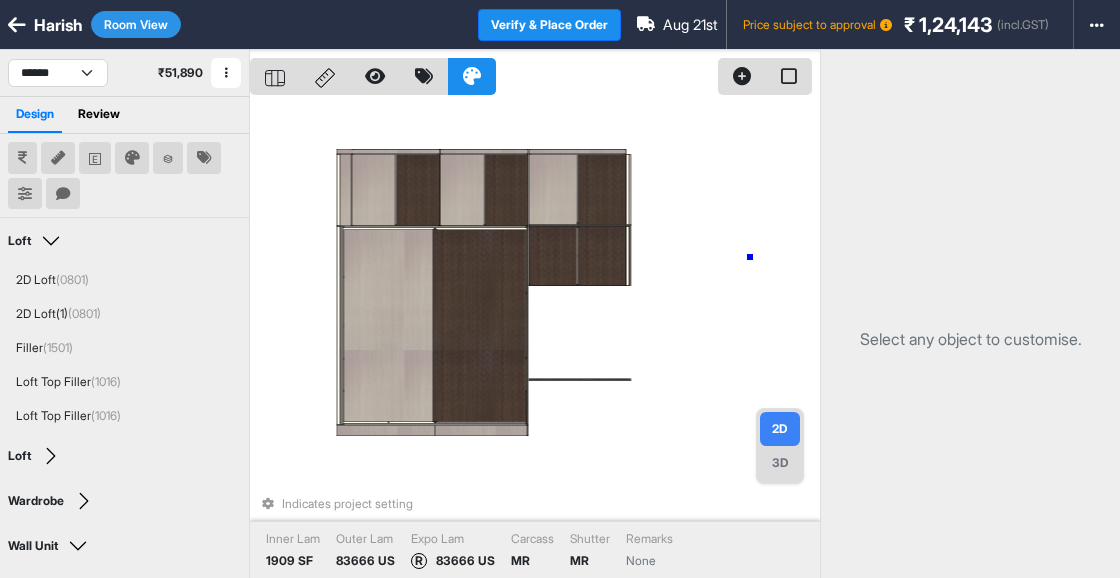 click on "Indicates project setting Inner Lam 1909 SF Outer Lam 83666 US Expo Lam R 83666 US Carcass MR Shutter MR Remarks None" at bounding box center (535, 339) 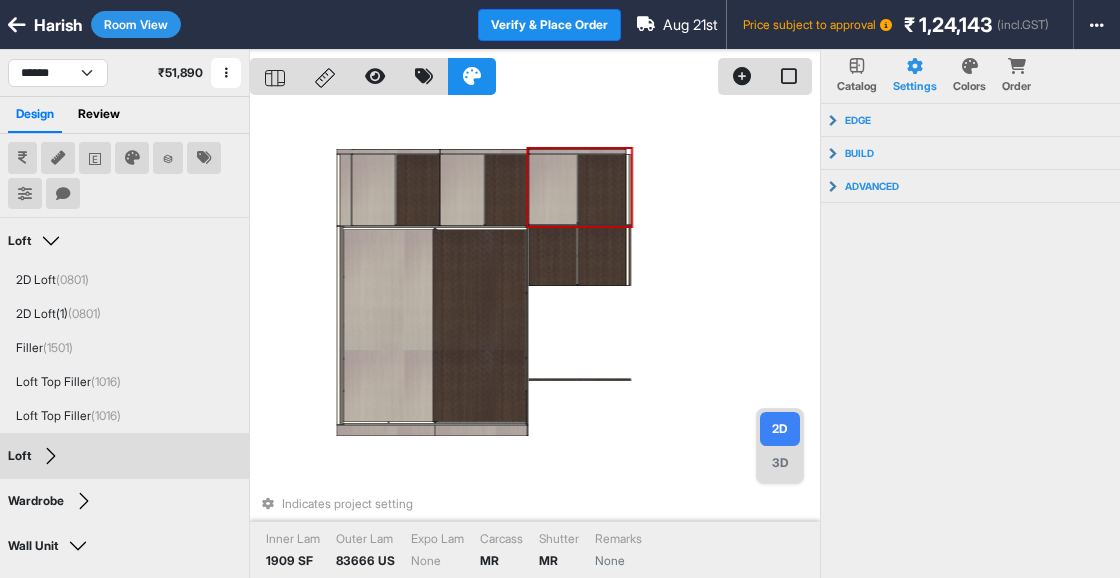 click on "Indicates project setting Inner Lam 1909 SF Outer Lam 83666 US Expo Lam None Carcass MR Shutter MR Remarks None" at bounding box center [535, 339] 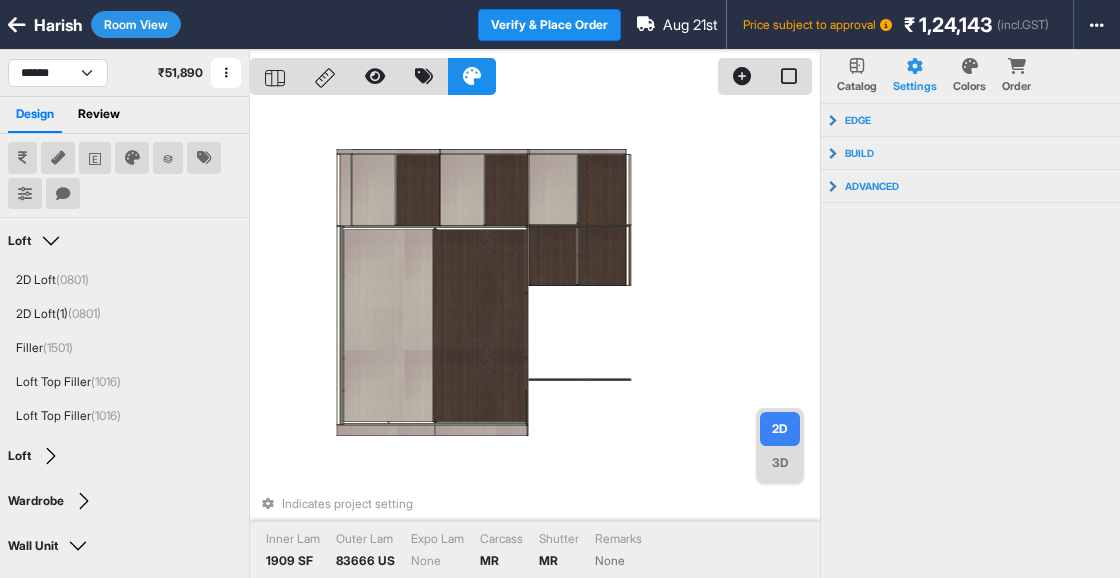 click on "3D" at bounding box center (780, 463) 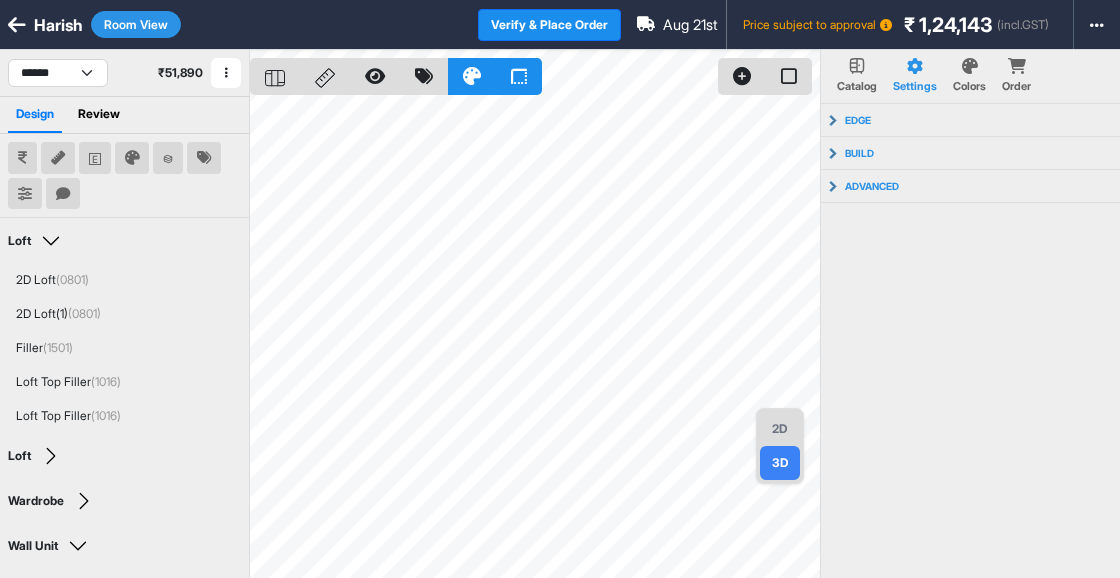 click on "3D" at bounding box center [780, 463] 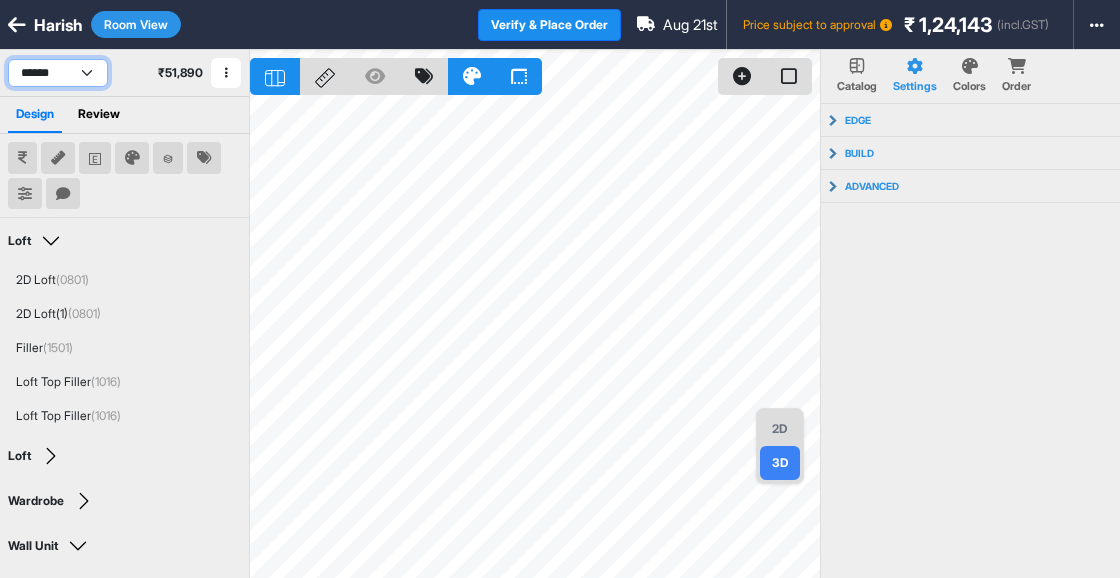 click on "****** *********" at bounding box center (58, 73) 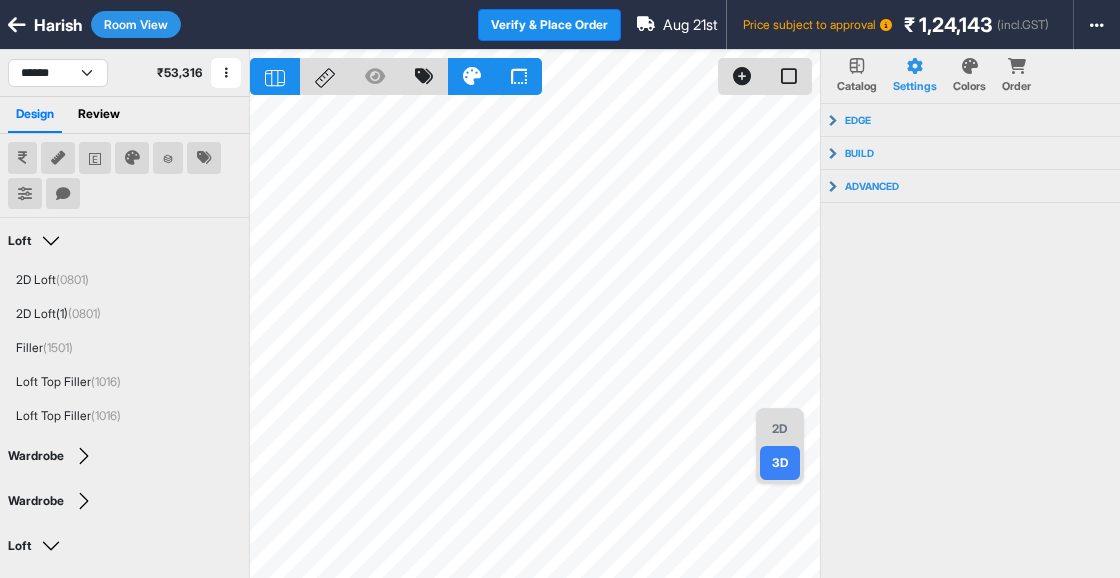 click on "3D" at bounding box center (780, 463) 